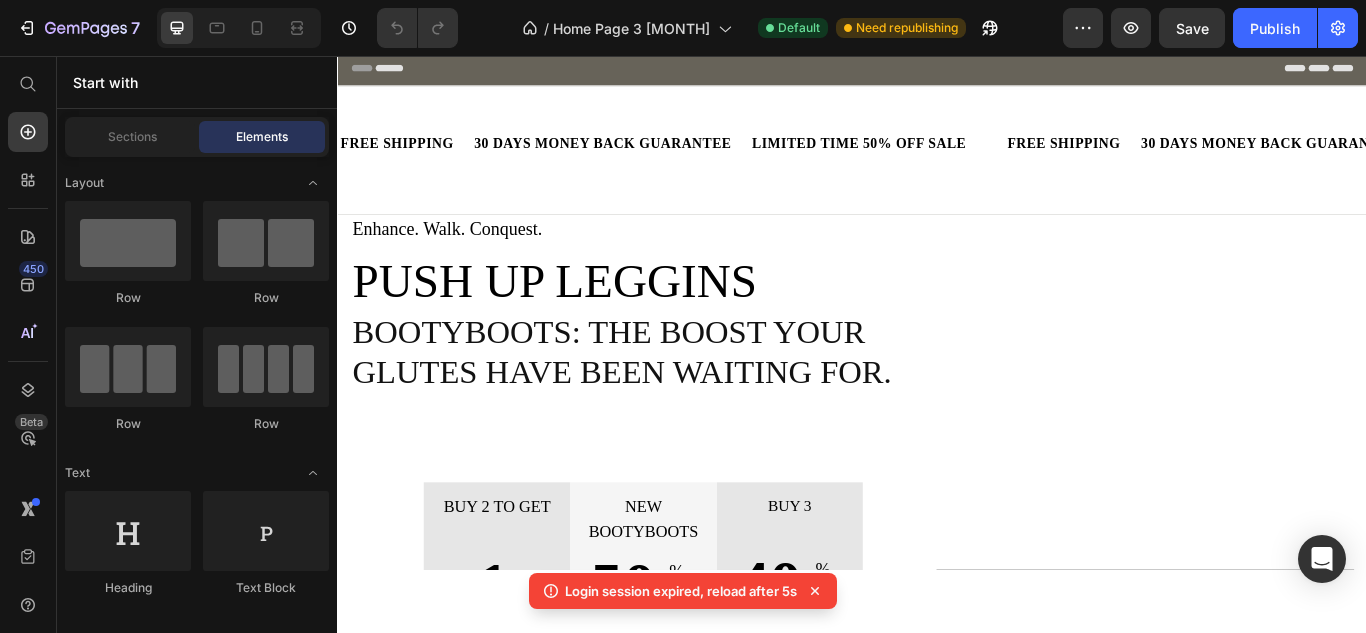 scroll, scrollTop: 0, scrollLeft: 0, axis: both 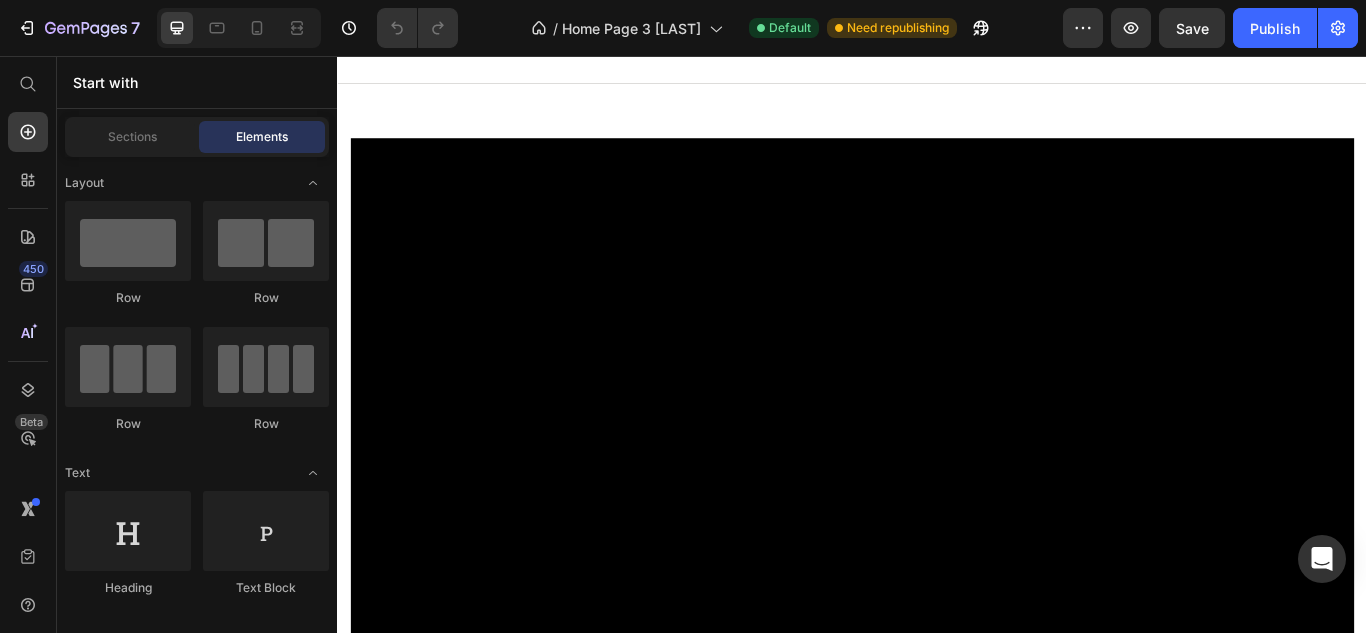 click on "Video" at bounding box center [937, 481] 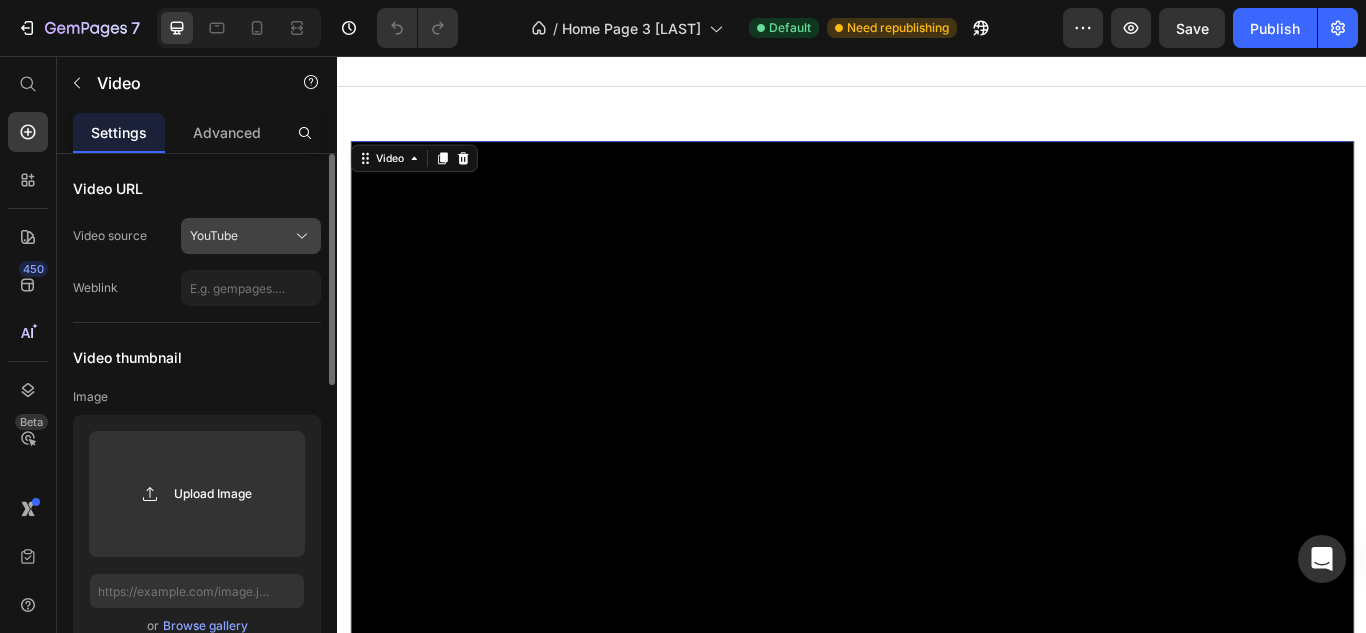 click 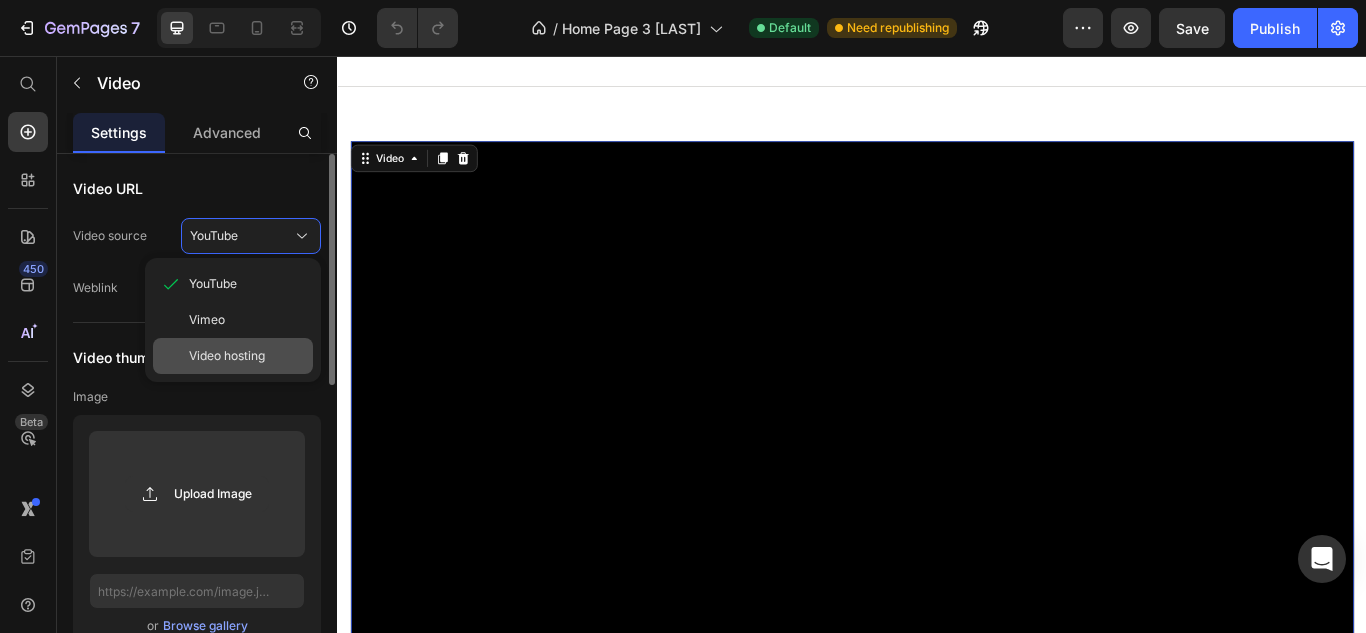 click on "Video hosting" 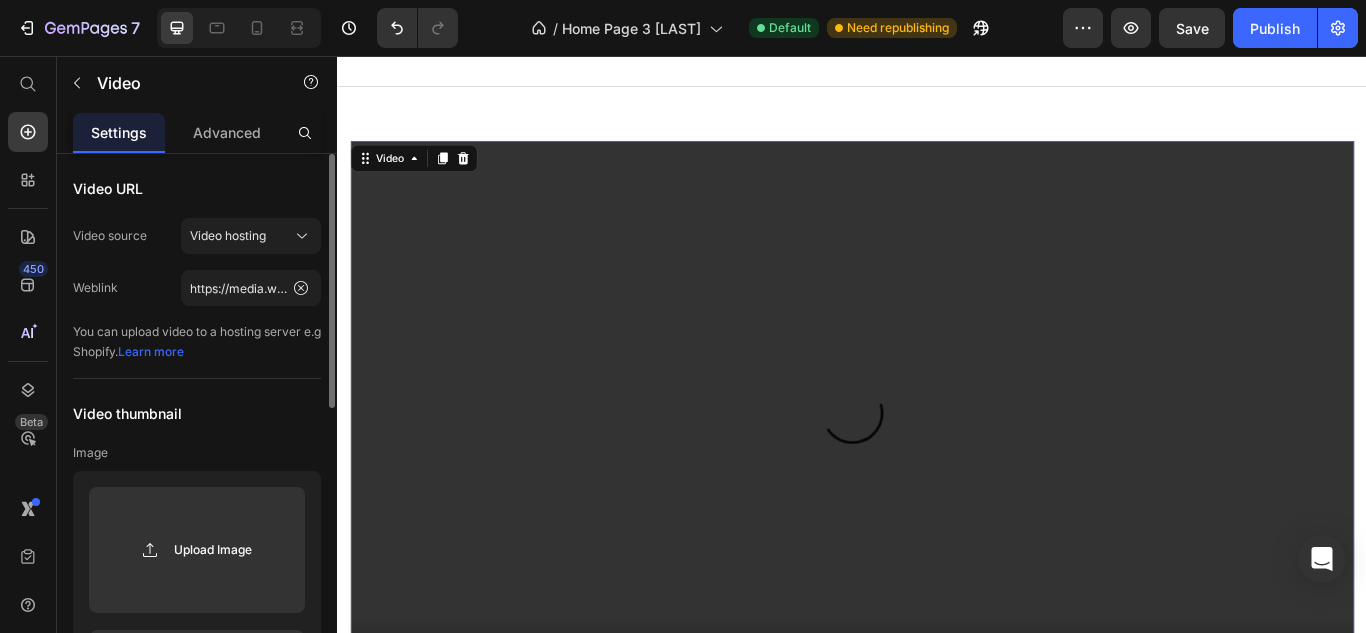 scroll, scrollTop: 58, scrollLeft: 0, axis: vertical 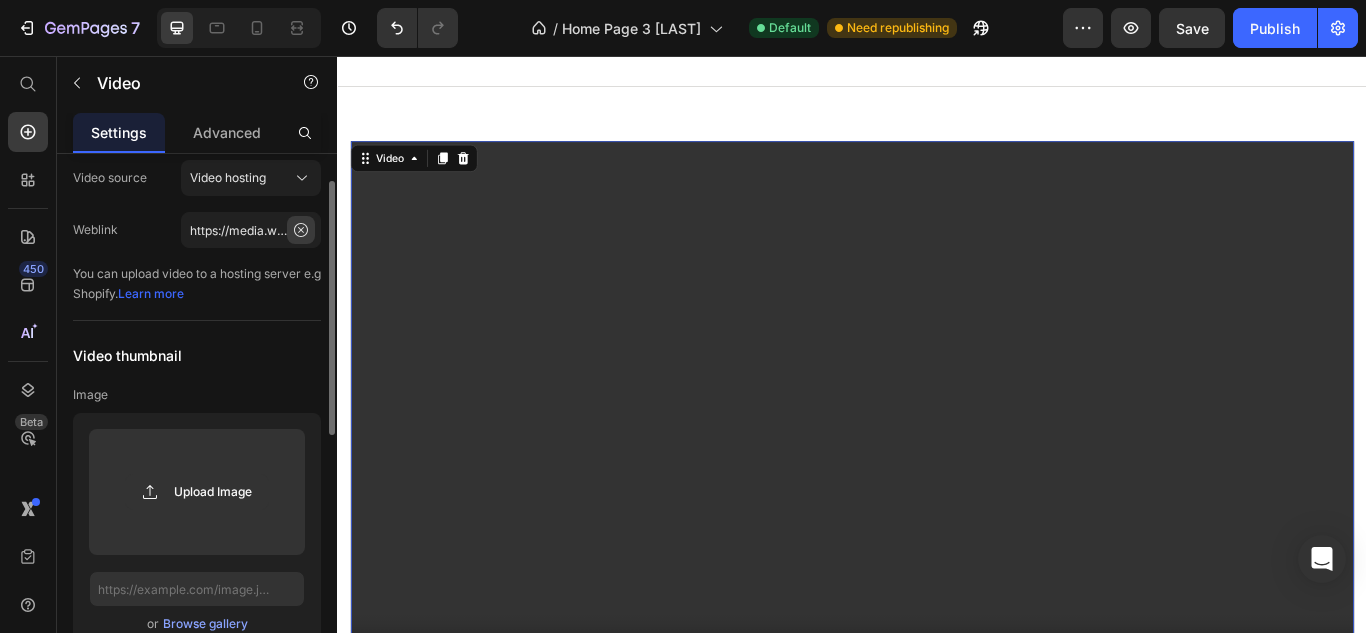 click 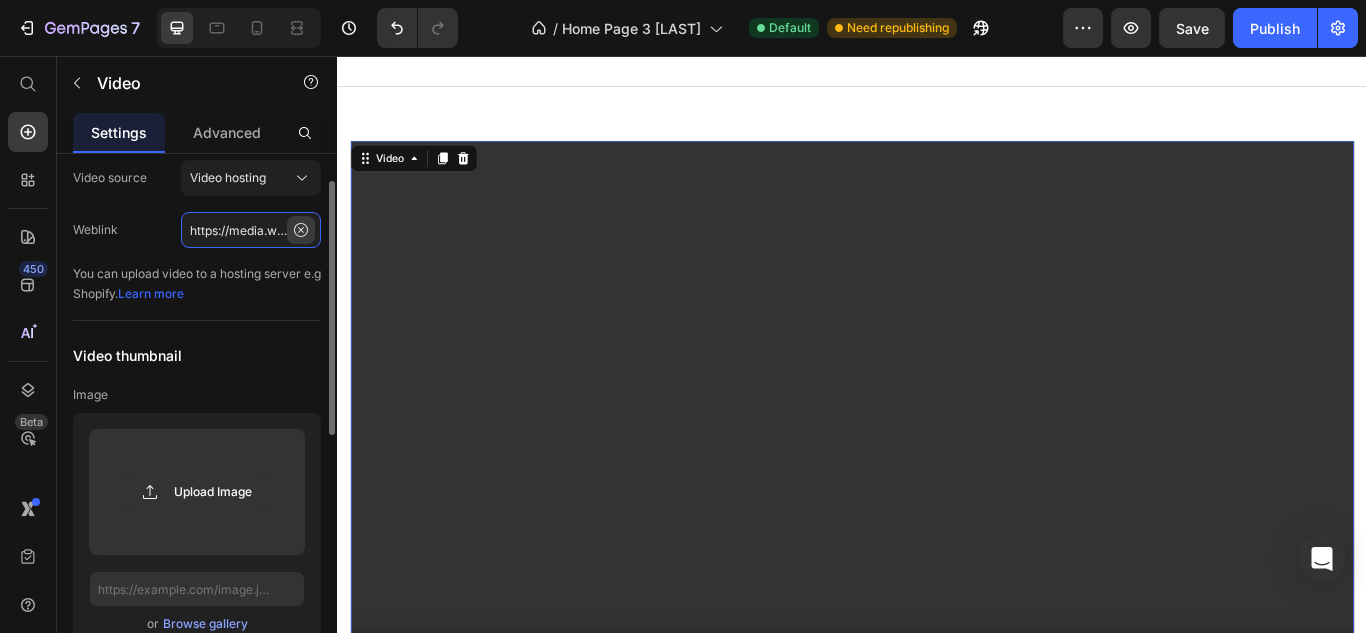 type 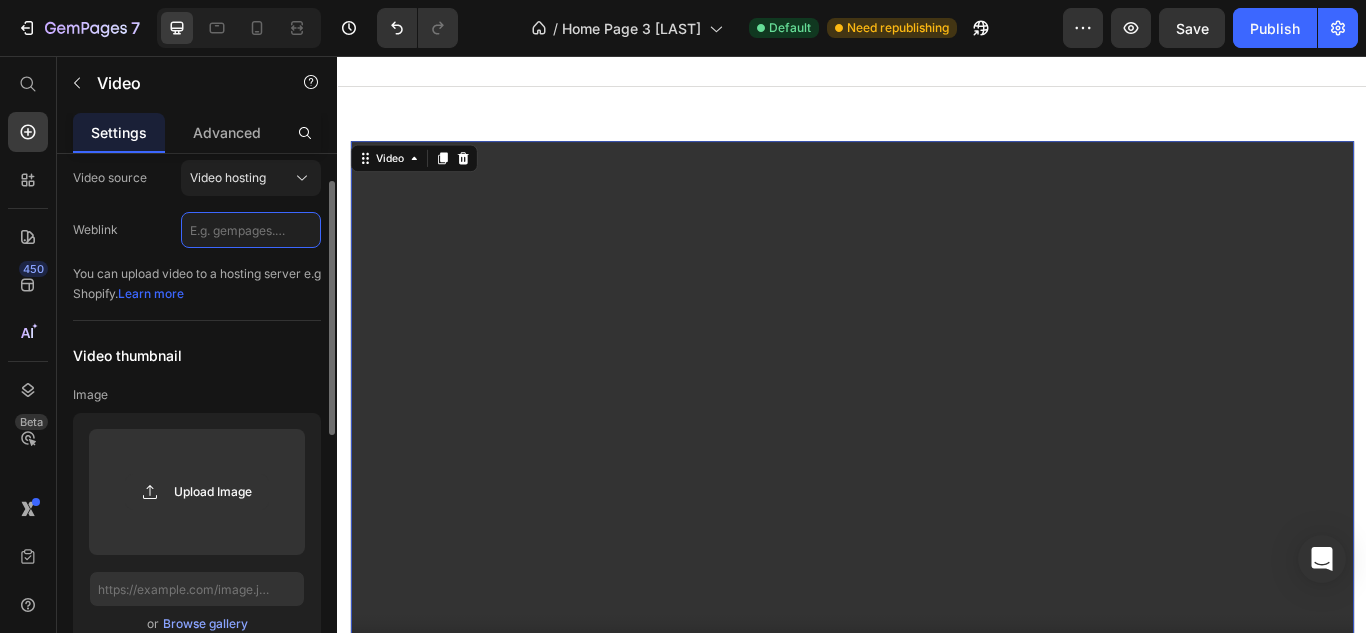 scroll, scrollTop: 0, scrollLeft: 0, axis: both 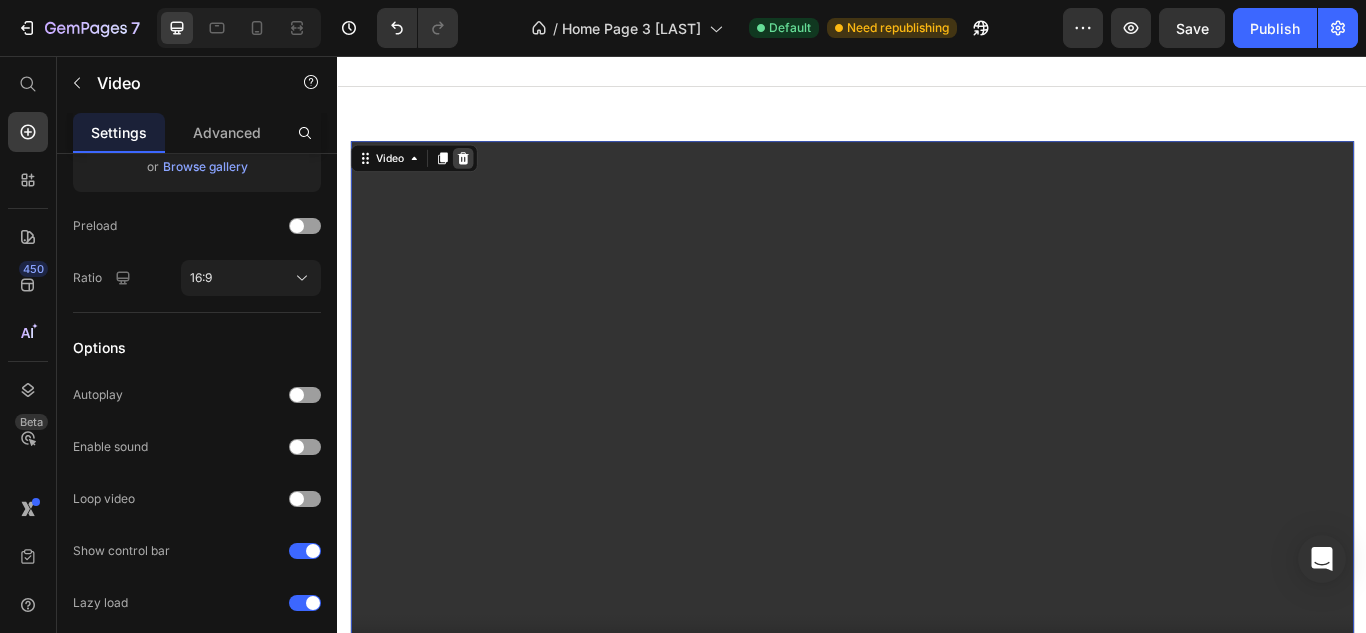 click at bounding box center [483, 175] 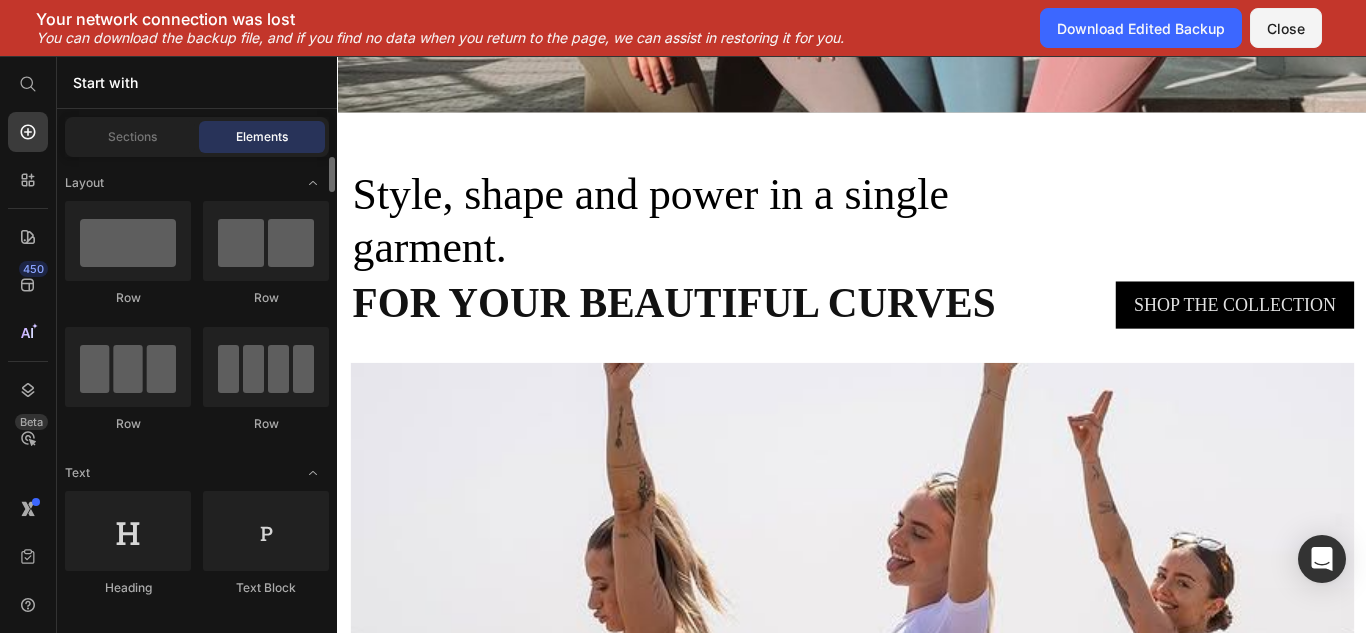 scroll, scrollTop: 1927, scrollLeft: 0, axis: vertical 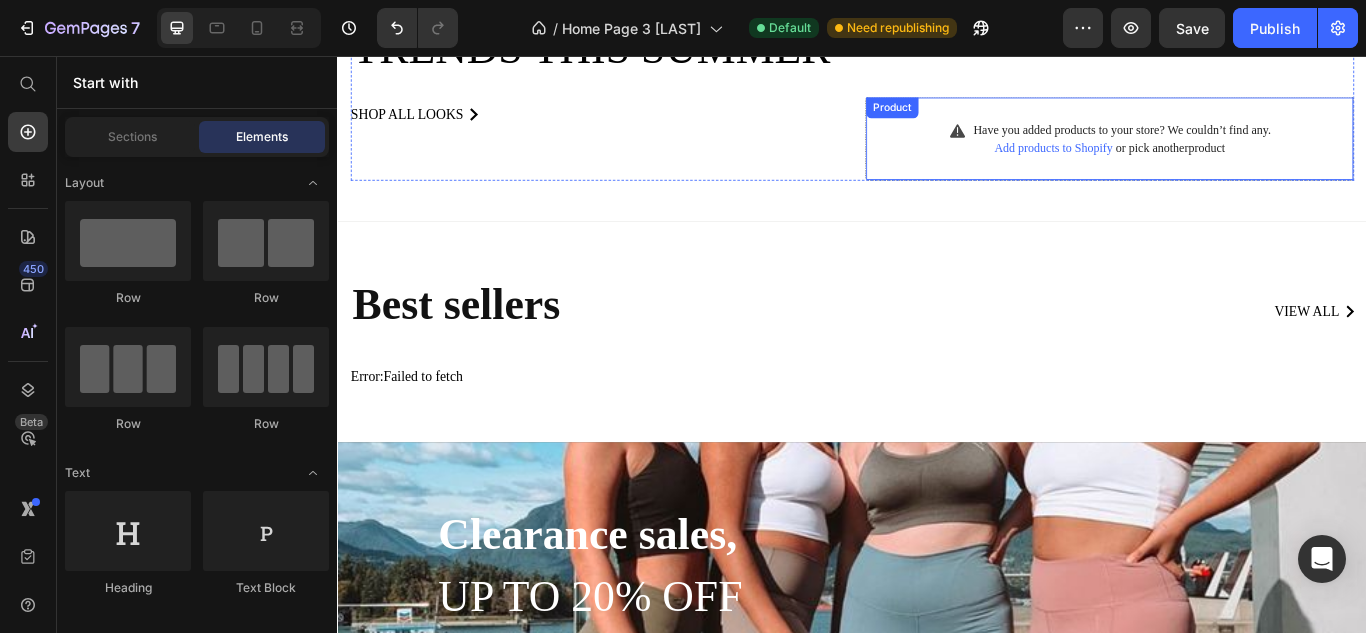 click on "Have you added products to your store? We couldn’t find any. Add products to Shopify   or pick another  product Product" at bounding box center [1237, 152] 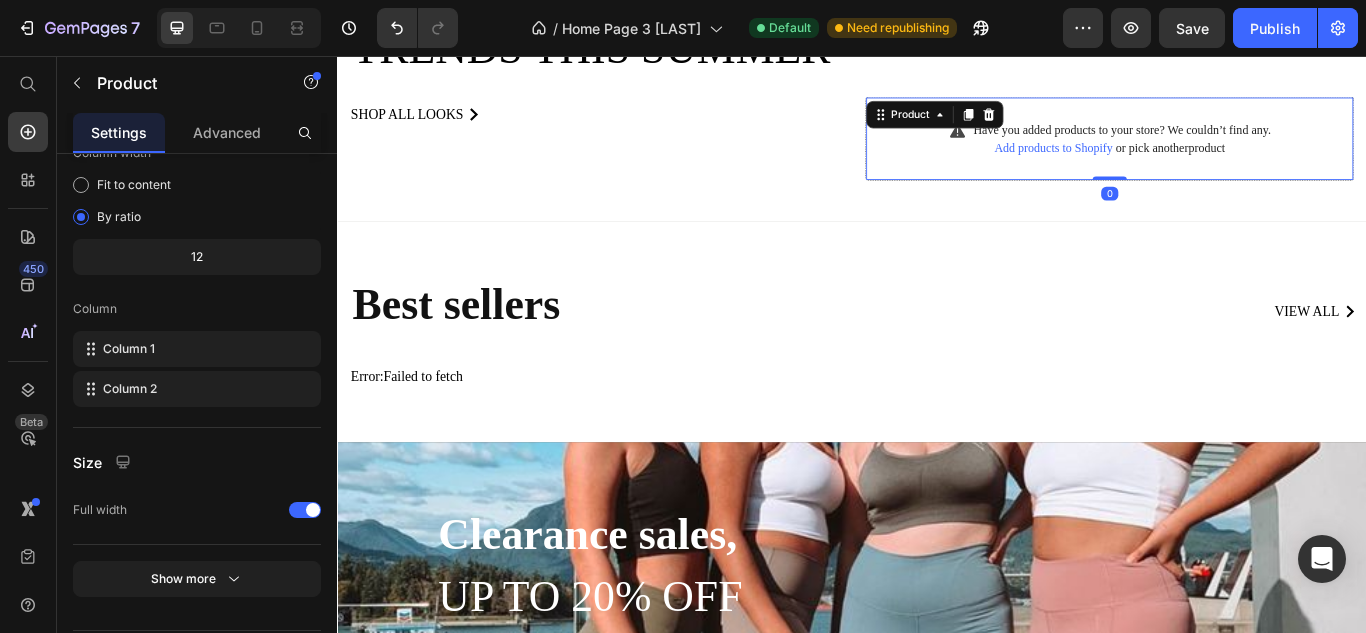 scroll, scrollTop: 0, scrollLeft: 0, axis: both 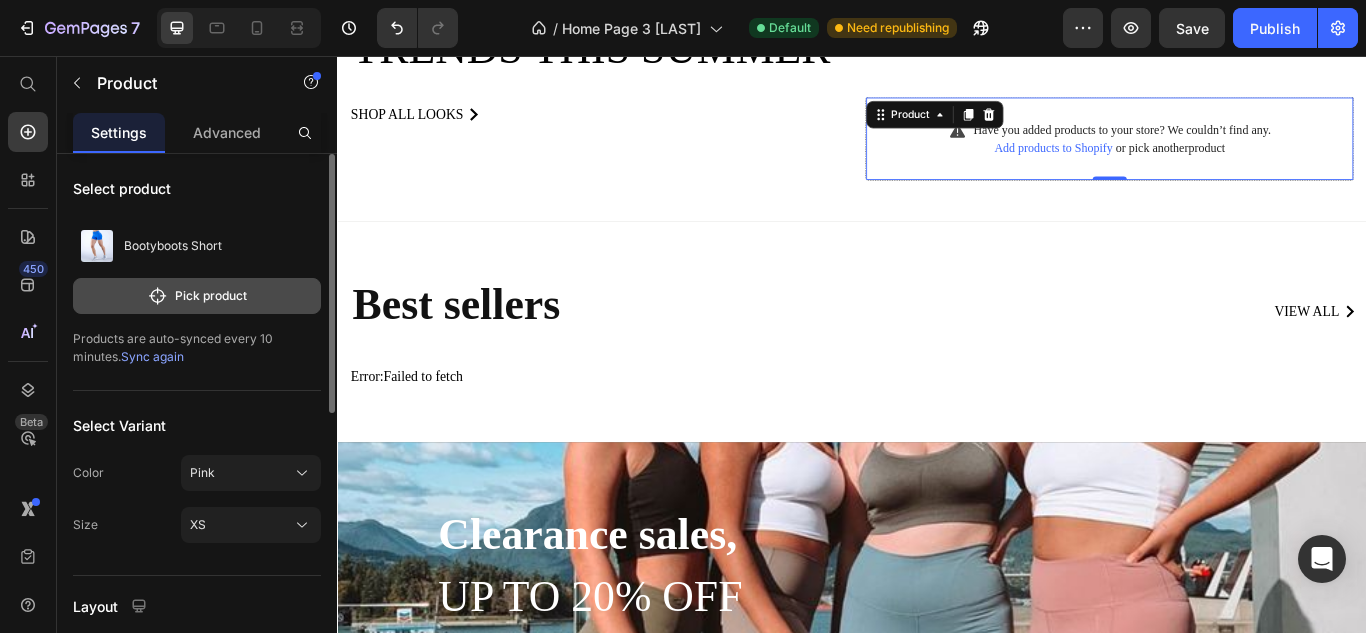 click on "Pick product" 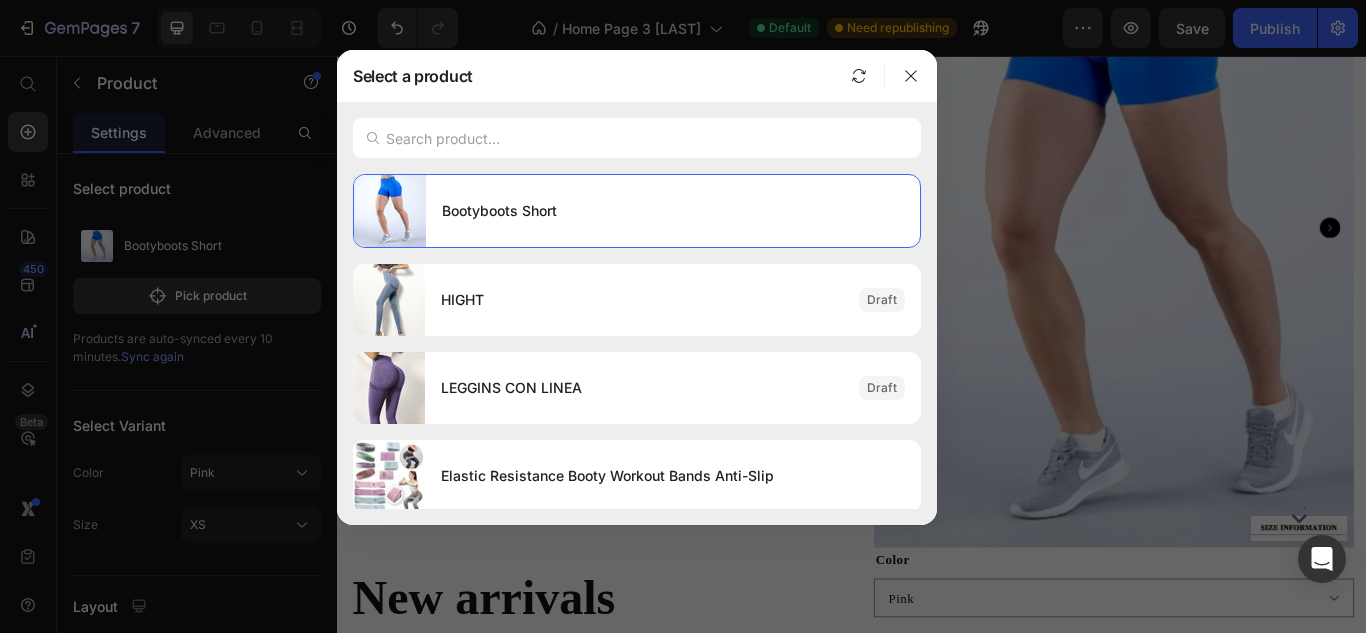 scroll, scrollTop: 2695, scrollLeft: 0, axis: vertical 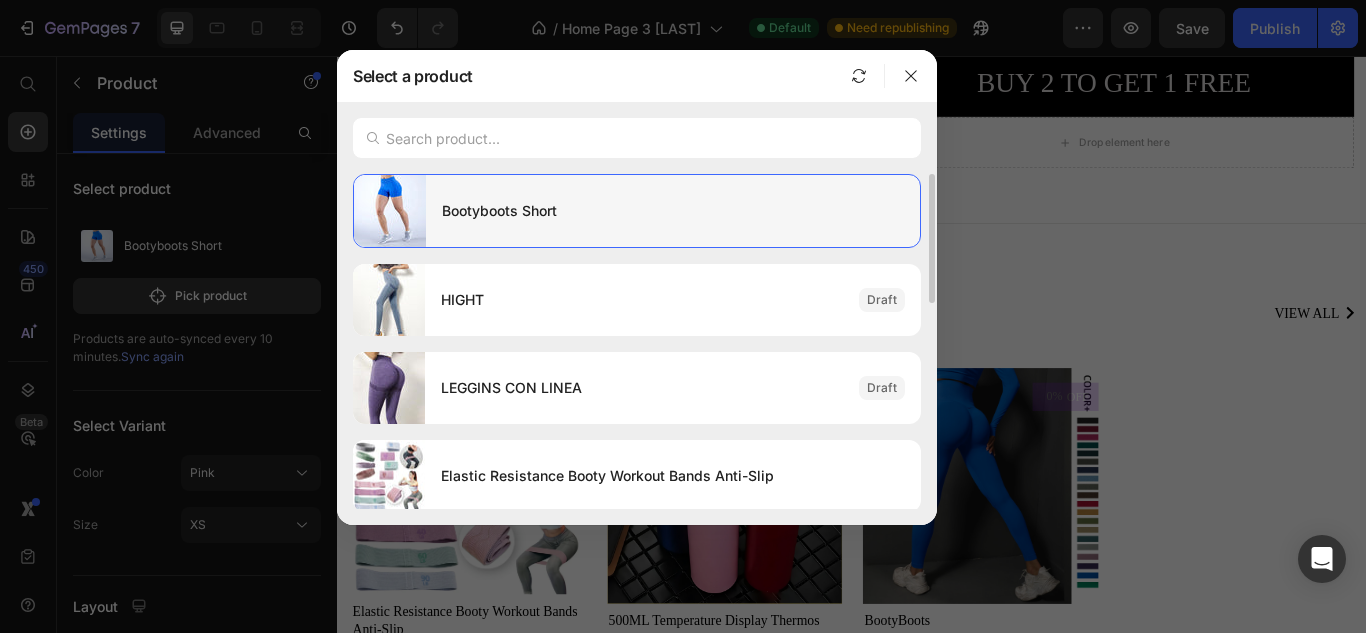 click on "Bootyboots Short" 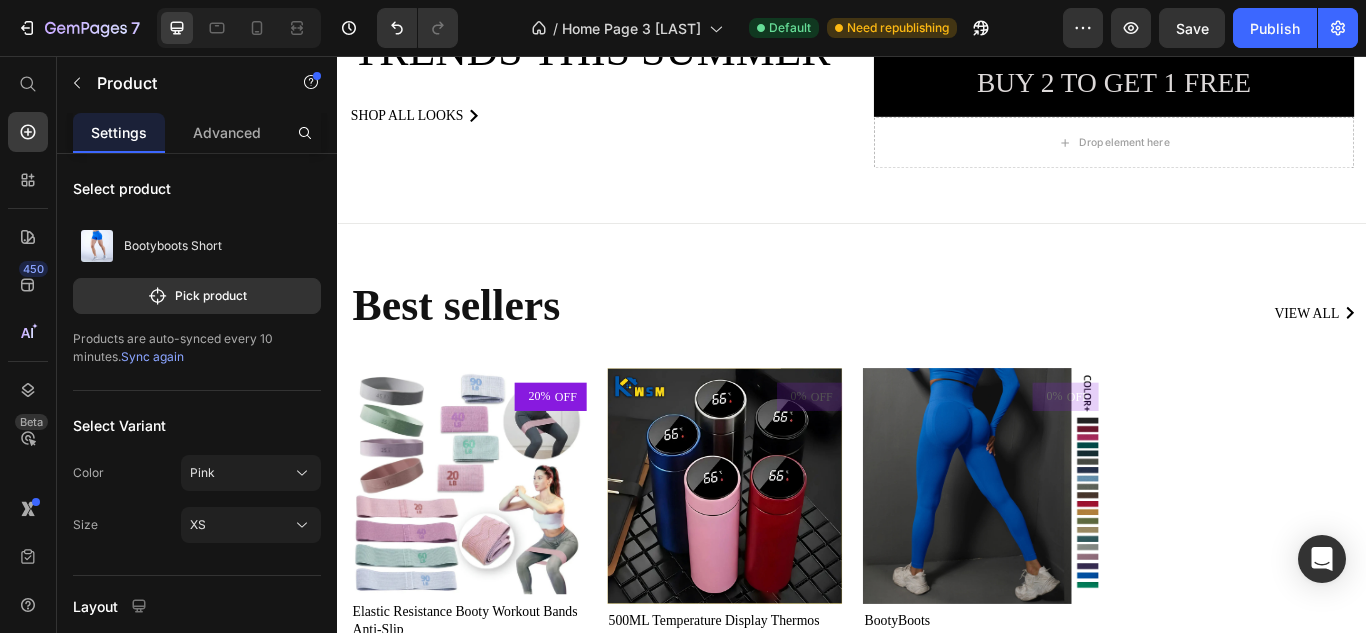 click on "Best sellers Heading       view all Button Row 20% OFF Product Tag Product Images Row Elastic Resistance Booty Workout Bands Anti-Slip Product Title                Icon                Icon                Icon                Icon                Icon Icon List Hoz $12.00 Product Price
Row only 5 items left! Text block Pick it! Product Cart Button Row 0% OFF Product Tag Product Images Row 500ML Temperature Display Thermos Cup Product Title                Icon                Icon                Icon                Icon                Icon Icon List Hoz $11.00 Product Price
Row only 5 items left! Text block Pick it! Product Cart Button Row 0% OFF Product Tag Product Images Row BootyBoots Product Title                Icon                Icon                Icon                Icon                Icon Icon List Hoz $60.00 Product Price
Row only 5 items left! Text block Pick it! Product Cart Button Row Product List Row Section 5" at bounding box center [937, 592] 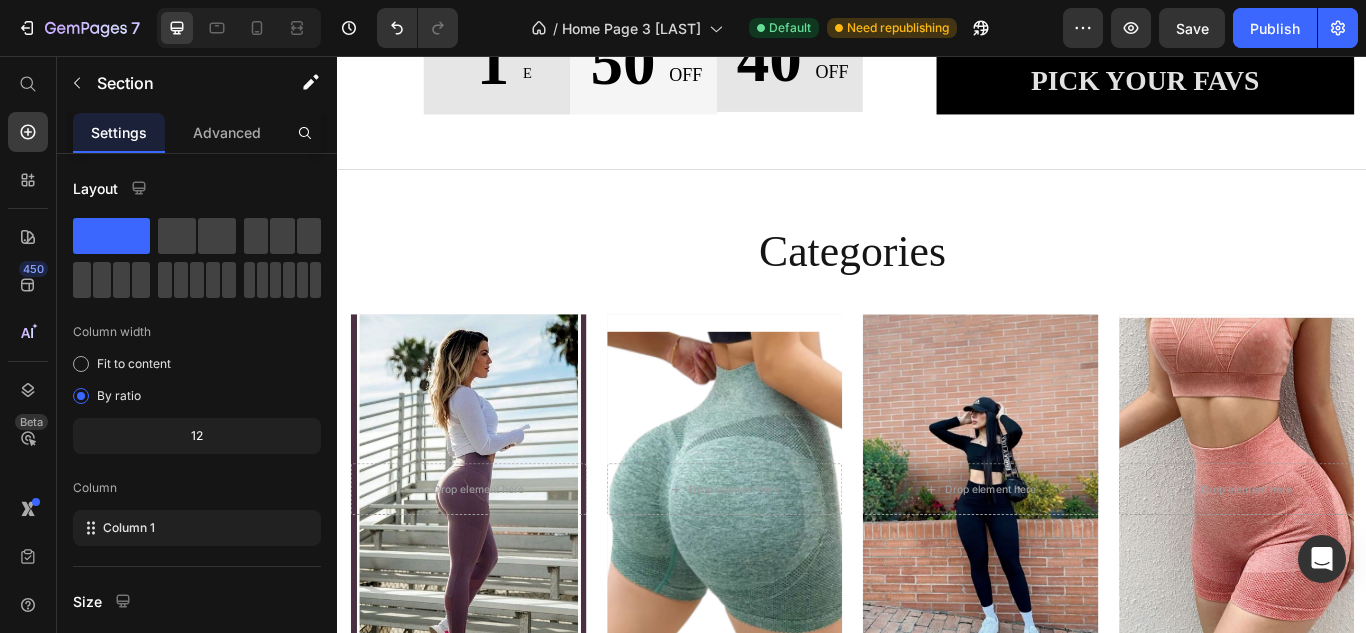 scroll, scrollTop: 865, scrollLeft: 0, axis: vertical 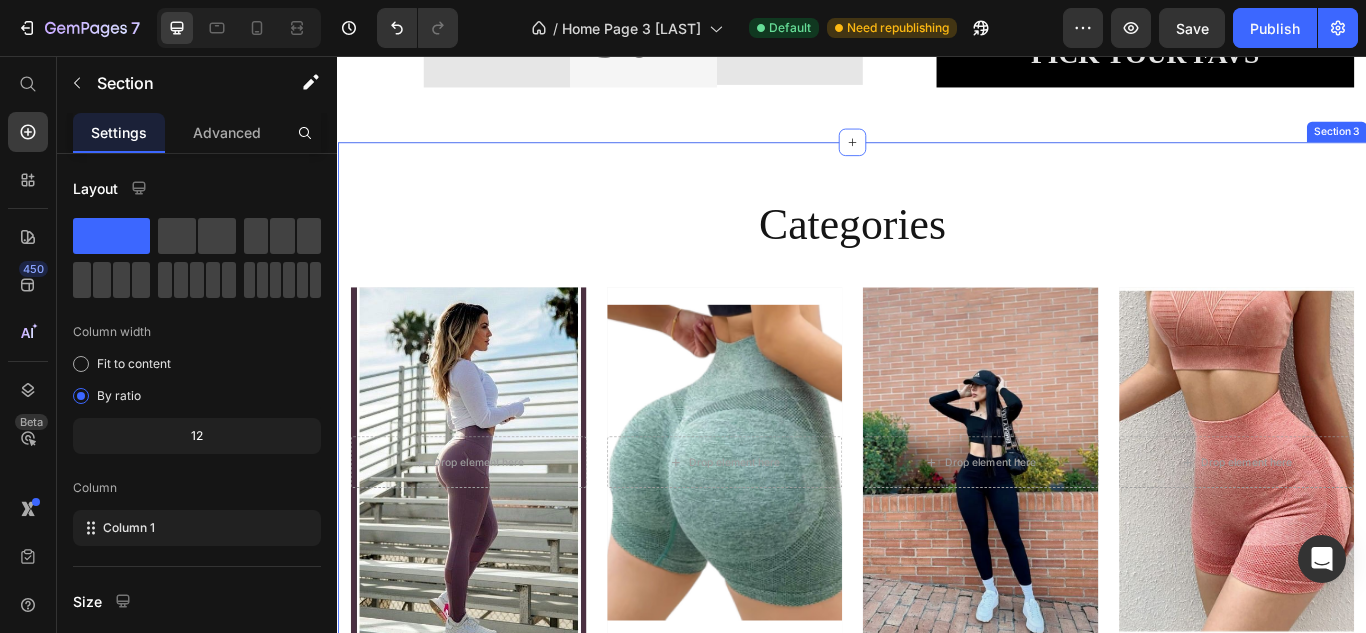 click on "Categories Heading
Drop element here Hero Banner Style, shape and power in a single garment # Text block
Drop element here Hero Banner SHORT push up # Text block
Drop element here Hero Banner Perfect Combine with everything # Text block
Drop element here Hero Banner They fit the body without tightening# Text block Row Row Section 3" at bounding box center (937, 519) 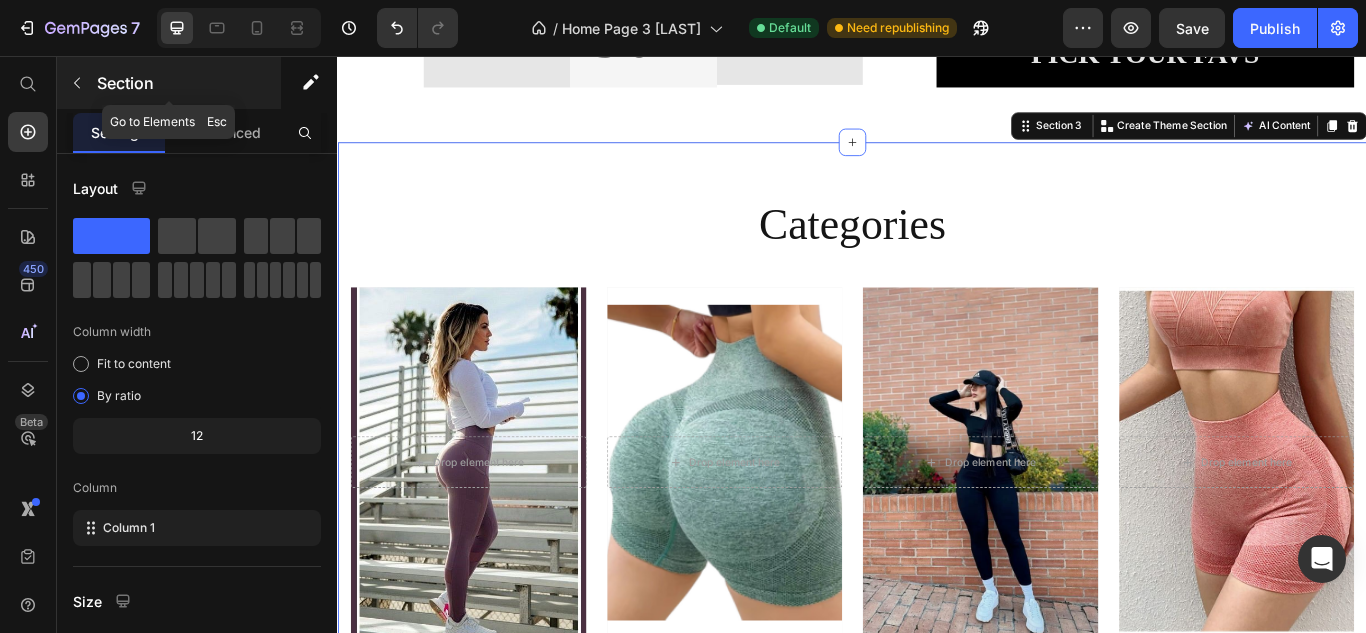 click at bounding box center (77, 83) 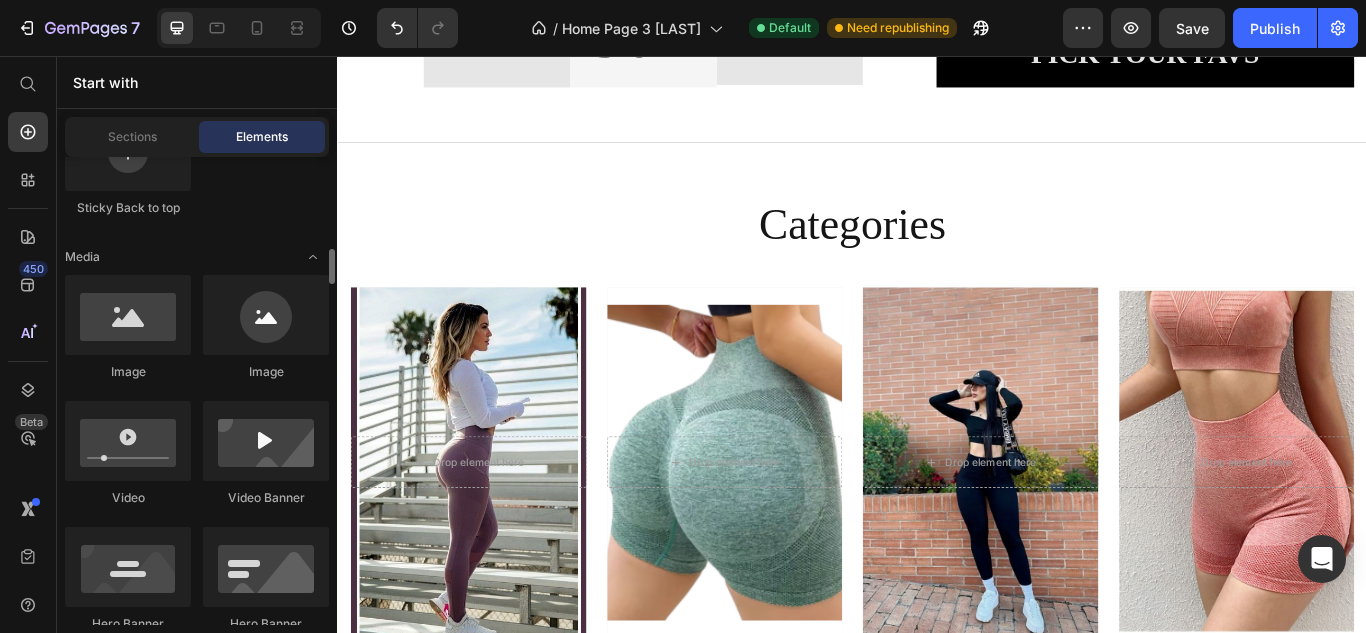 scroll, scrollTop: 719, scrollLeft: 0, axis: vertical 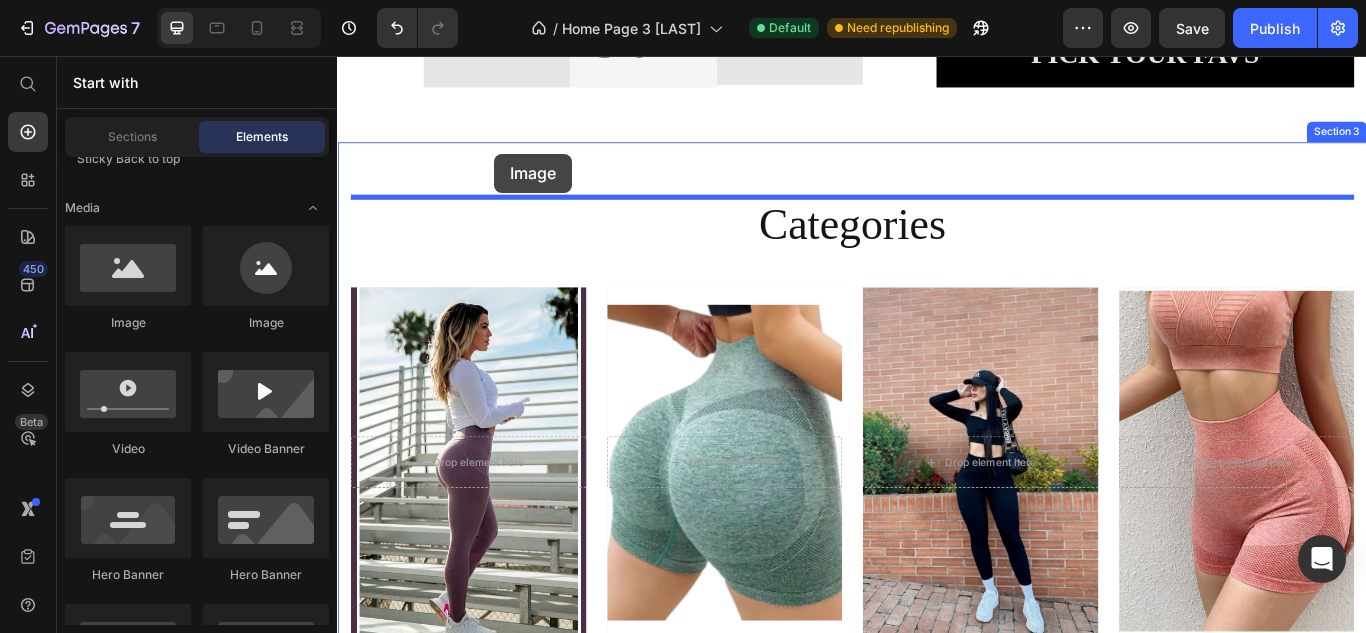 drag, startPoint x: 444, startPoint y: 361, endPoint x: 520, endPoint y: 170, distance: 205.56508 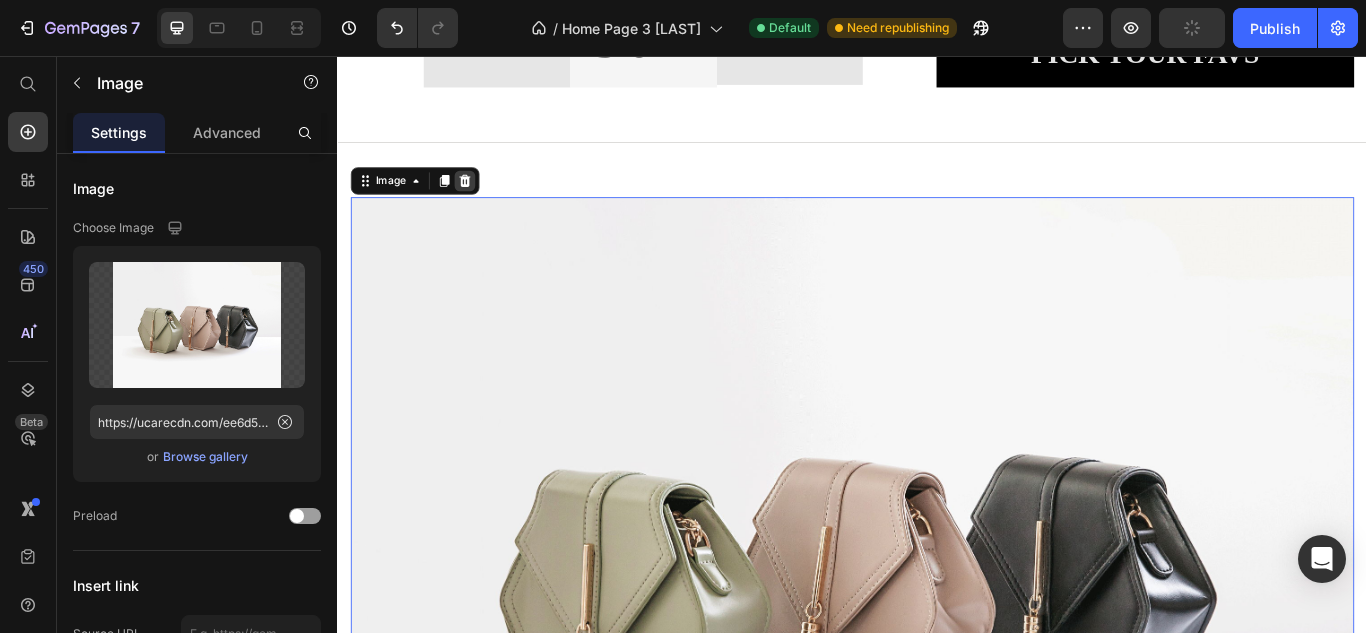 click 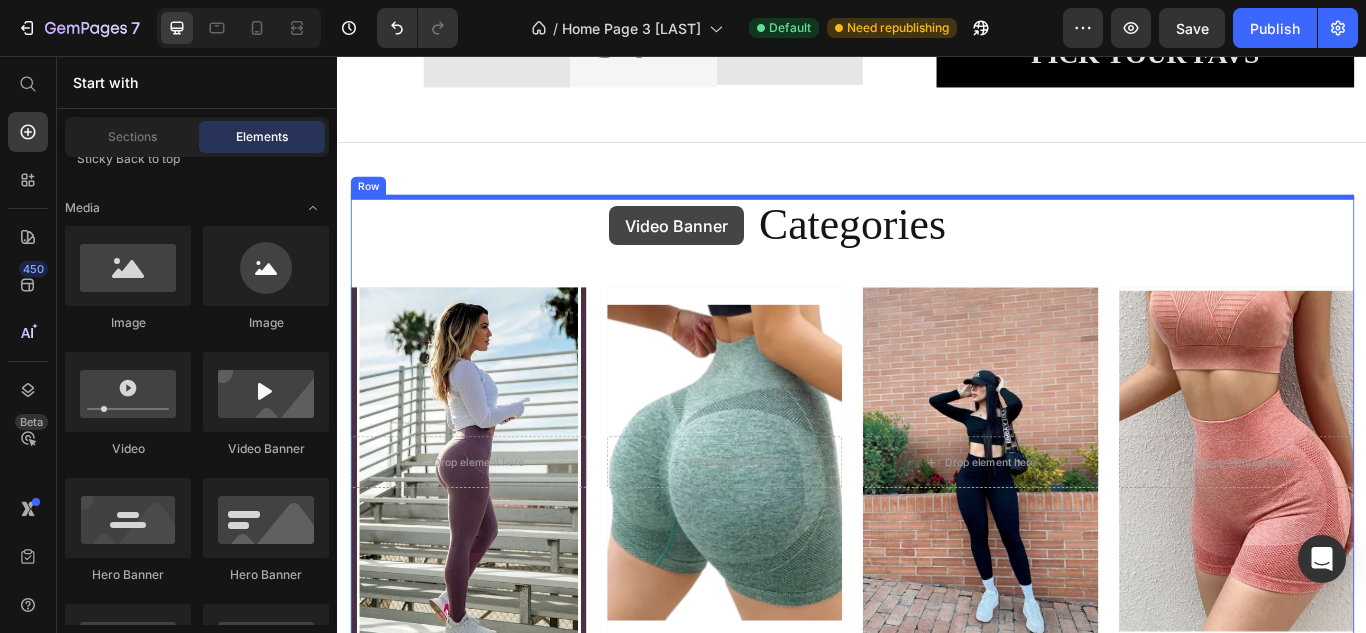 drag, startPoint x: 587, startPoint y: 455, endPoint x: 654, endPoint y: 230, distance: 234.76372 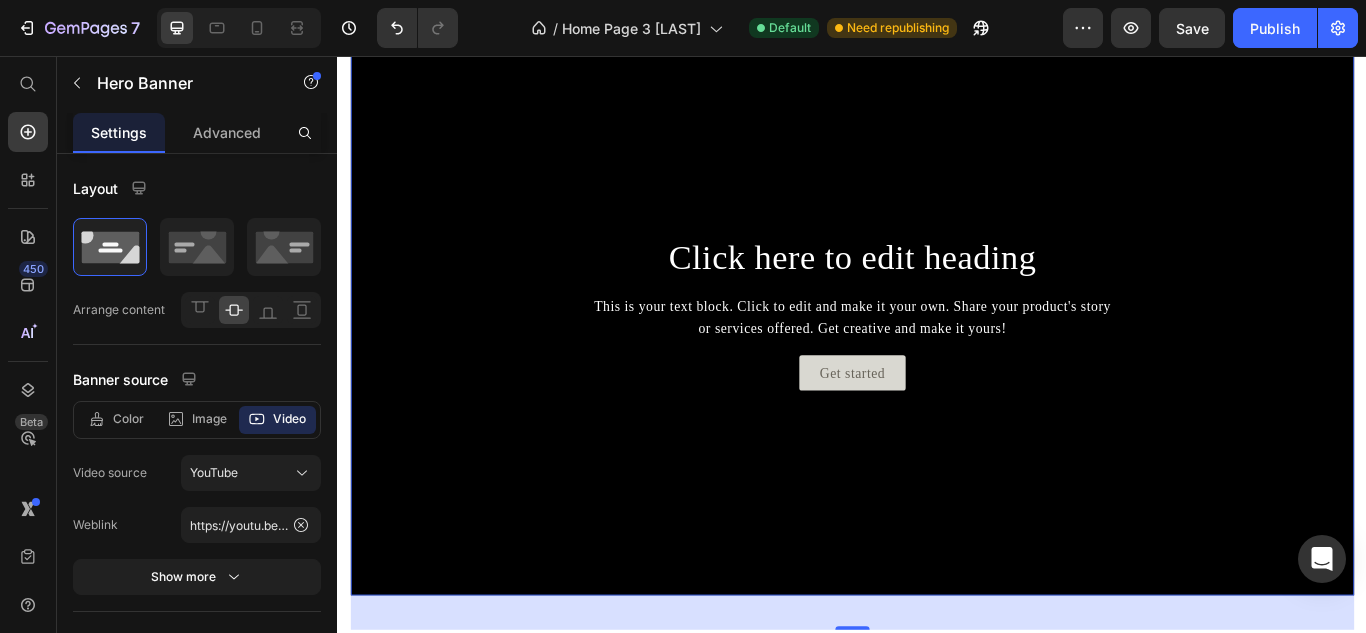 scroll, scrollTop: 1057, scrollLeft: 0, axis: vertical 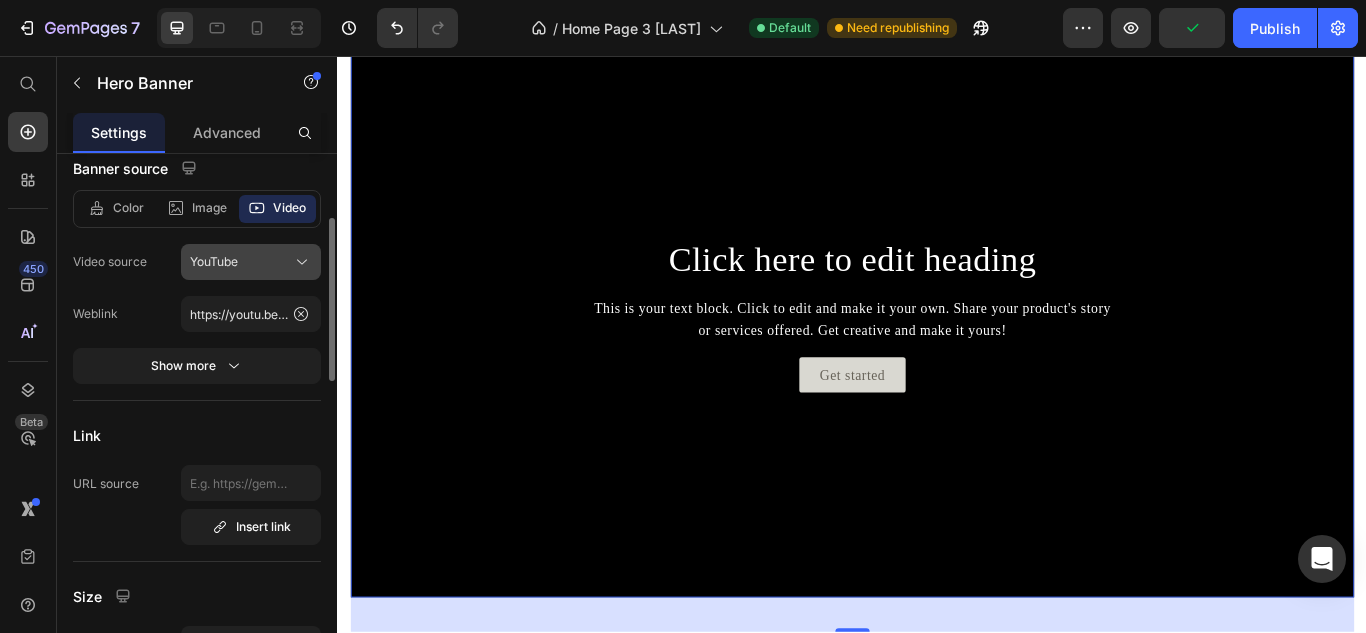 click on "YouTube" at bounding box center (251, 262) 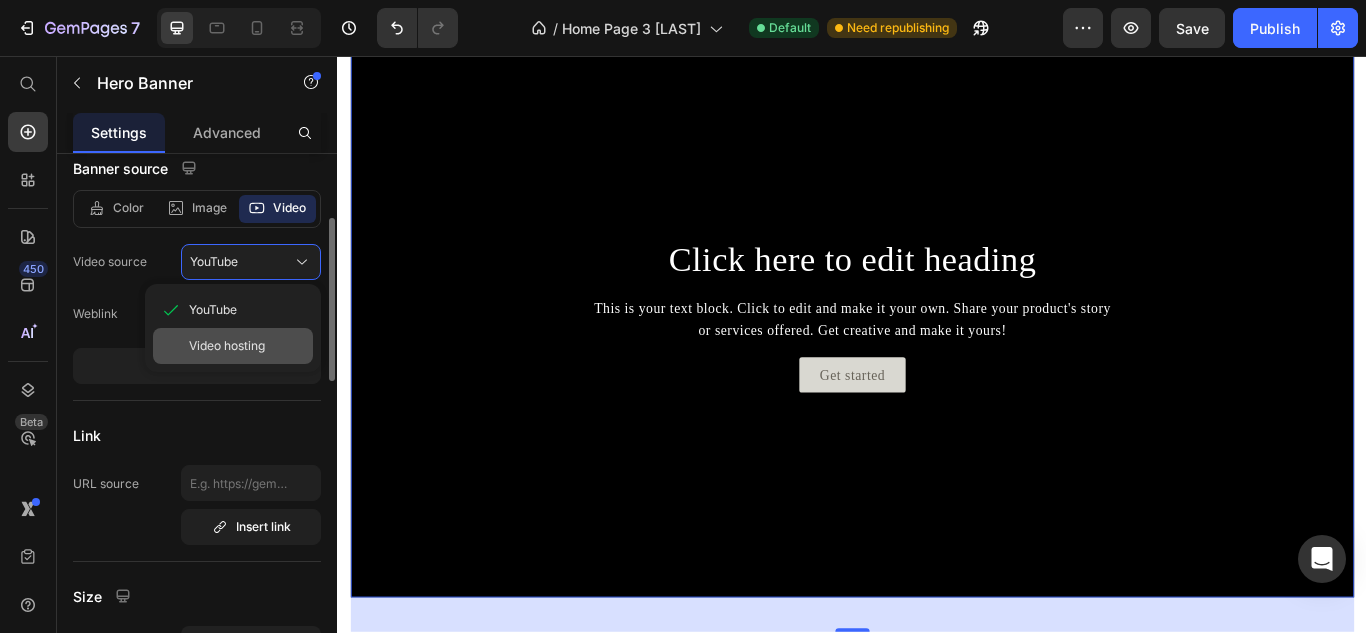 click on "Video hosting" 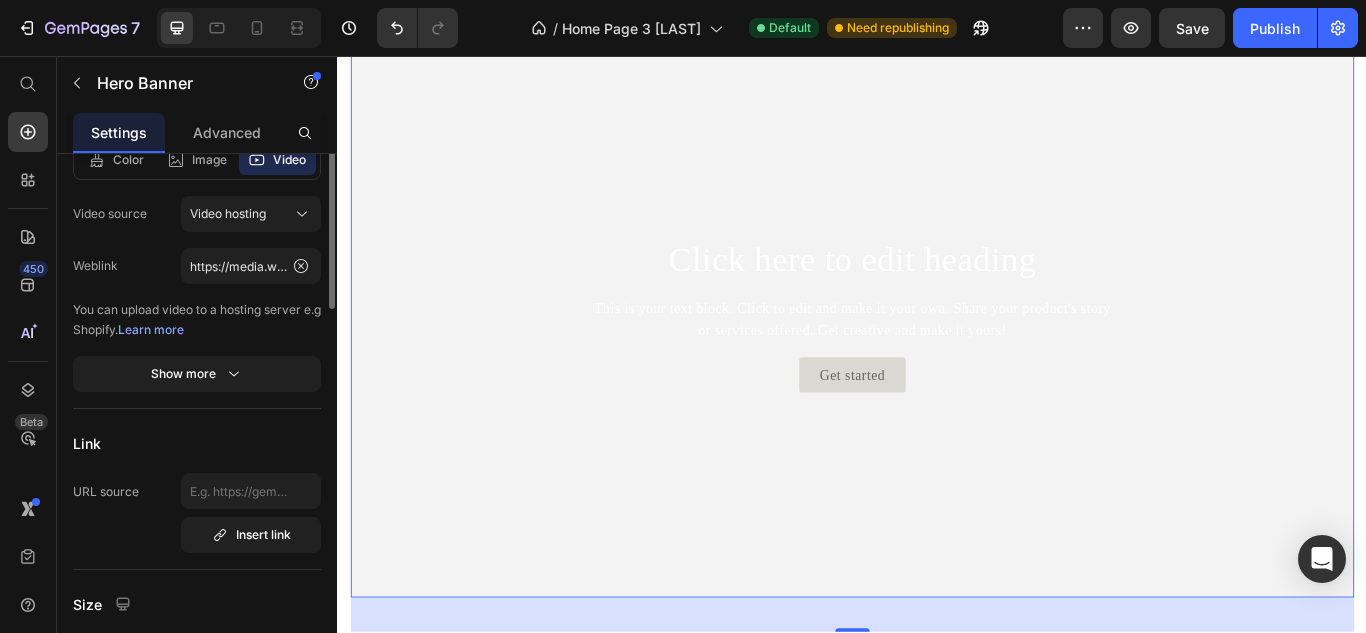 scroll, scrollTop: 196, scrollLeft: 0, axis: vertical 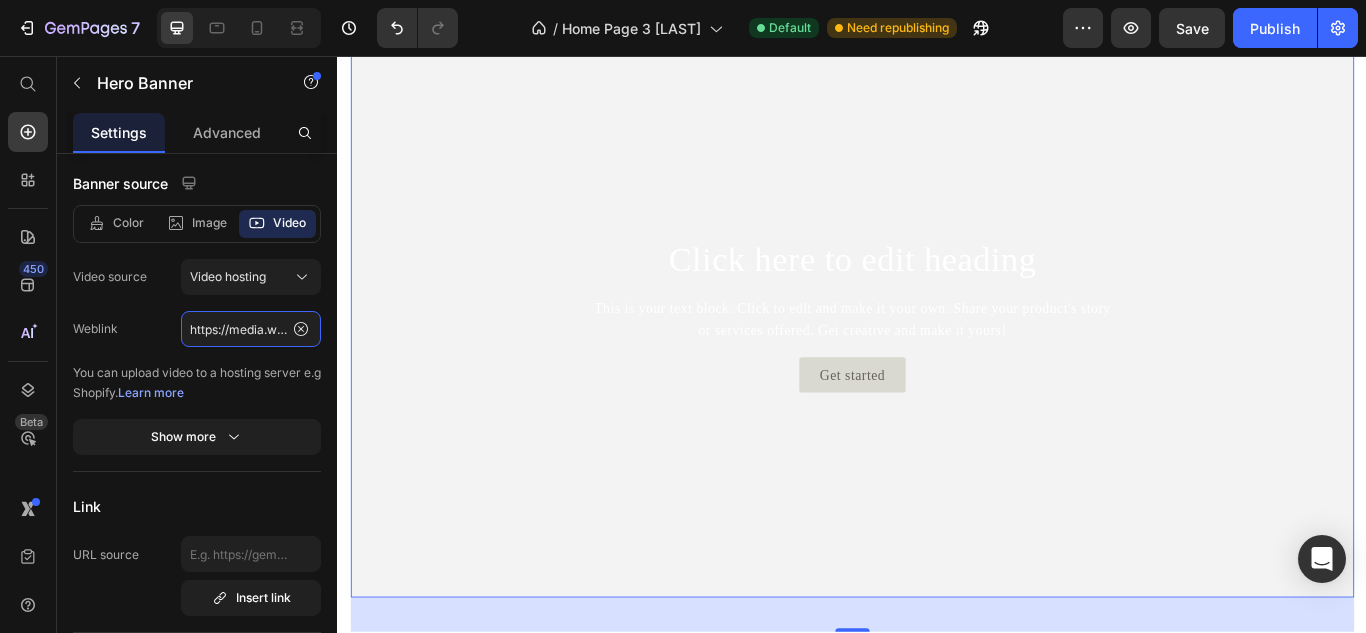 click on "https://media.w3.org/2010/05/sintel/trailer.mp4" 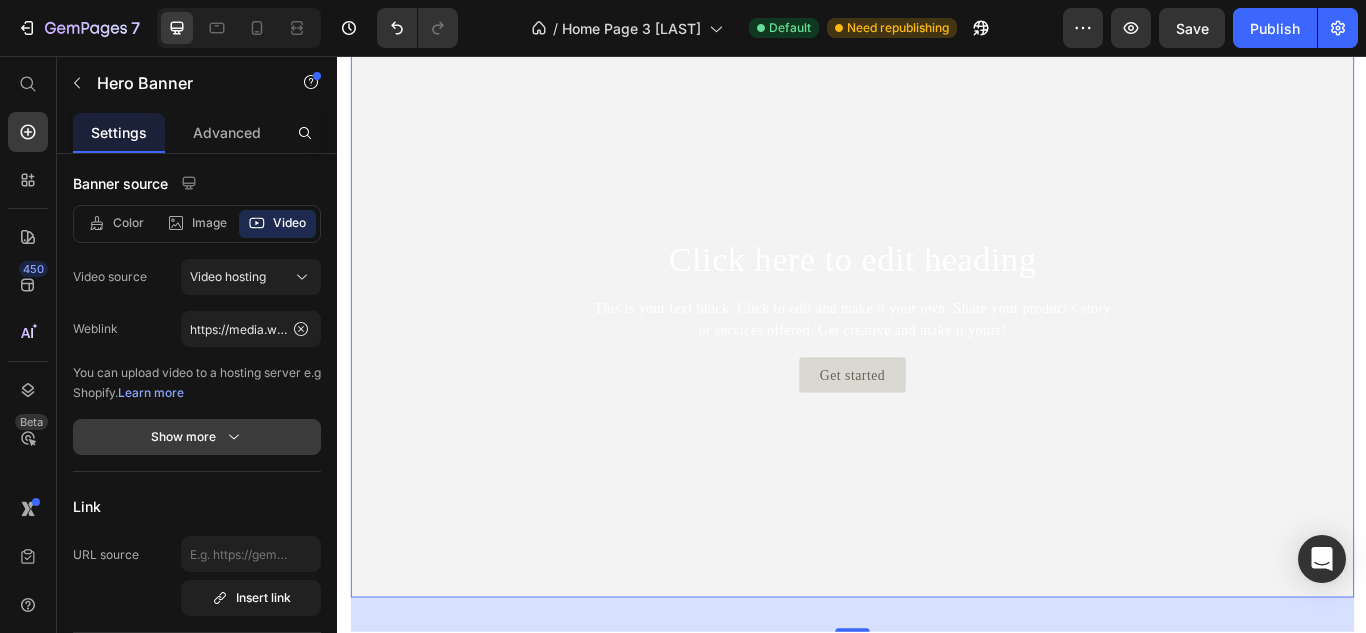 click on "Show more" at bounding box center [197, 437] 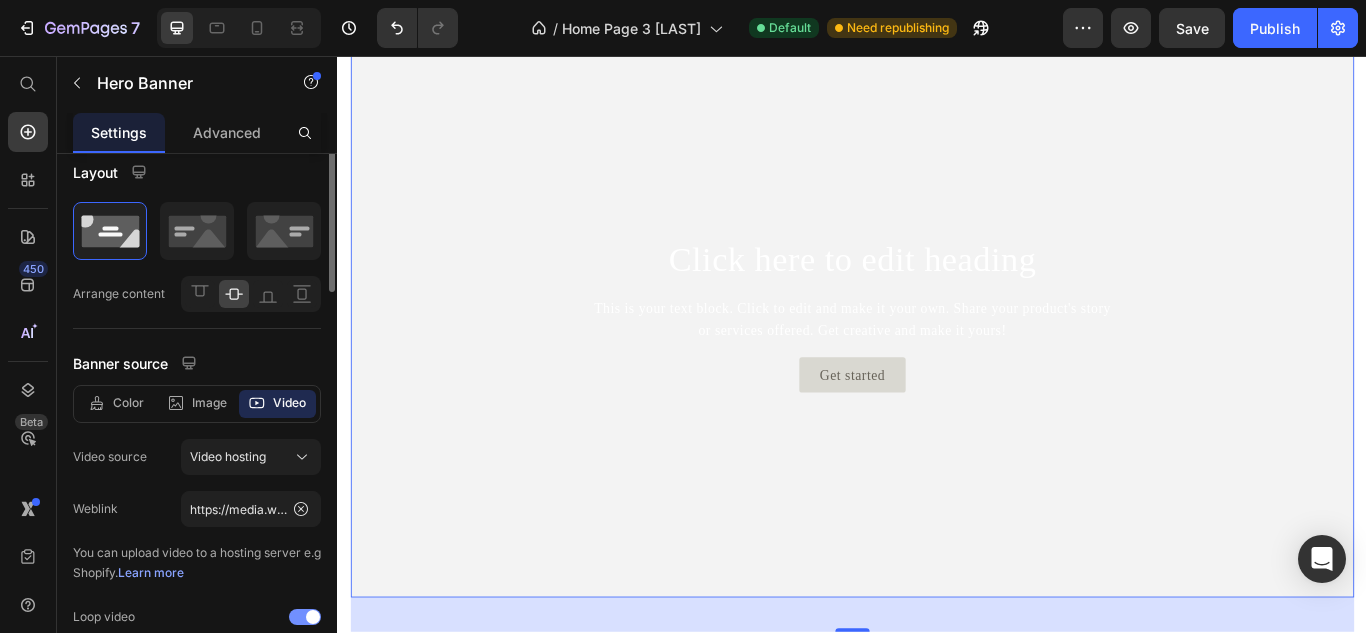 scroll, scrollTop: 0, scrollLeft: 0, axis: both 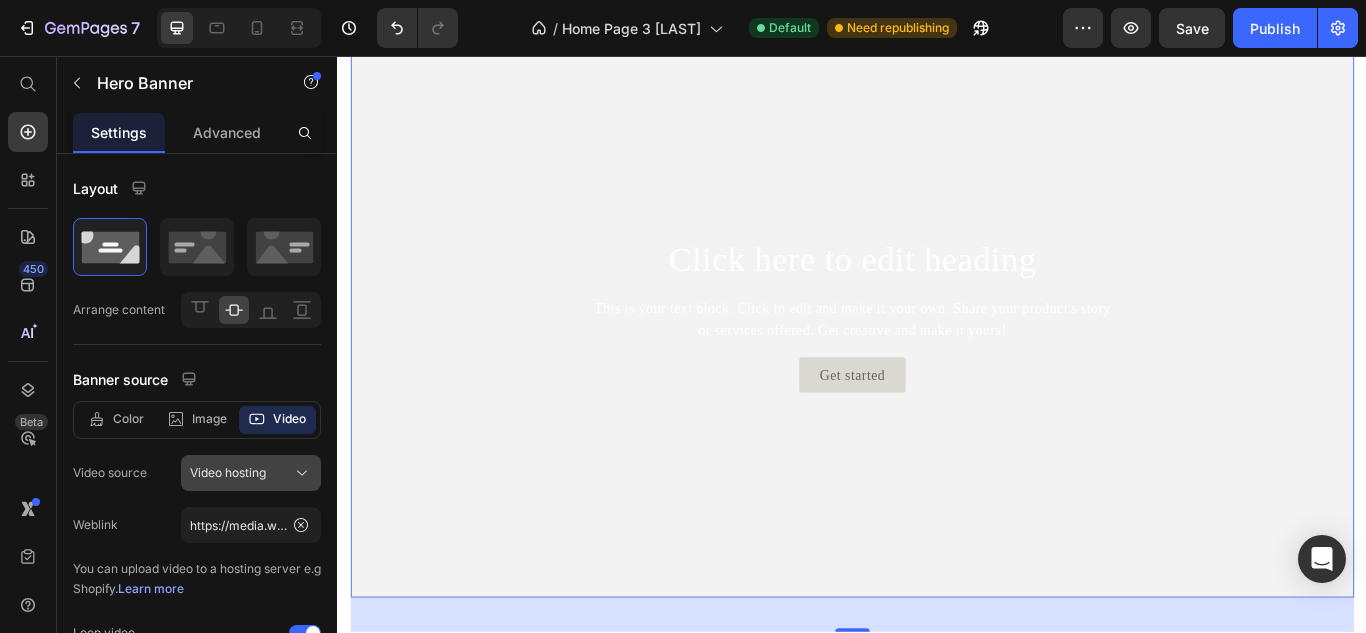 click on "Video hosting" 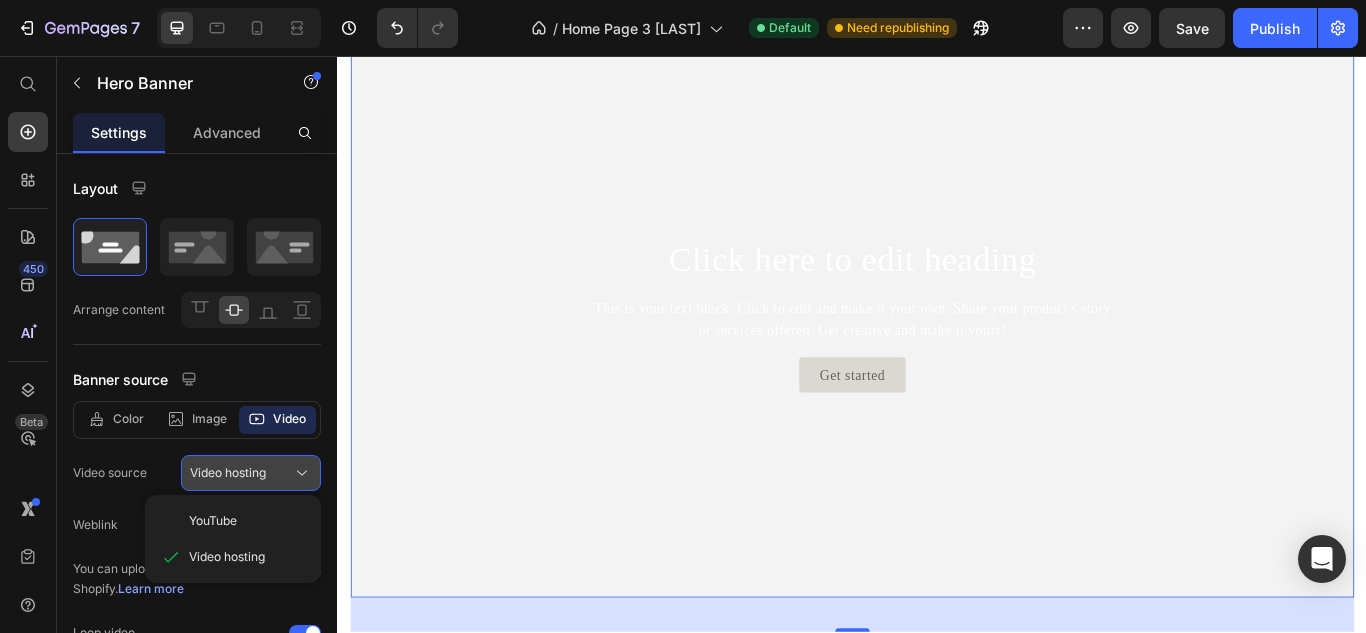 click 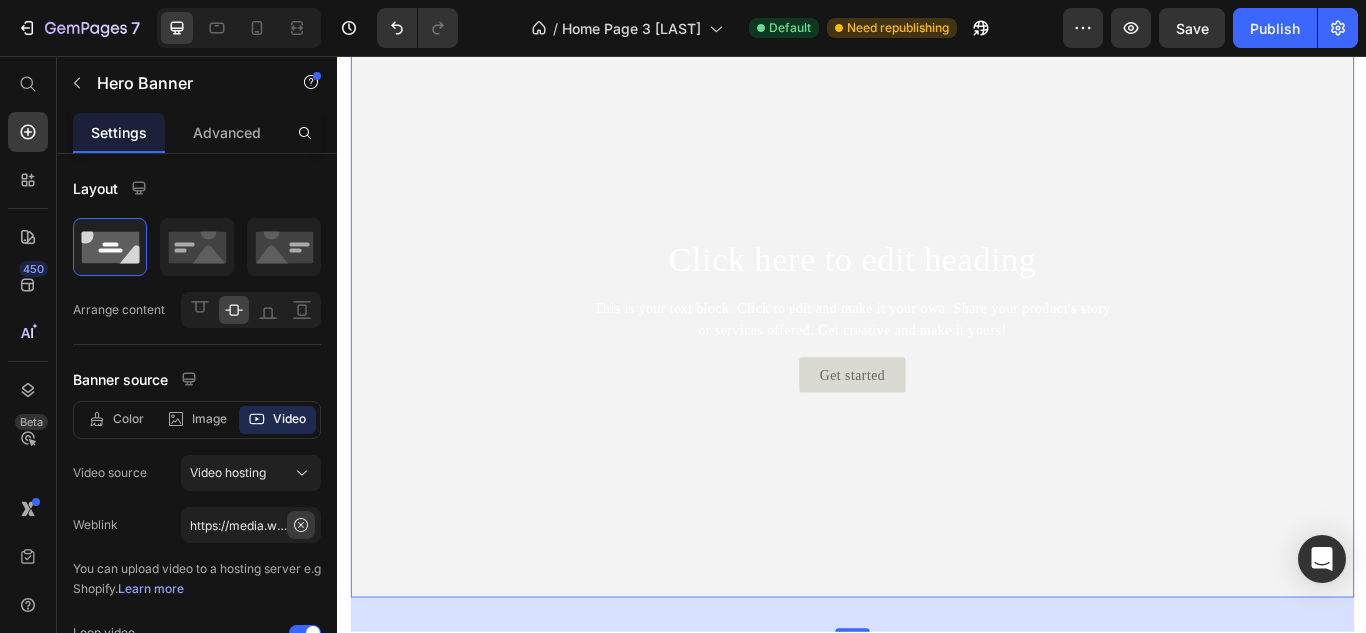 click 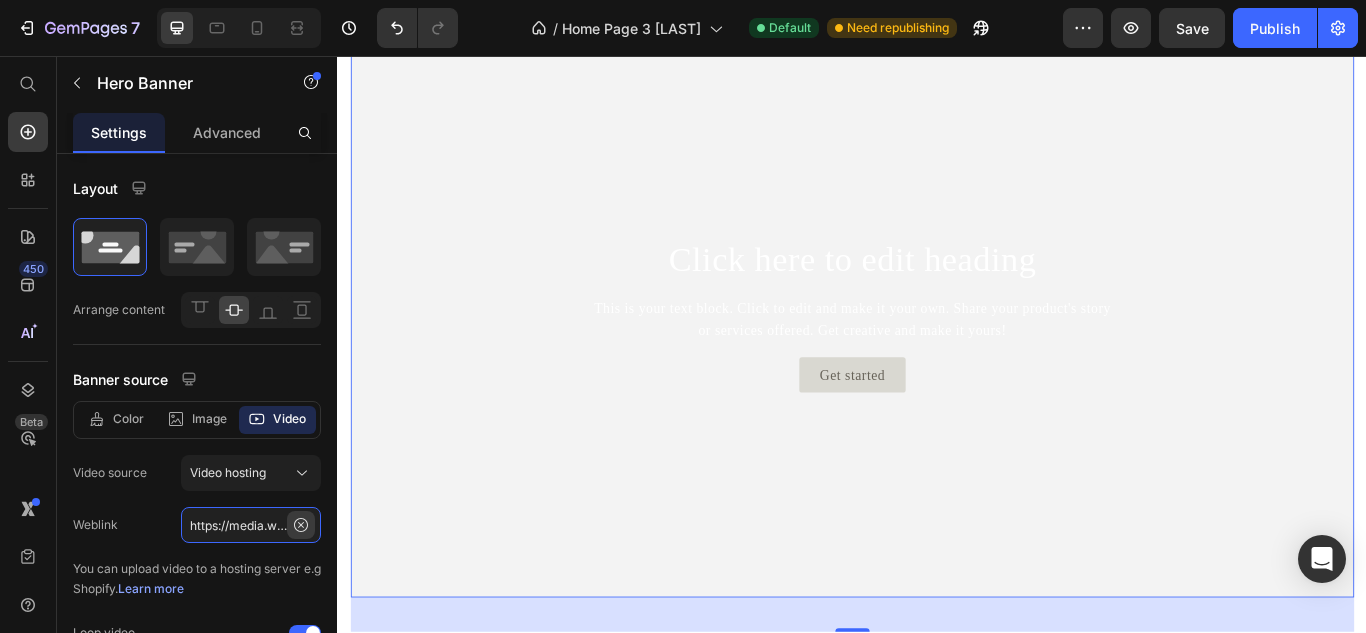 type 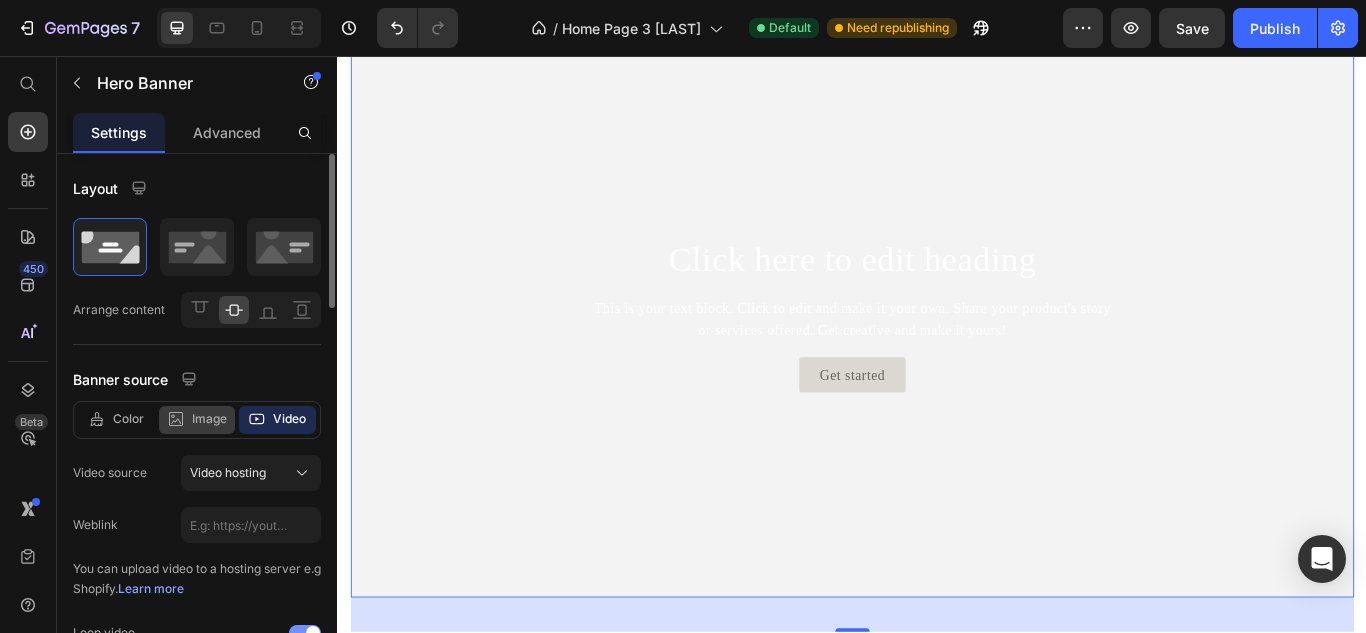 click on "Image" at bounding box center (209, 419) 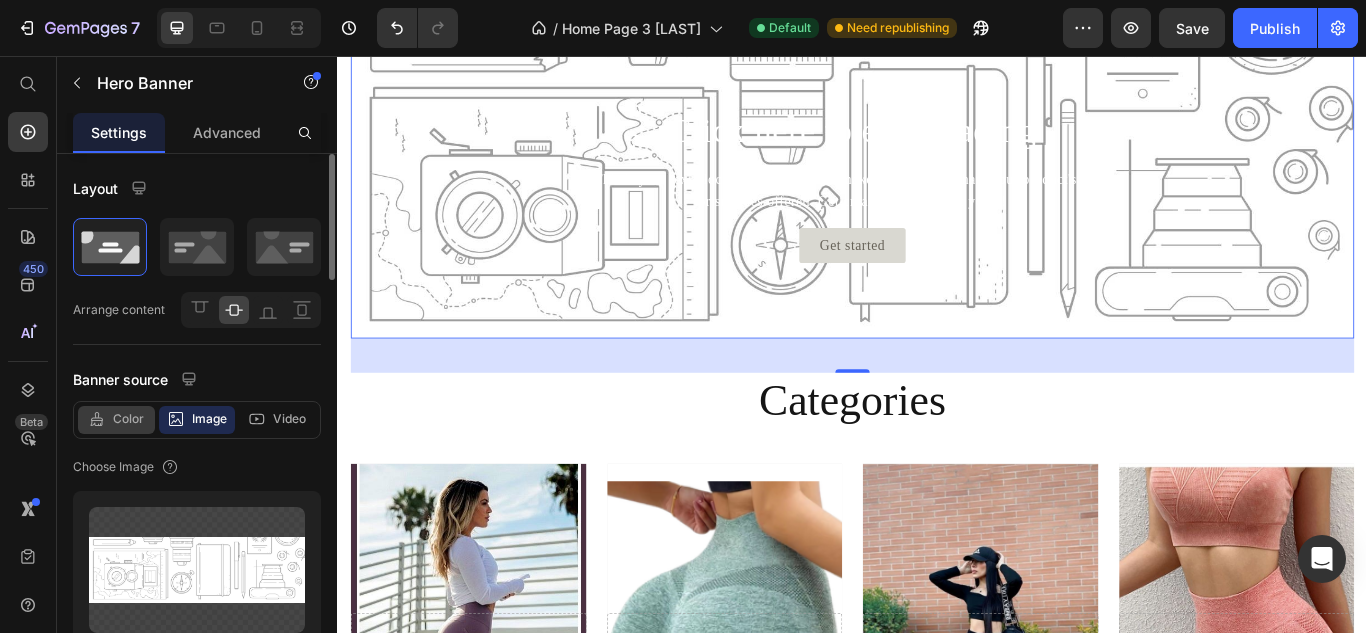 click on "Color" at bounding box center [128, 419] 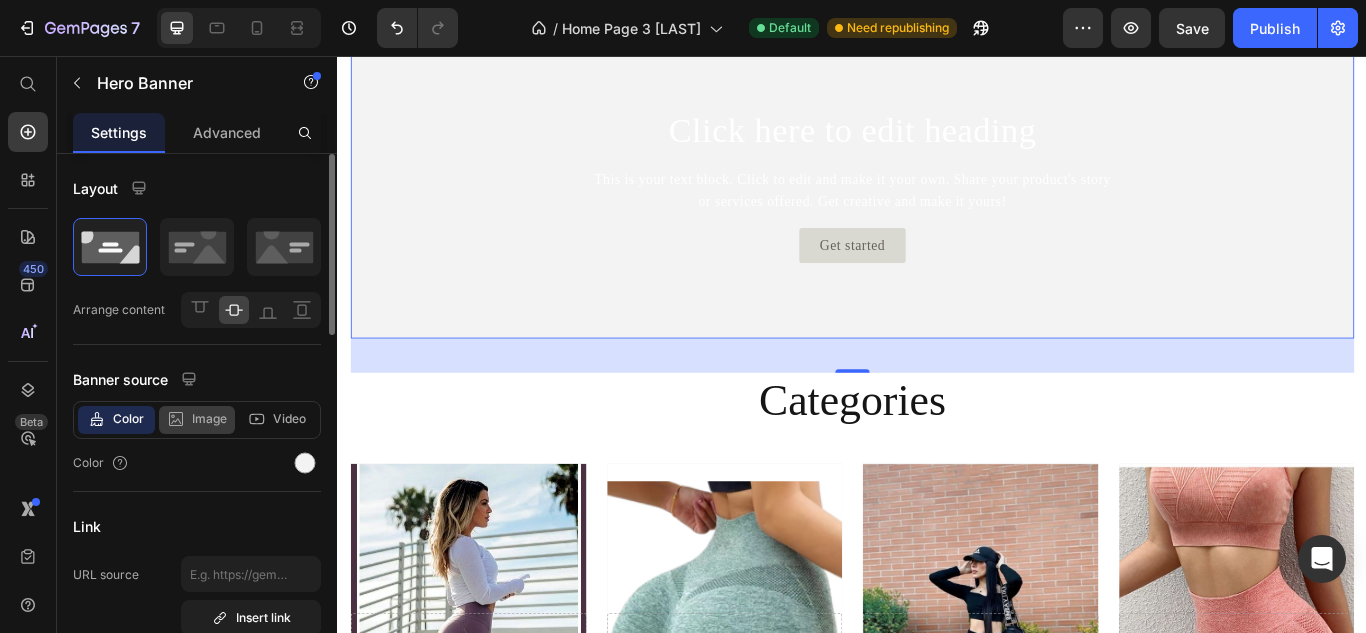 click on "Image" 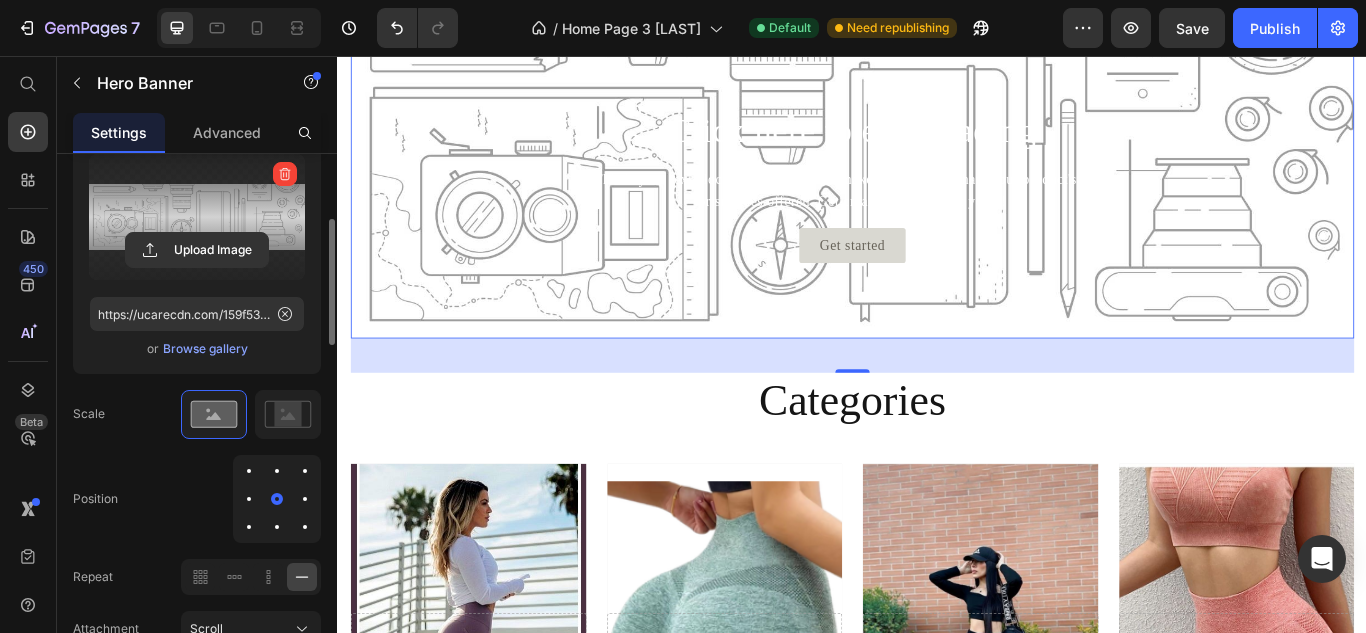 scroll, scrollTop: 0, scrollLeft: 0, axis: both 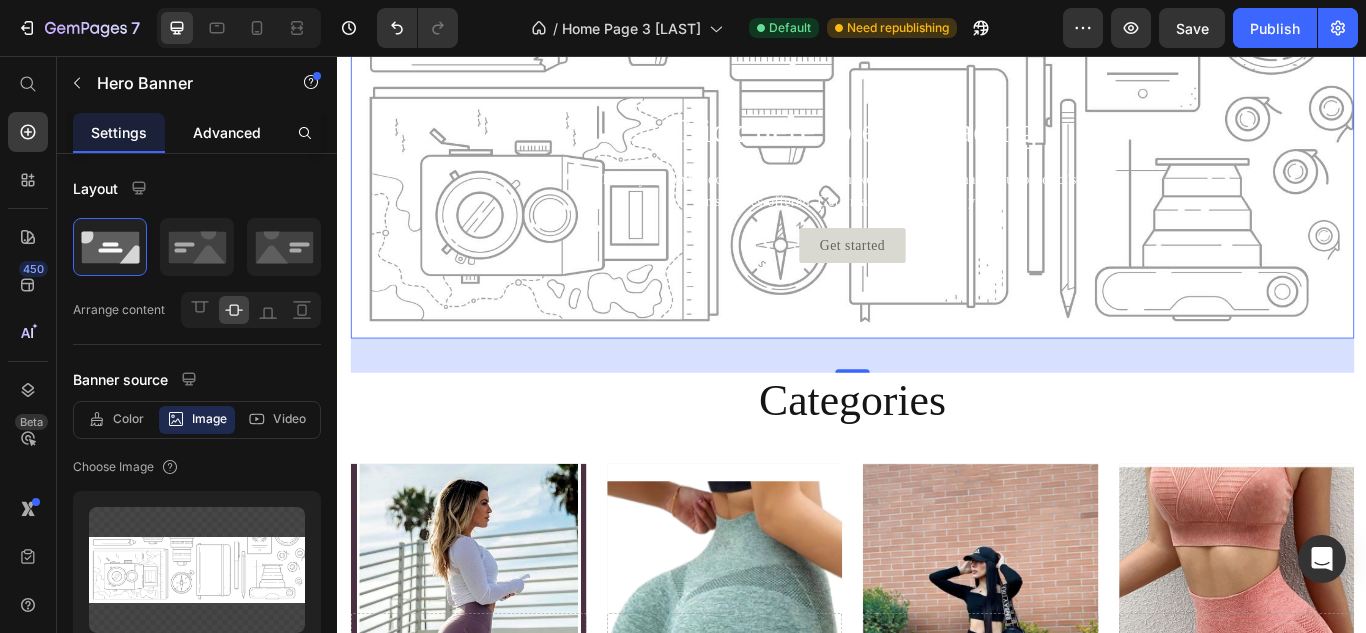 click on "Advanced" at bounding box center [227, 132] 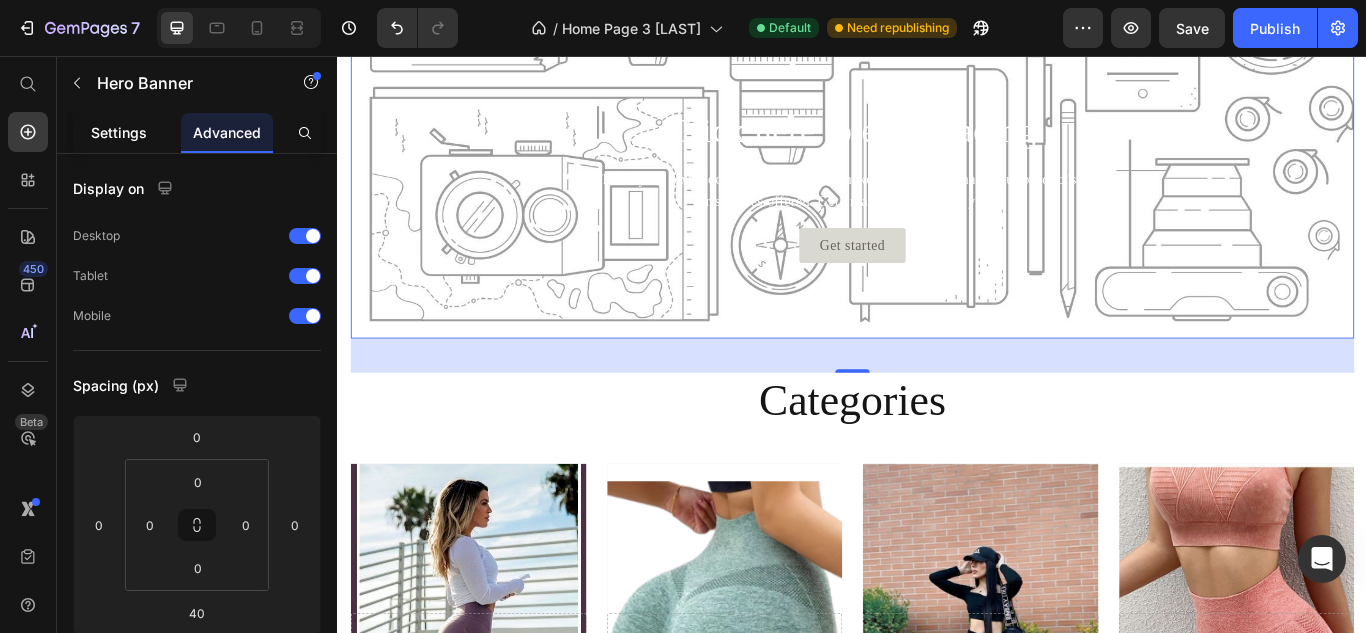 click on "Settings" 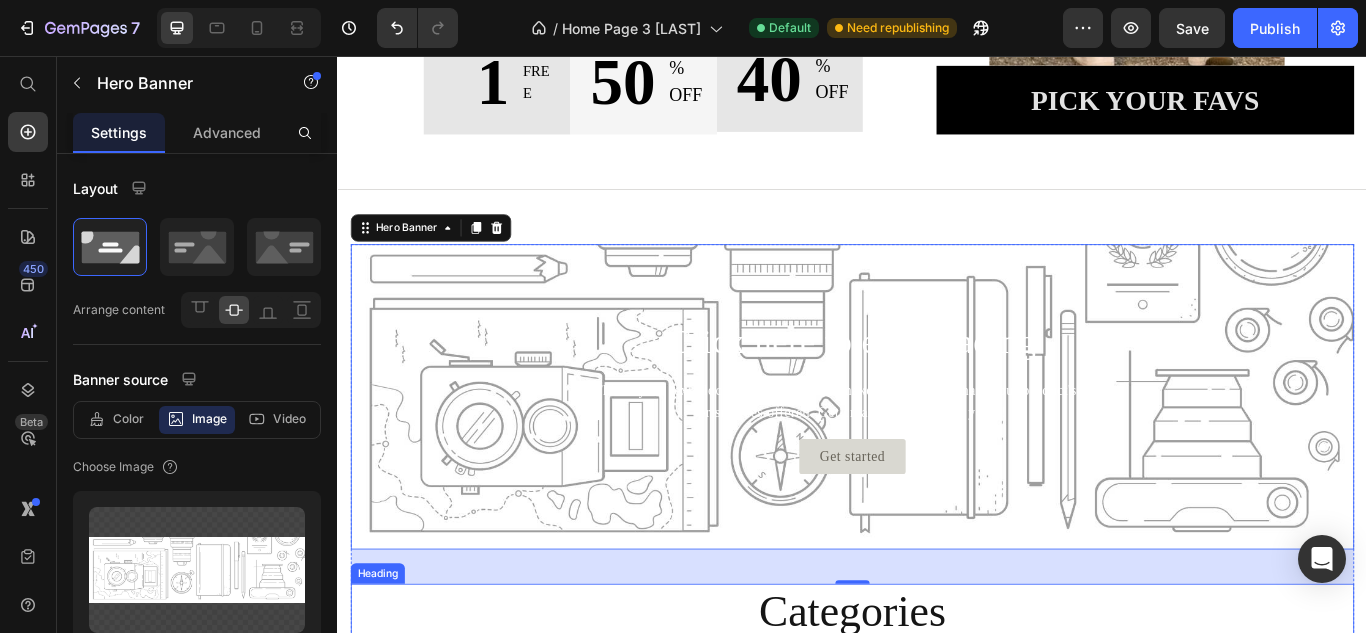 scroll, scrollTop: 817, scrollLeft: 0, axis: vertical 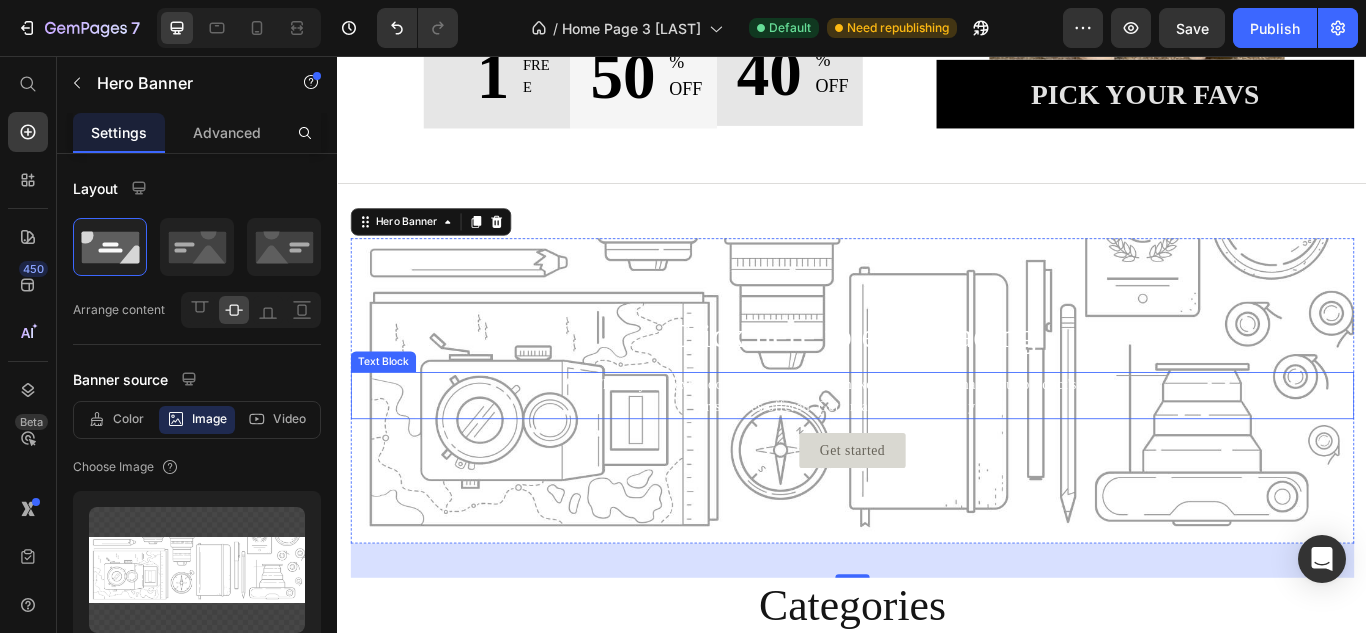 click on "This is your text block. Click to edit and make it your own. Share your product's story                   or services offered. Get creative and make it yours!" at bounding box center [937, 452] 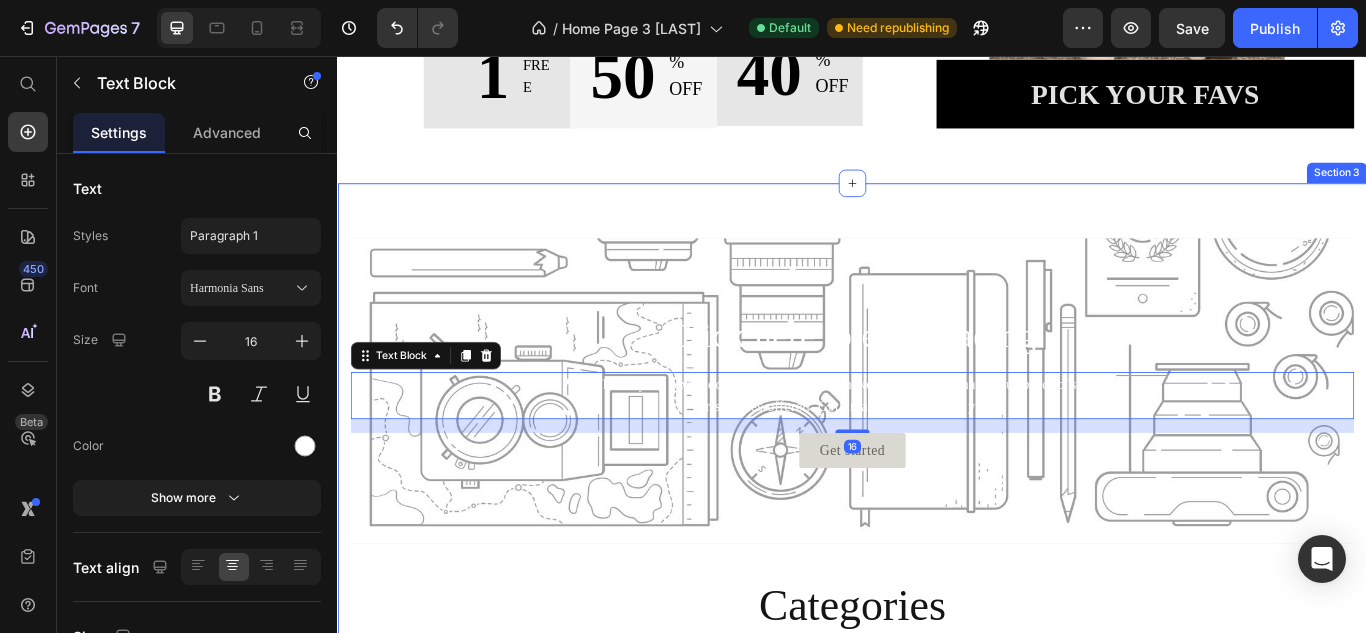 click on "Click here to edit heading Heading This is your text block. Click to edit and make it your own. Share your product's story                   or services offered. Get creative and make it yours! Text Block   16 Get started Button Hero Banner Categories Heading
Drop element here Hero Banner Style, shape and power in a single garment # Text block
Drop element here Hero Banner SHORT push up # Text block
Drop element here Hero Banner Perfect Combine with everything # Text block
Drop element here Hero Banner They fit the body without tightening# Text block Row Row Section 3" at bounding box center (937, 765) 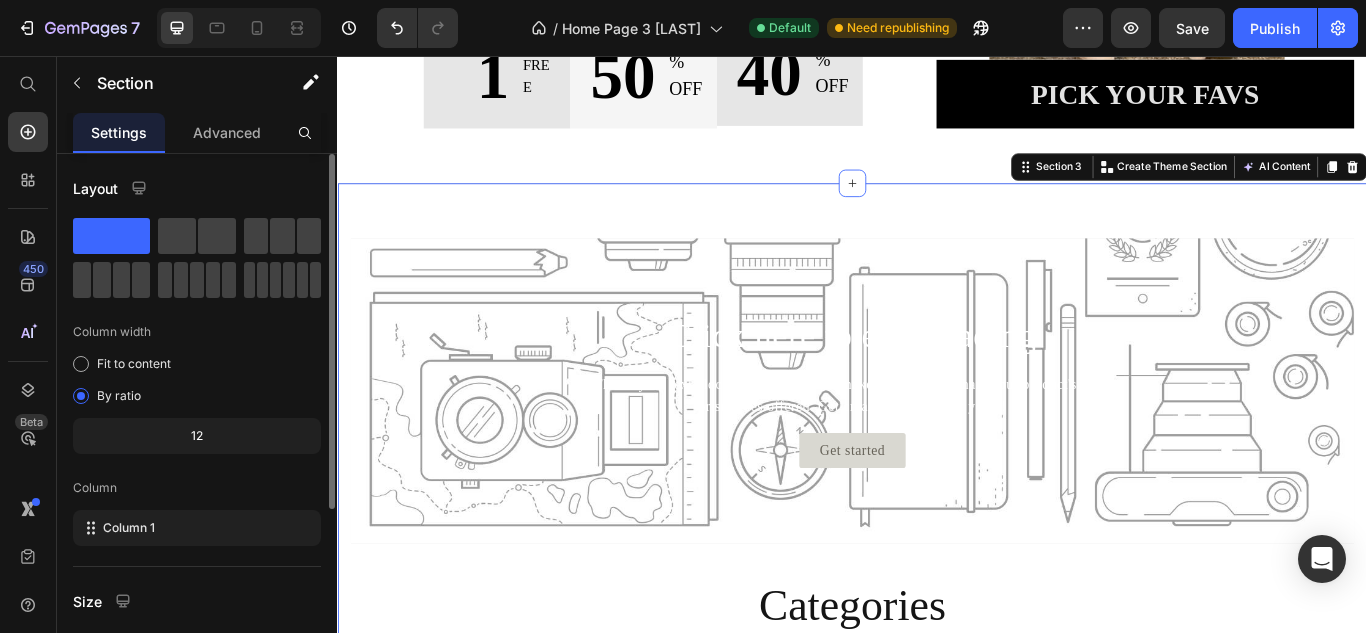 scroll, scrollTop: 272, scrollLeft: 0, axis: vertical 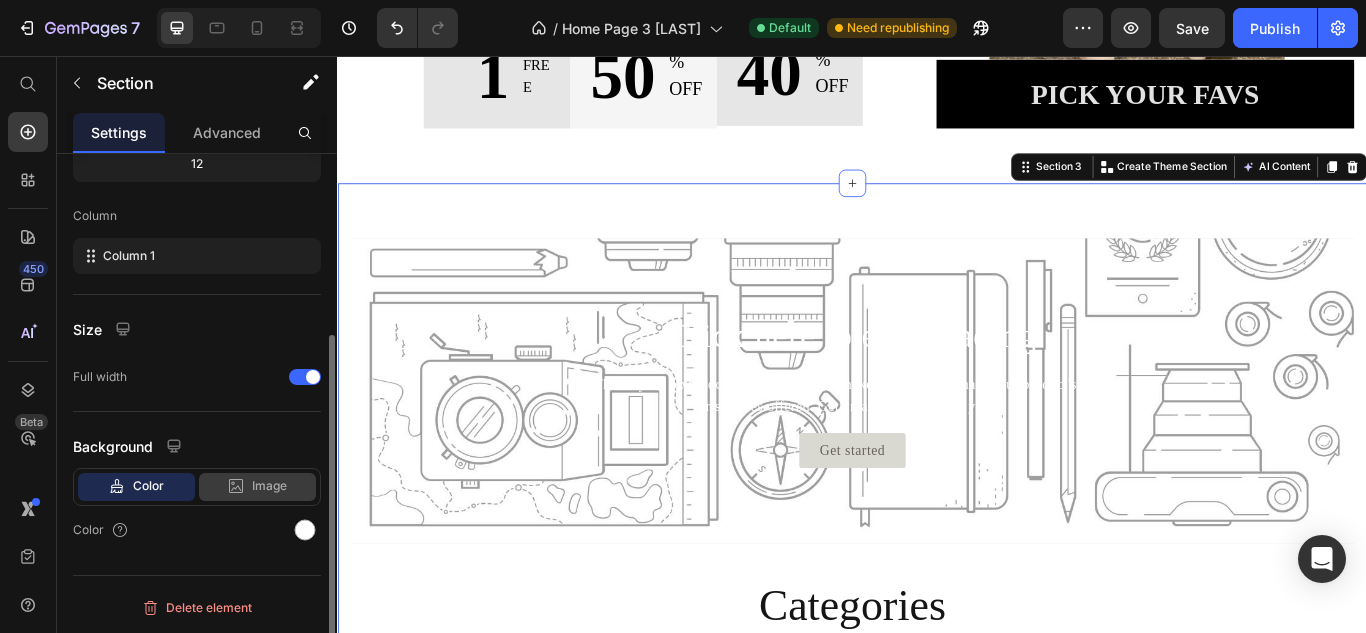 click on "Image" 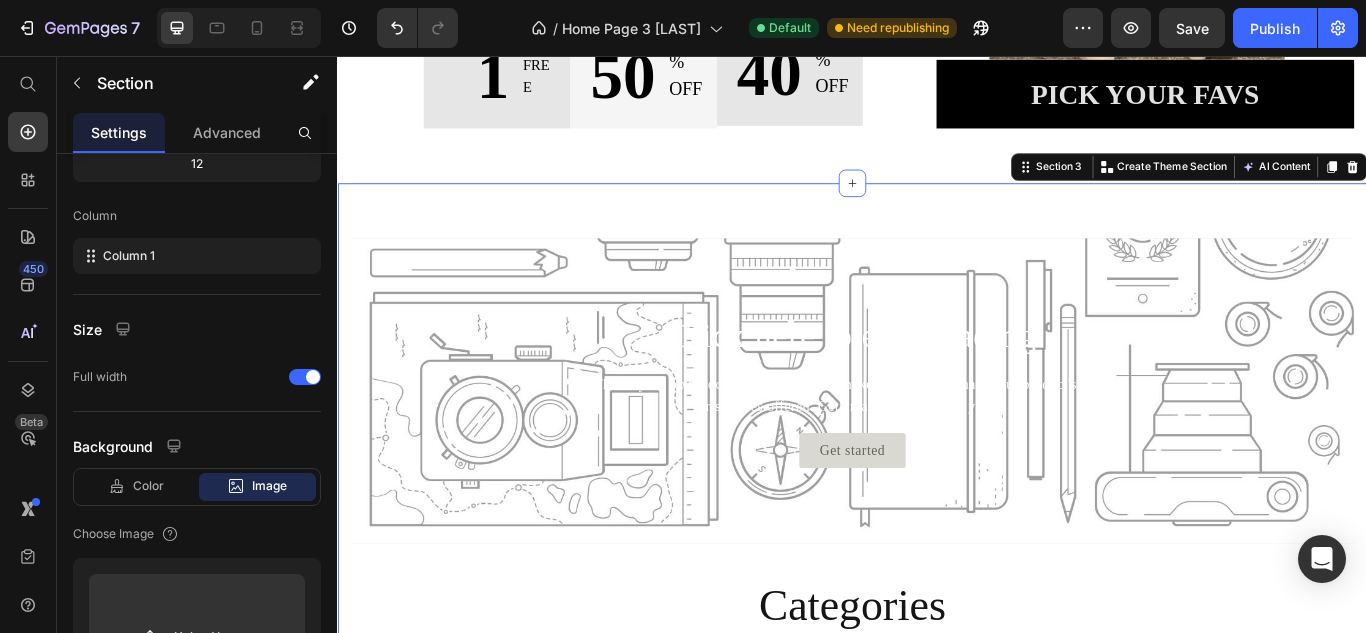 click on "Click here to edit heading Heading This is your text block. Click to edit and make it your own. Share your product's story                   or services offered. Get creative and make it yours! Text Block Get started Button Hero Banner Categories Heading
Drop element here Hero Banner Style, shape and power in a single garment # Text block
Drop element here Hero Banner SHORT push up # Text block
Drop element here Hero Banner Perfect Combine with everything # Text block
Drop element here Hero Banner They fit the body without tightening# Text block Row Row Section 3   Create Theme Section AI Content Write with GemAI What would you like to describe here? Tone and Voice Persuasive Product Bootyboots Short Show more Generate" at bounding box center [937, 765] 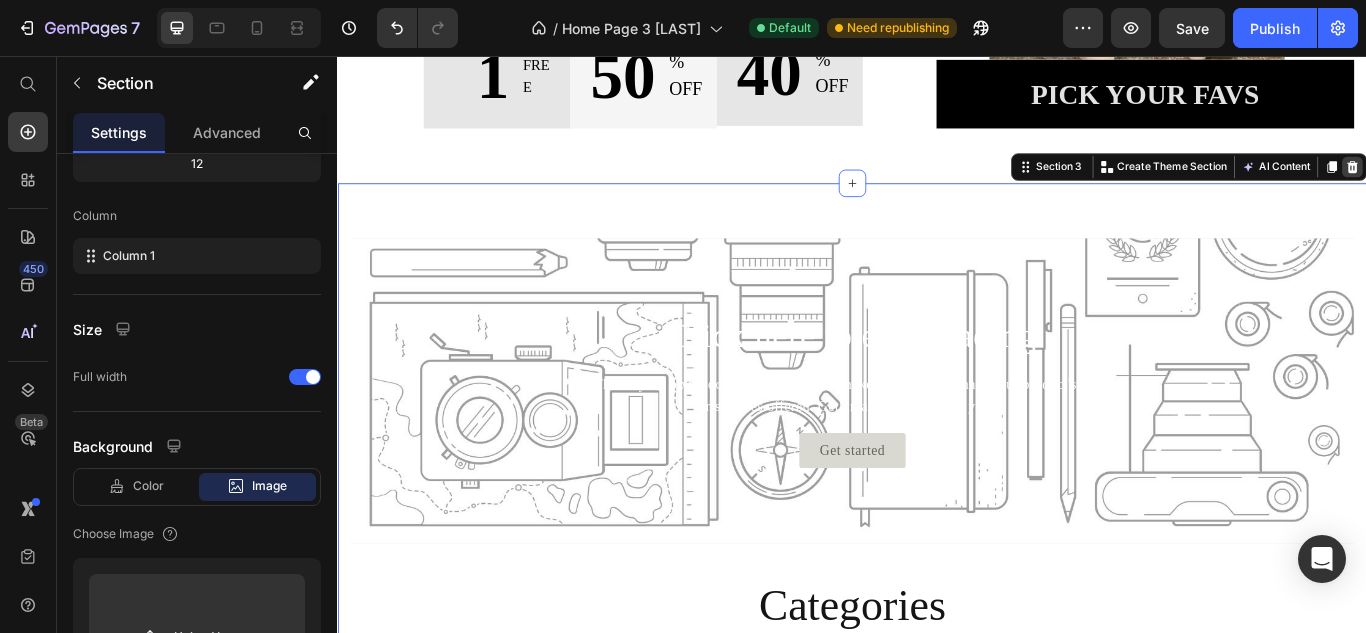 click 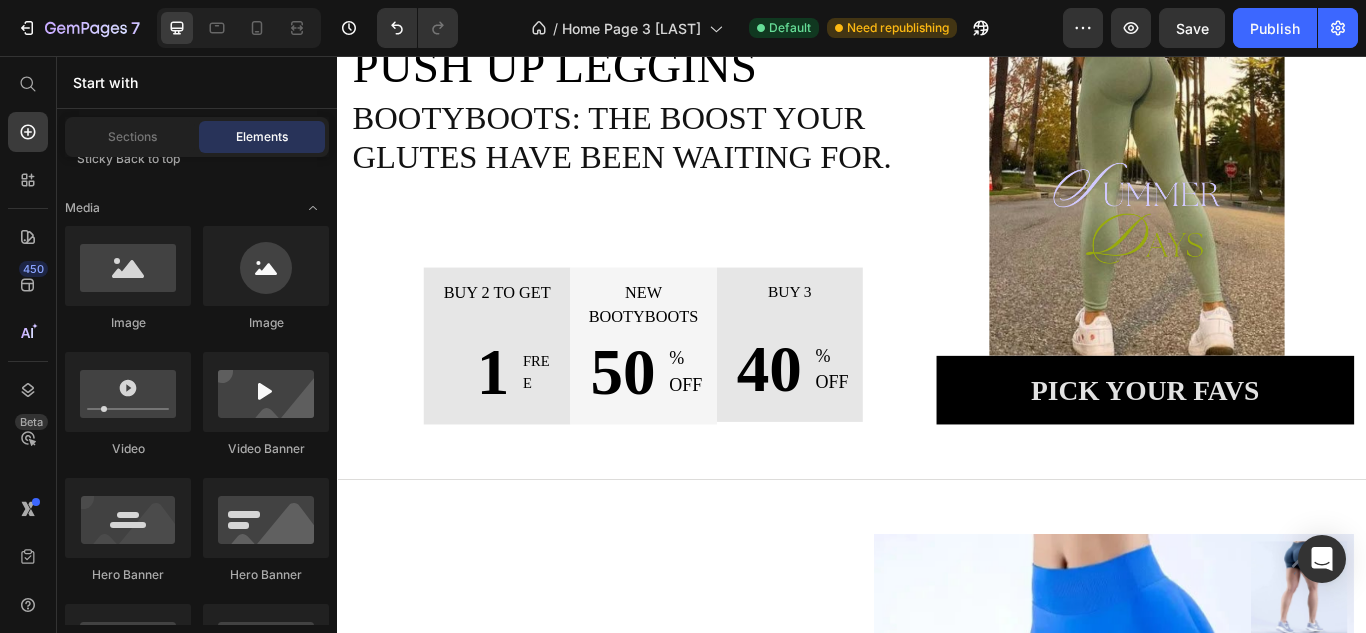 scroll, scrollTop: 478, scrollLeft: 0, axis: vertical 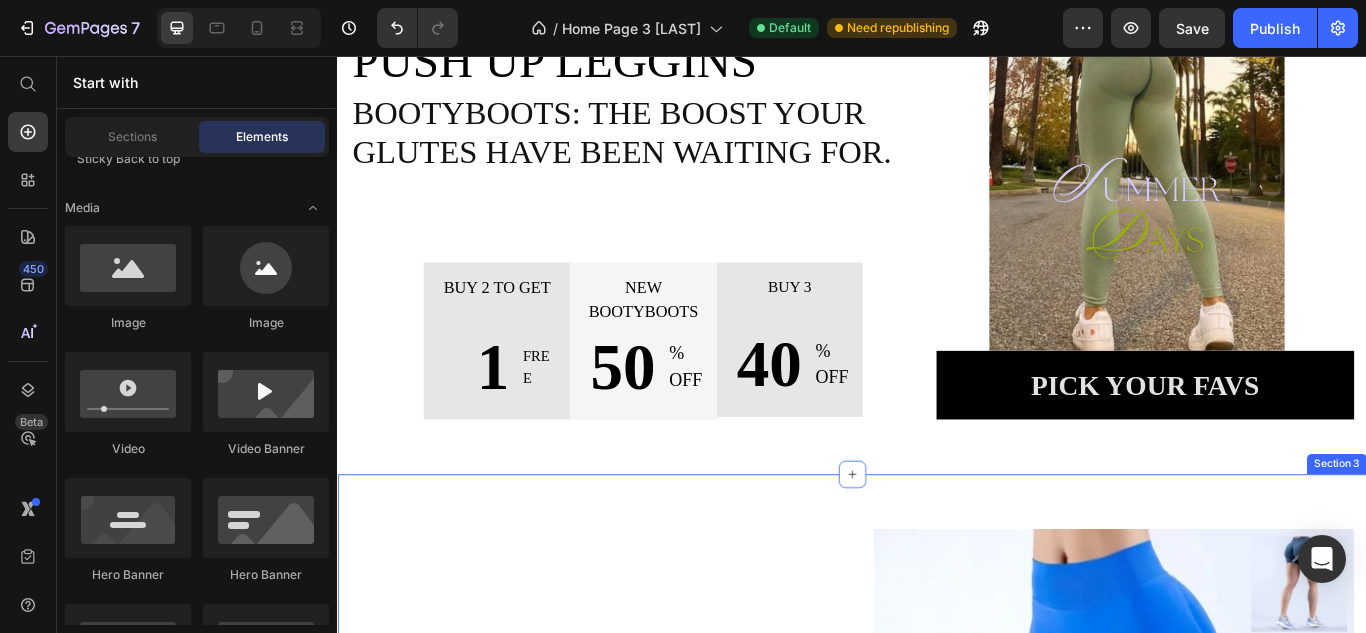 click on "New arrivals Text block Stay on top of trends this summer Heading       shop all looks Button Row
` ` Product Images & Gallery Color Pink green gray Dark Gray Light Green Yellow Red indigo dark blue Purple Light Blue white dark green navy Blue brown rose red Size XS S M L XL Product Variants & Swatches Buy 2 to get 1 Free Product Cart Button
Drop element here Product Row Section 3" at bounding box center (937, 1144) 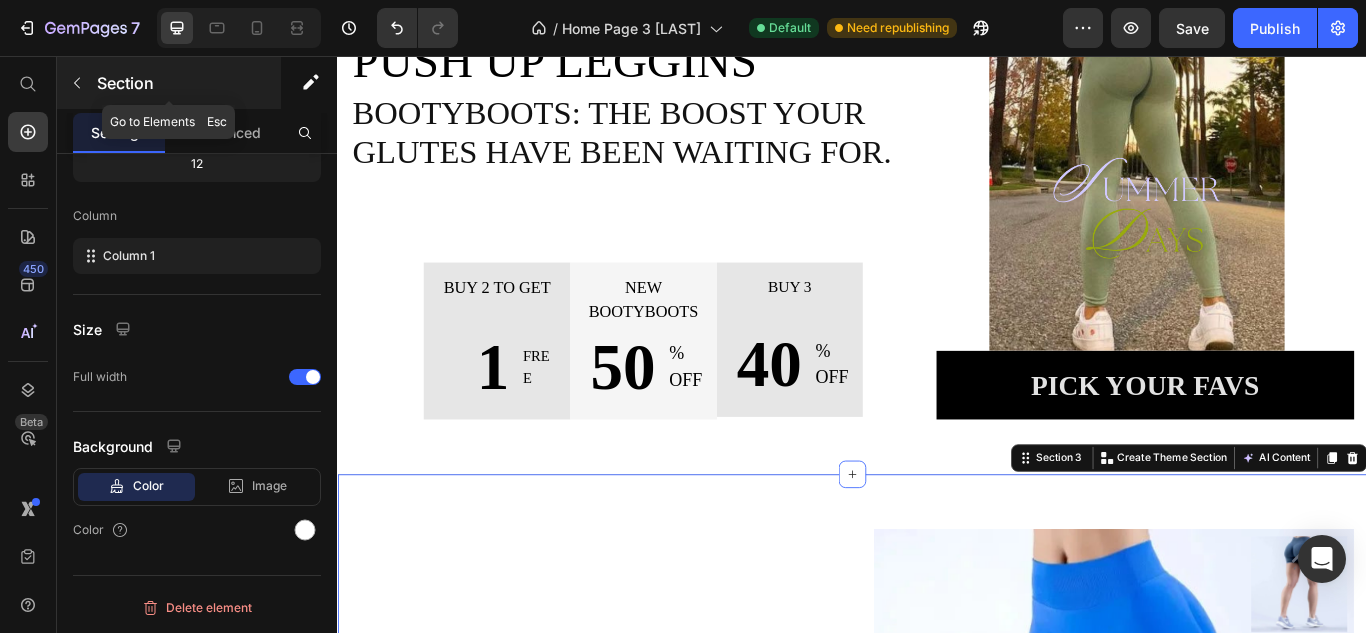 click 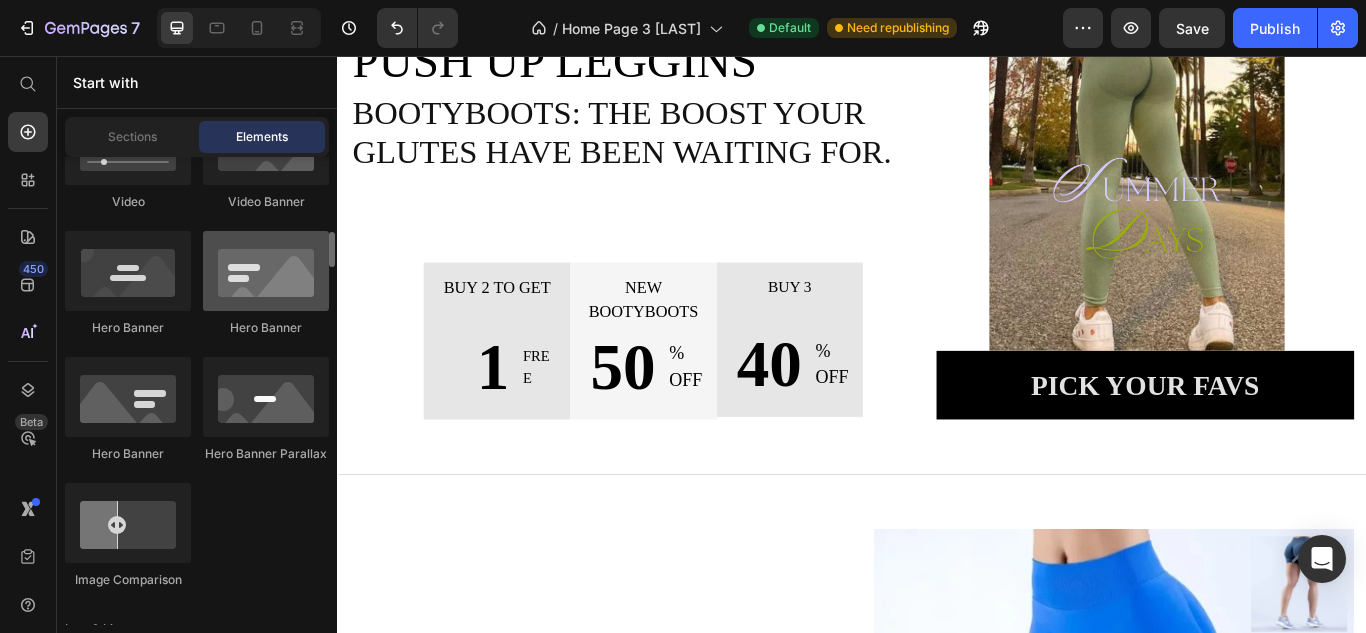 scroll, scrollTop: 968, scrollLeft: 0, axis: vertical 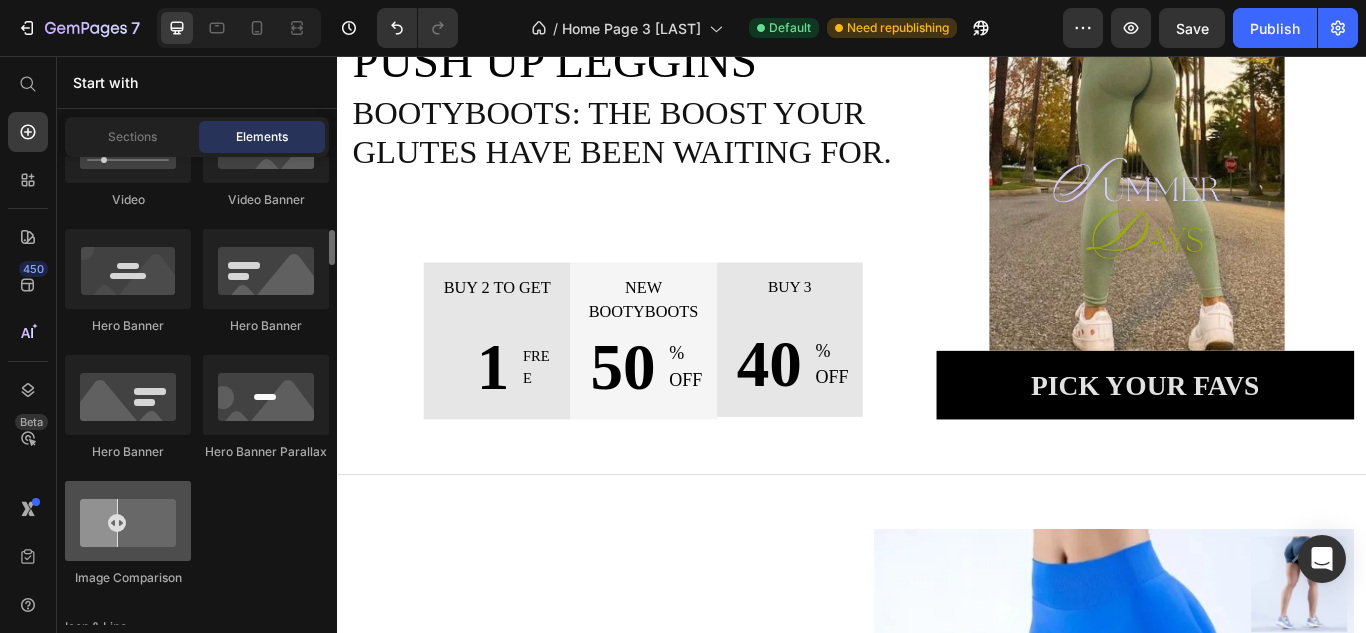 click at bounding box center [128, 521] 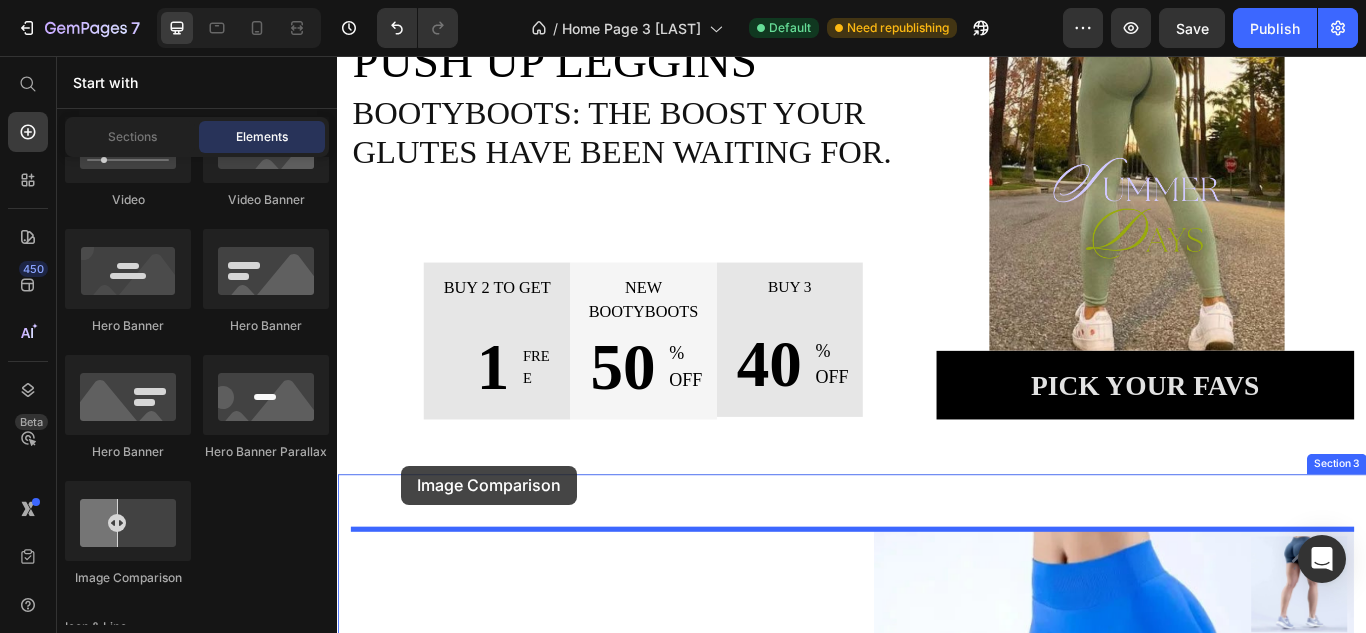 scroll, scrollTop: 493, scrollLeft: 0, axis: vertical 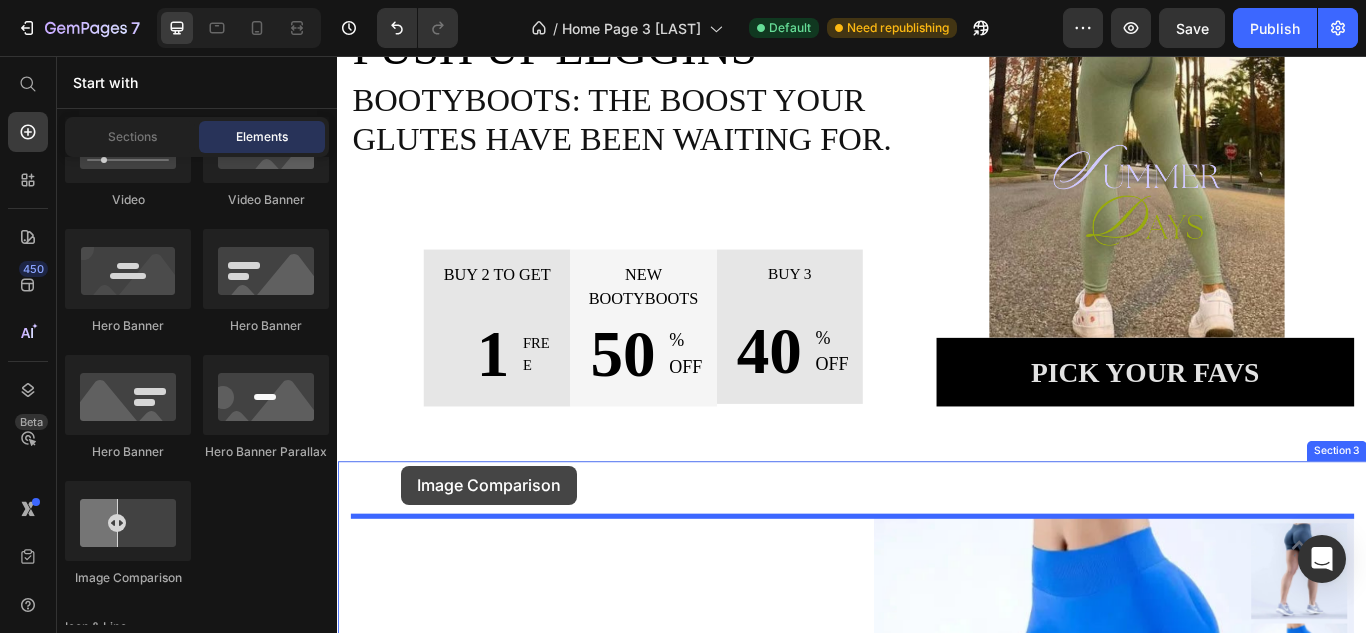 drag, startPoint x: 448, startPoint y: 595, endPoint x: 415, endPoint y: 534, distance: 69.354164 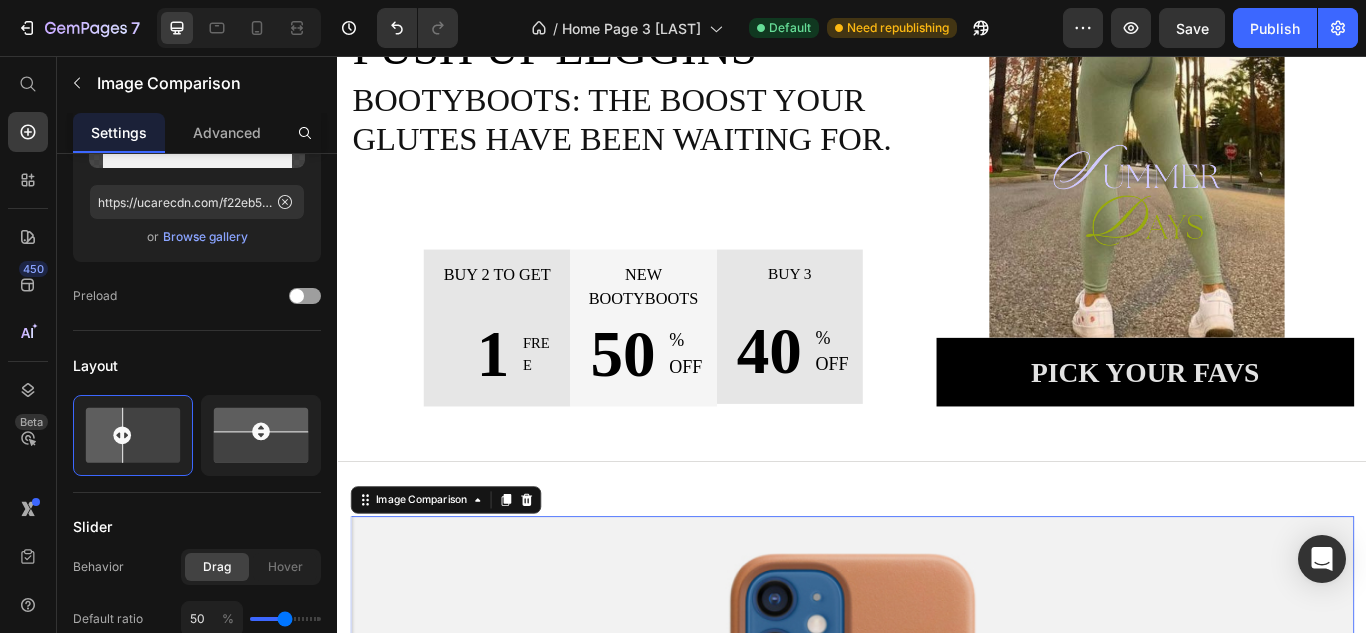 scroll, scrollTop: 0, scrollLeft: 0, axis: both 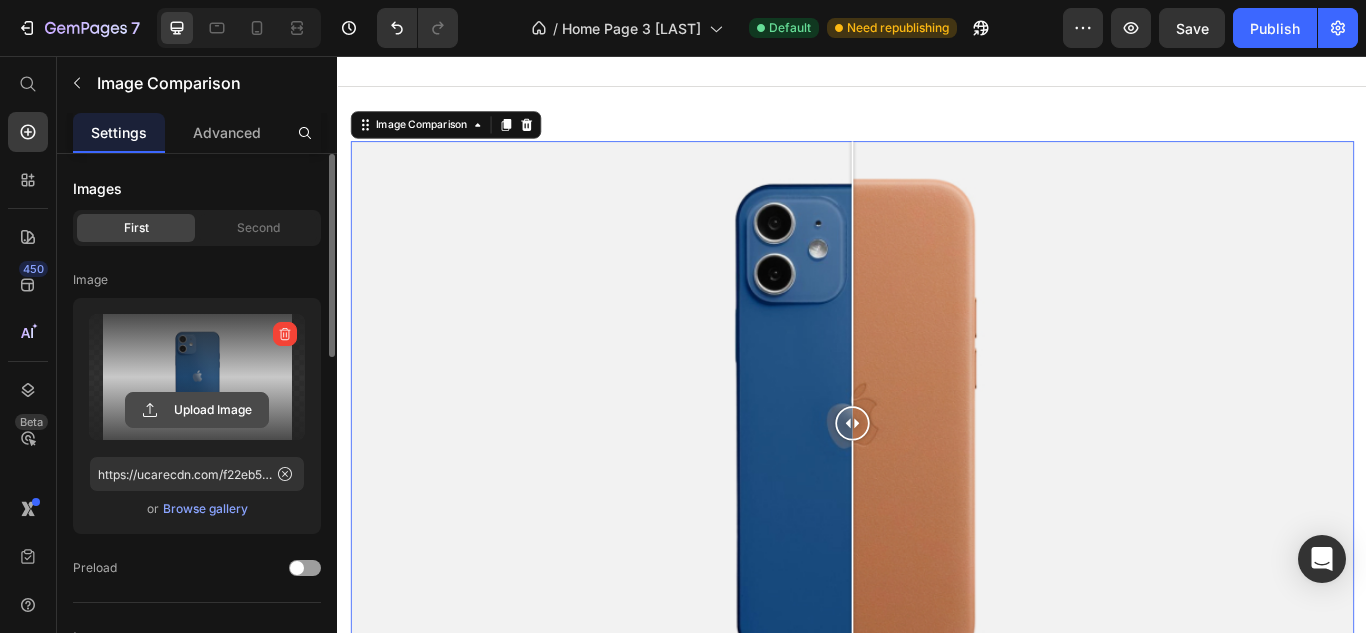 click 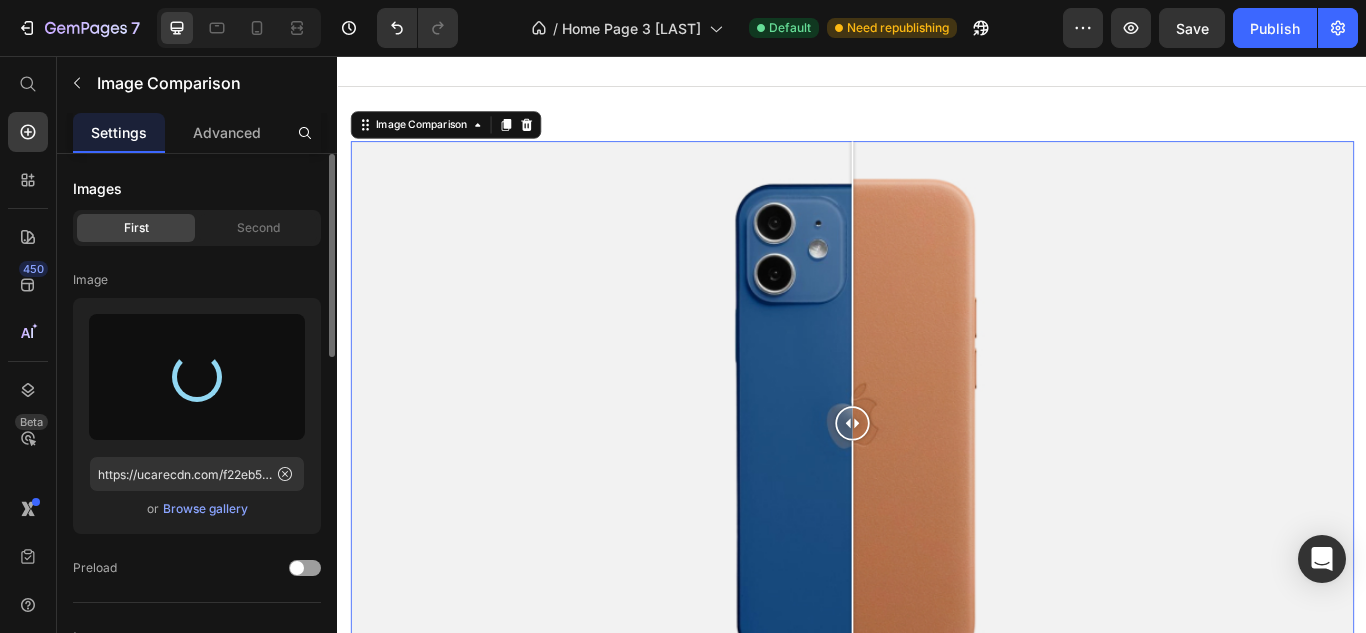 type on "https://cdn.shopify.com/s/files/1/0929/2365/8515/files/gempages_563465570620539666-e97c8d44-5f38-455d-a796-2448c47d4068.jpg" 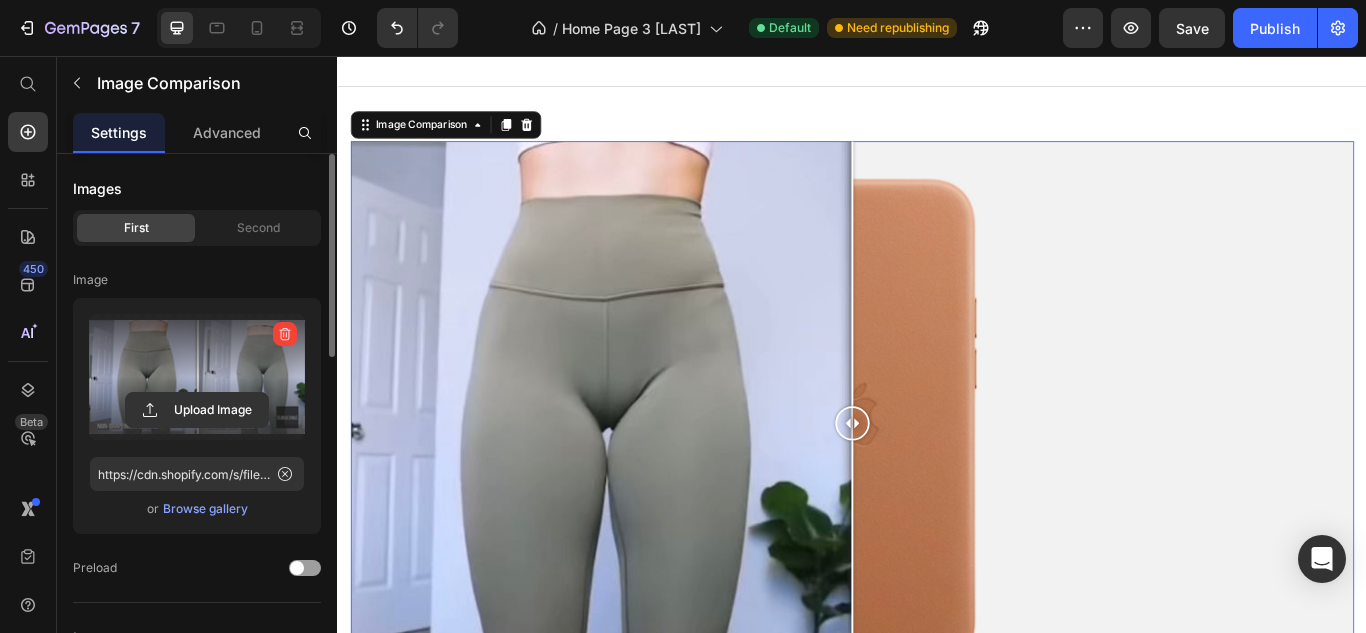click at bounding box center [937, 485] 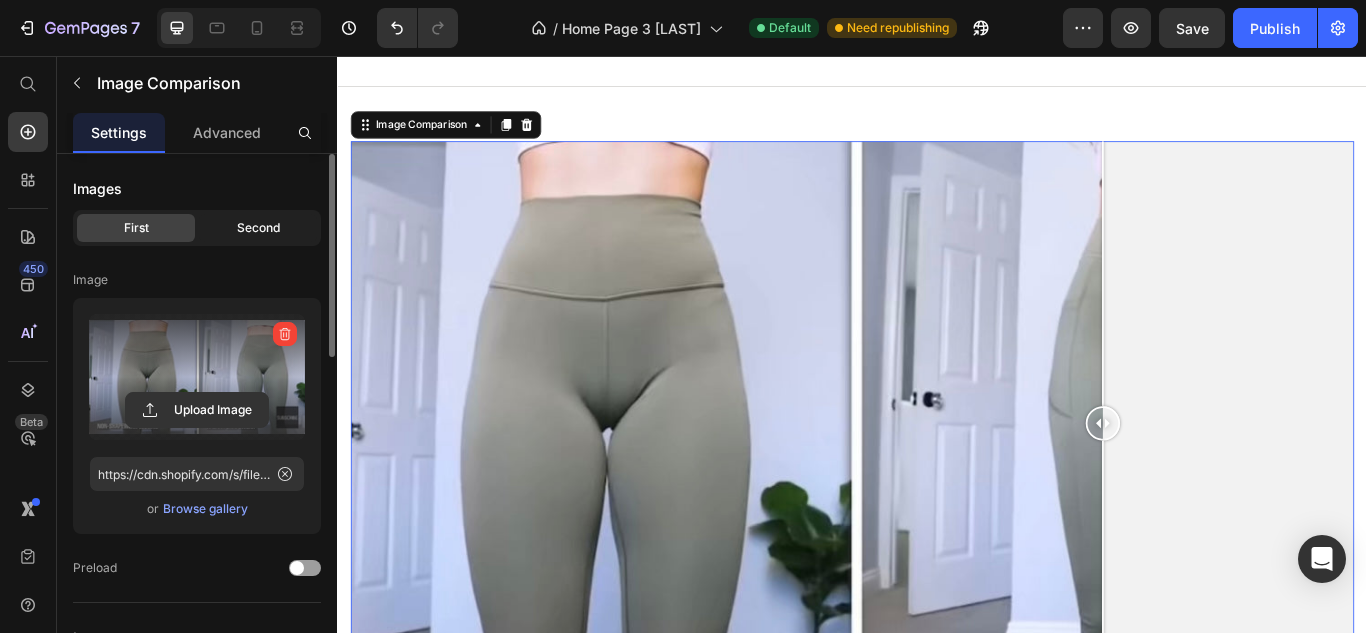 click on "Second" 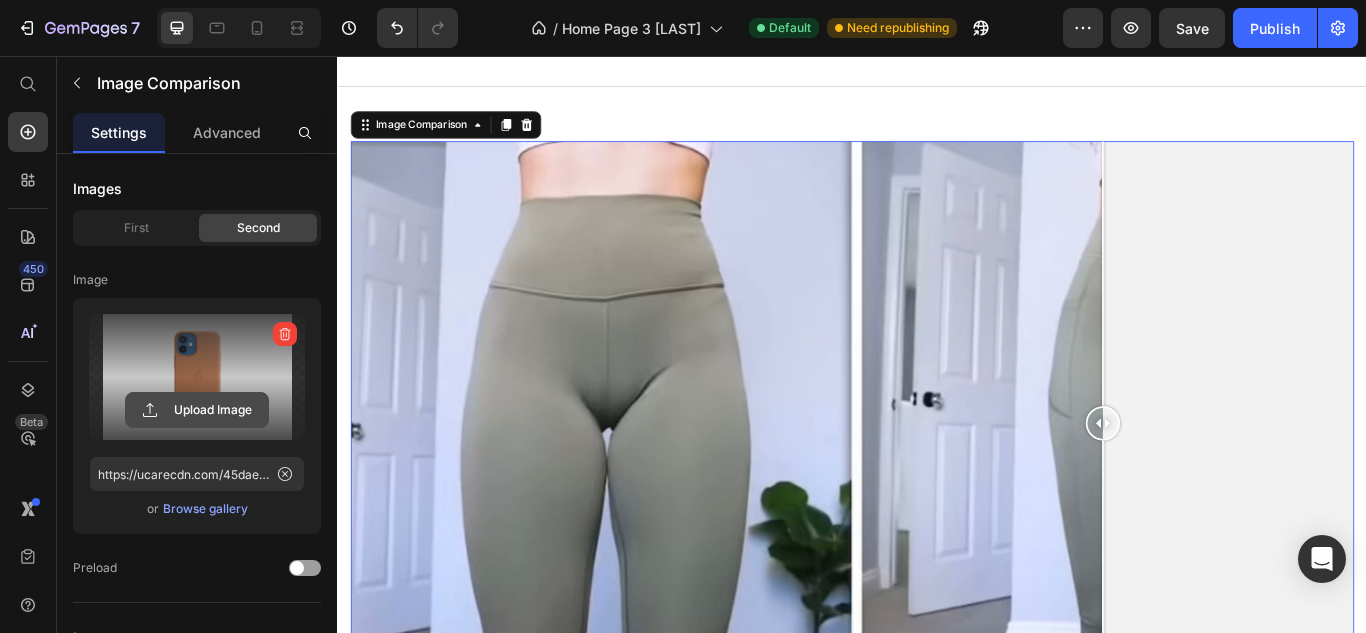 click 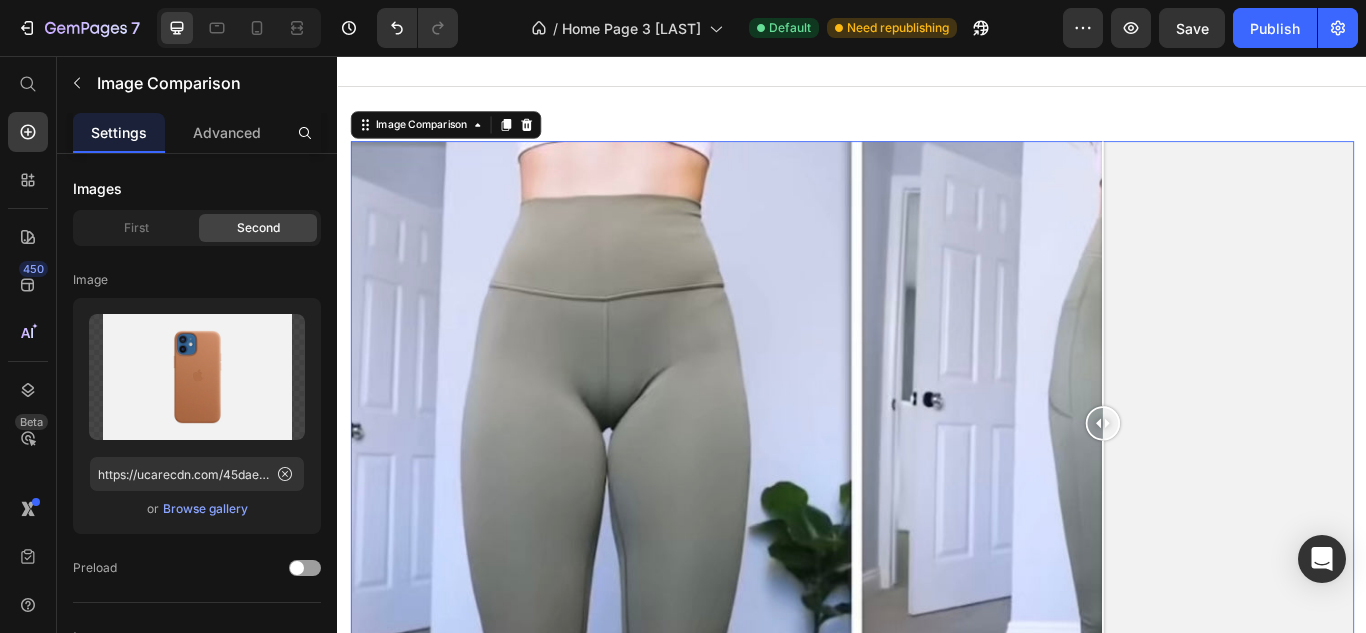 type on "https://cdn.shopify.com/s/files/1/0929/2365/8515/files/gempages_563465570620539666-3b09930c-0c22-4c62-9086-5e57a4bb41bb.jpg" 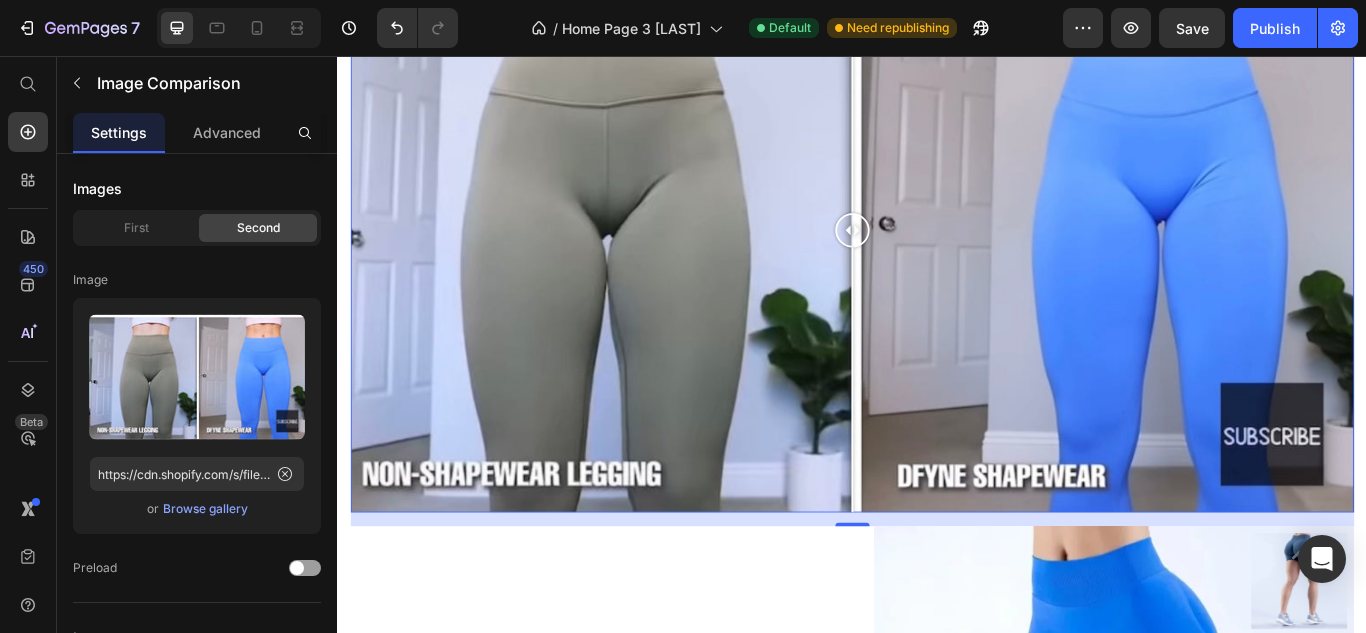 scroll, scrollTop: 1180, scrollLeft: 0, axis: vertical 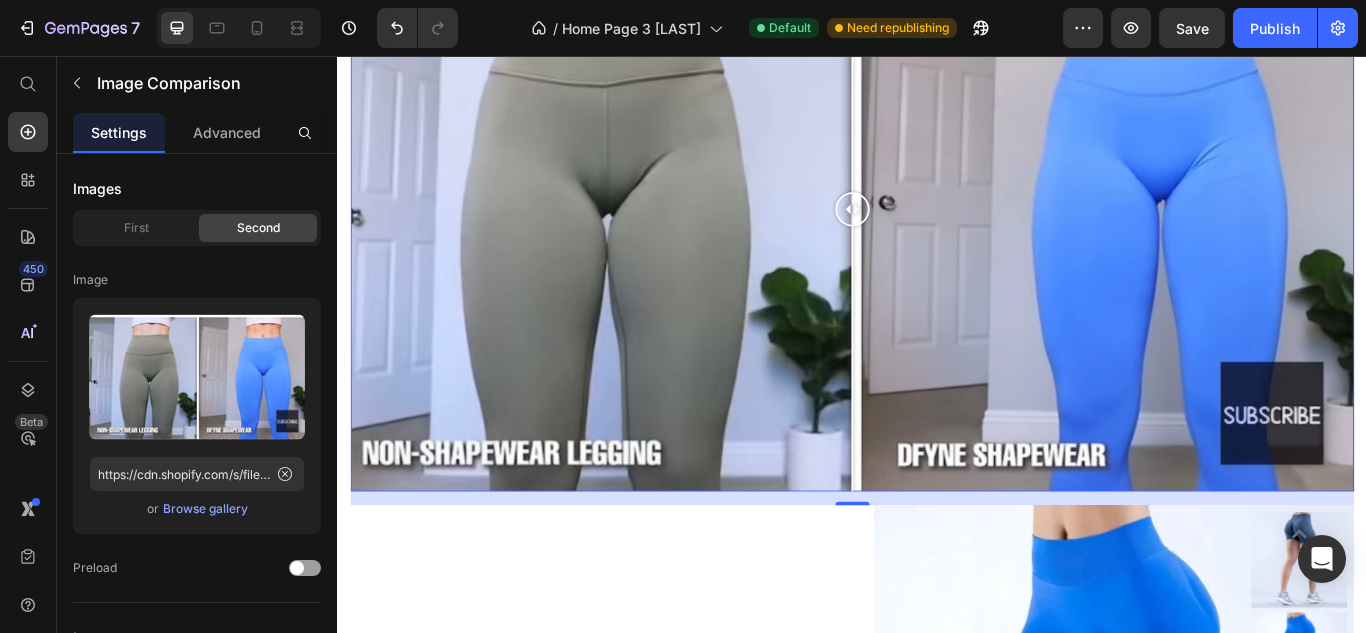 click at bounding box center (937, 235) 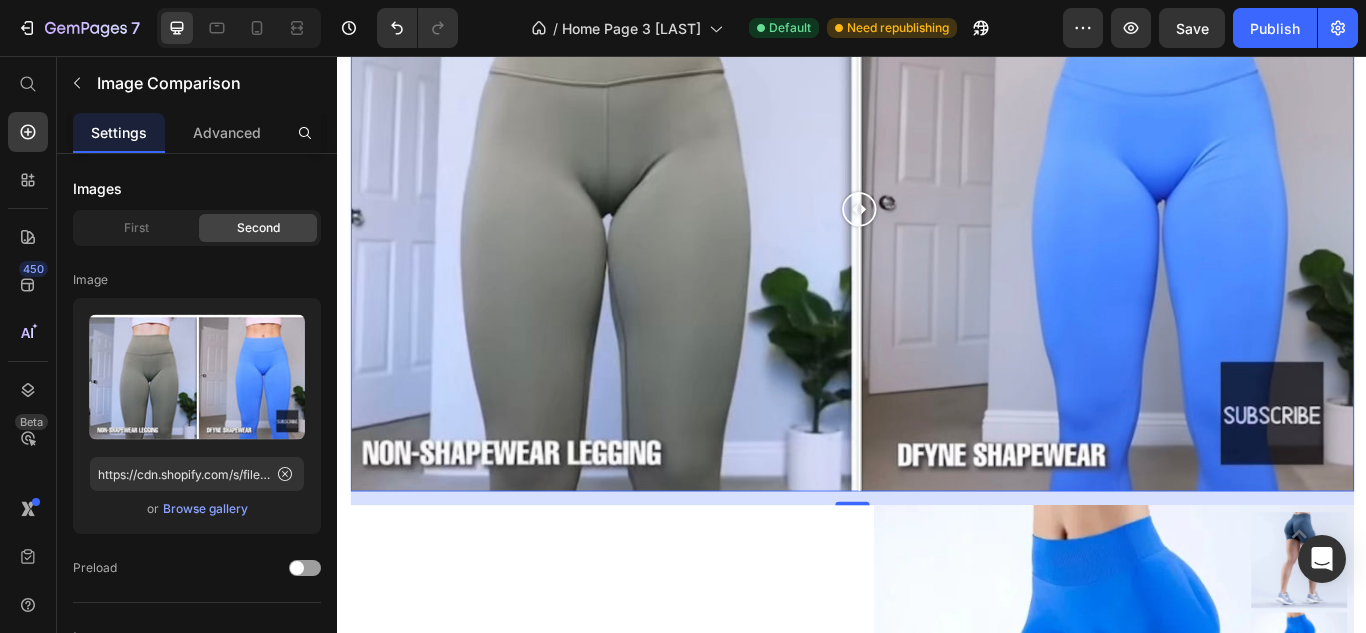 drag, startPoint x: 1160, startPoint y: 233, endPoint x: 945, endPoint y: 264, distance: 217.22339 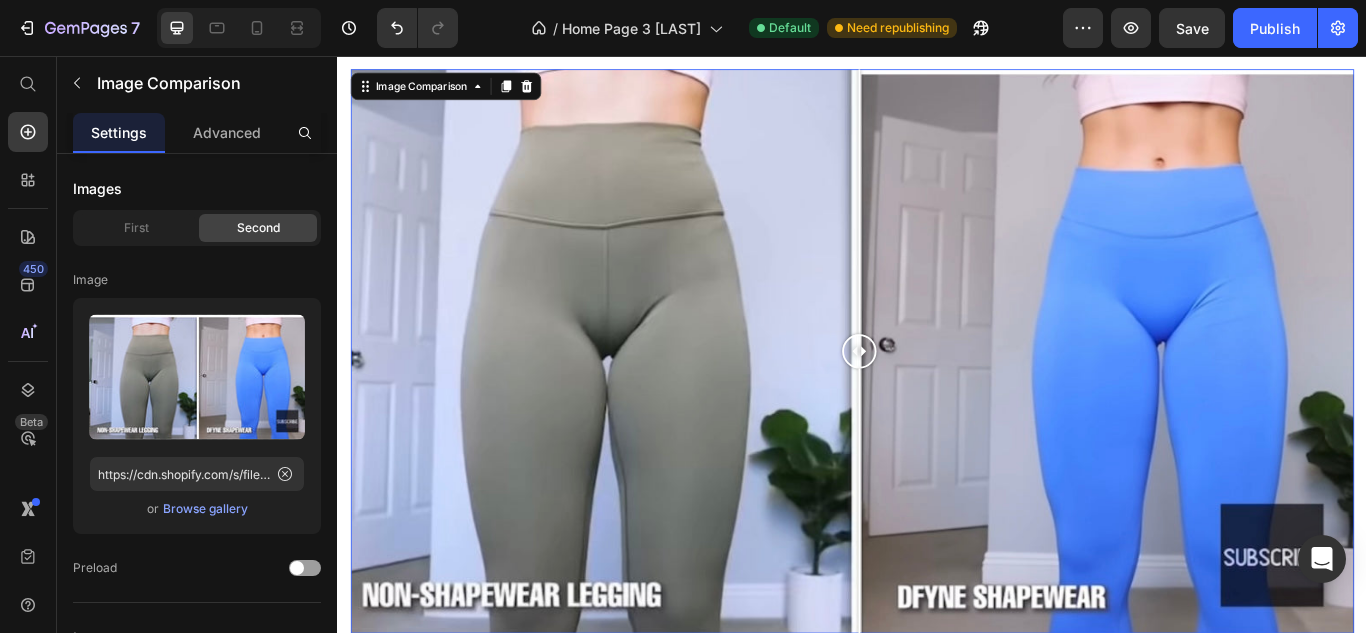 scroll, scrollTop: 1017, scrollLeft: 0, axis: vertical 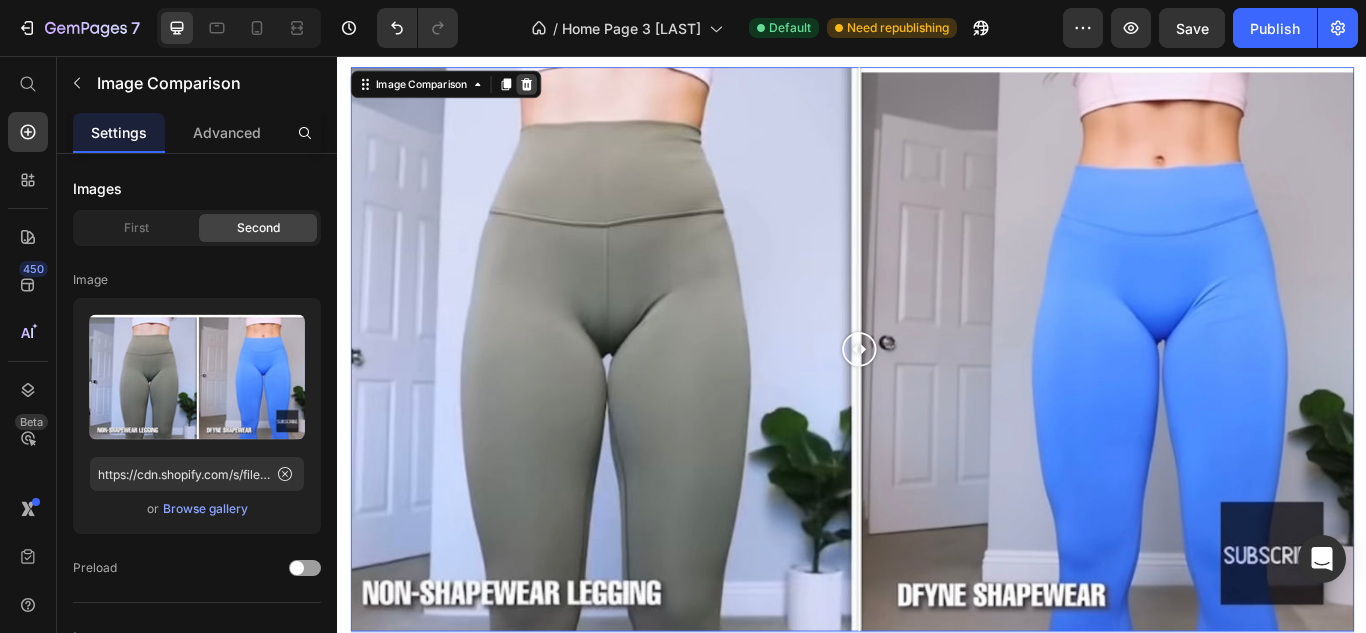 click 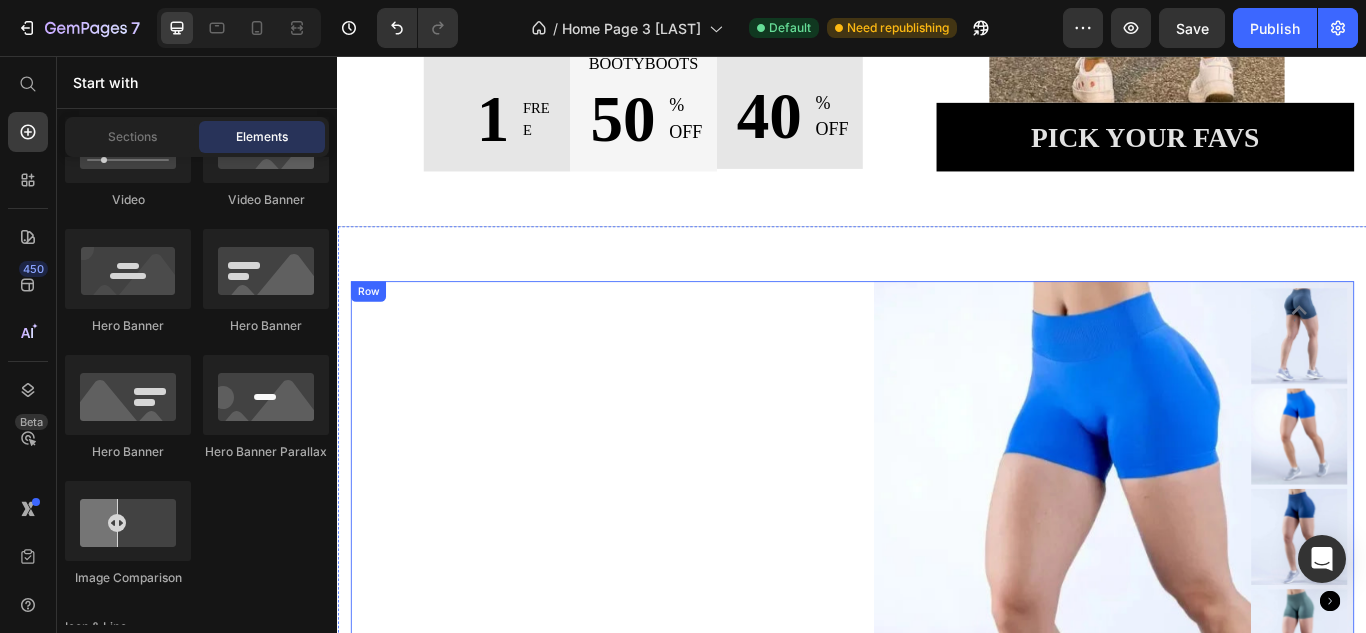 scroll, scrollTop: 734, scrollLeft: 0, axis: vertical 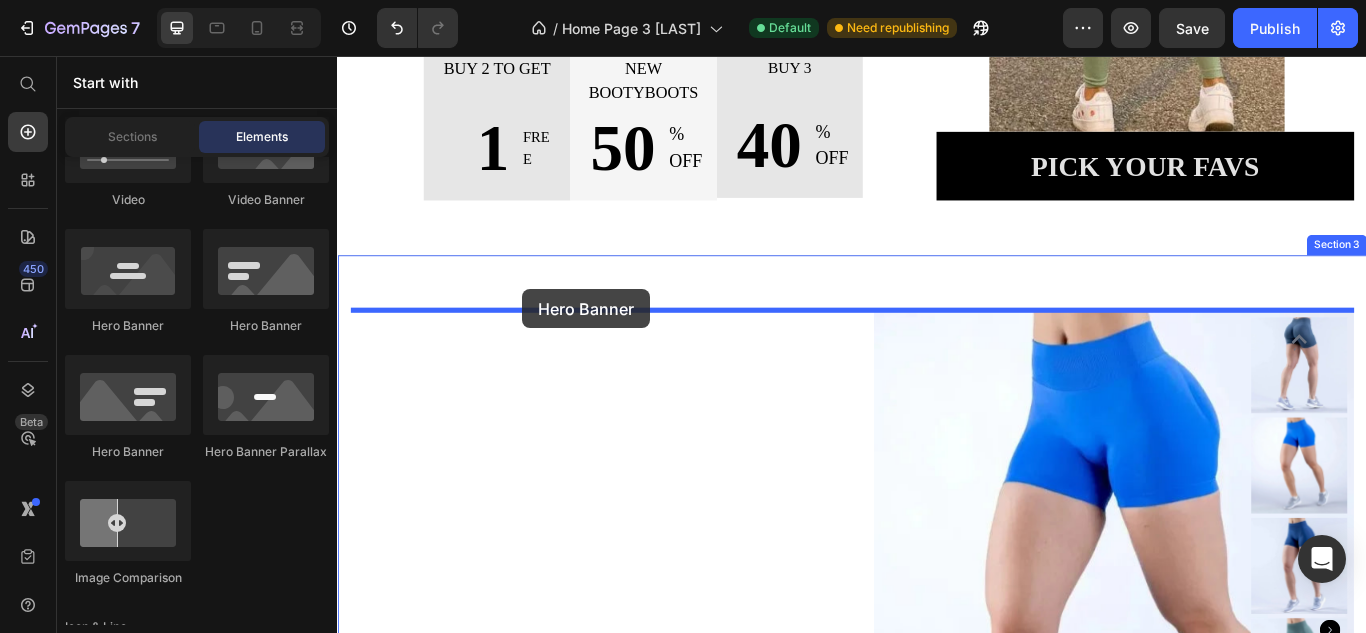 drag, startPoint x: 462, startPoint y: 457, endPoint x: 553, endPoint y: 328, distance: 157.86703 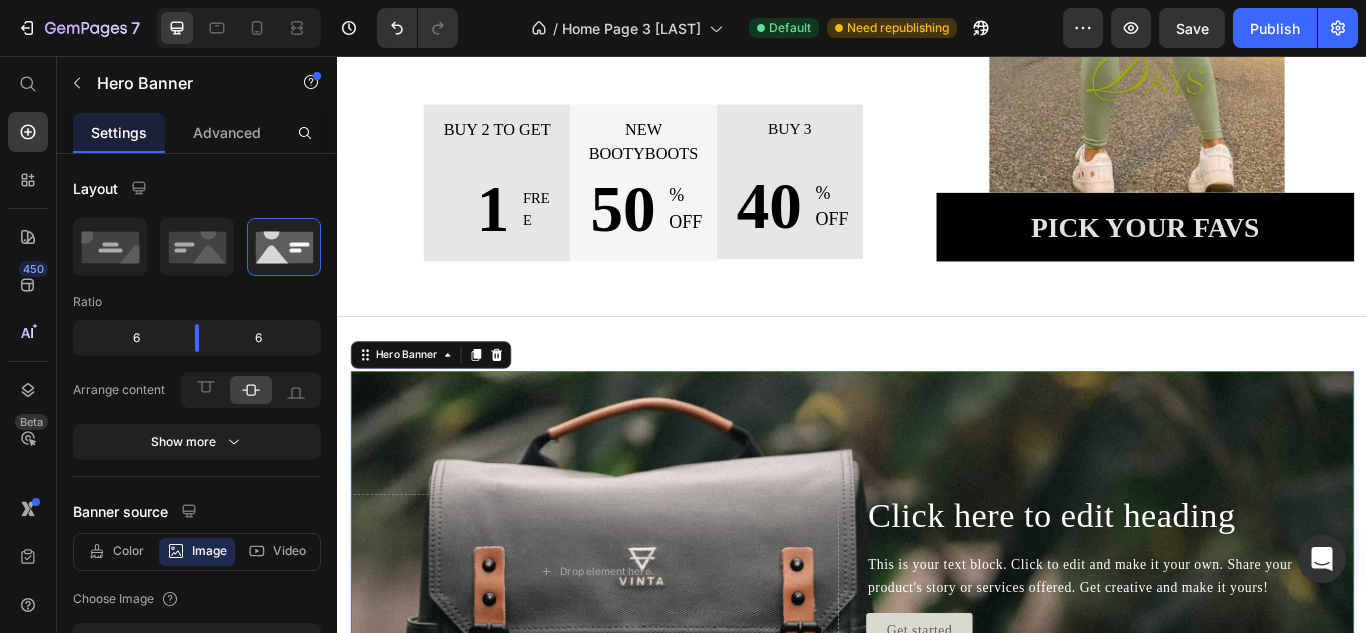 scroll, scrollTop: 658, scrollLeft: 0, axis: vertical 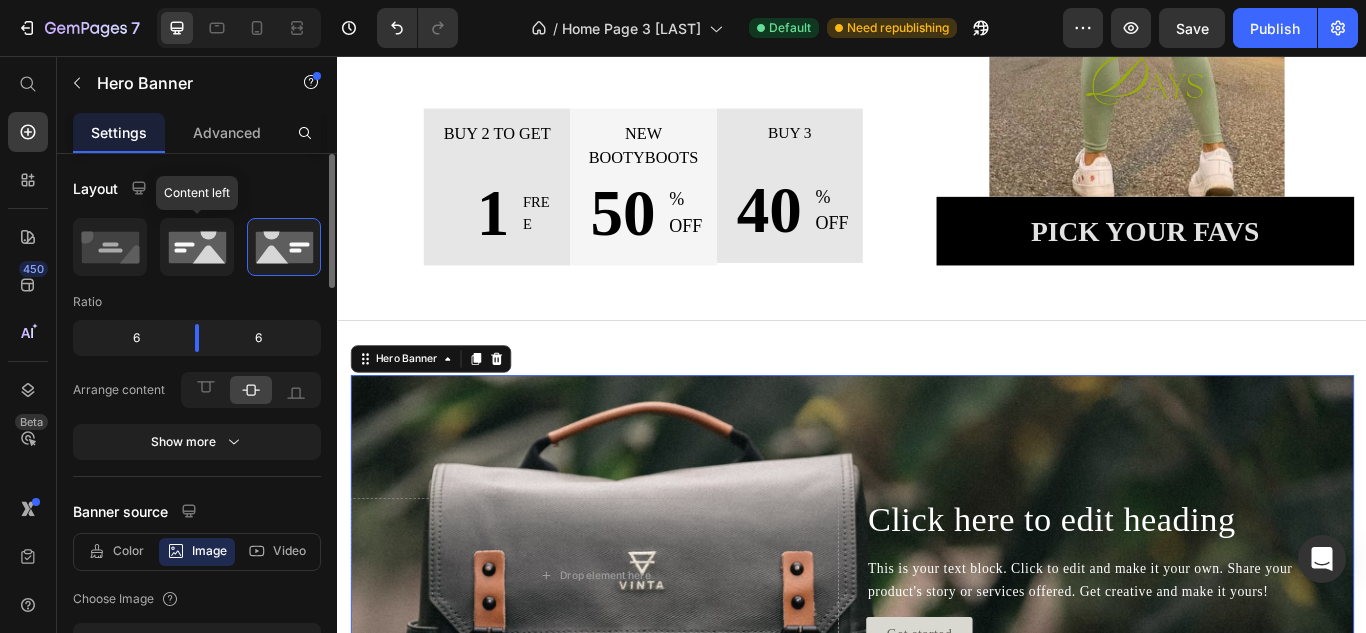 click 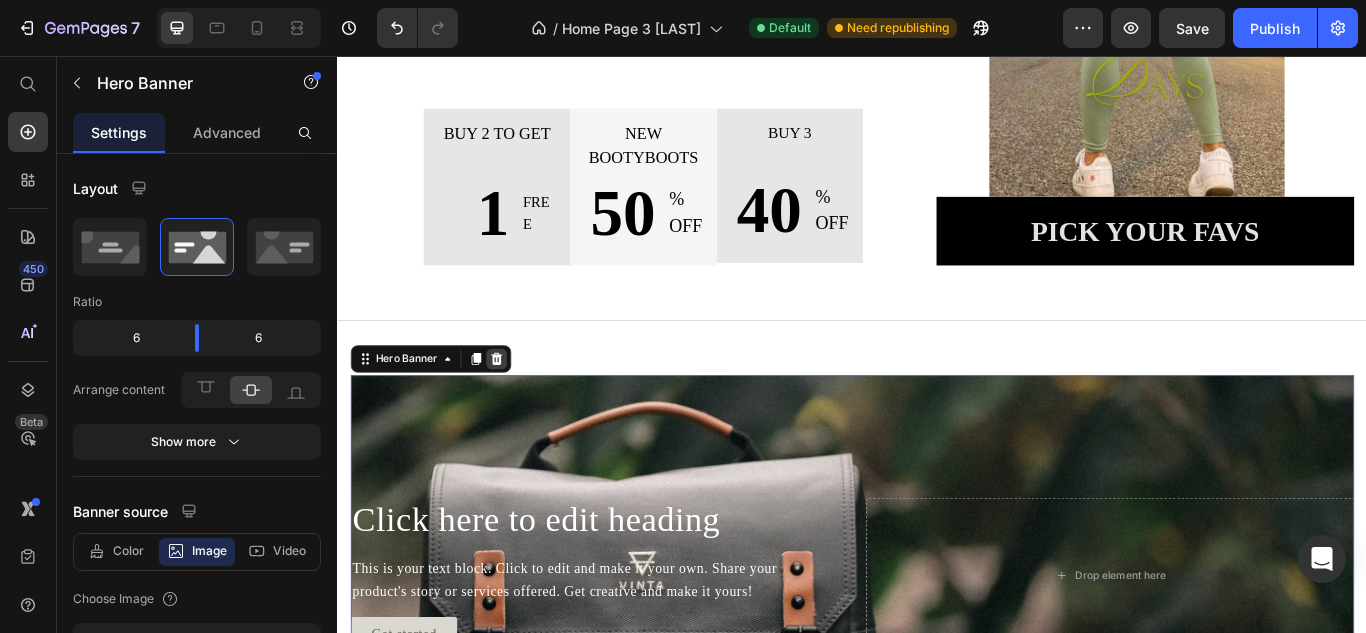click 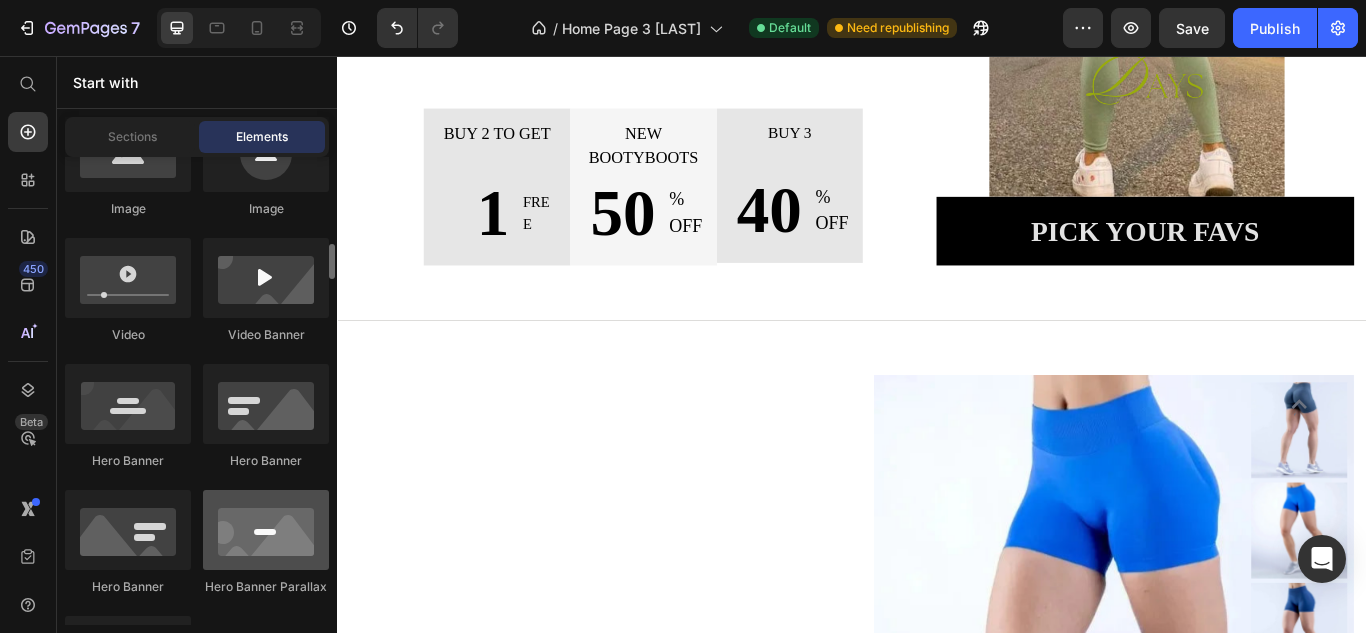 scroll, scrollTop: 911, scrollLeft: 0, axis: vertical 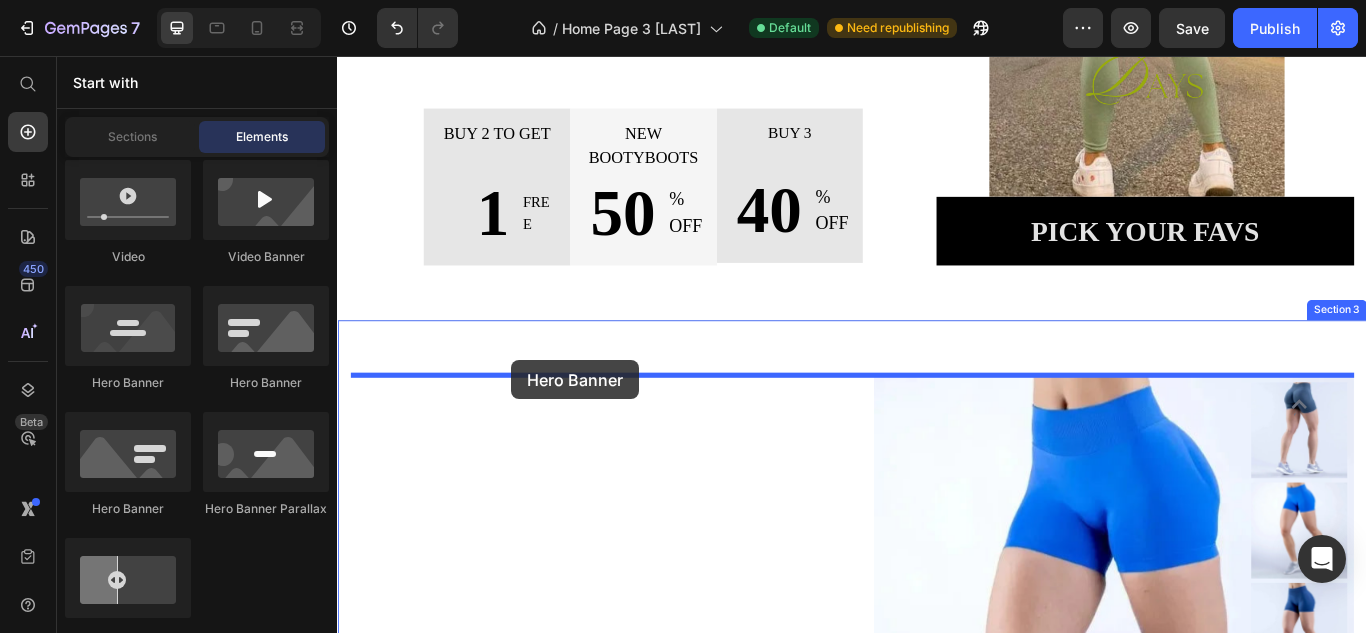 drag, startPoint x: 596, startPoint y: 396, endPoint x: 540, endPoint y: 411, distance: 57.974133 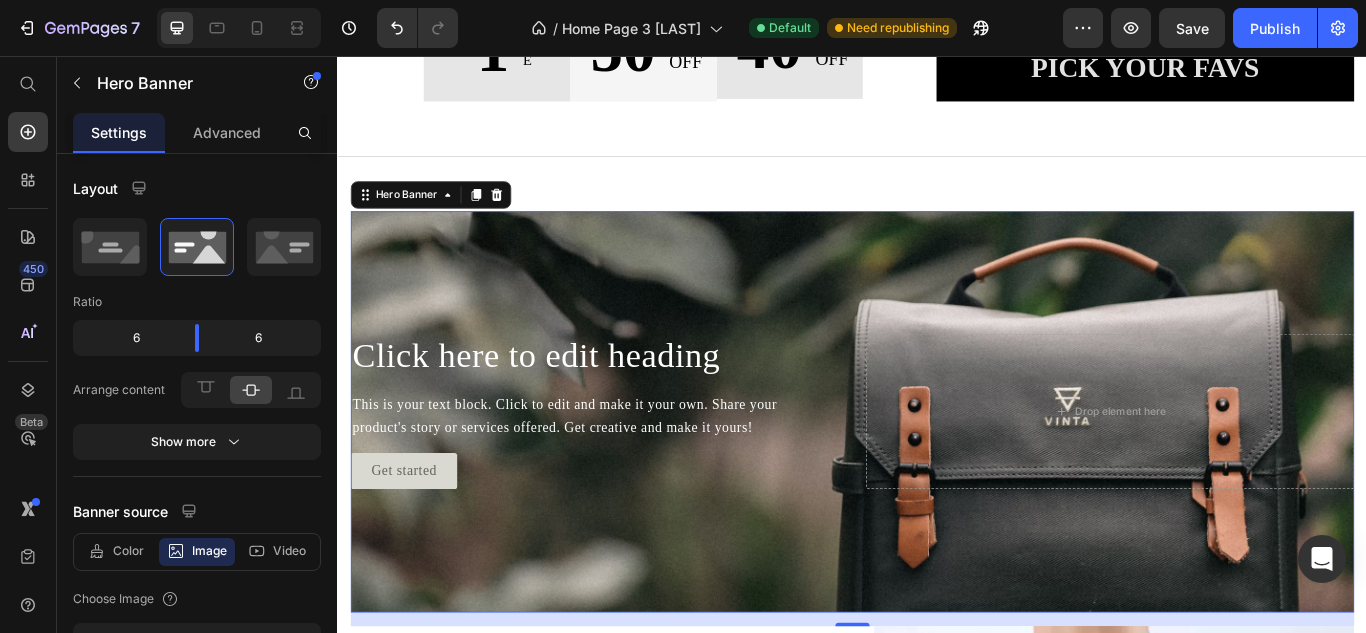scroll, scrollTop: 856, scrollLeft: 0, axis: vertical 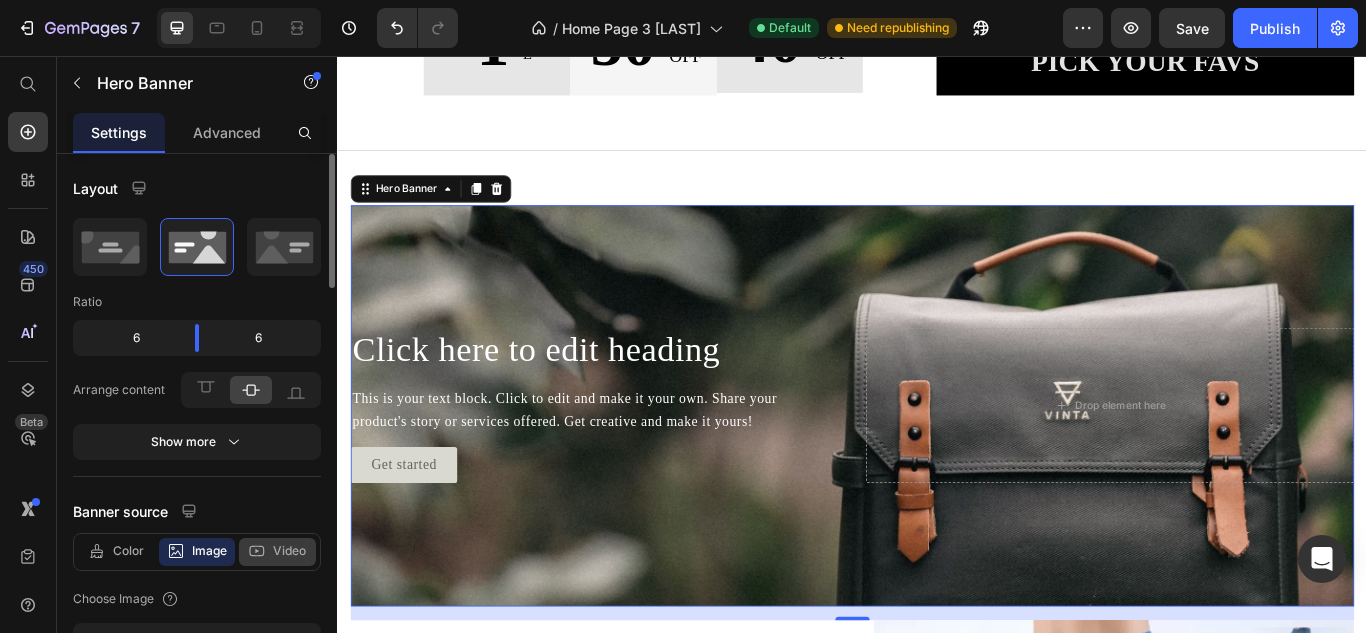 click on "Video" at bounding box center (289, 551) 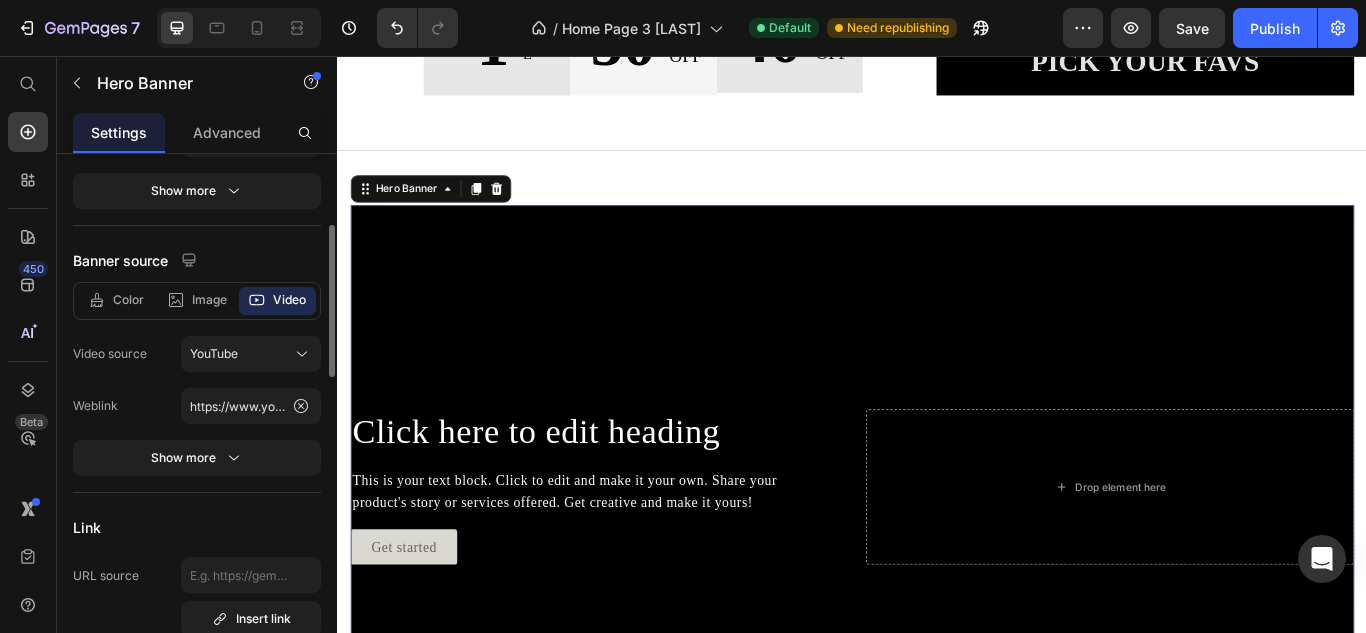 click on "Banner source Color Image Video Video source YouTube Weblink https://www.youtube.com/watch?v=cyzh48XRS4M Show more" 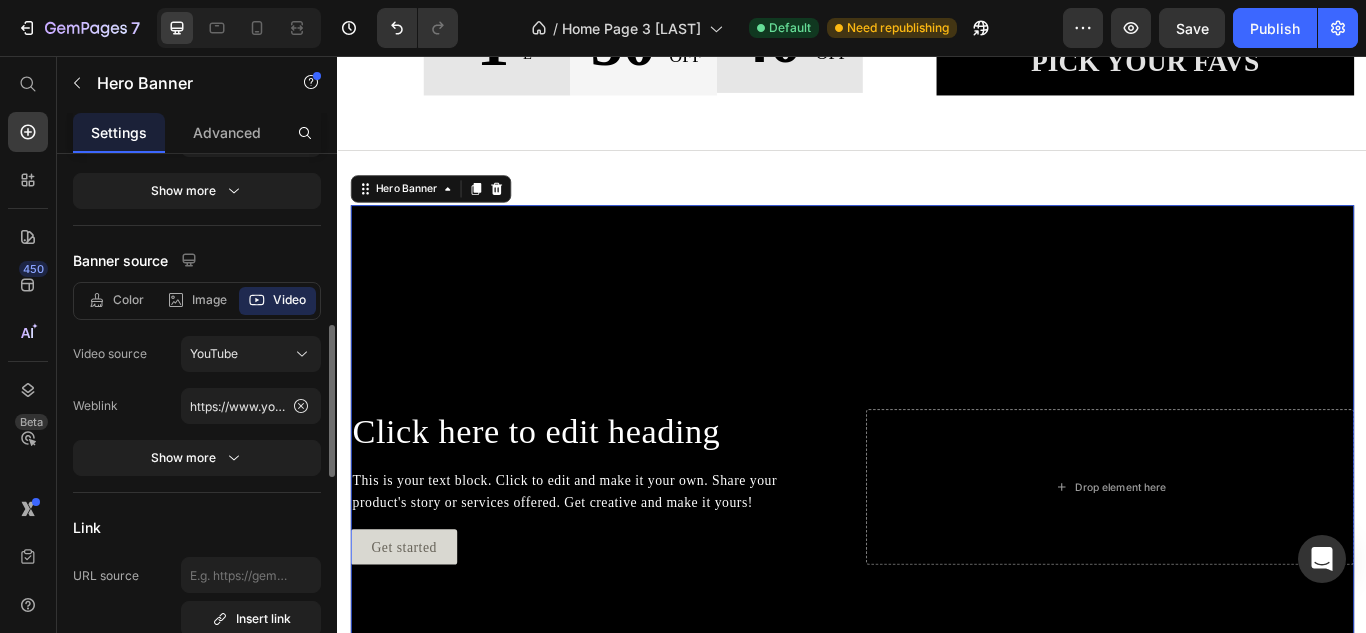 scroll, scrollTop: 329, scrollLeft: 0, axis: vertical 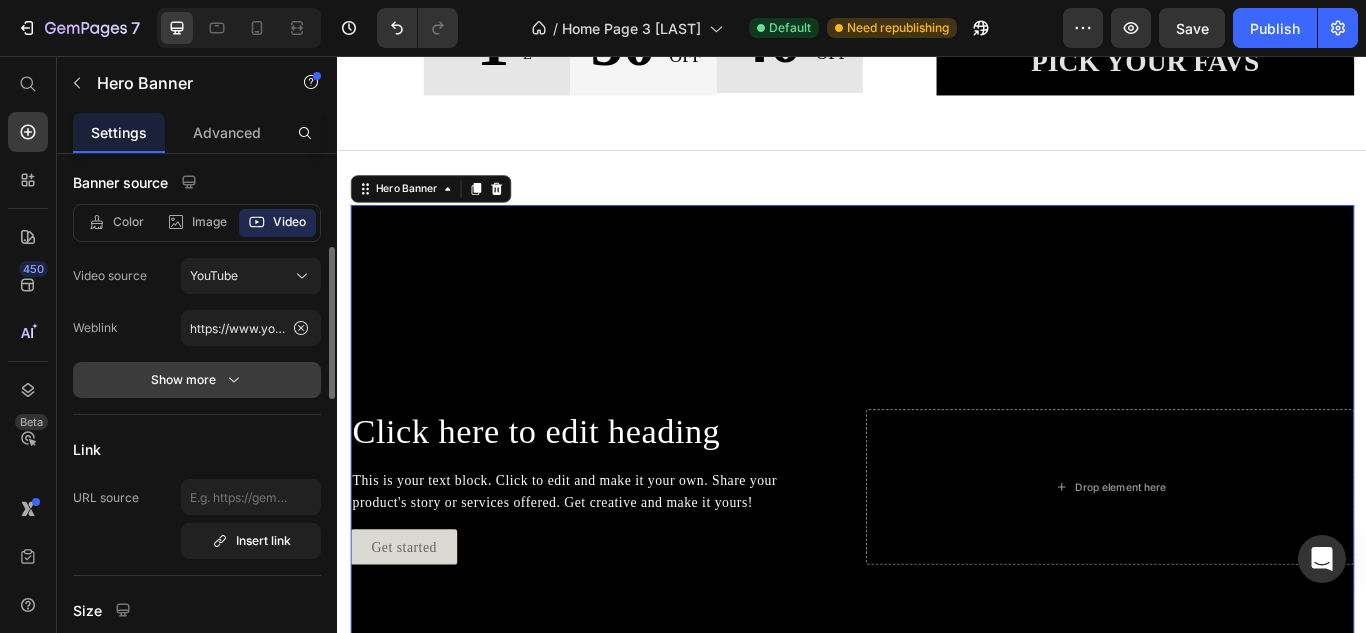 click on "Show more" at bounding box center [197, 380] 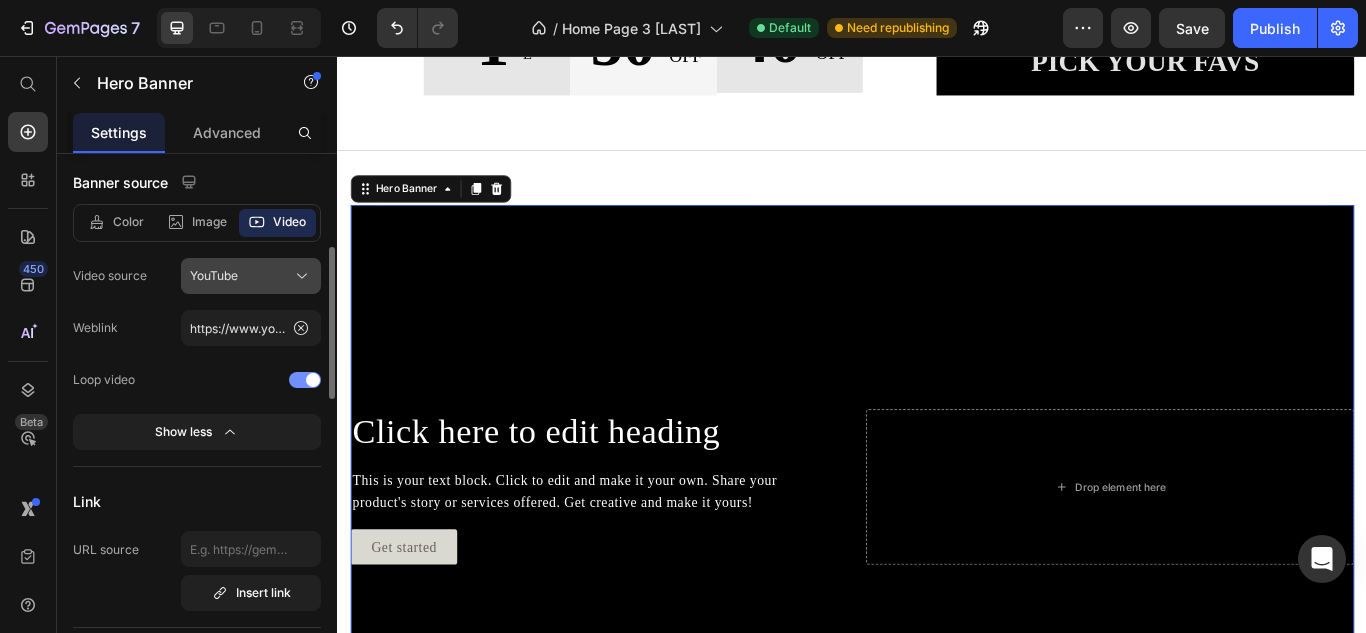 click on "YouTube" 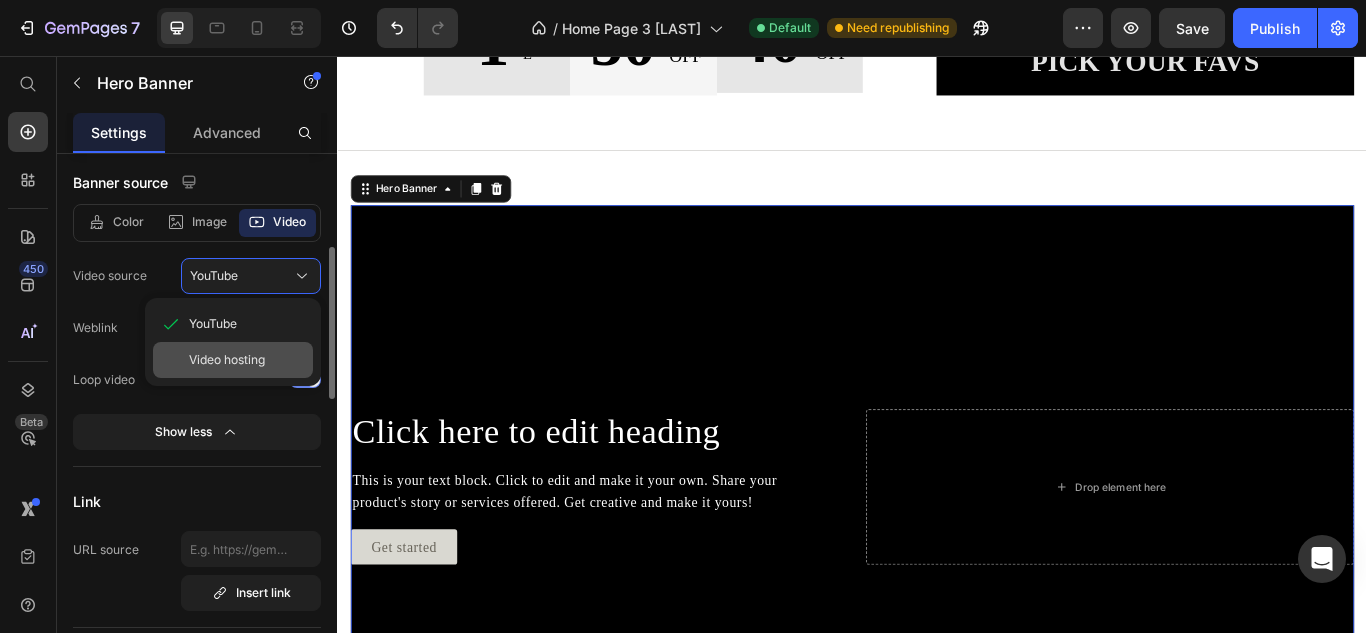 click on "Video hosting" at bounding box center [227, 360] 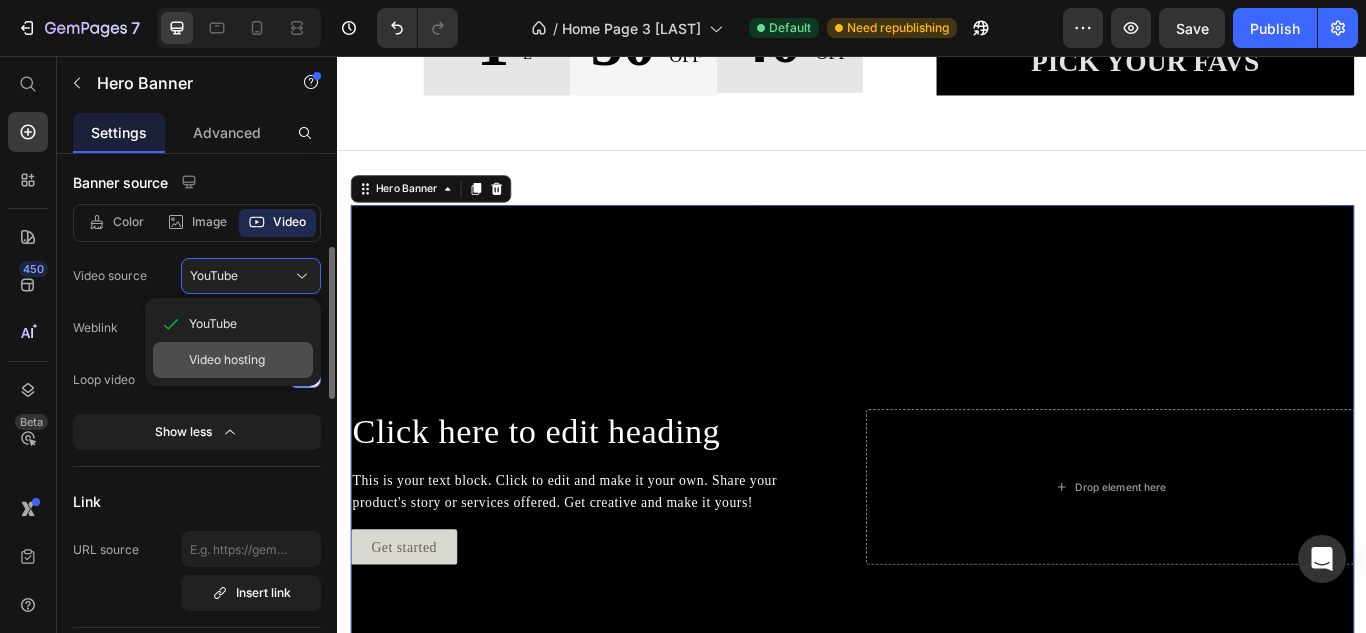 type on "https://media.w3.org/2010/05/sintel/trailer.mp4" 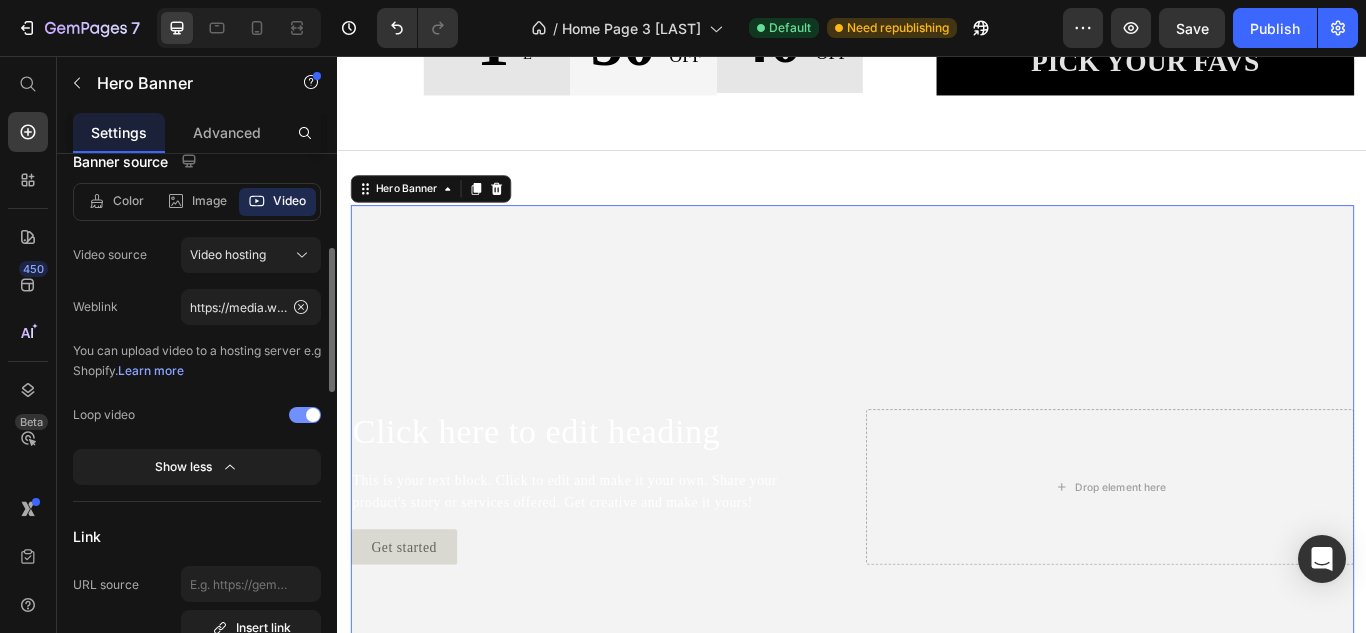 scroll, scrollTop: 349, scrollLeft: 0, axis: vertical 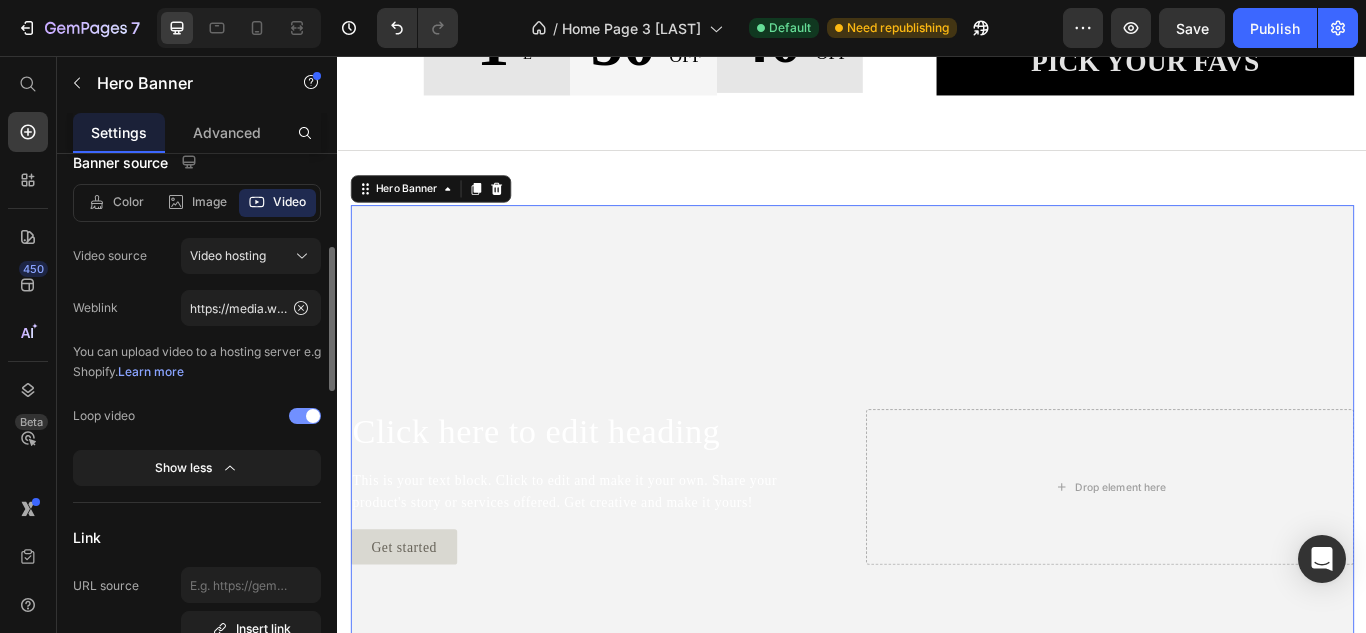 click on "Learn more" at bounding box center [151, 371] 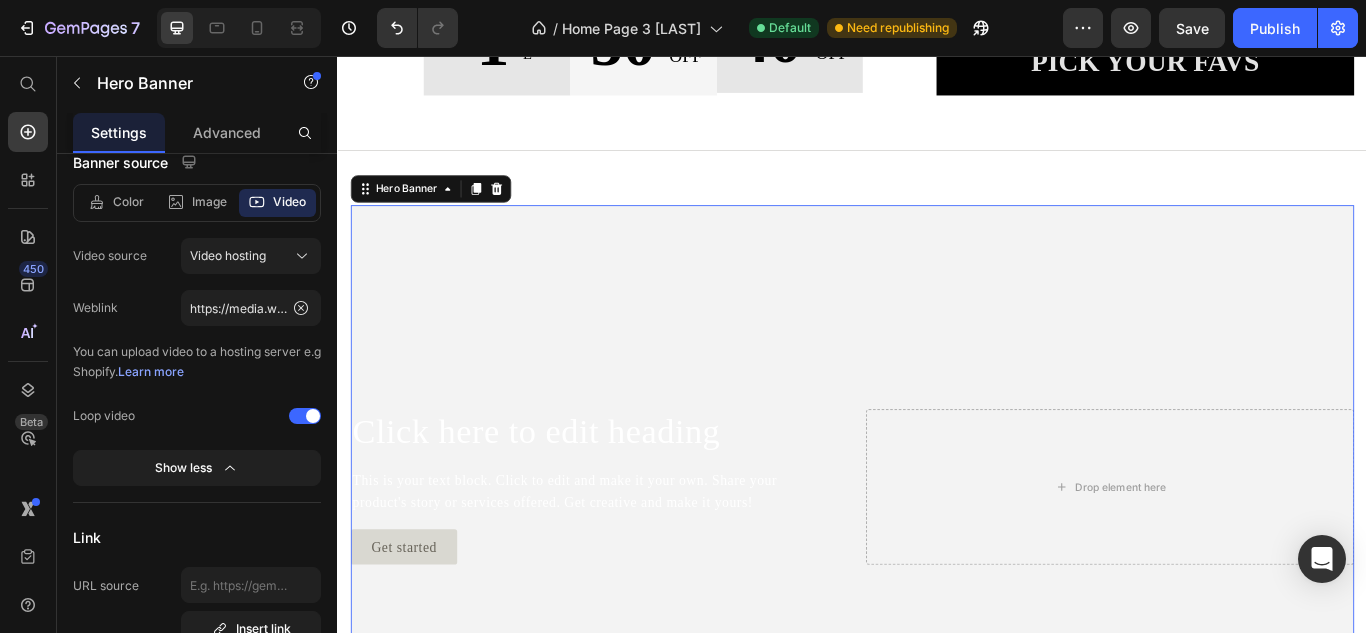 click on "Click here to edit heading Heading This is your text block. Click to edit and make it your own. Share your                       product's story or services offered. Get creative and make it yours! Text Block Get started Button
Drop element here" at bounding box center (937, 558) 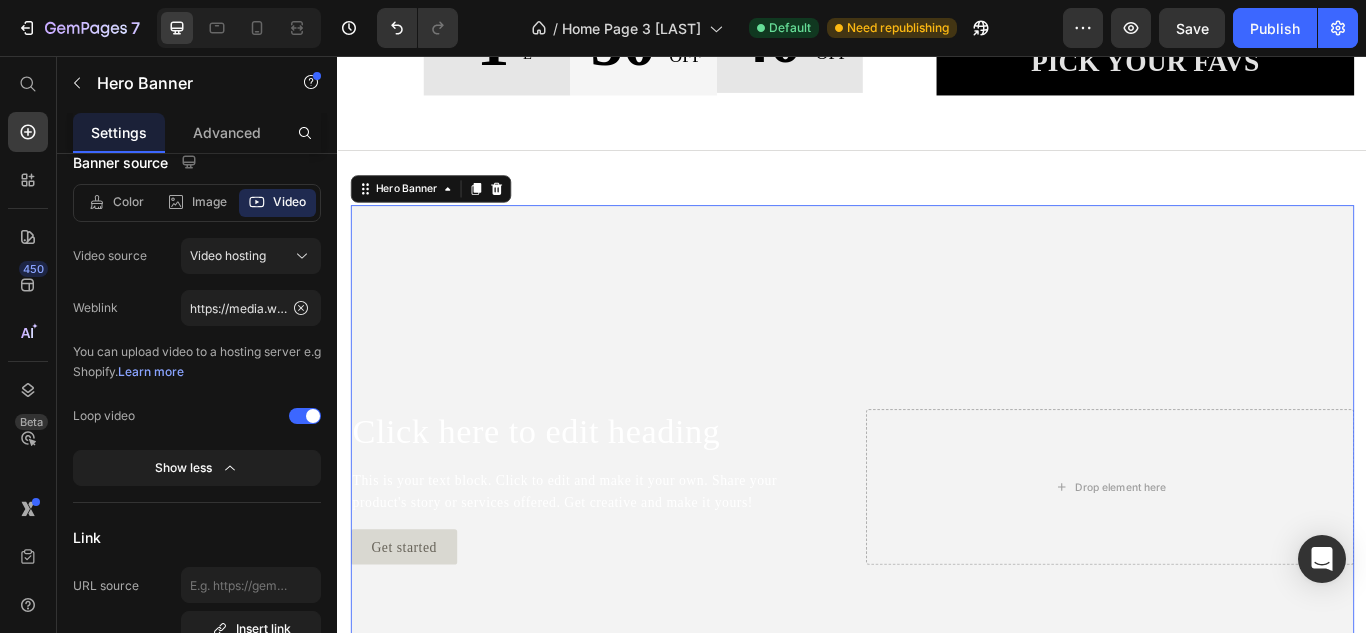 click at bounding box center (937, 559) 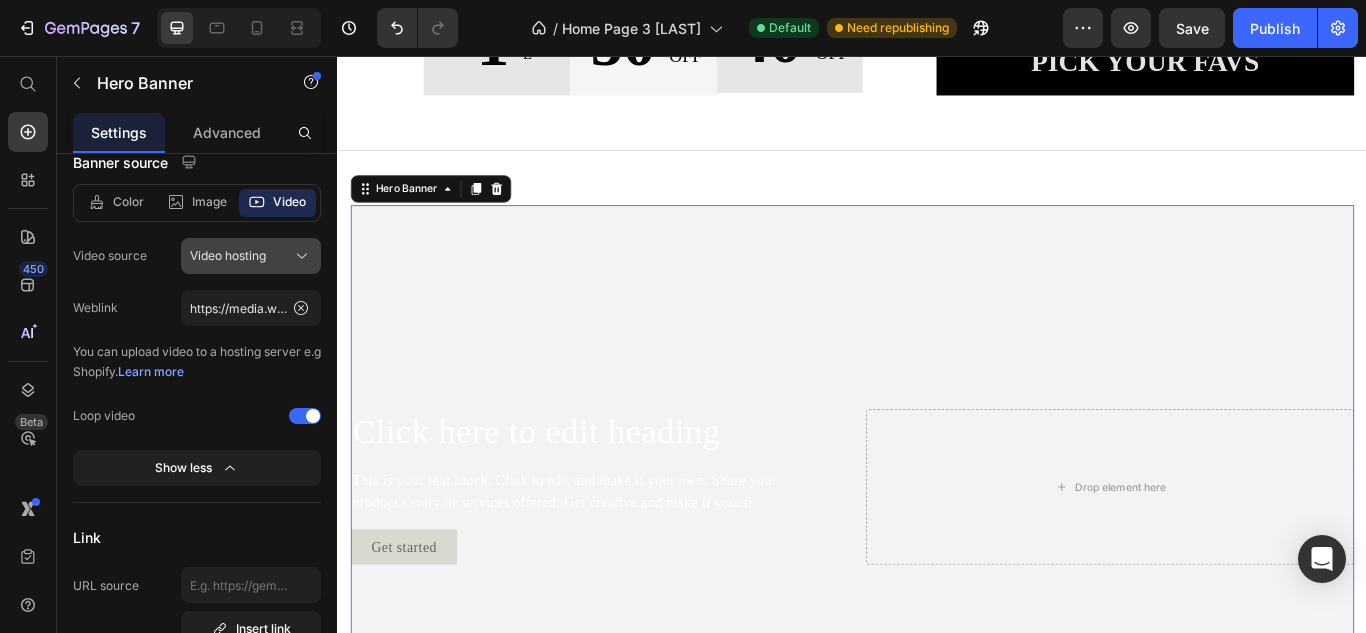 click 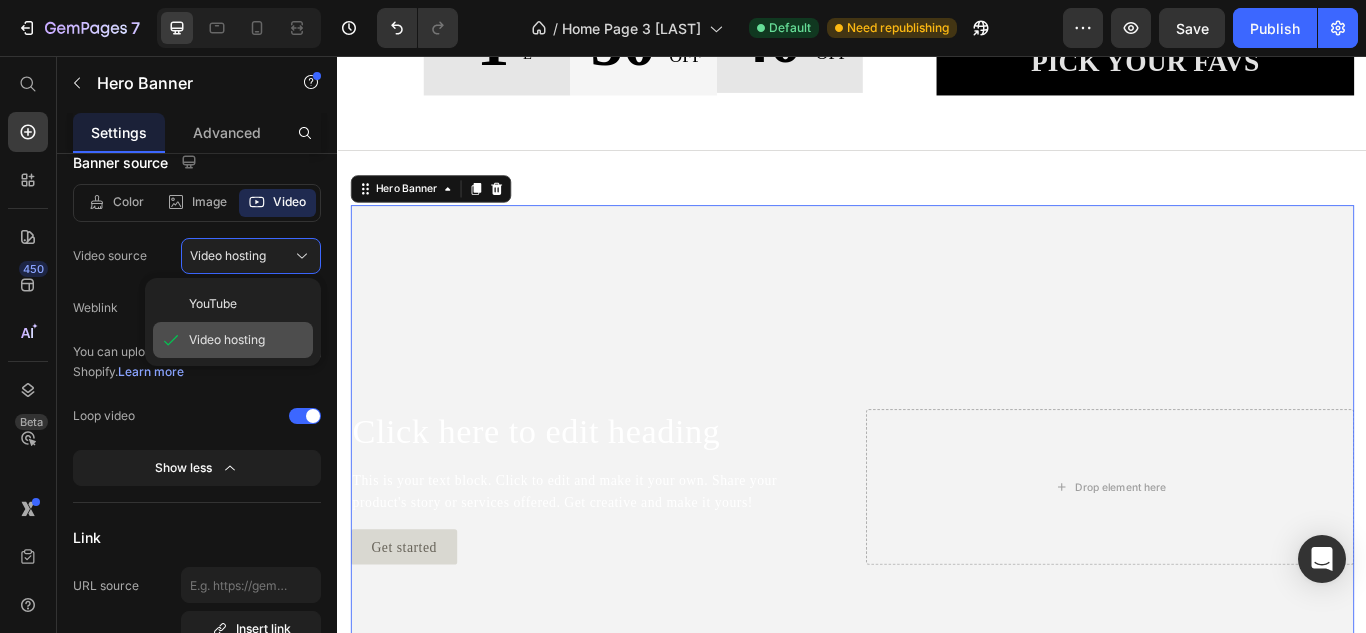 click on "Video hosting" 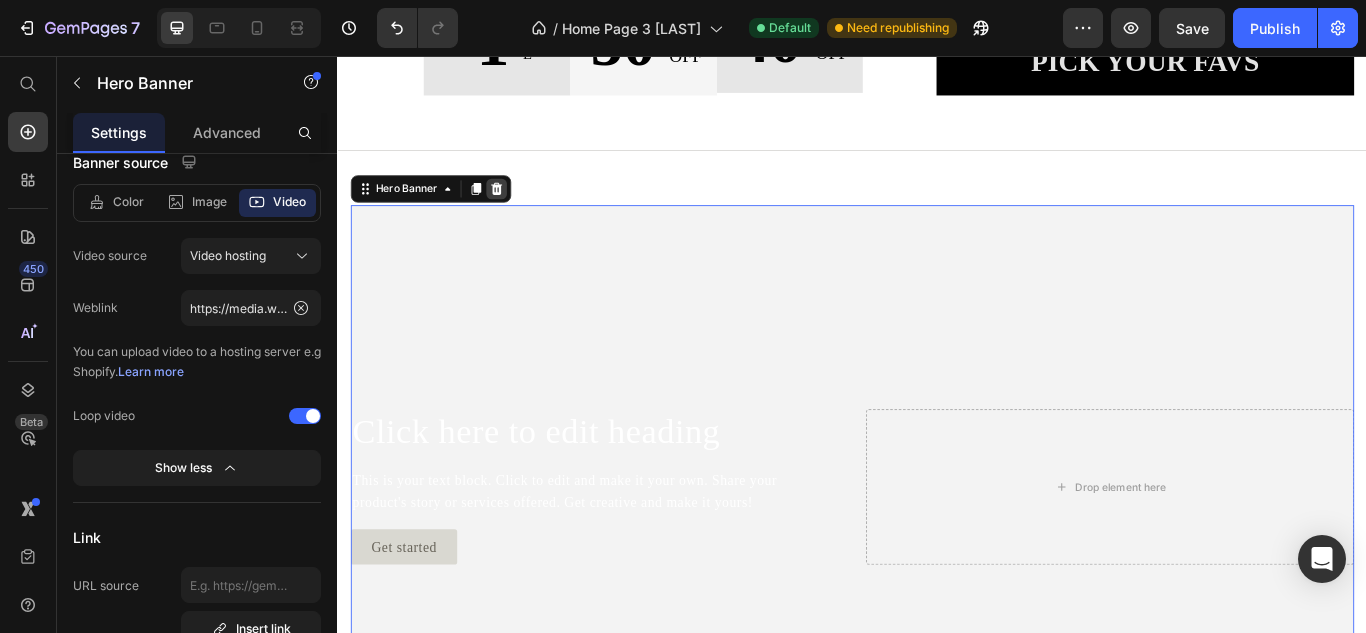 click 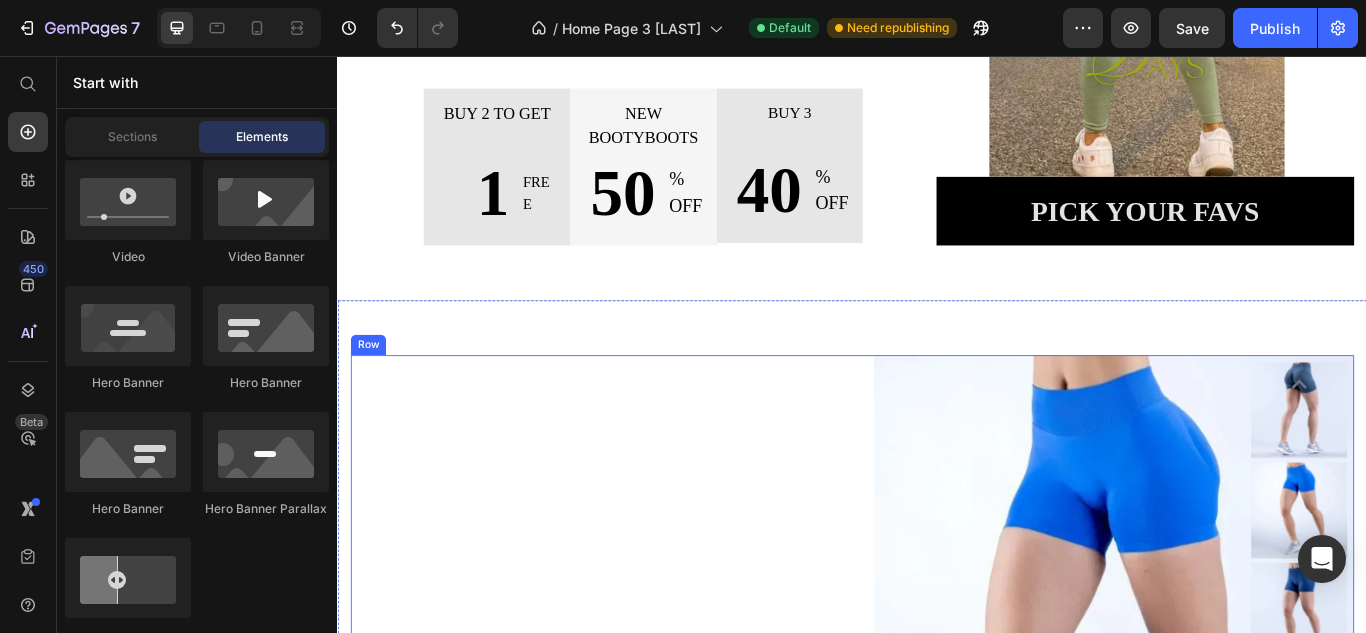 scroll, scrollTop: 682, scrollLeft: 0, axis: vertical 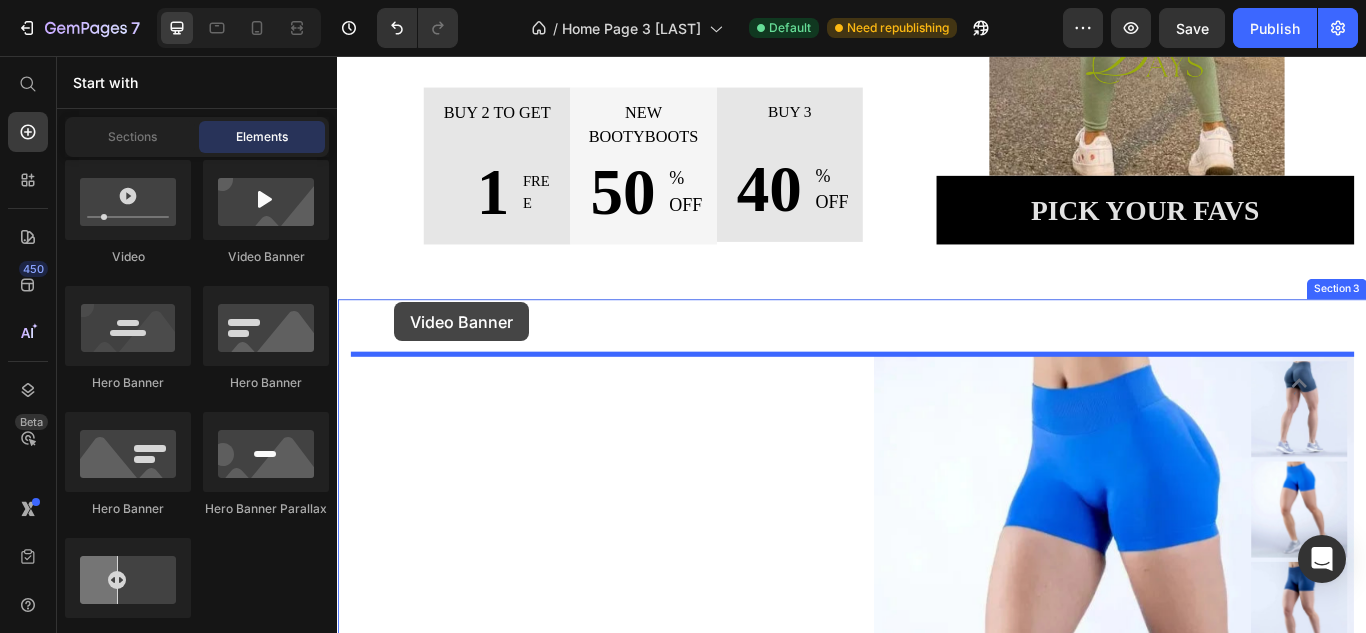 drag, startPoint x: 569, startPoint y: 273, endPoint x: 403, endPoint y: 343, distance: 180.15549 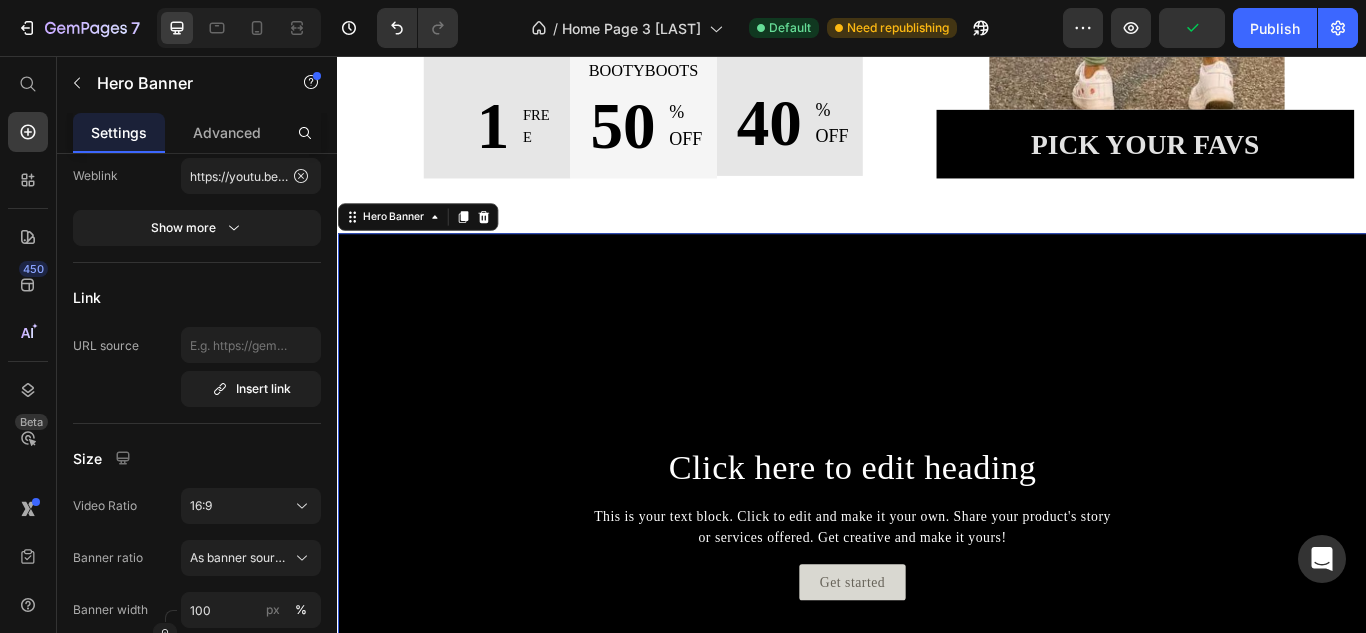 scroll, scrollTop: 783, scrollLeft: 0, axis: vertical 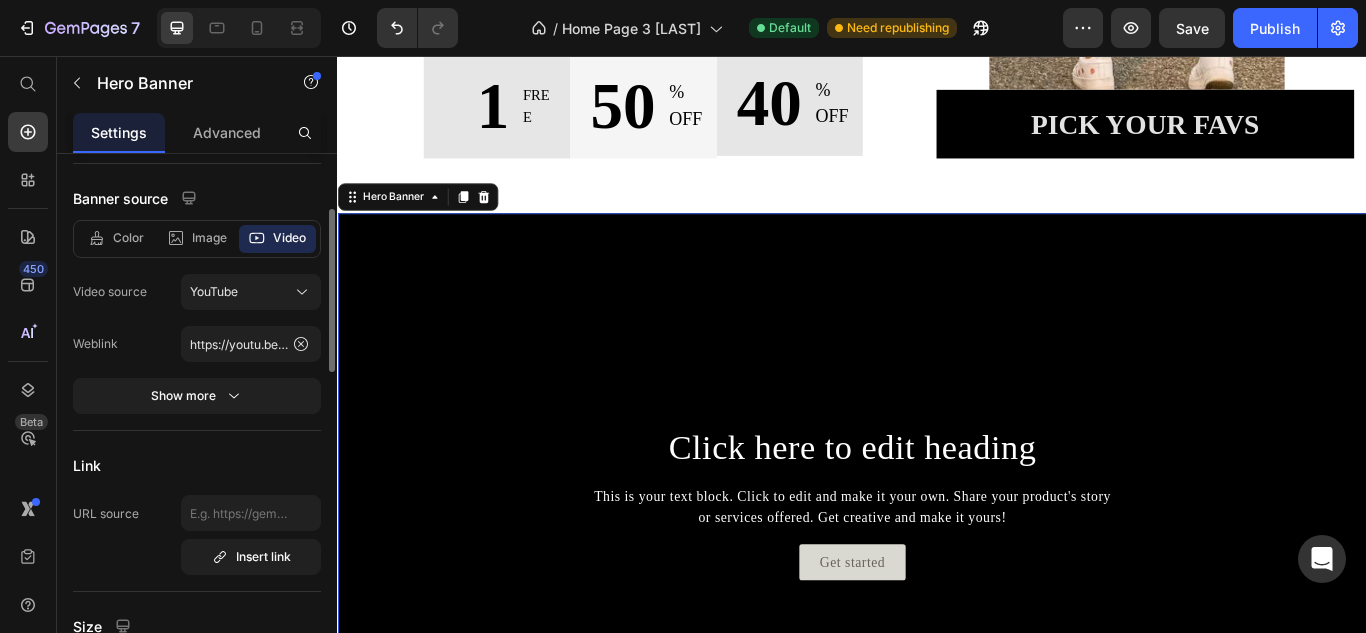click on "YouTube" 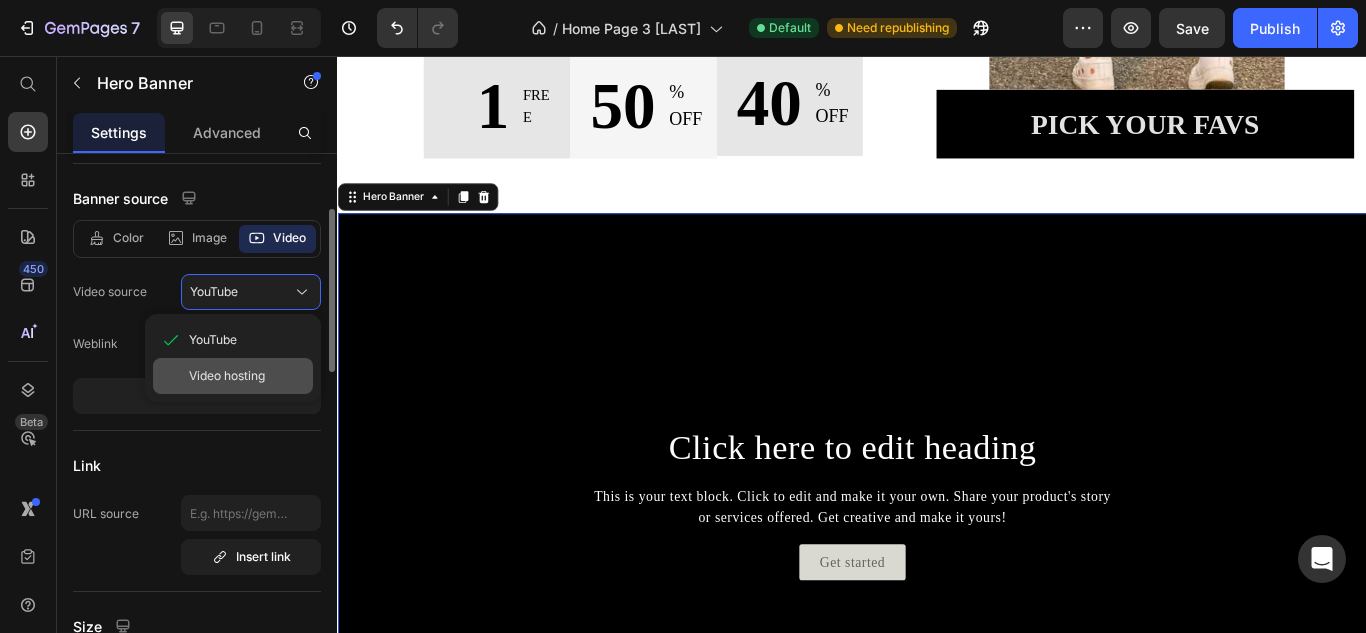 click on "Video hosting" at bounding box center (227, 376) 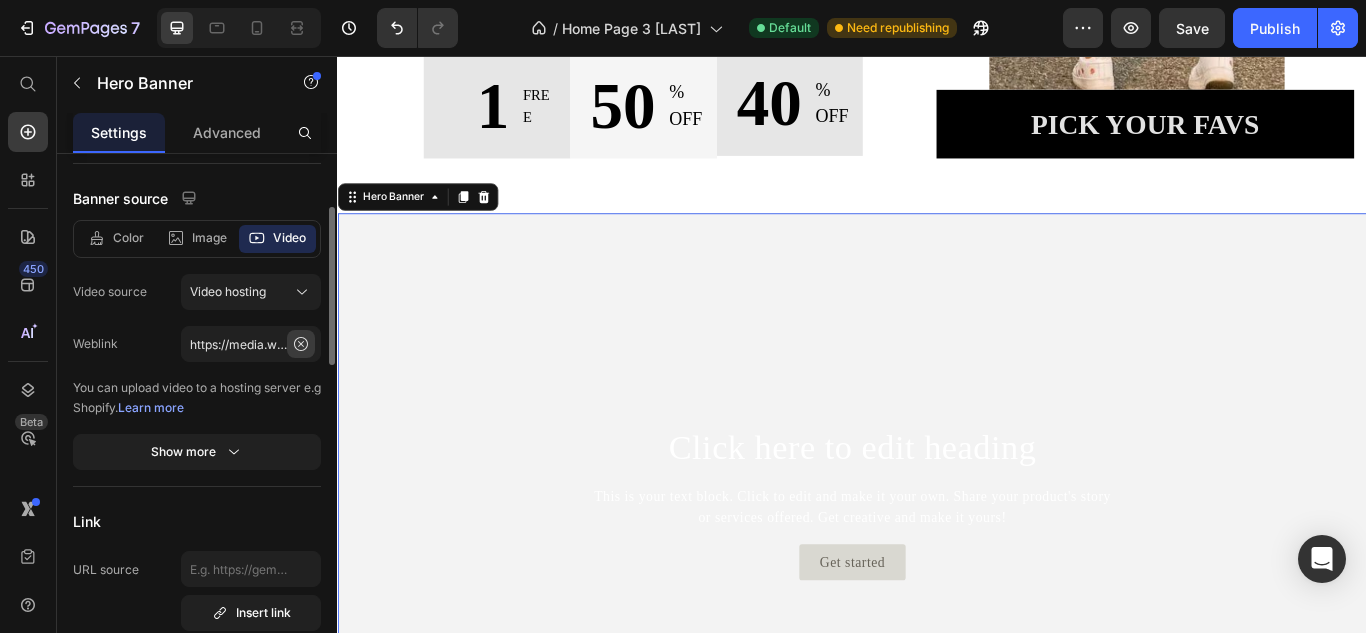 click 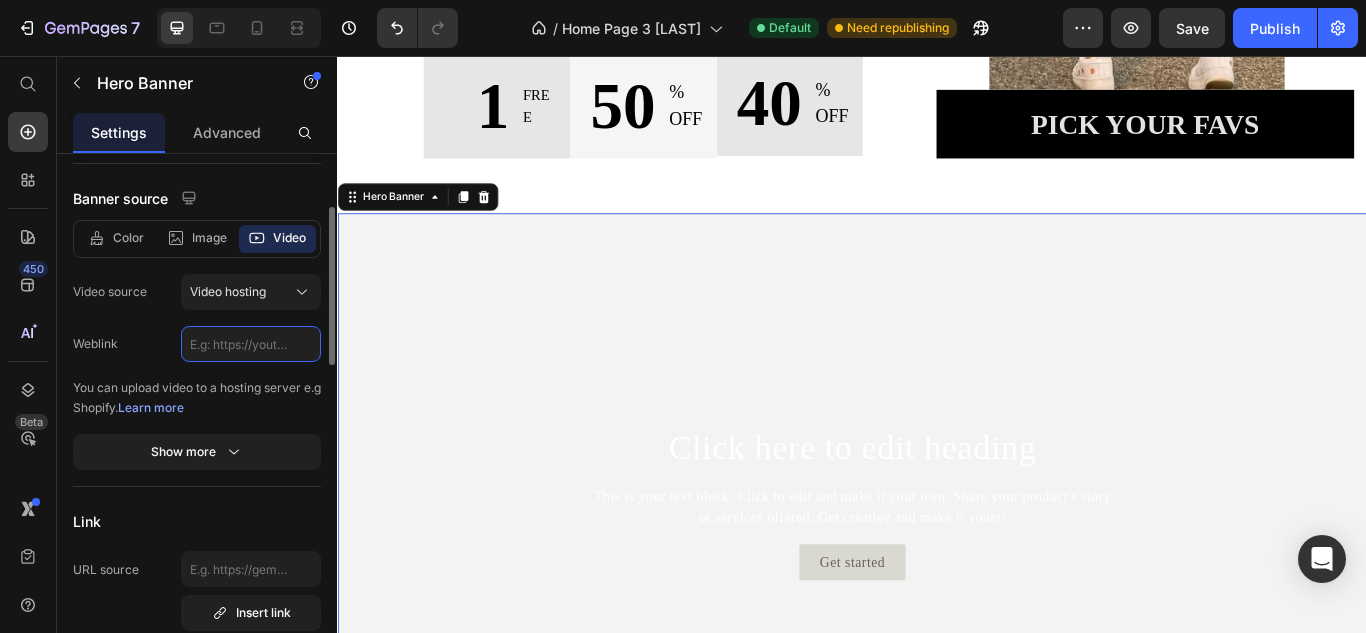 scroll, scrollTop: 0, scrollLeft: 0, axis: both 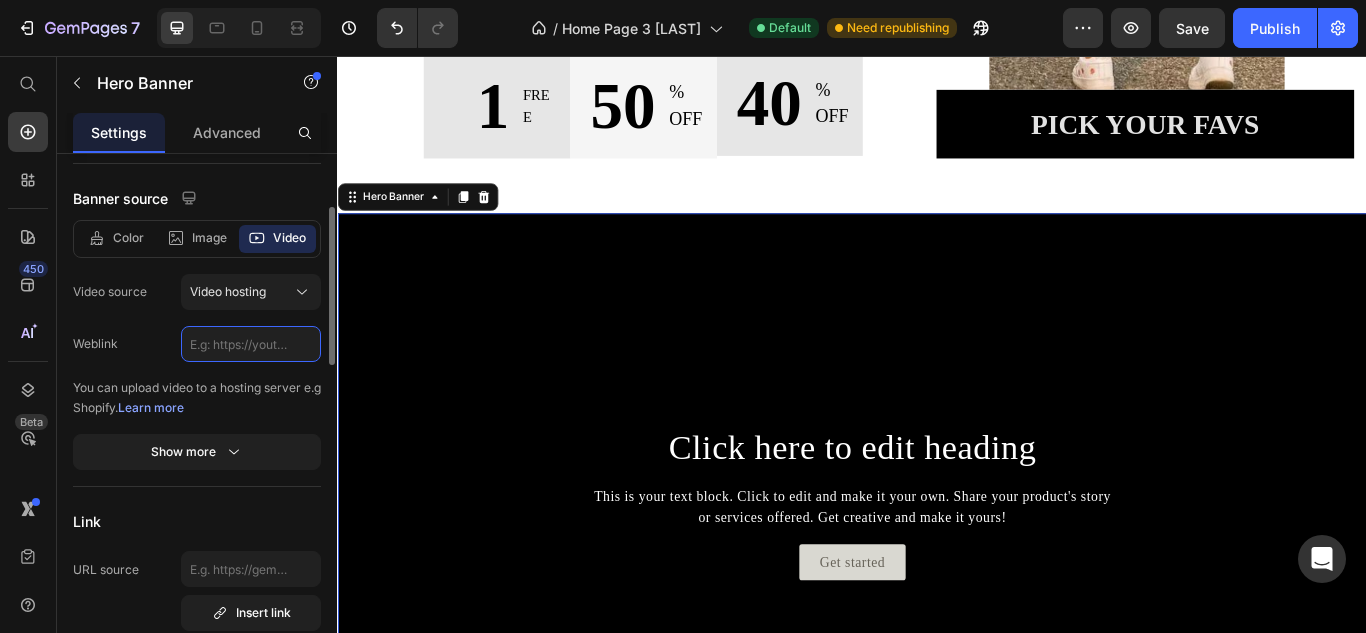 paste on "https://cdn.shopify.com/videos/c/o/v/9eff8b262a684beab0c380436c5baf73.mov" 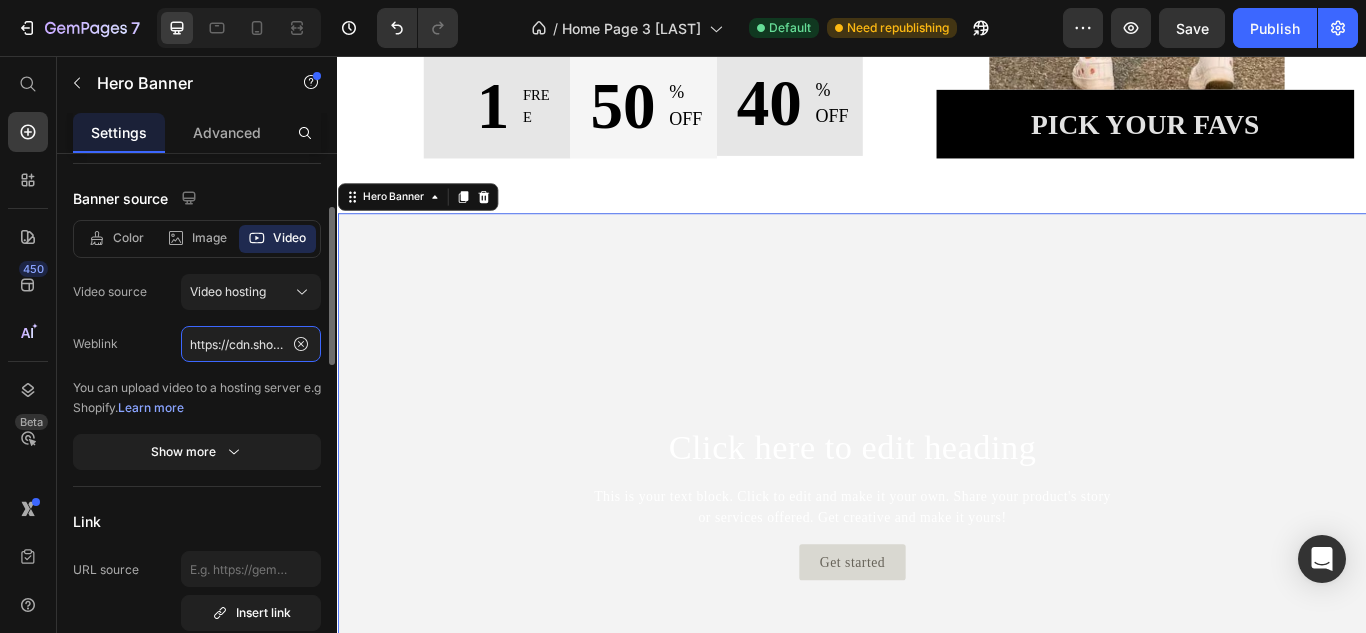 scroll, scrollTop: 0, scrollLeft: 367, axis: horizontal 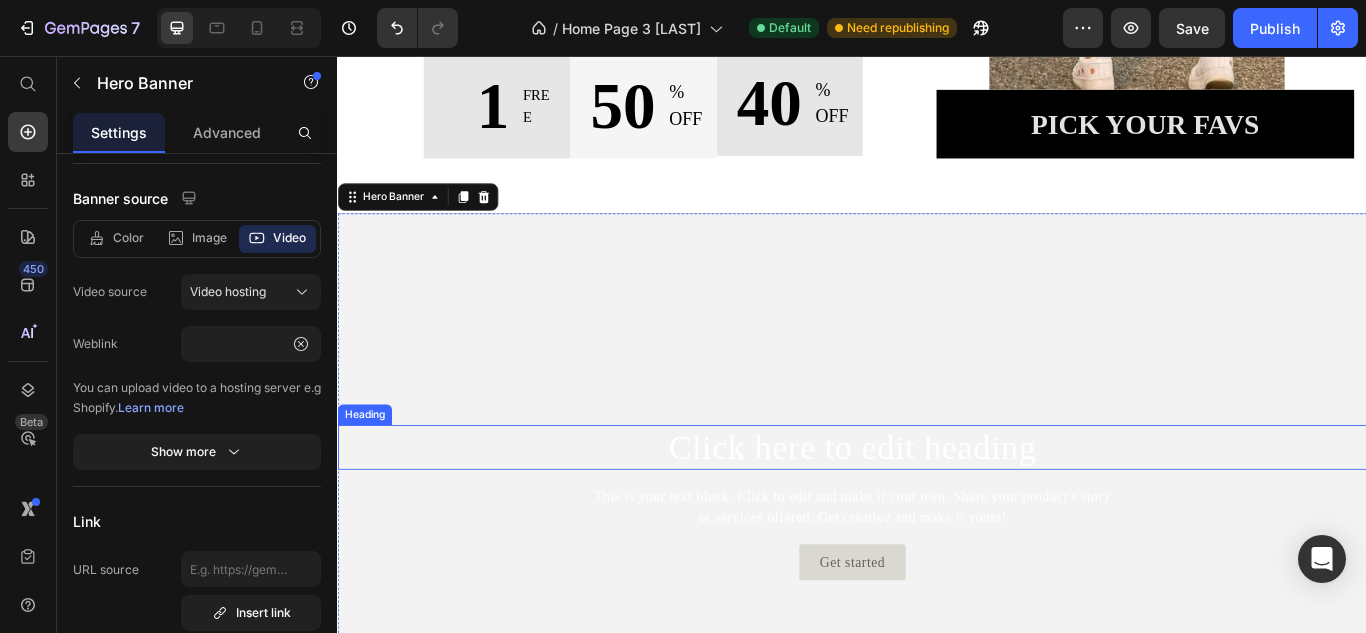 click on "Click here to edit heading" at bounding box center [937, 512] 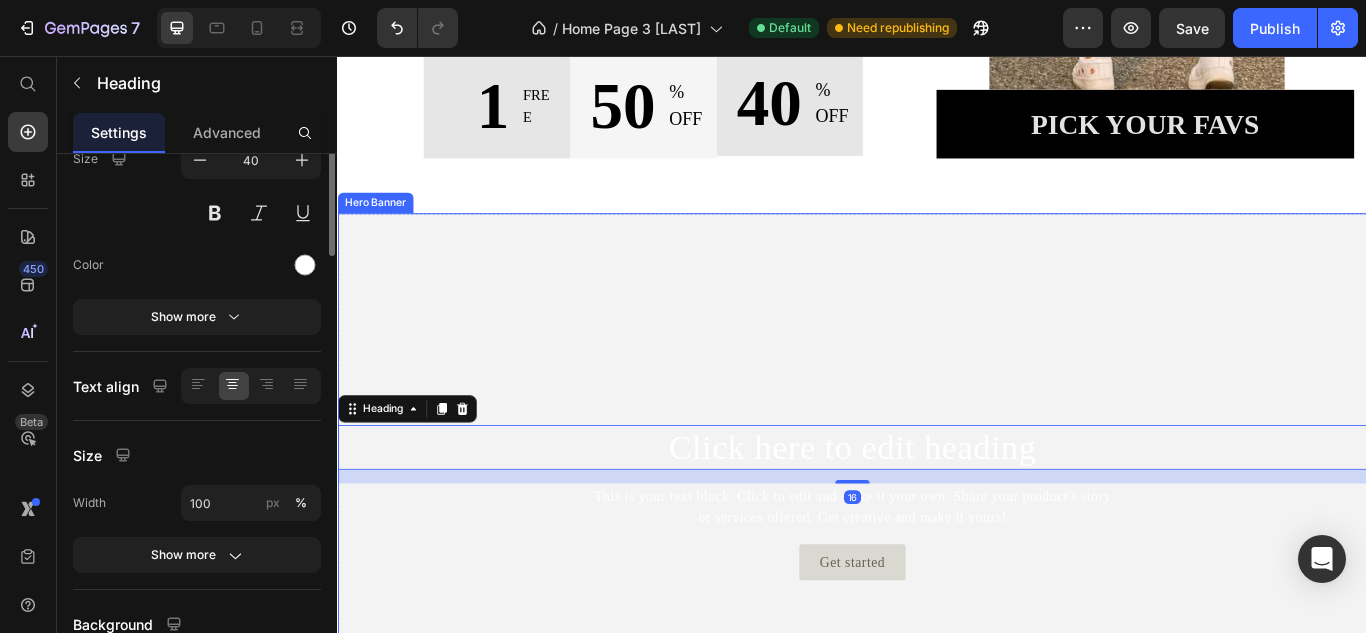 scroll, scrollTop: 0, scrollLeft: 0, axis: both 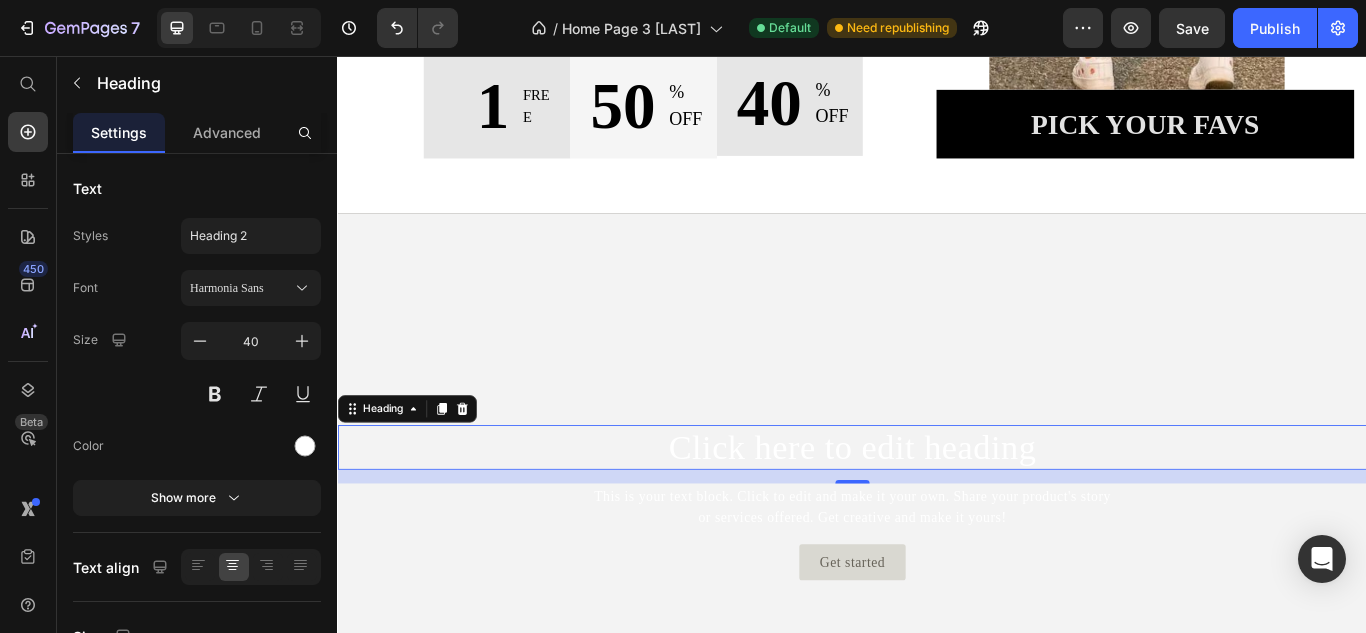 click on "Click here to edit heading" at bounding box center [937, 512] 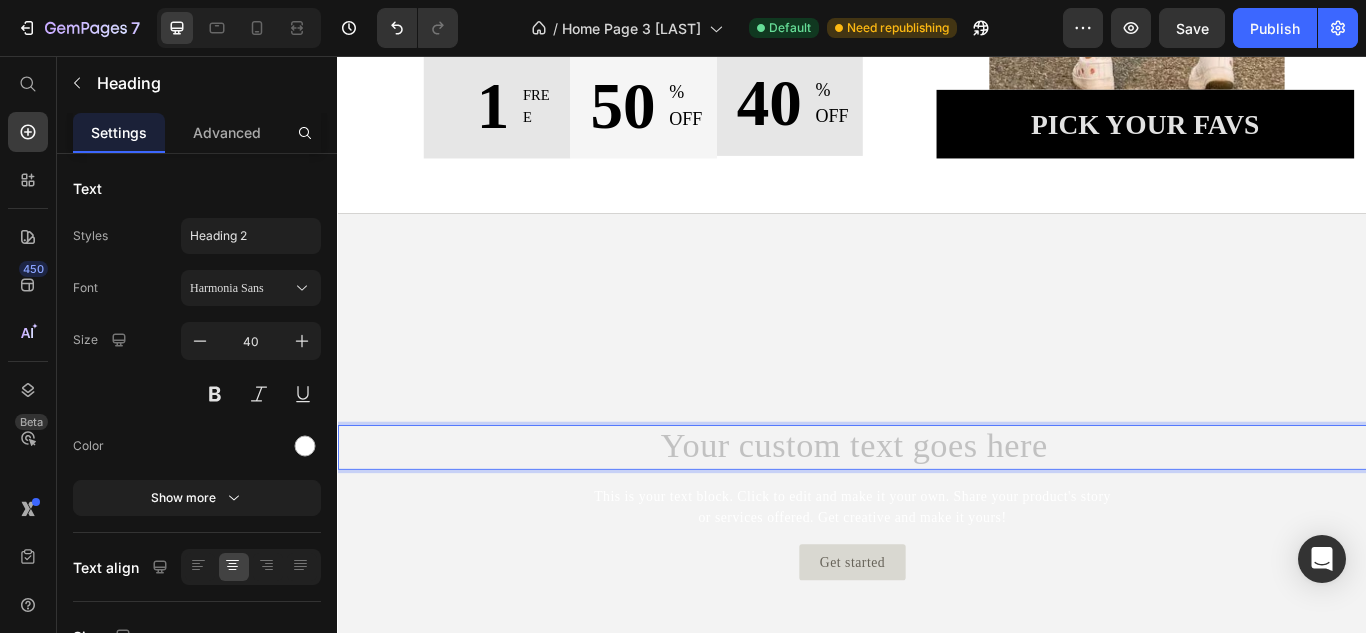 scroll, scrollTop: 759, scrollLeft: 0, axis: vertical 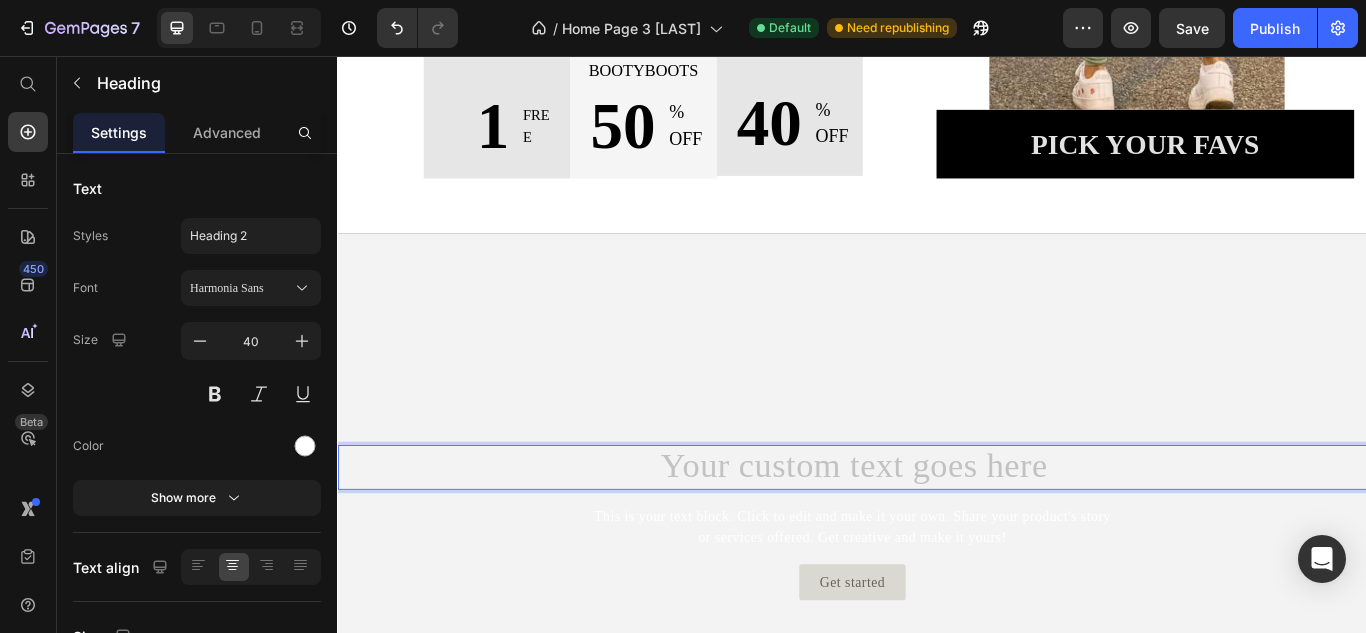 click at bounding box center (937, 536) 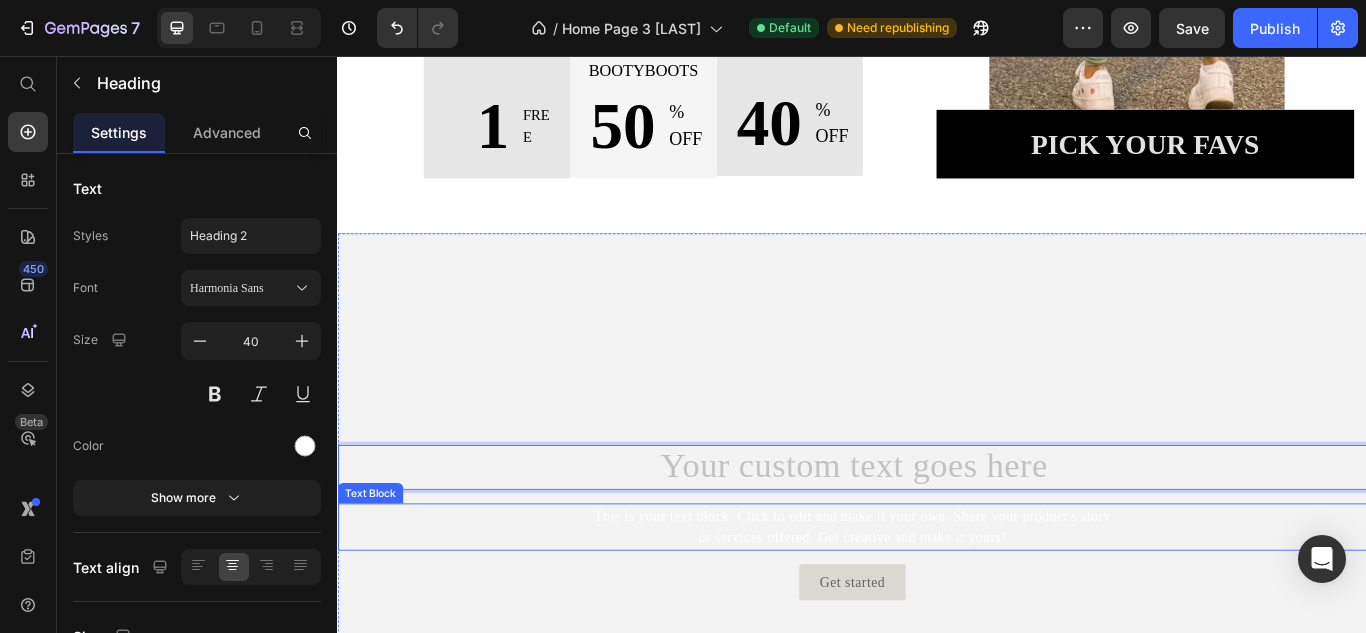 click on "This is your text block. Click to edit and make it your own. Share your product's story                   or services offered. Get creative and make it yours!" at bounding box center (937, 605) 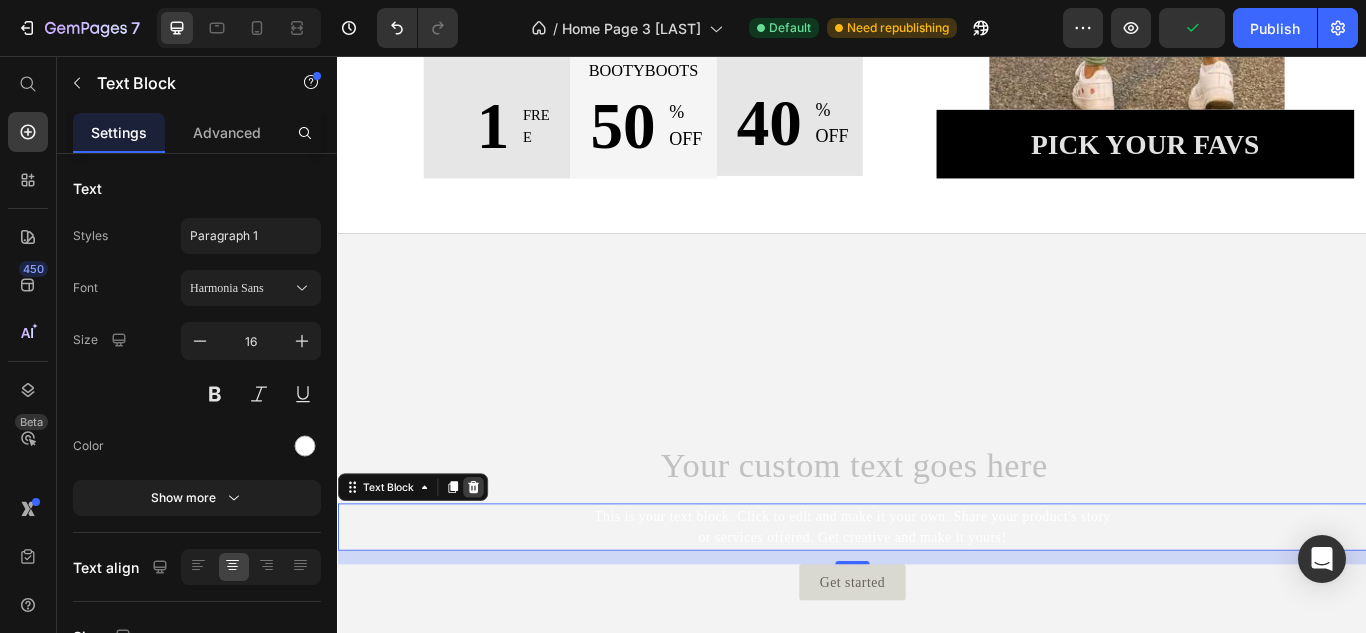 click 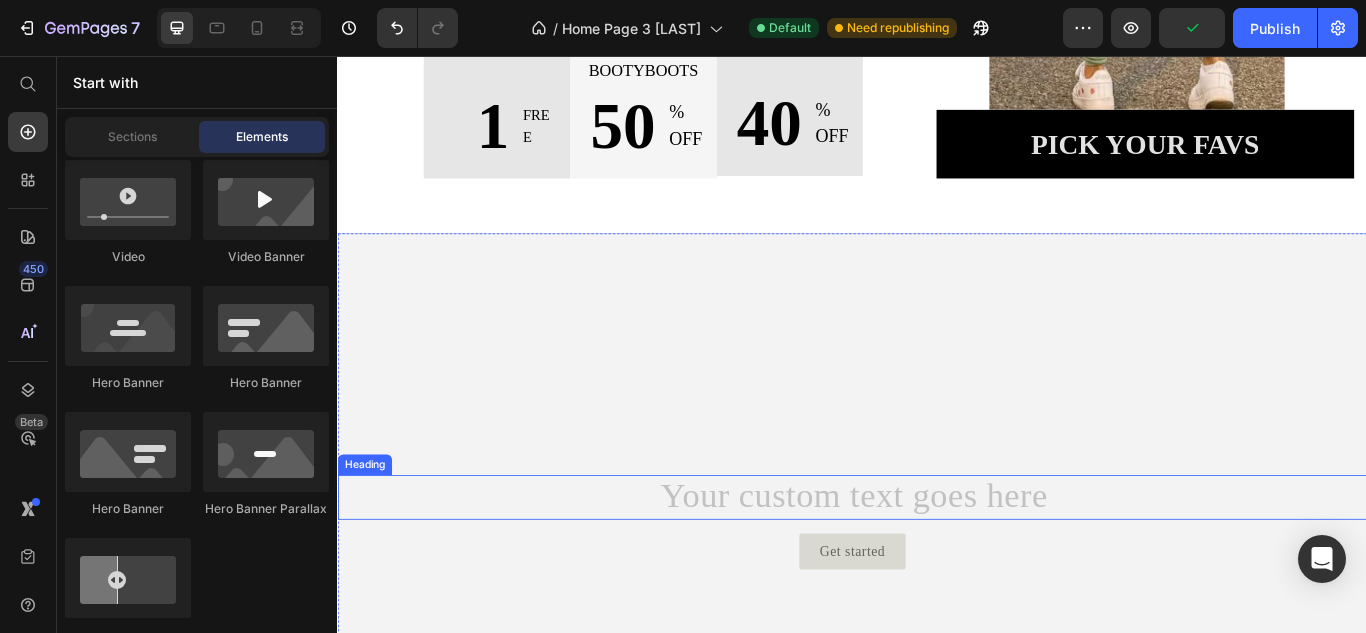 click at bounding box center [937, 571] 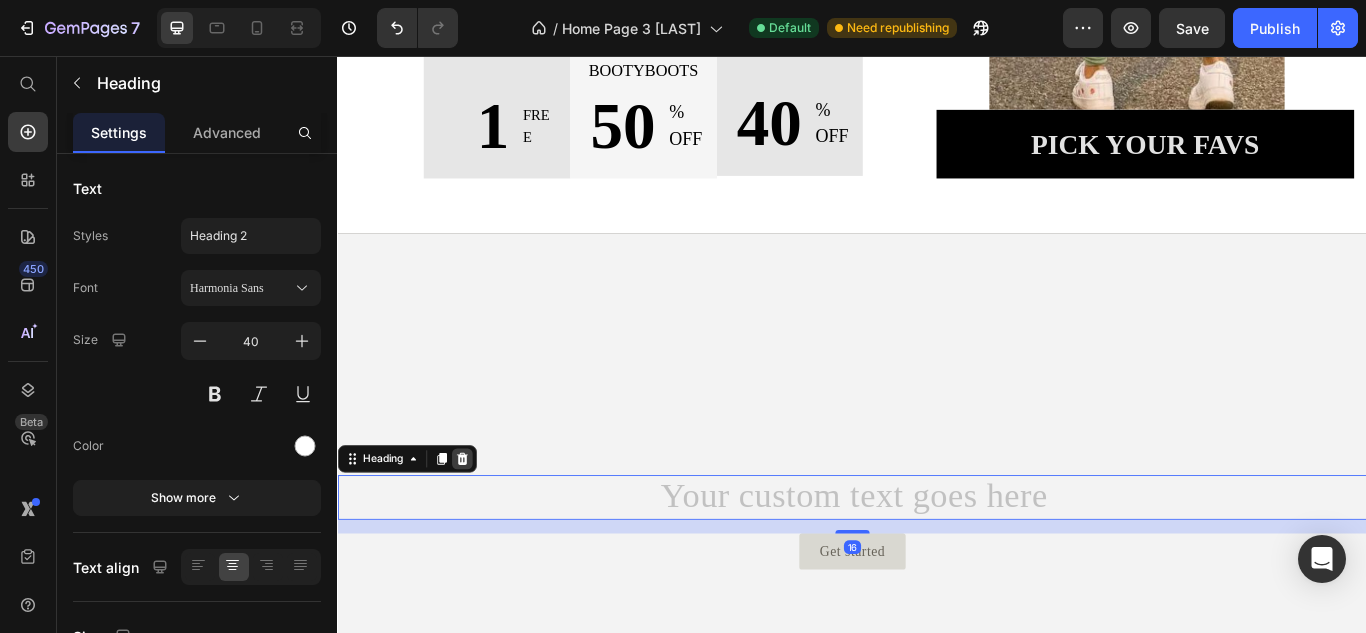 click 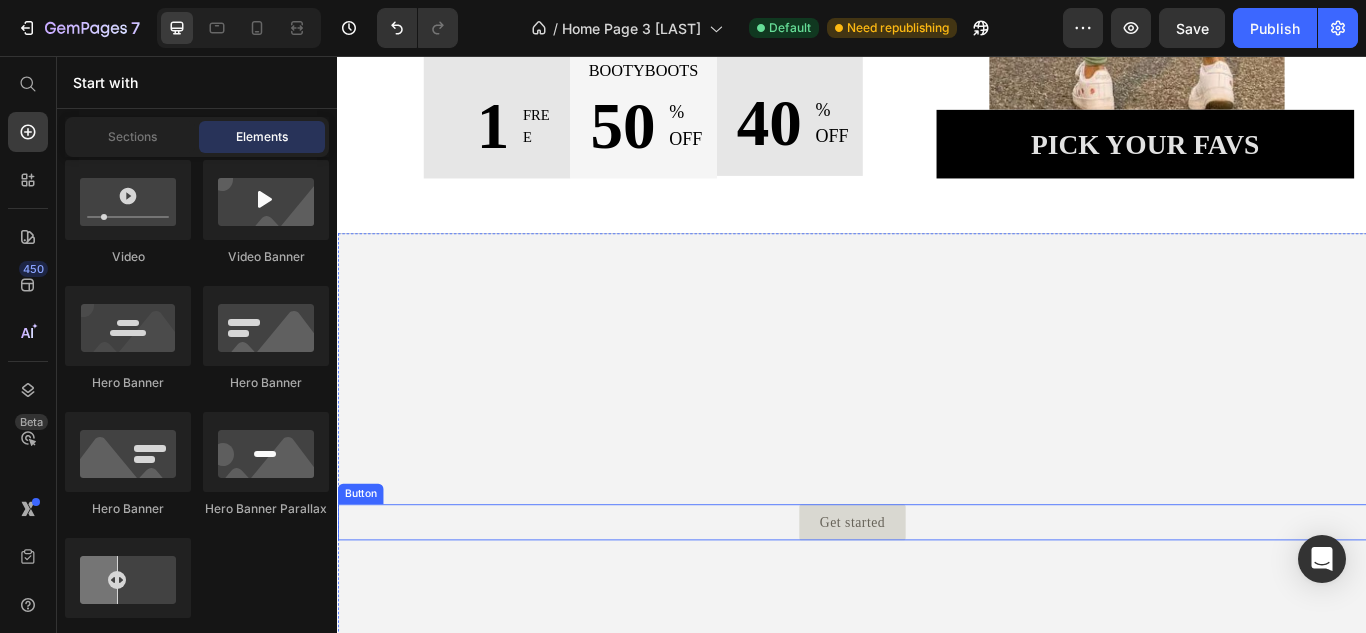 click on "Get started Button" at bounding box center (937, 600) 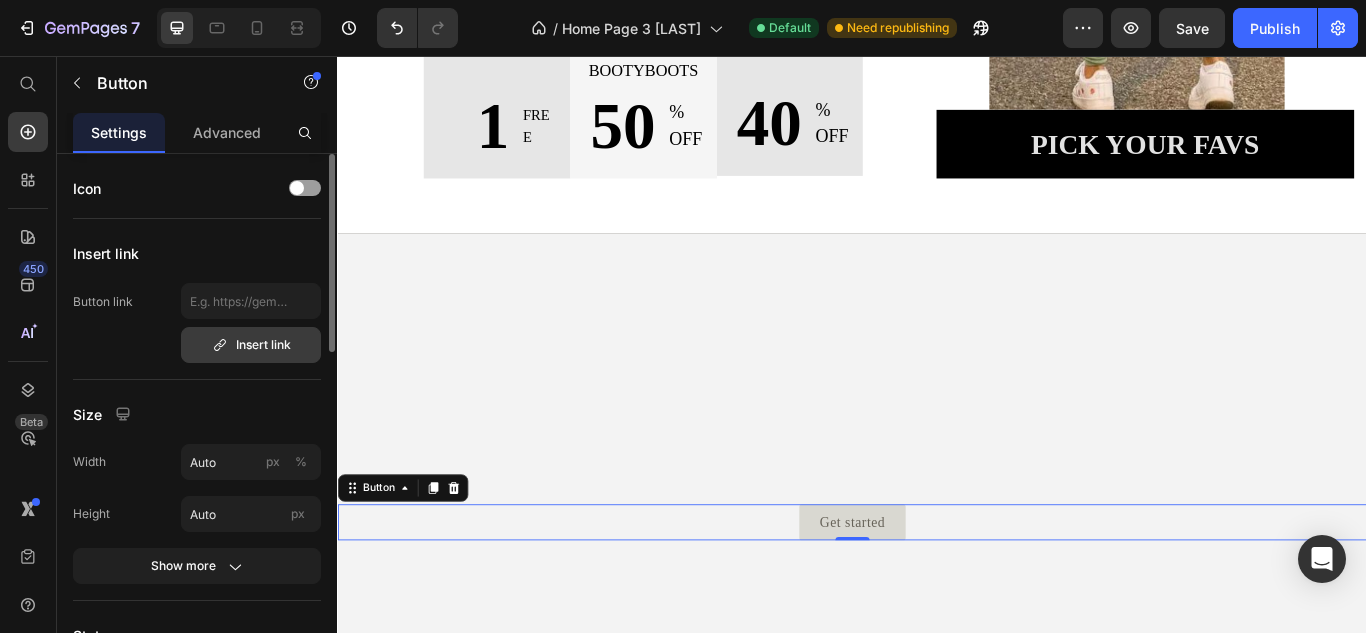 click on "Insert link" at bounding box center [251, 345] 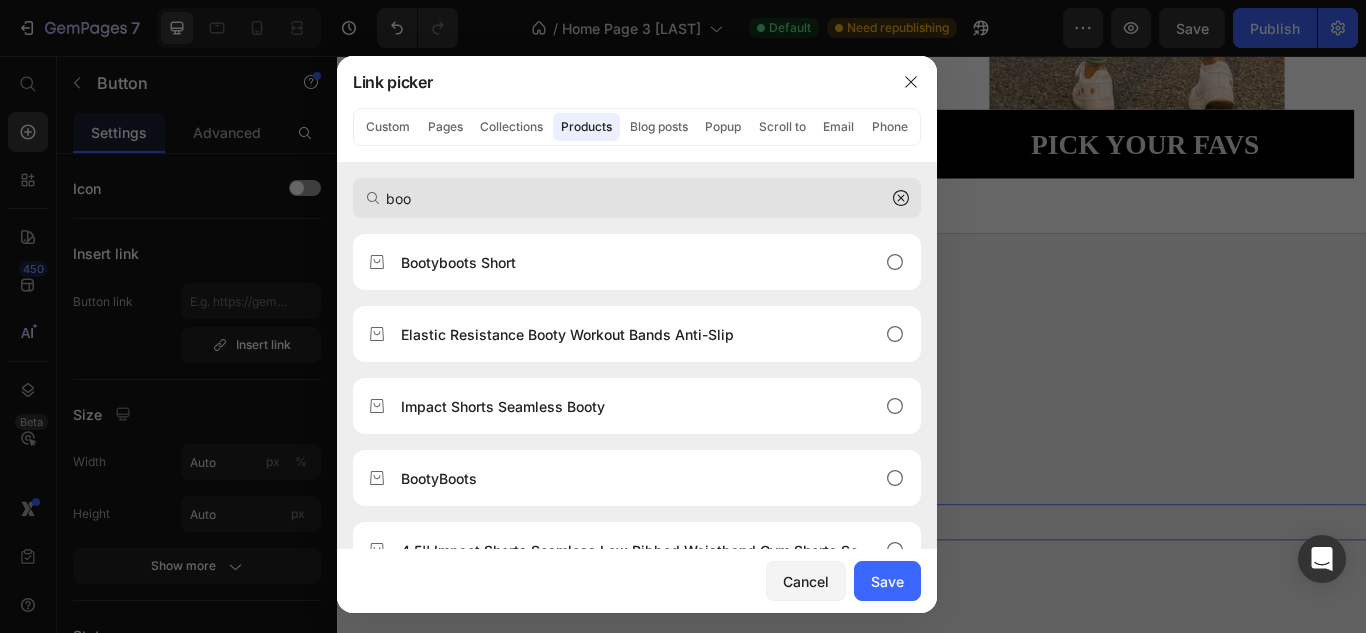 scroll, scrollTop: 0, scrollLeft: 0, axis: both 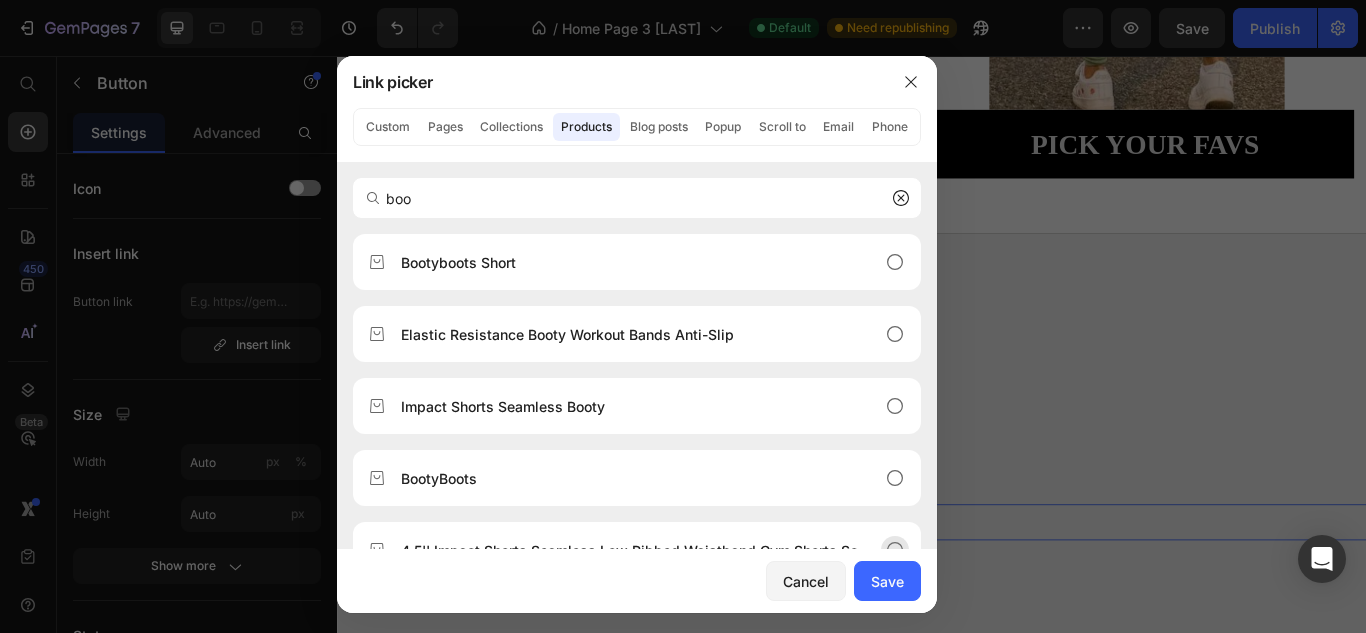 type on "boo" 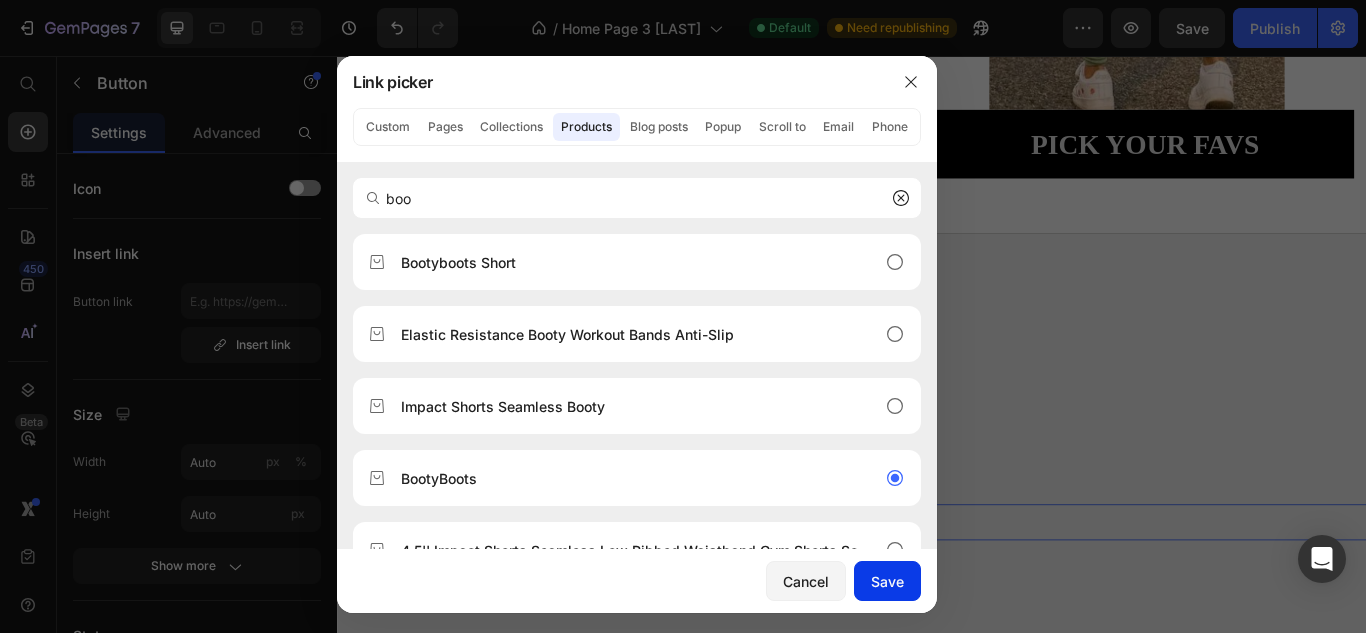 click on "Save" at bounding box center [887, 581] 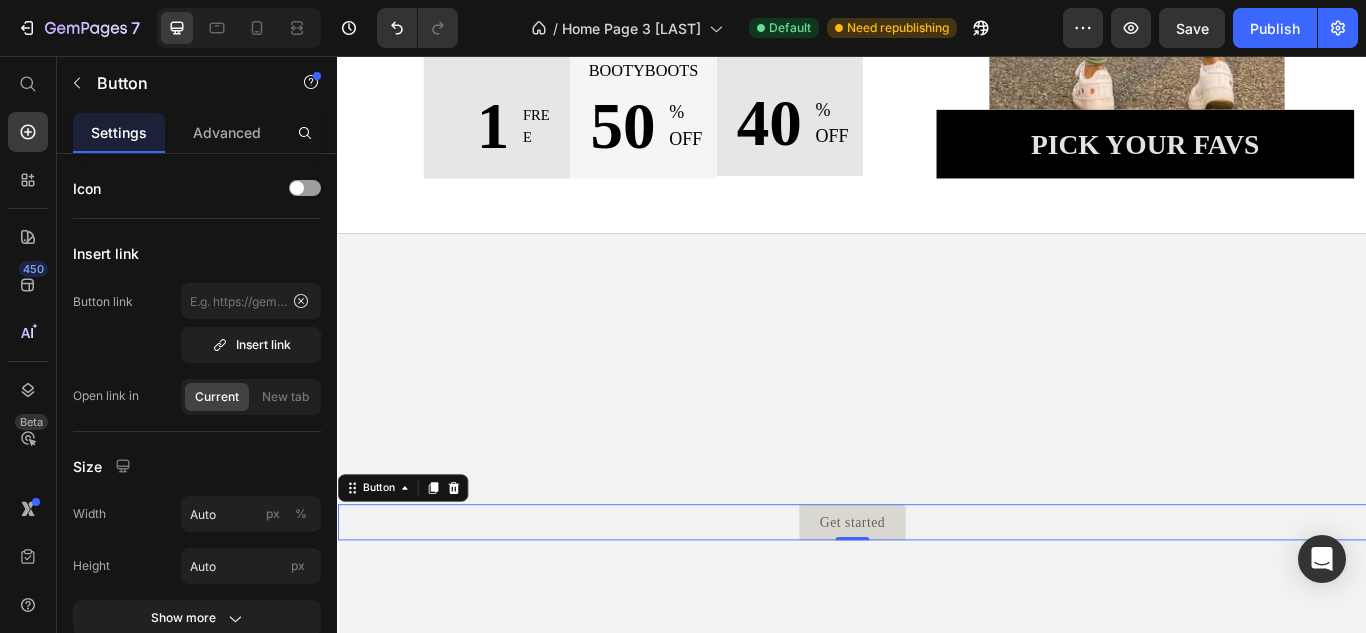 type on "/products/seamless-gym-leggings-women-yoga-pants-sexy-high-waist-booty-lifting-leggings-pants-women-sports-clothing-fitness-wear" 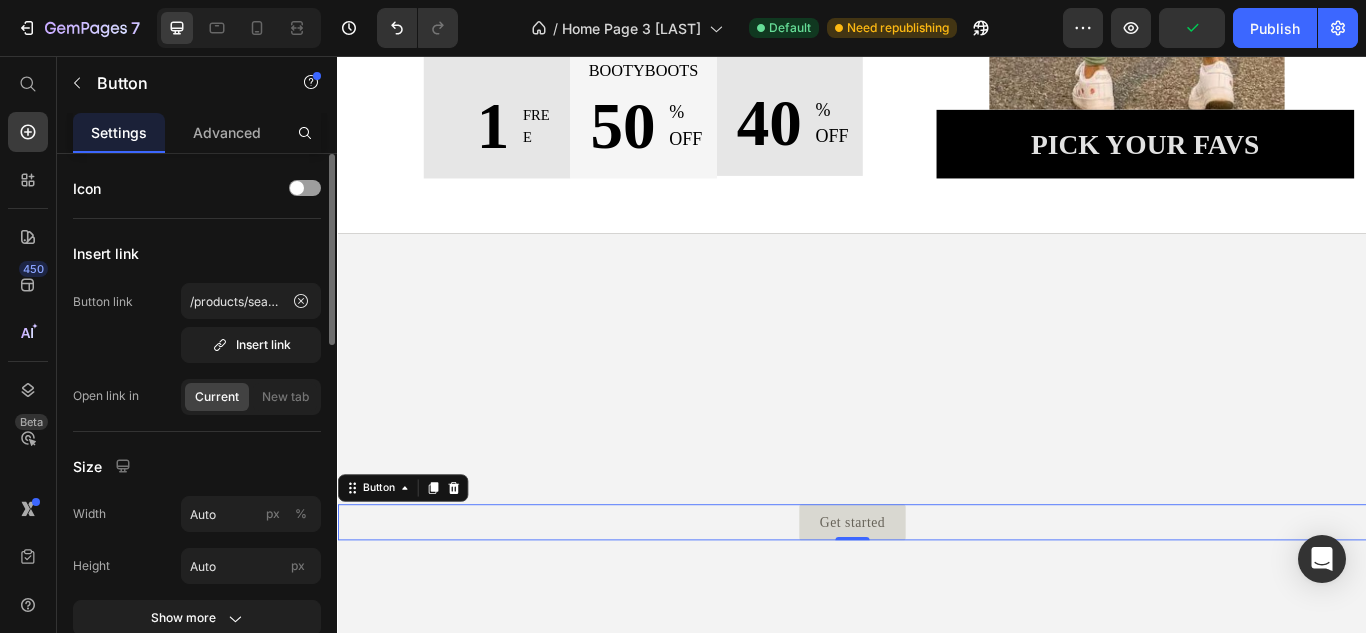 click on "Size" at bounding box center (197, 466) 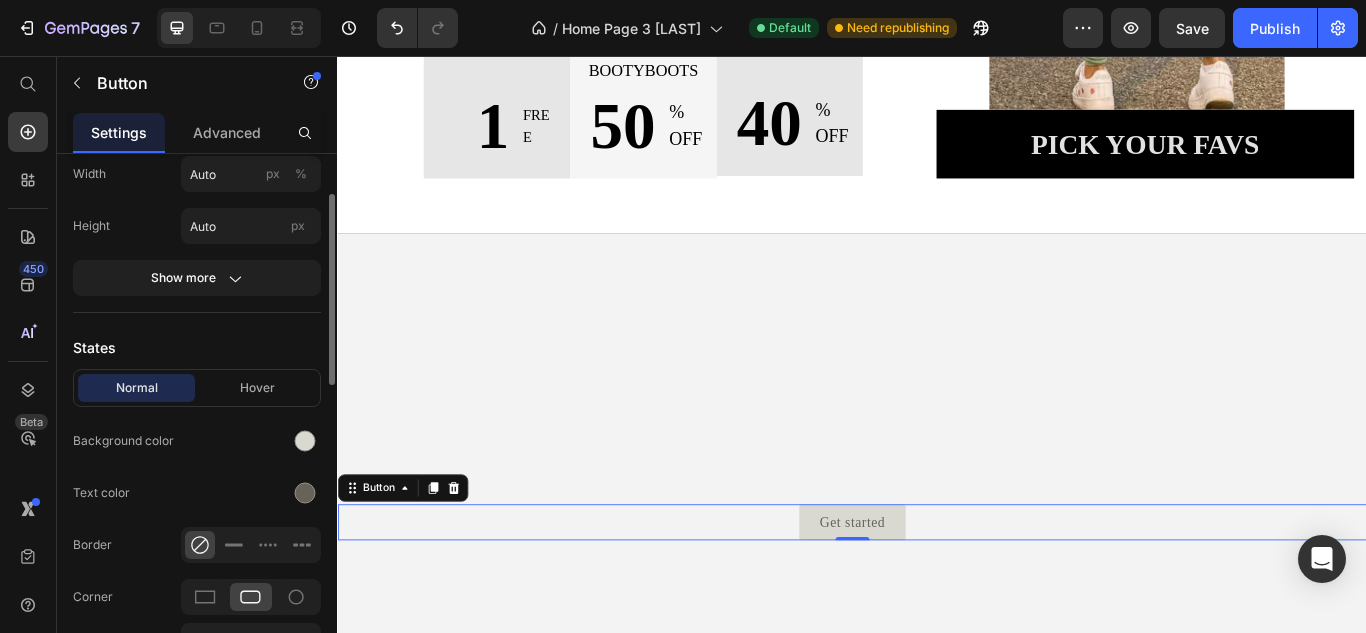 scroll, scrollTop: 0, scrollLeft: 0, axis: both 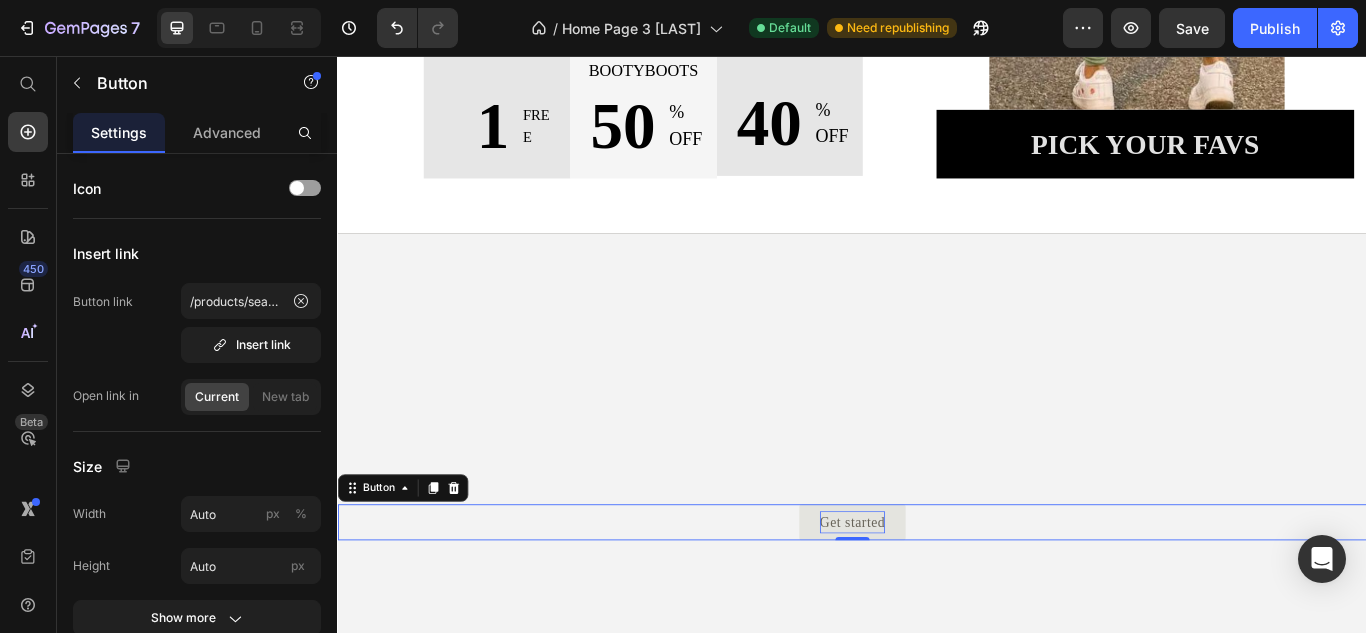 click on "Get started" at bounding box center [937, 600] 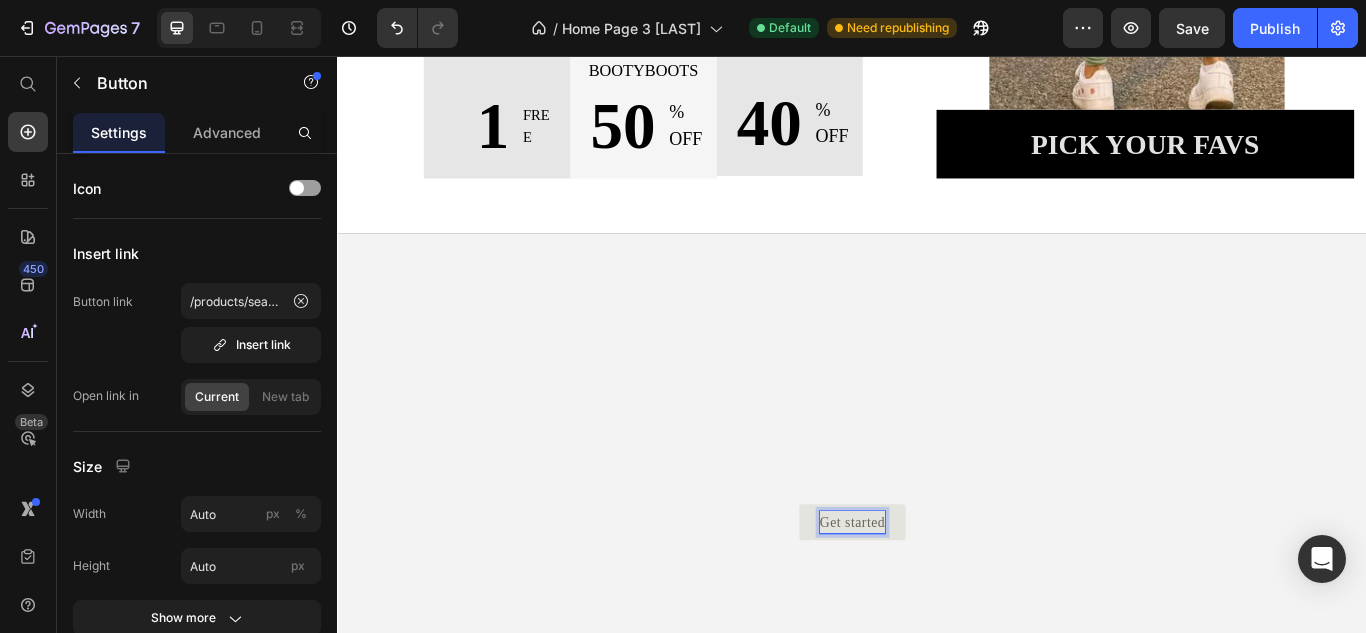 click on "Get started" at bounding box center [937, 600] 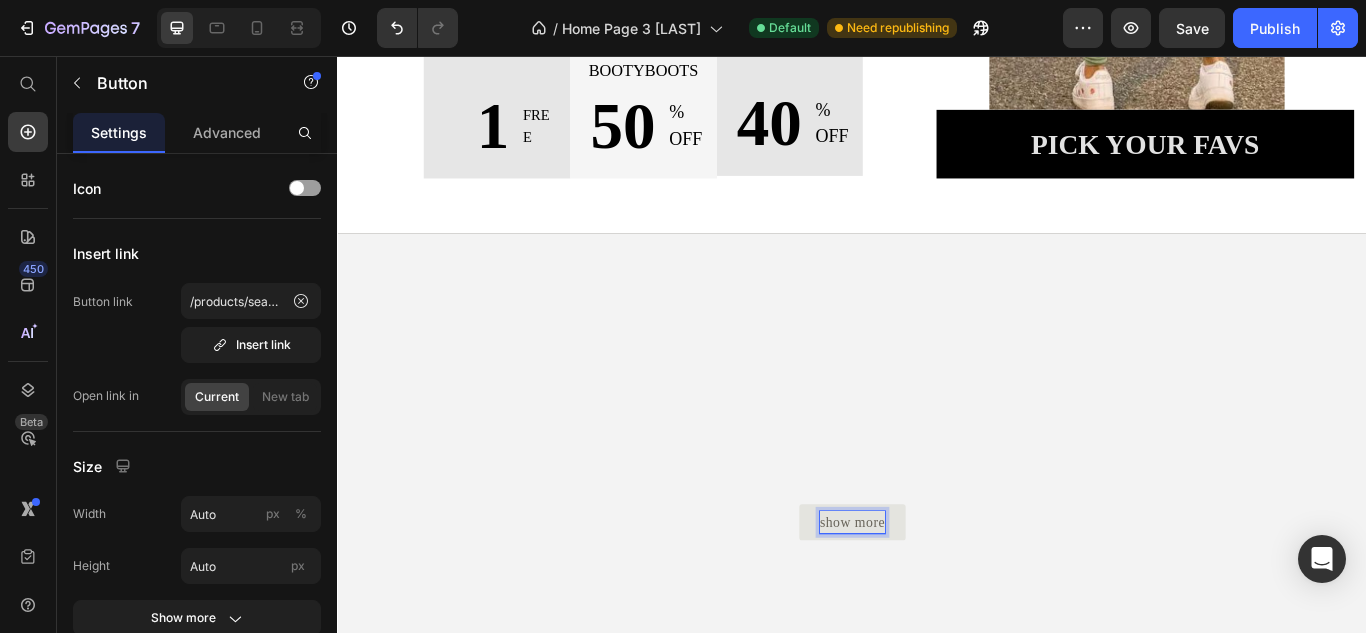 click on "show more" at bounding box center (937, 600) 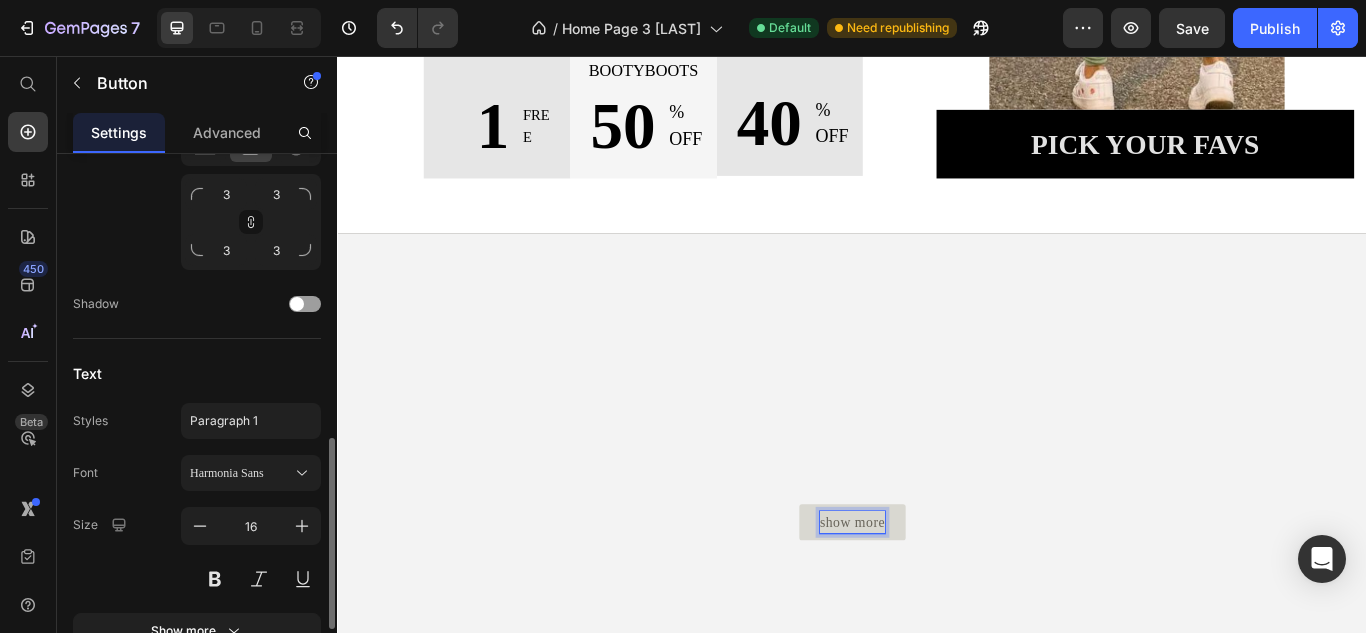 scroll, scrollTop: 796, scrollLeft: 0, axis: vertical 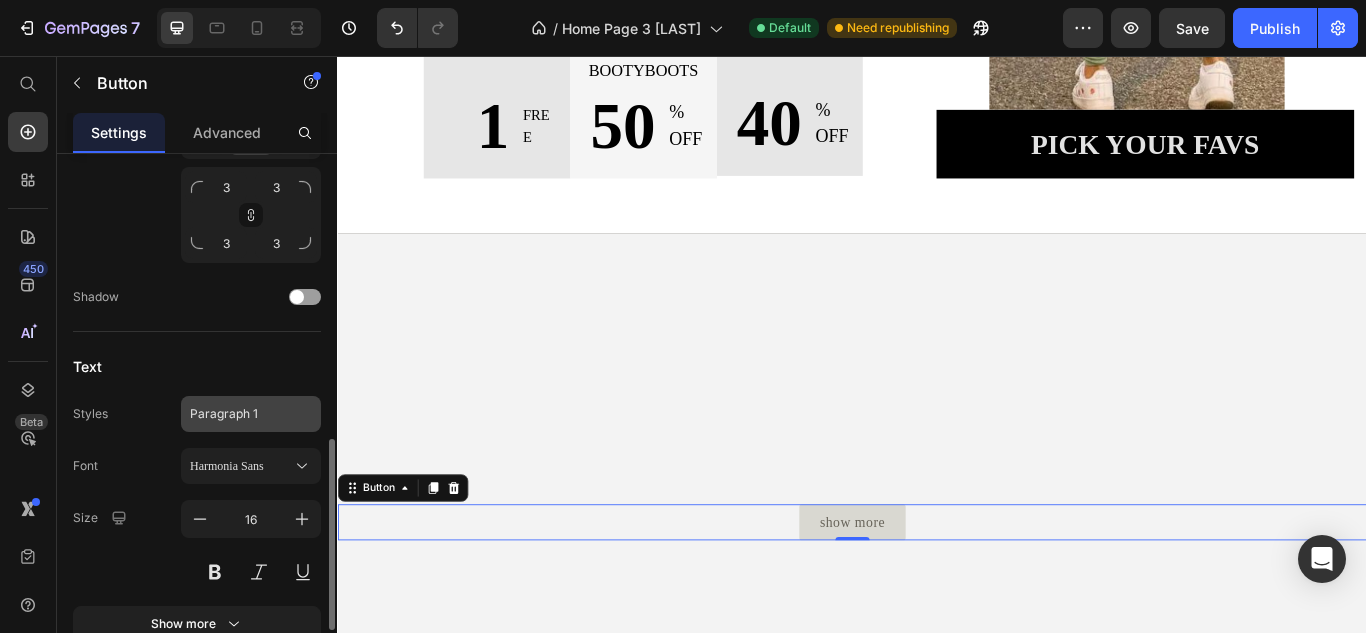 click on "Paragraph 1" at bounding box center (239, 414) 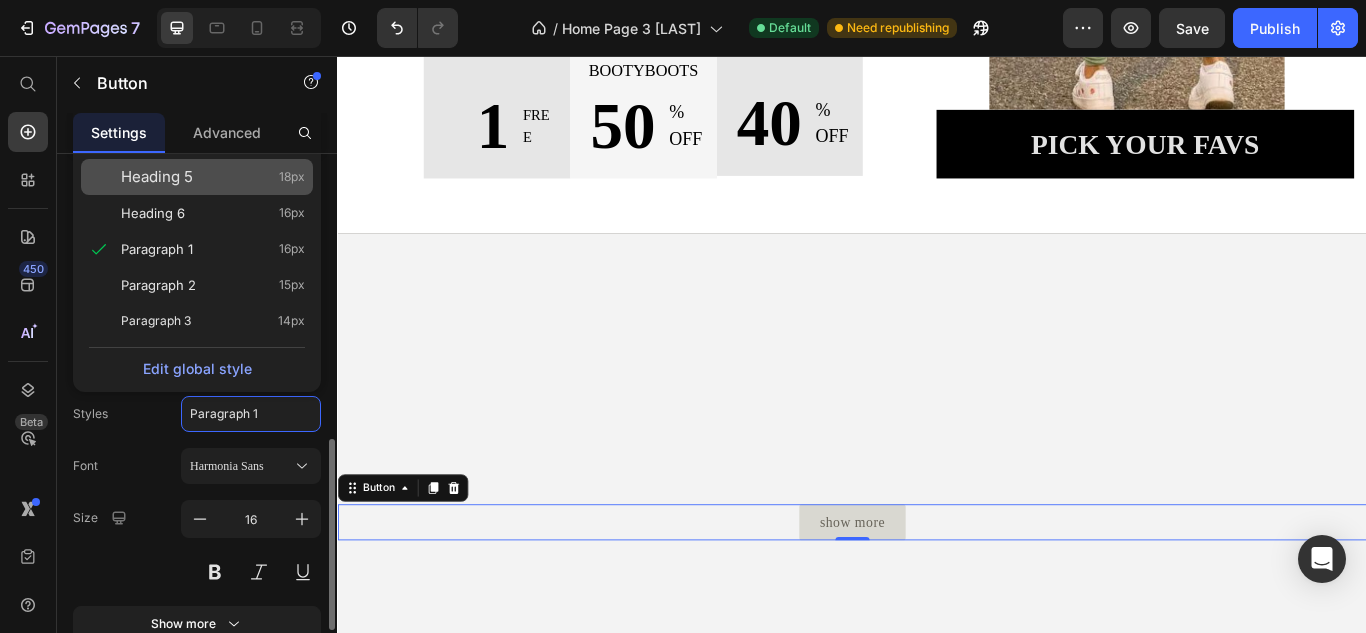 click on "Heading 5 18px" at bounding box center (213, 177) 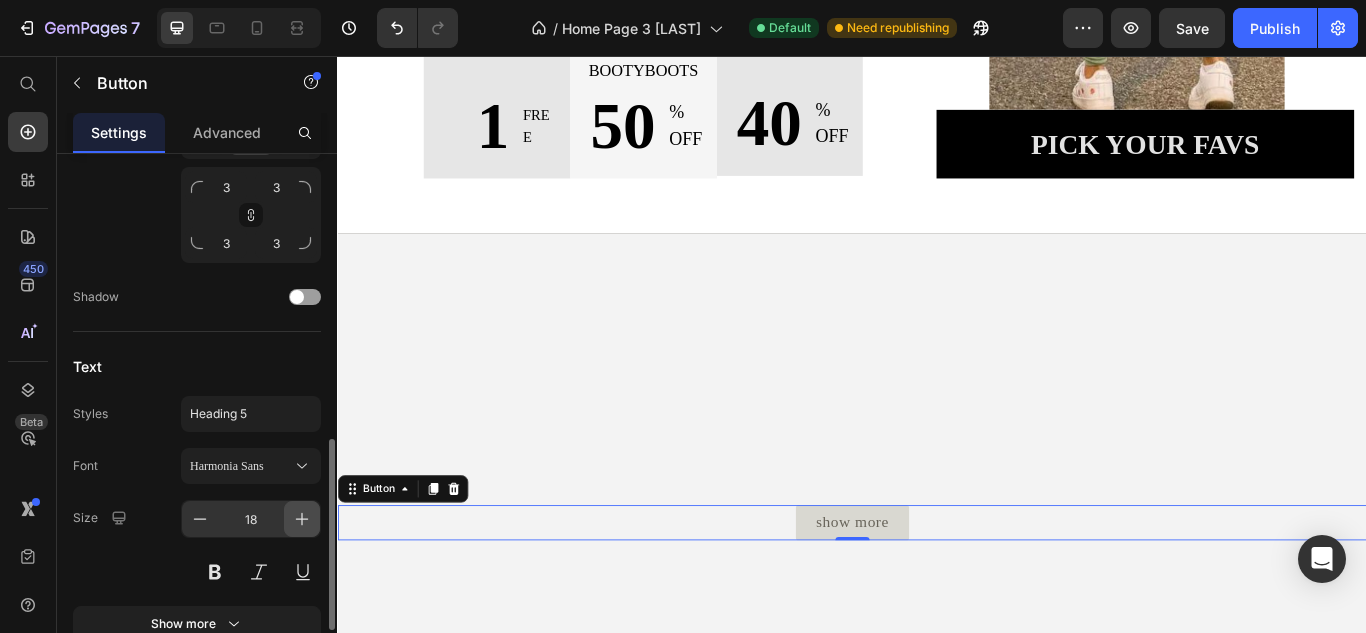 click 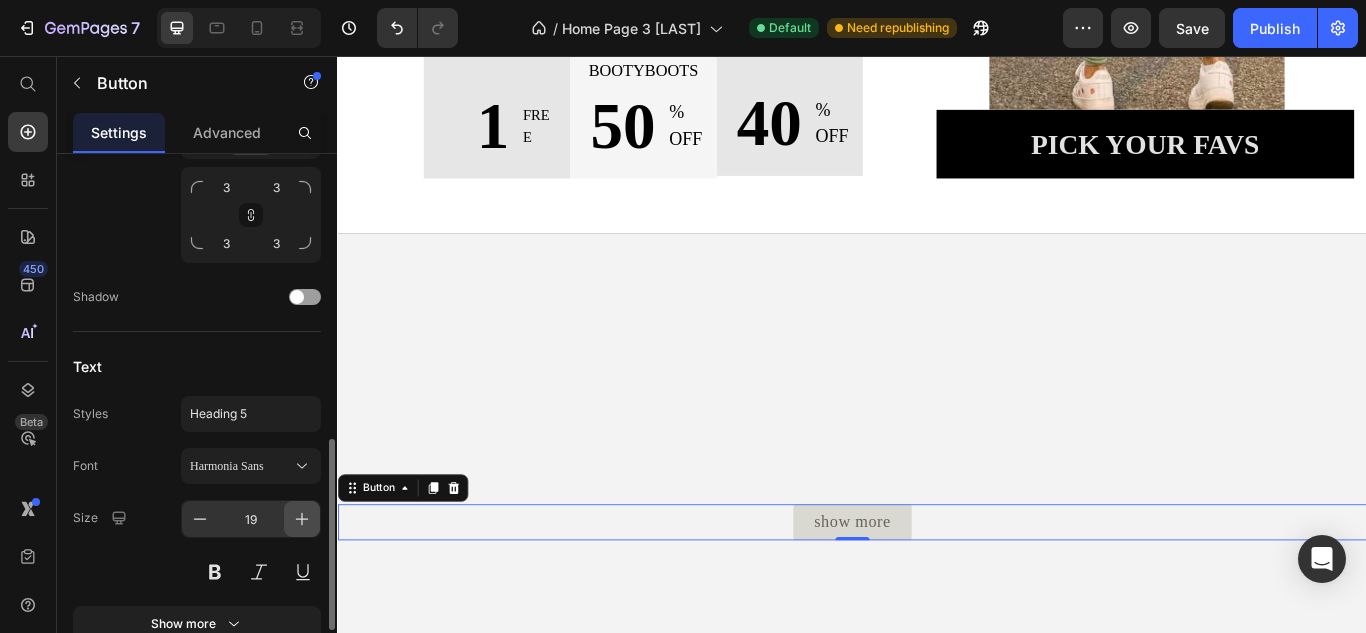 click 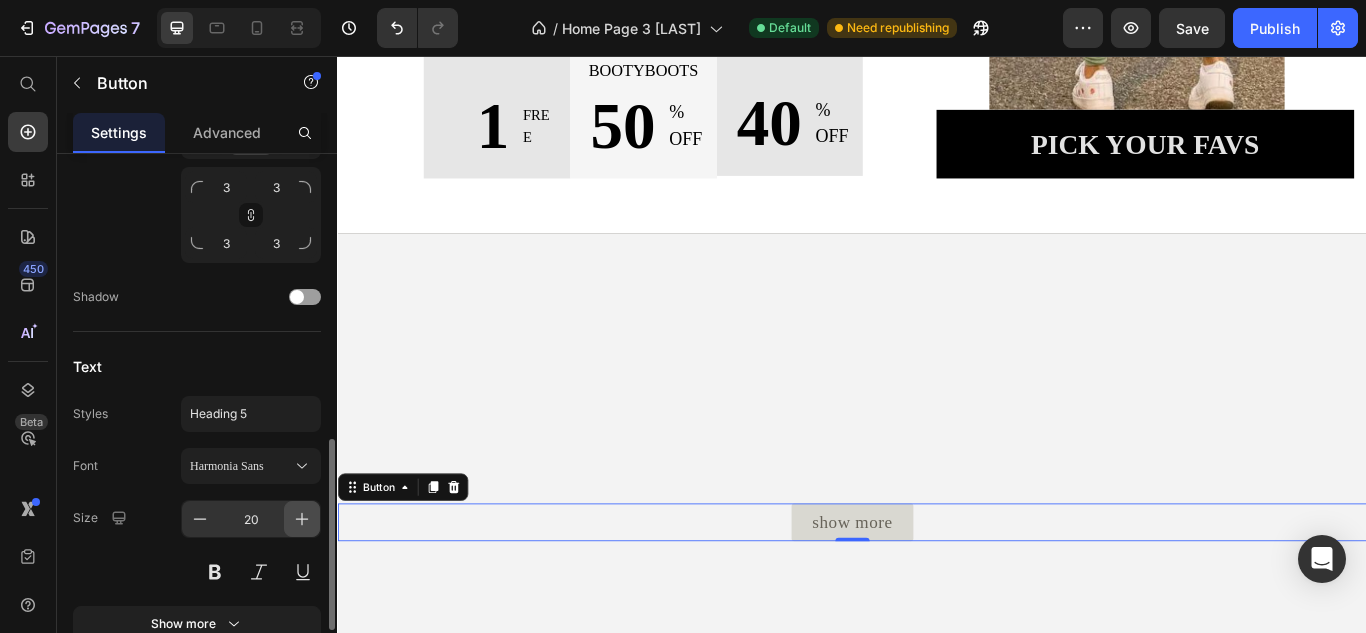 click 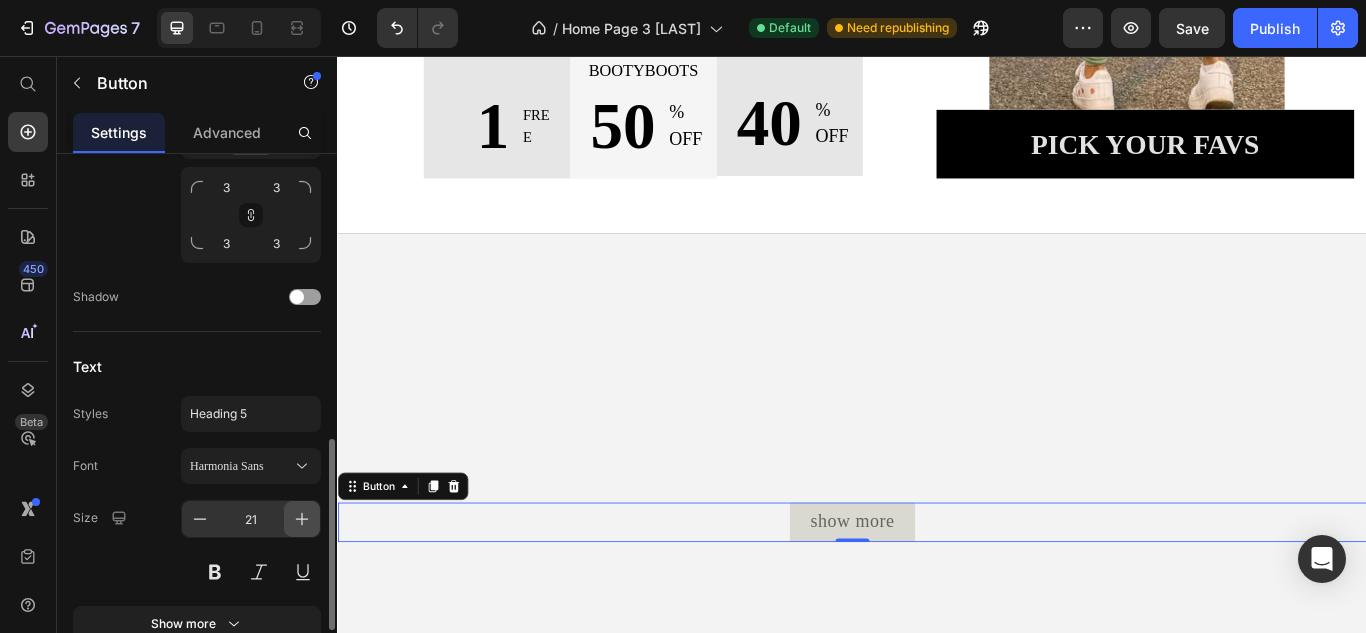 click 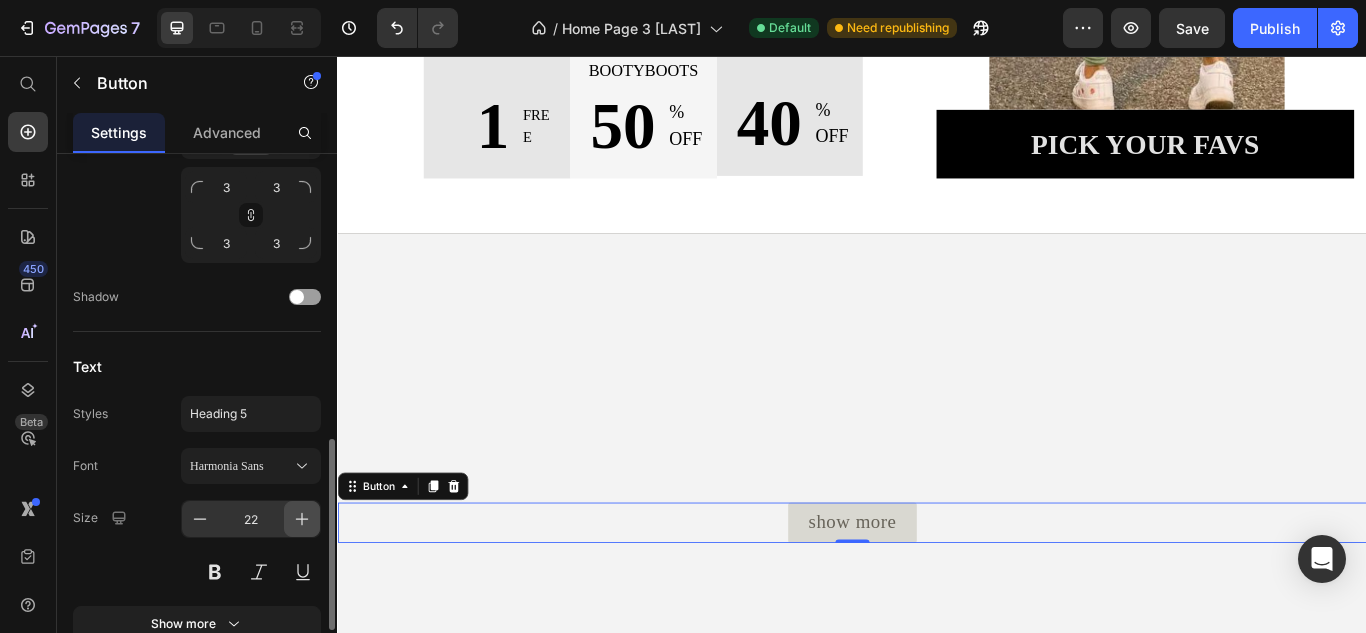 click 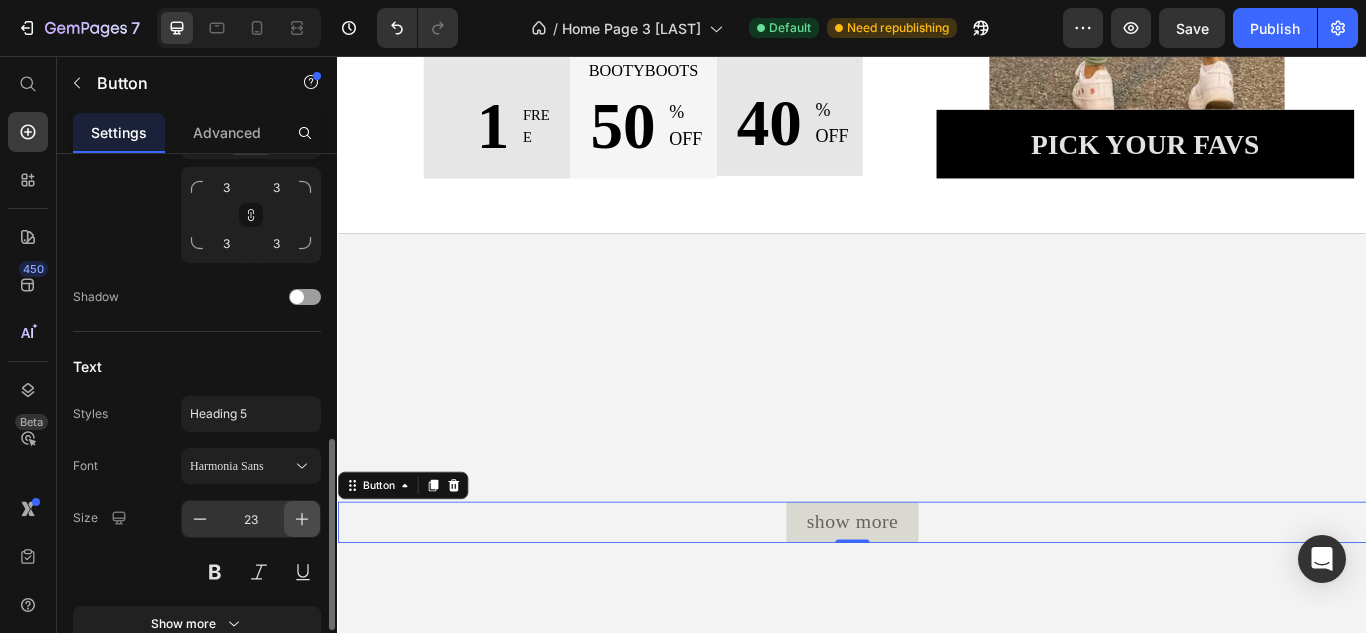 click 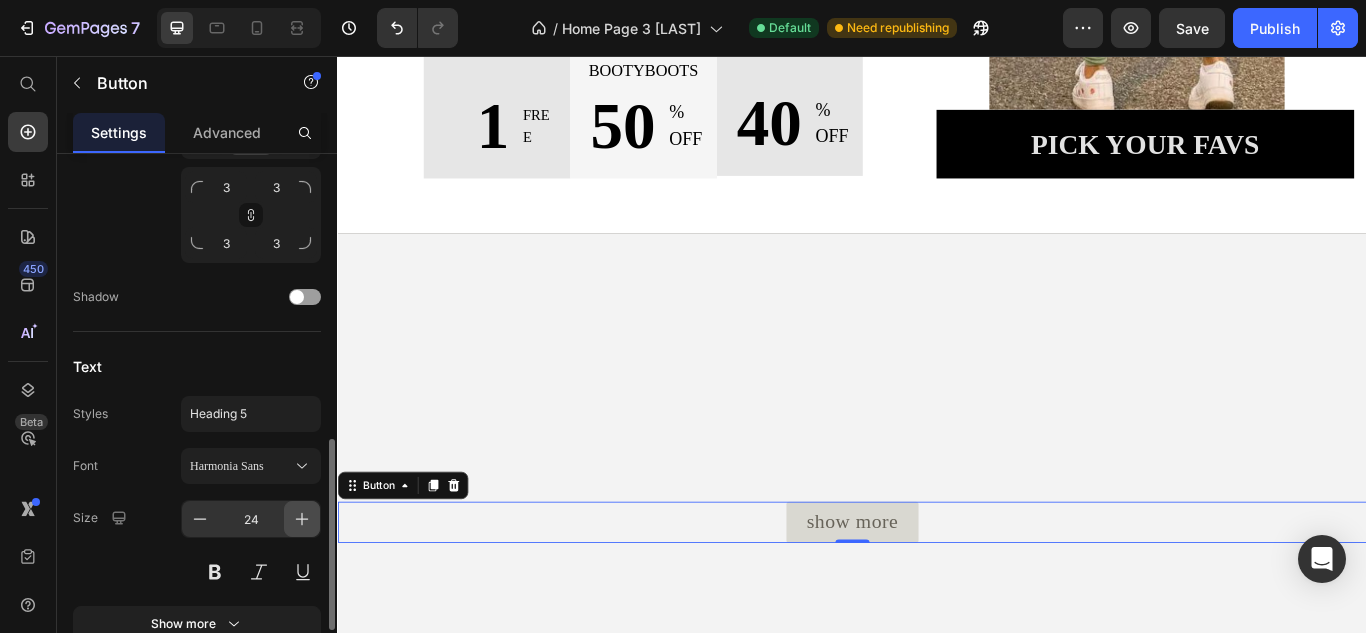 click 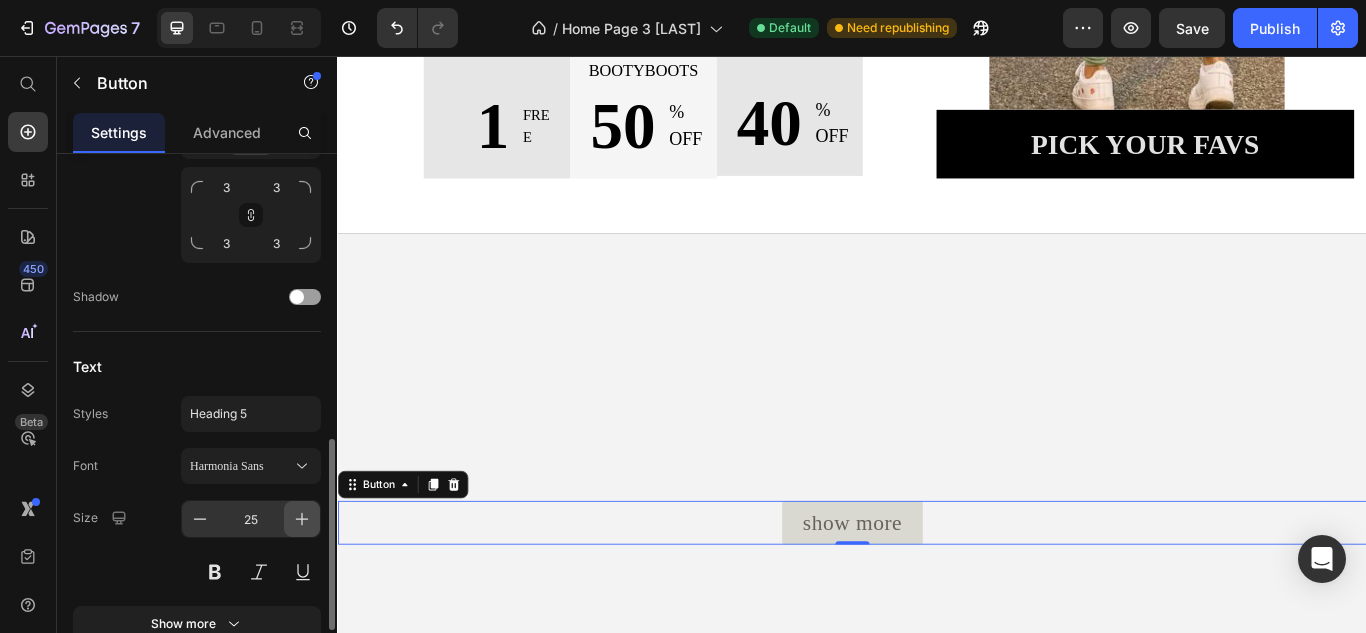 click 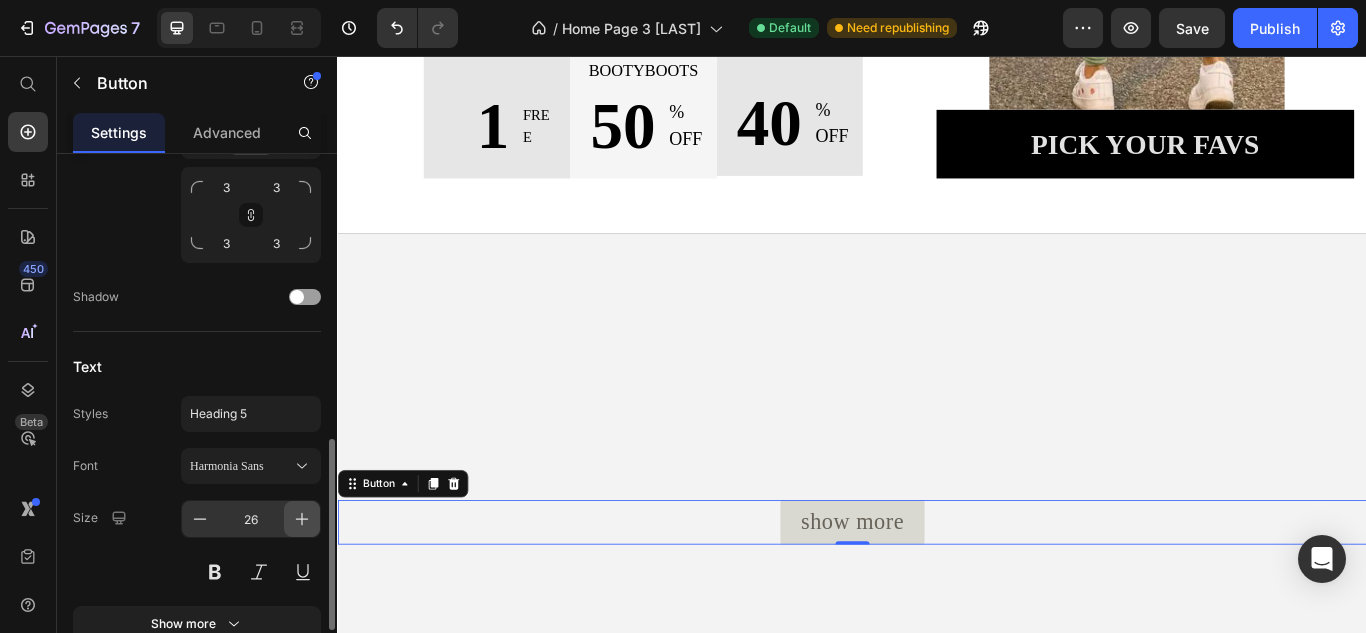 click 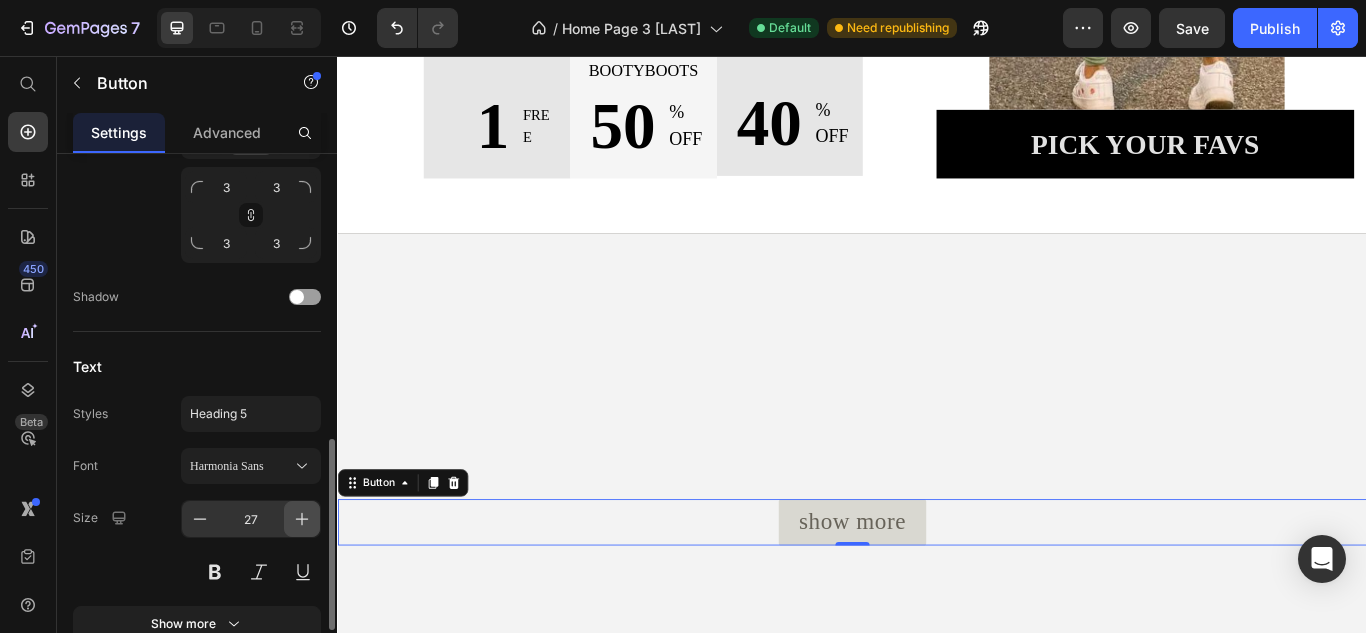 click 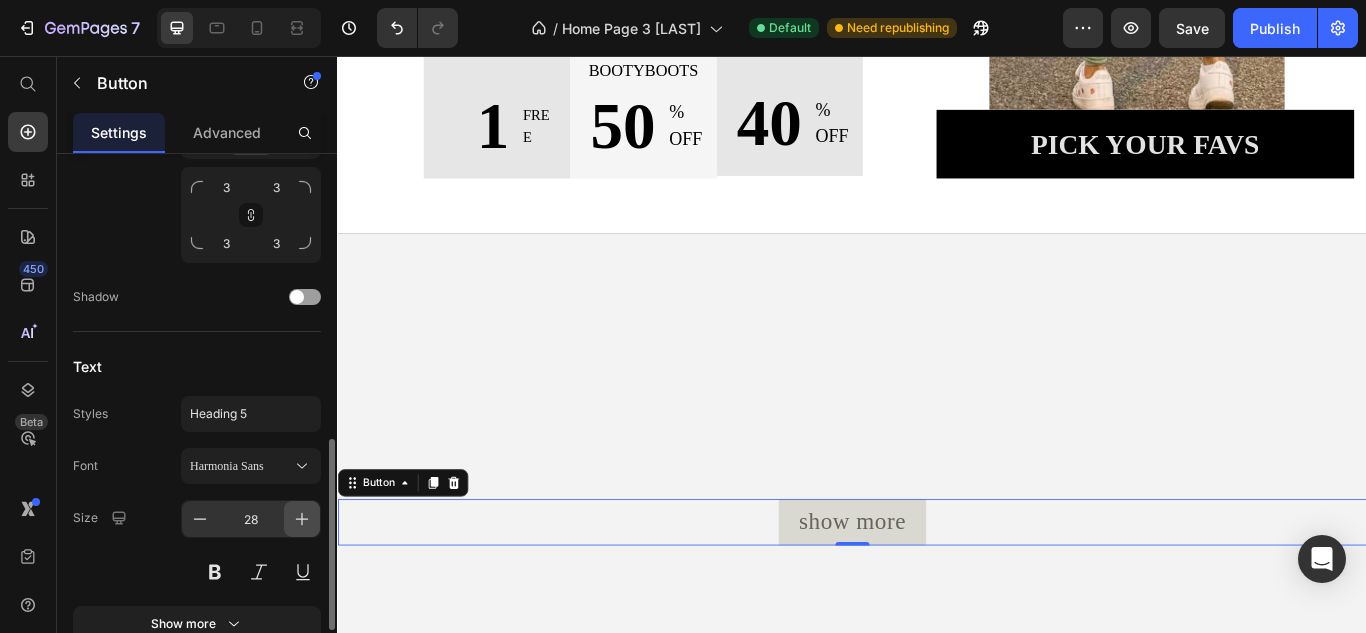 click 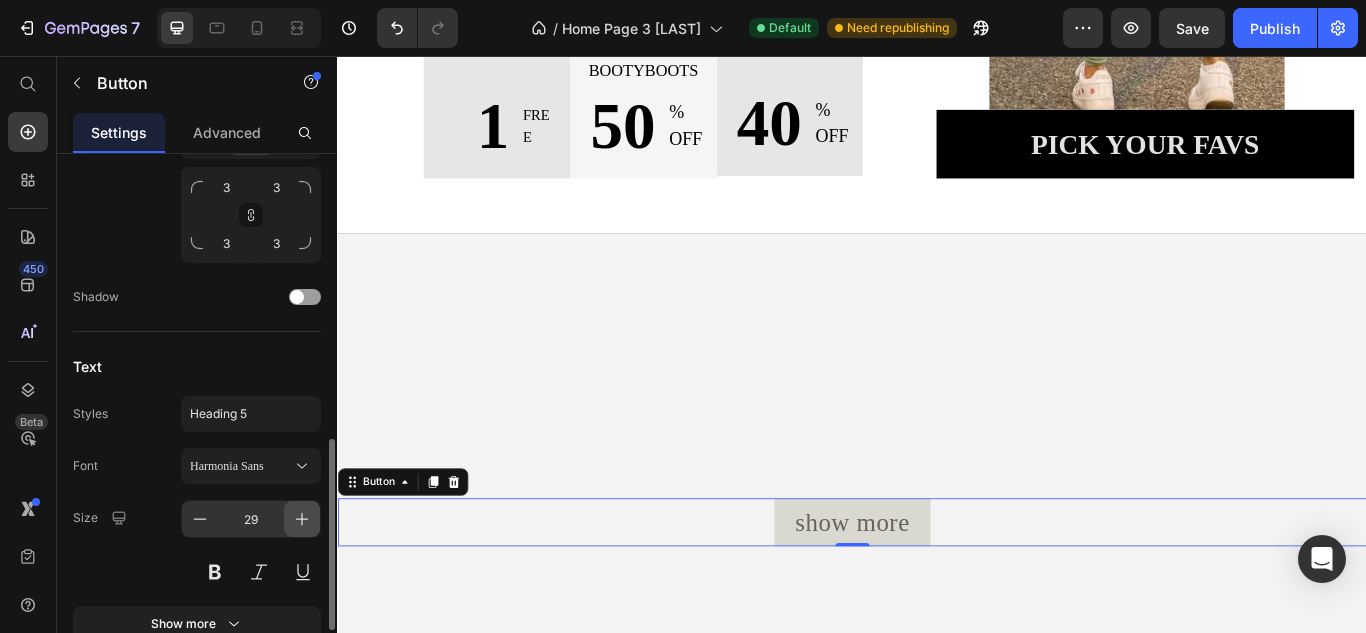 click 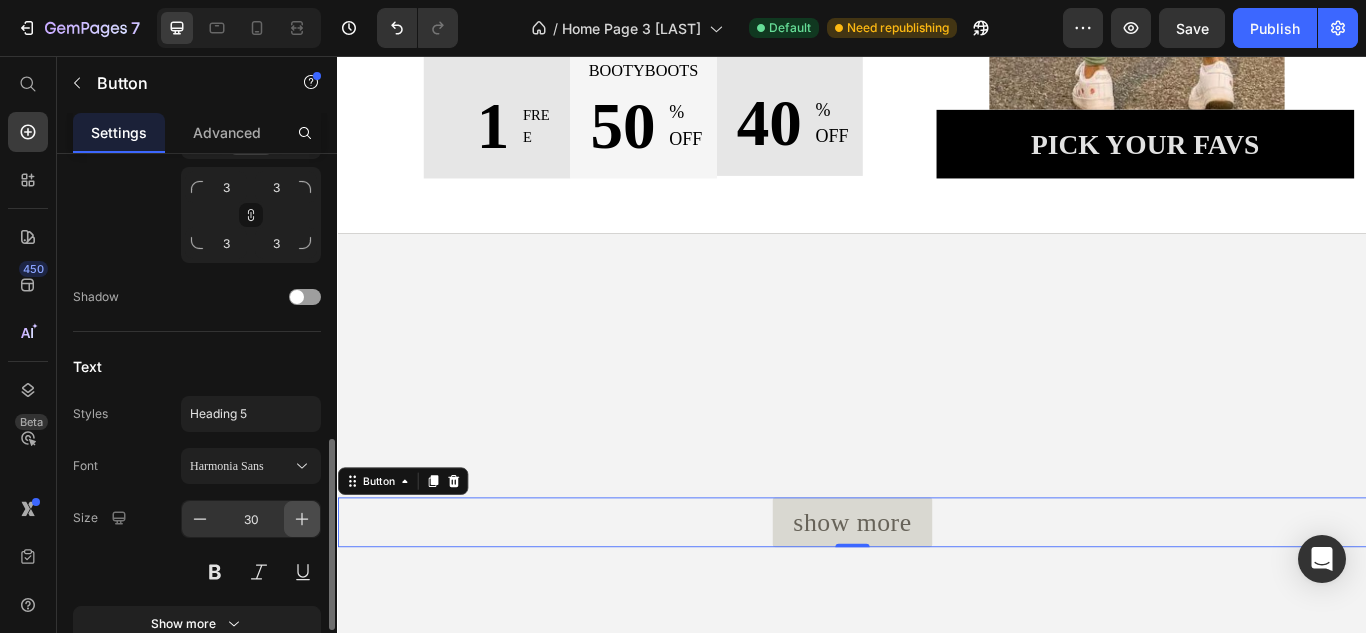 click 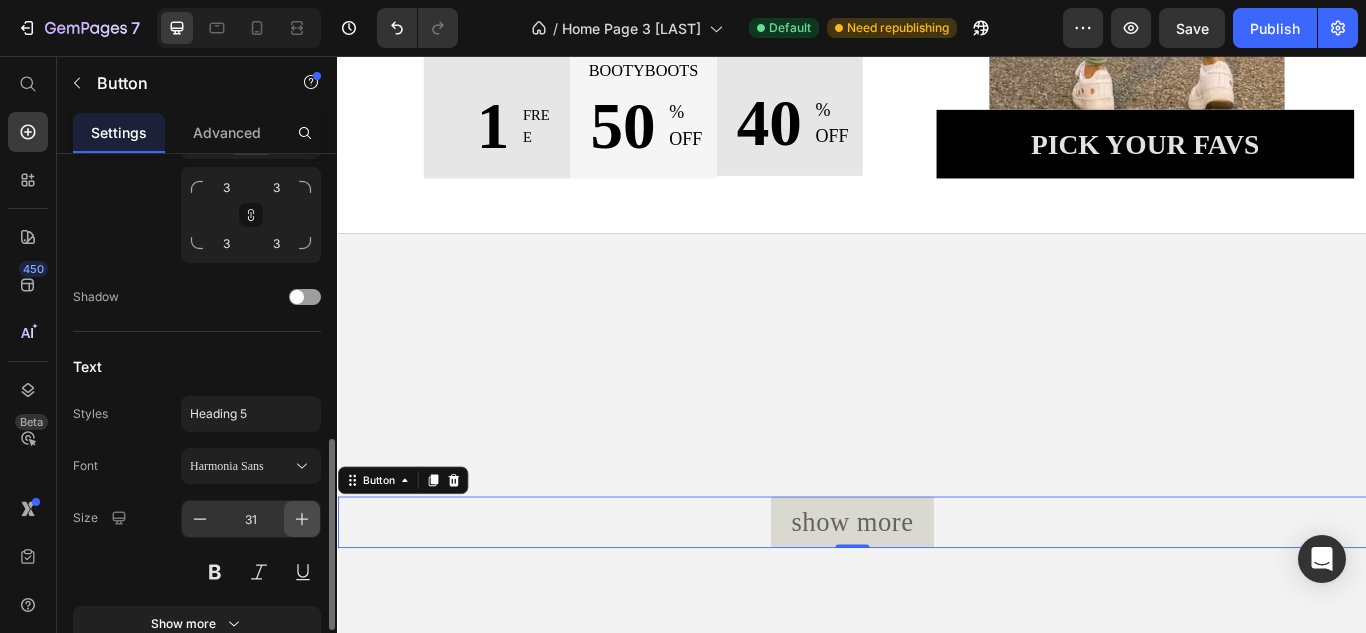 click 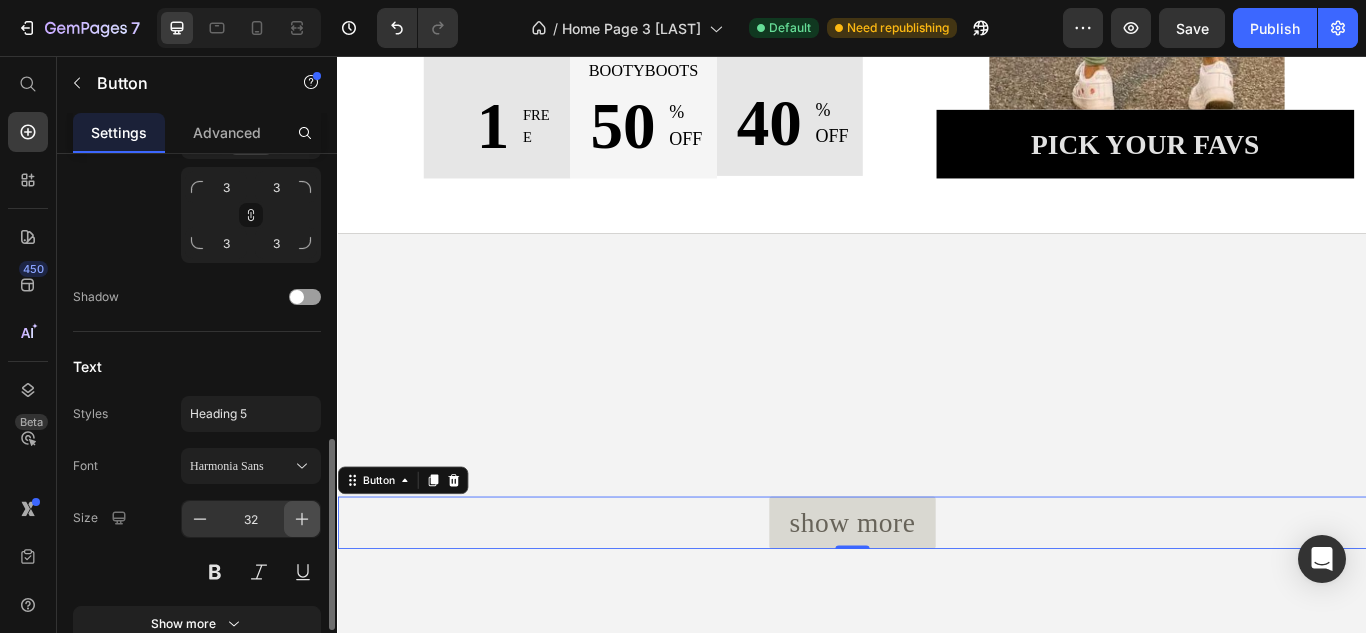 click 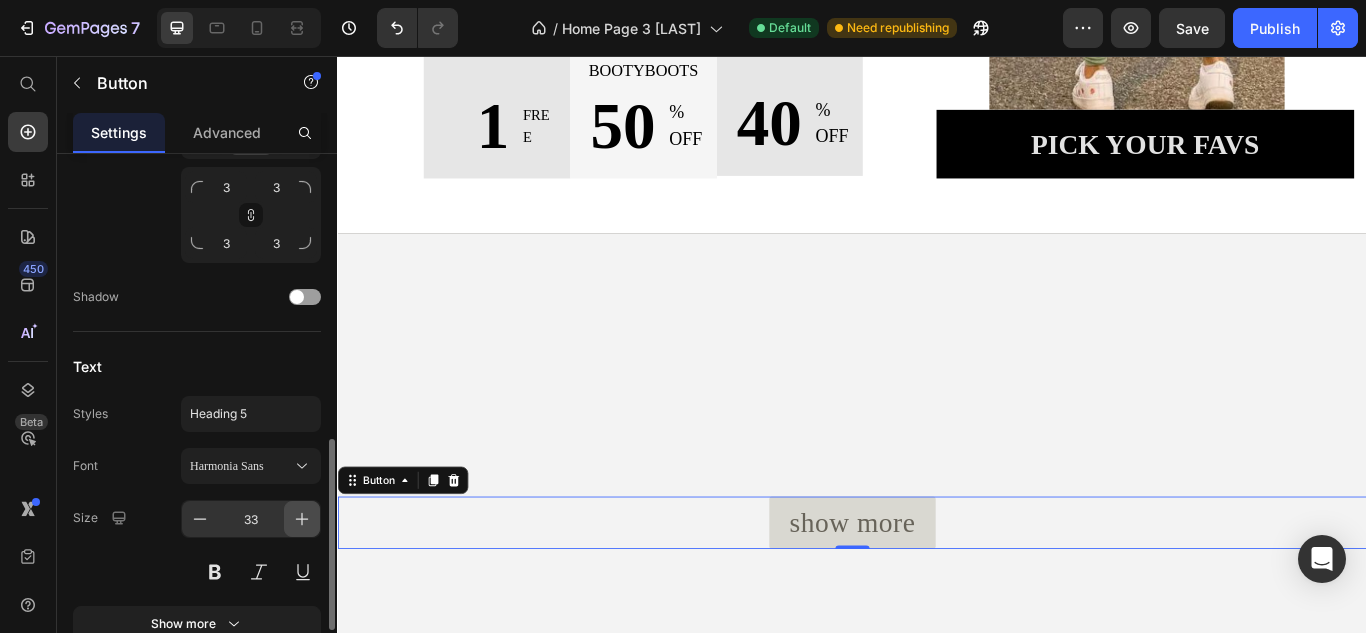 click 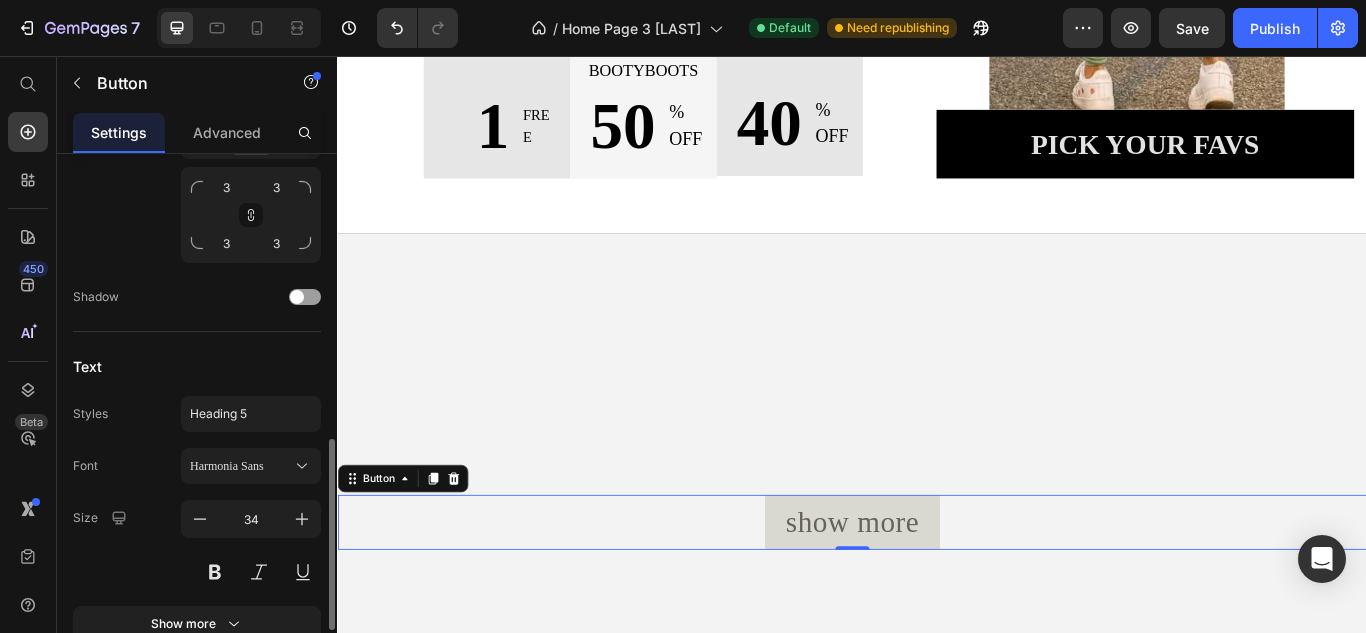 click on "Text" at bounding box center [197, 366] 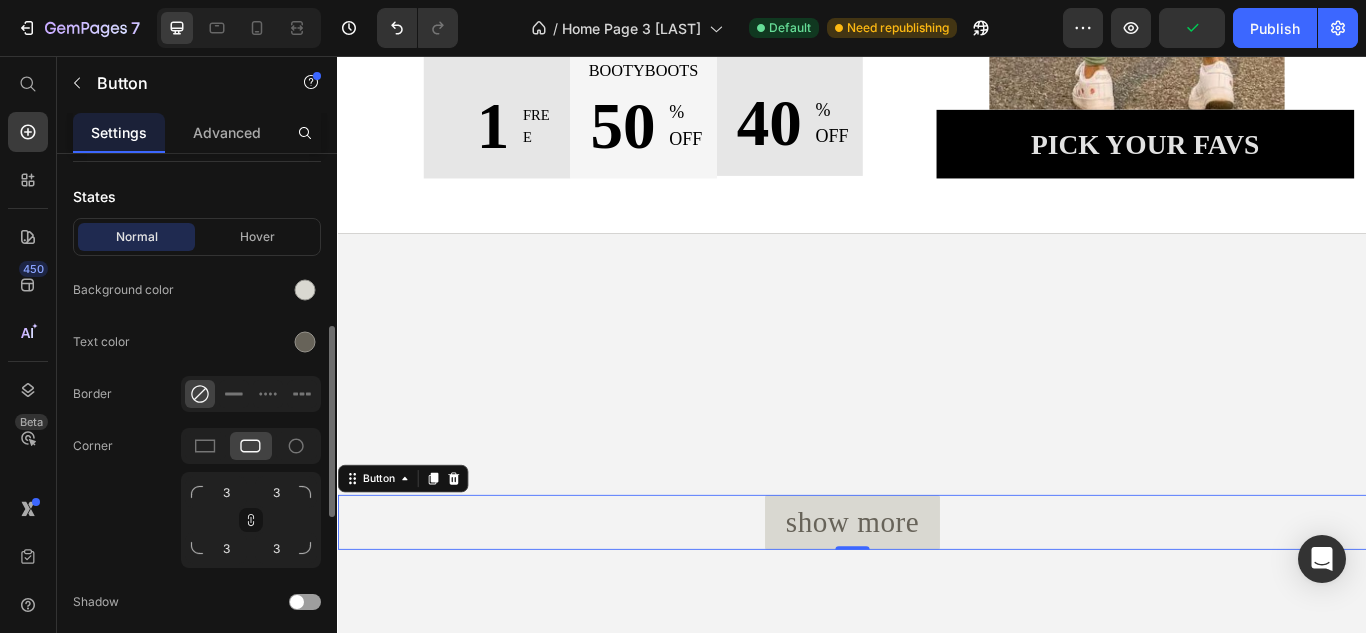 scroll, scrollTop: 488, scrollLeft: 0, axis: vertical 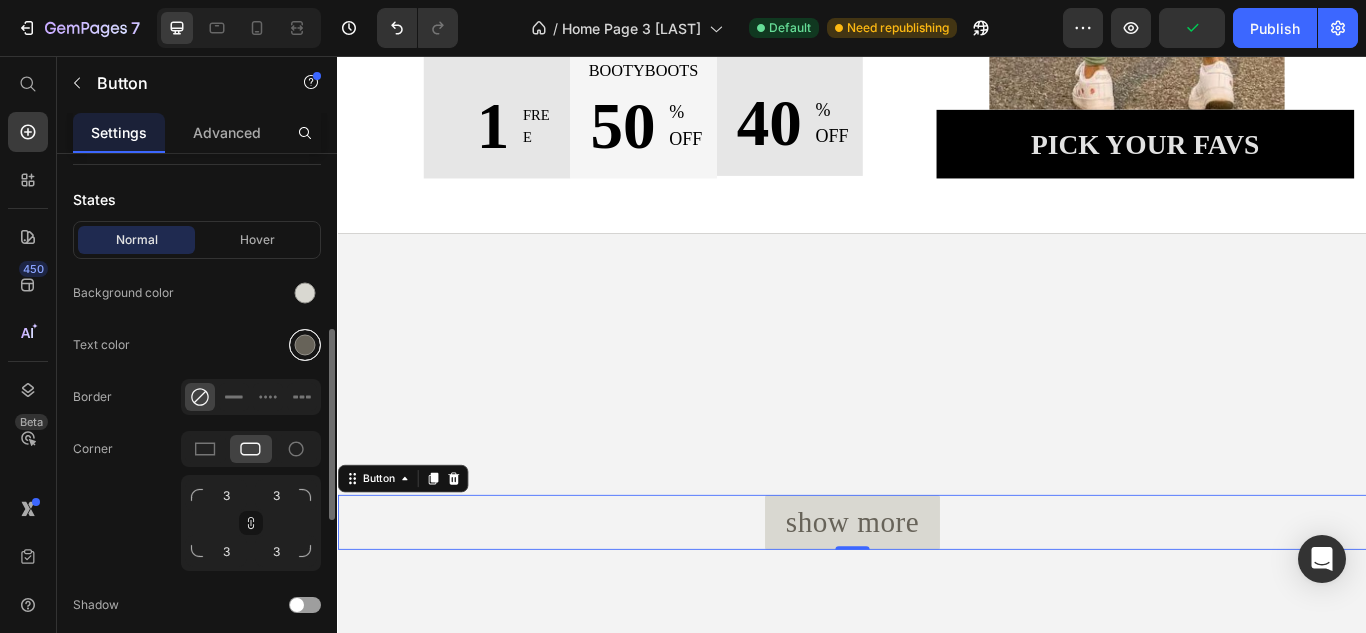click at bounding box center [305, 345] 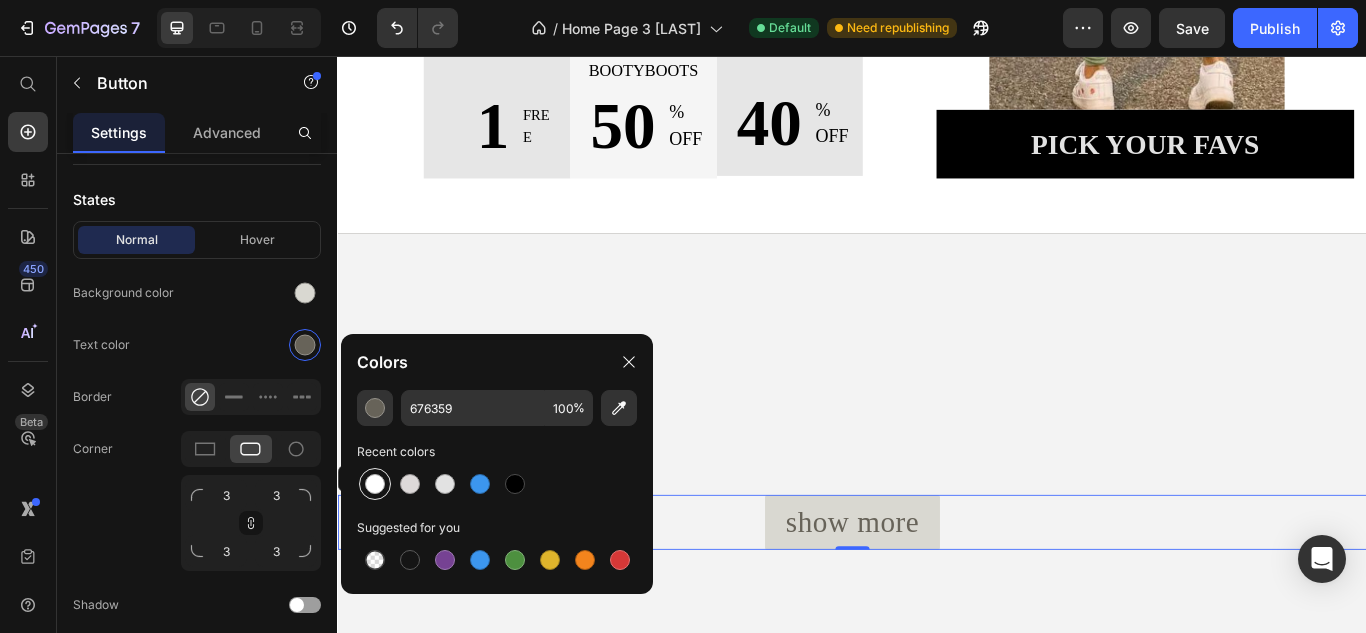 click at bounding box center (375, 484) 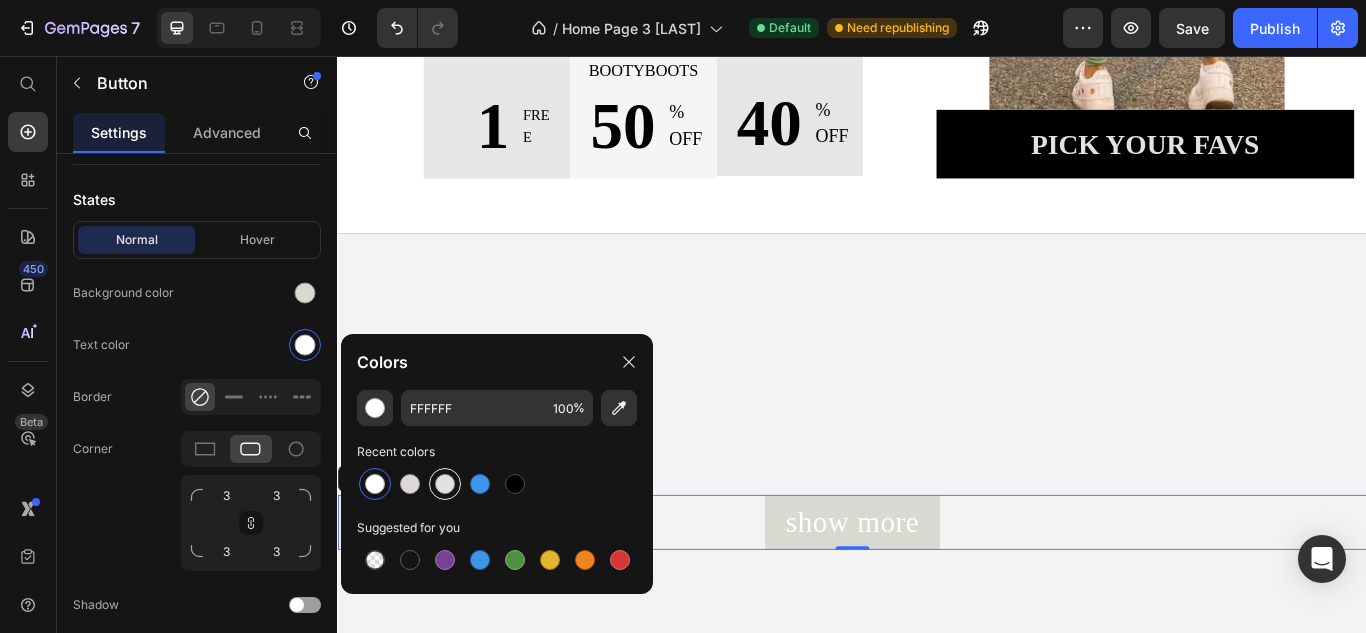 click at bounding box center [445, 484] 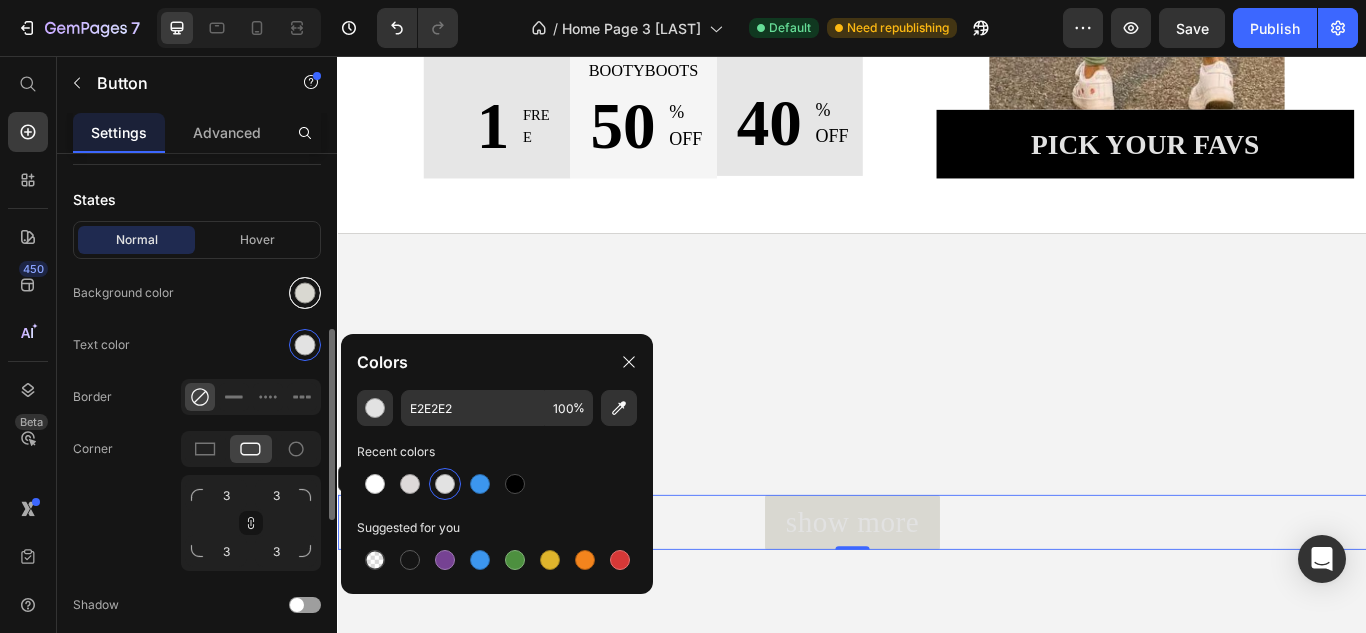 click at bounding box center (305, 293) 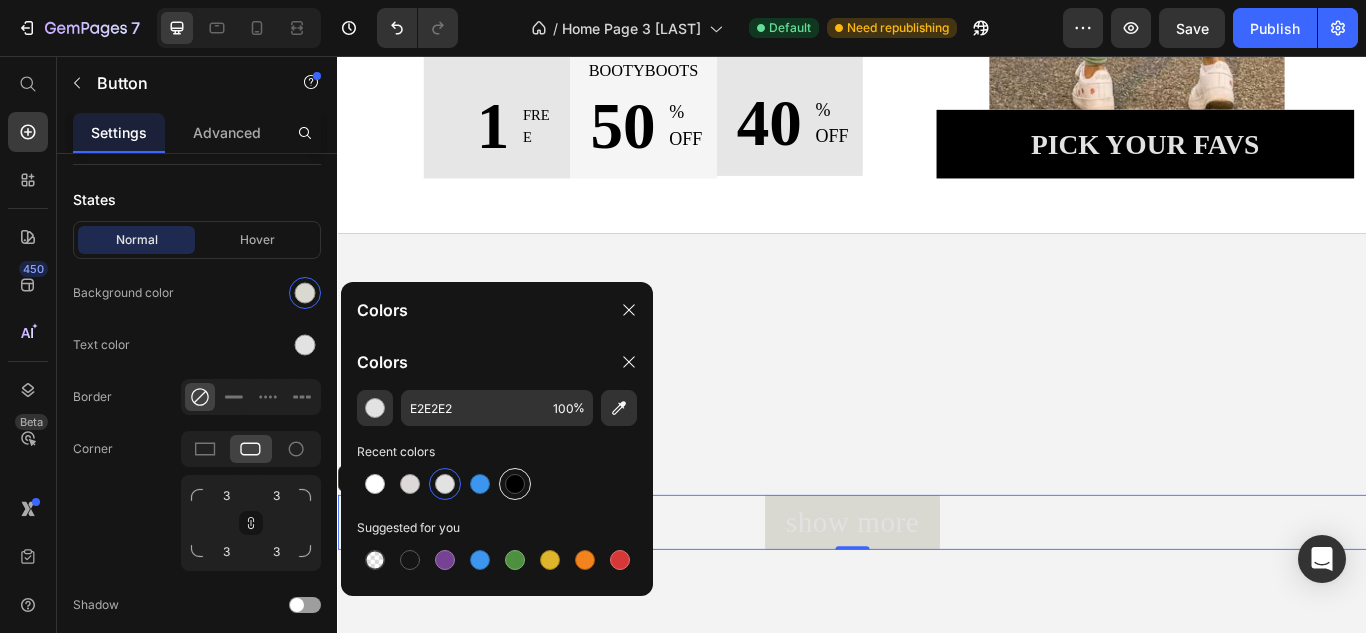 click at bounding box center [515, 484] 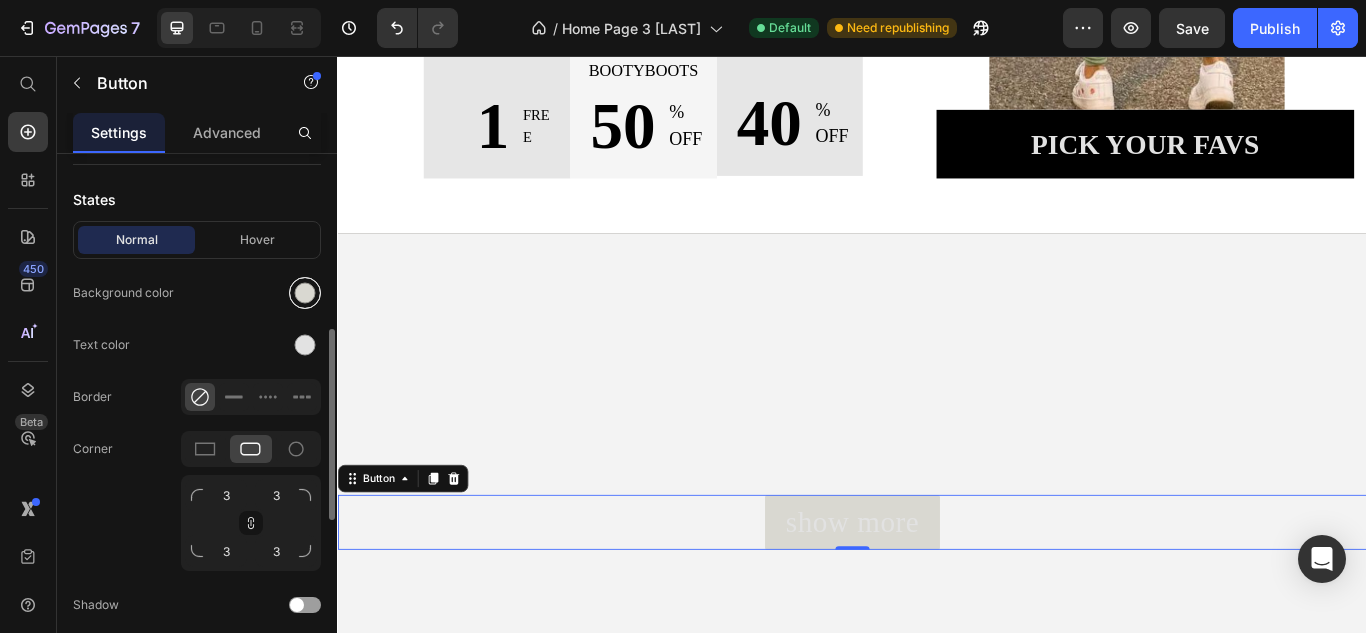 click at bounding box center (305, 293) 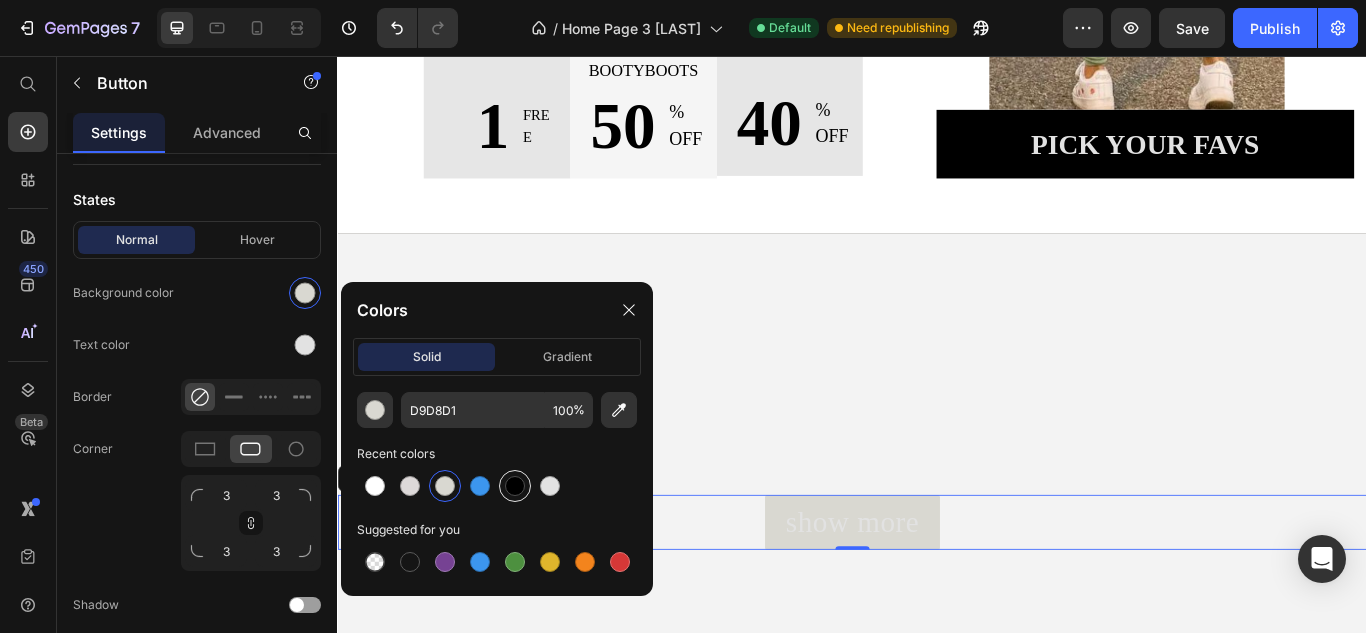 click at bounding box center (515, 486) 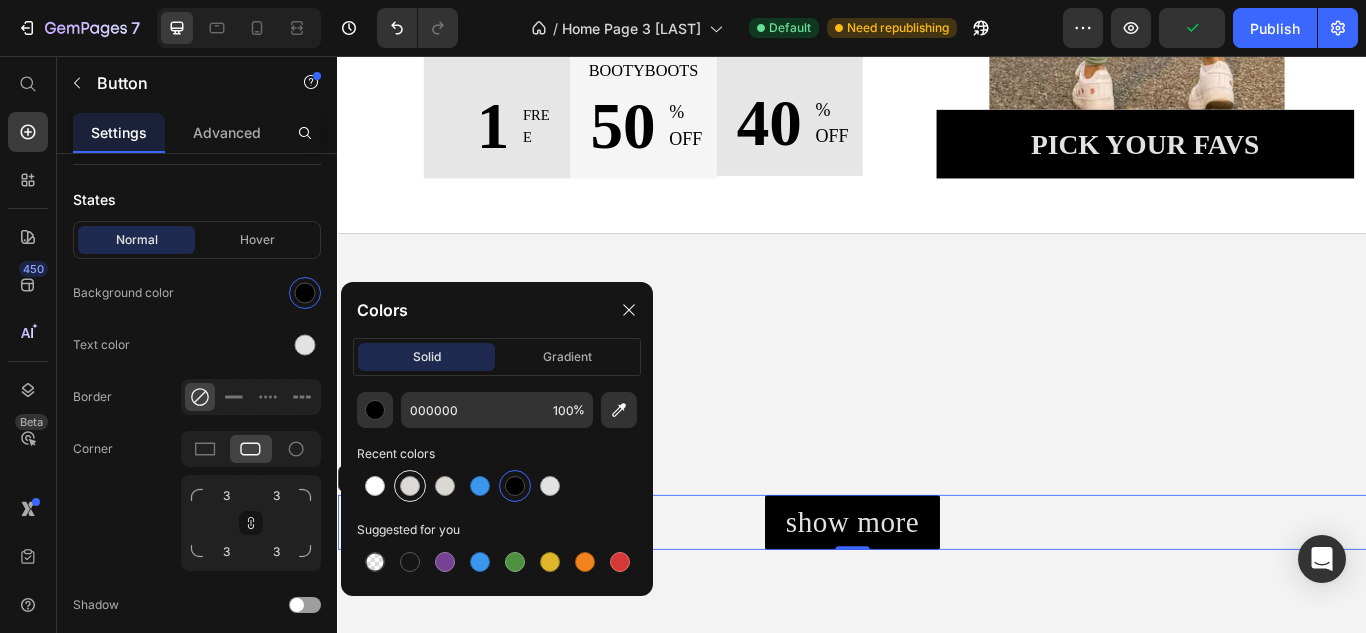 click at bounding box center [410, 486] 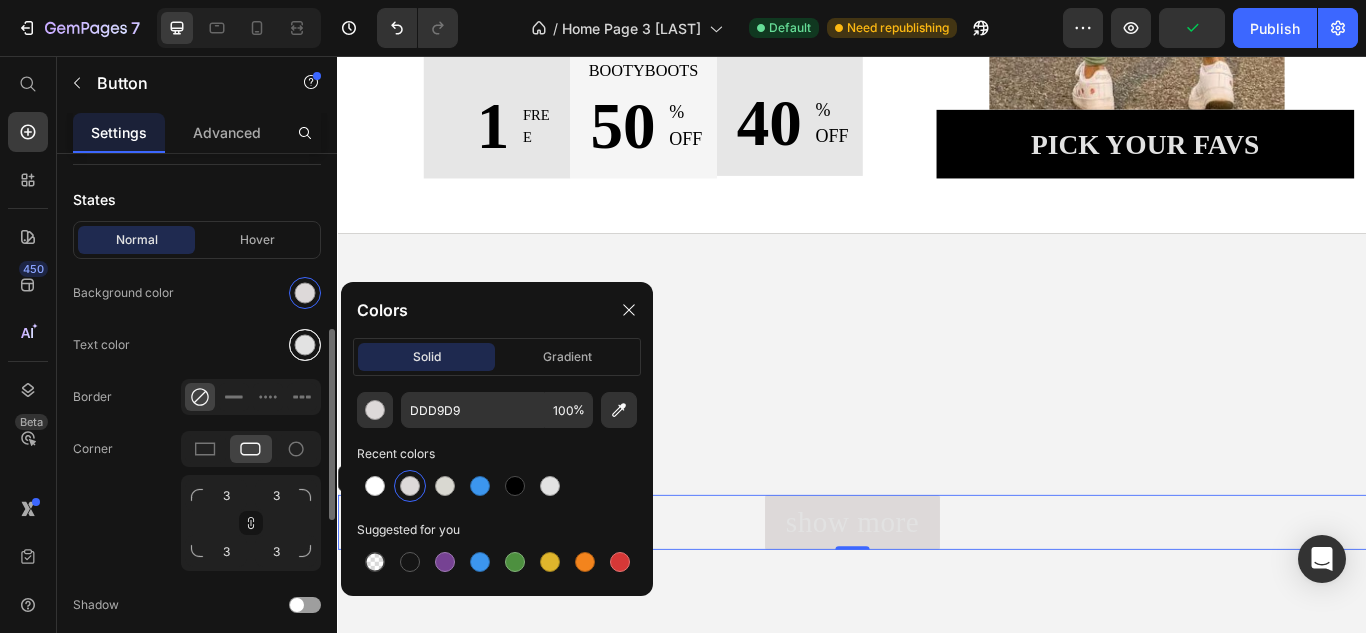 click at bounding box center [305, 345] 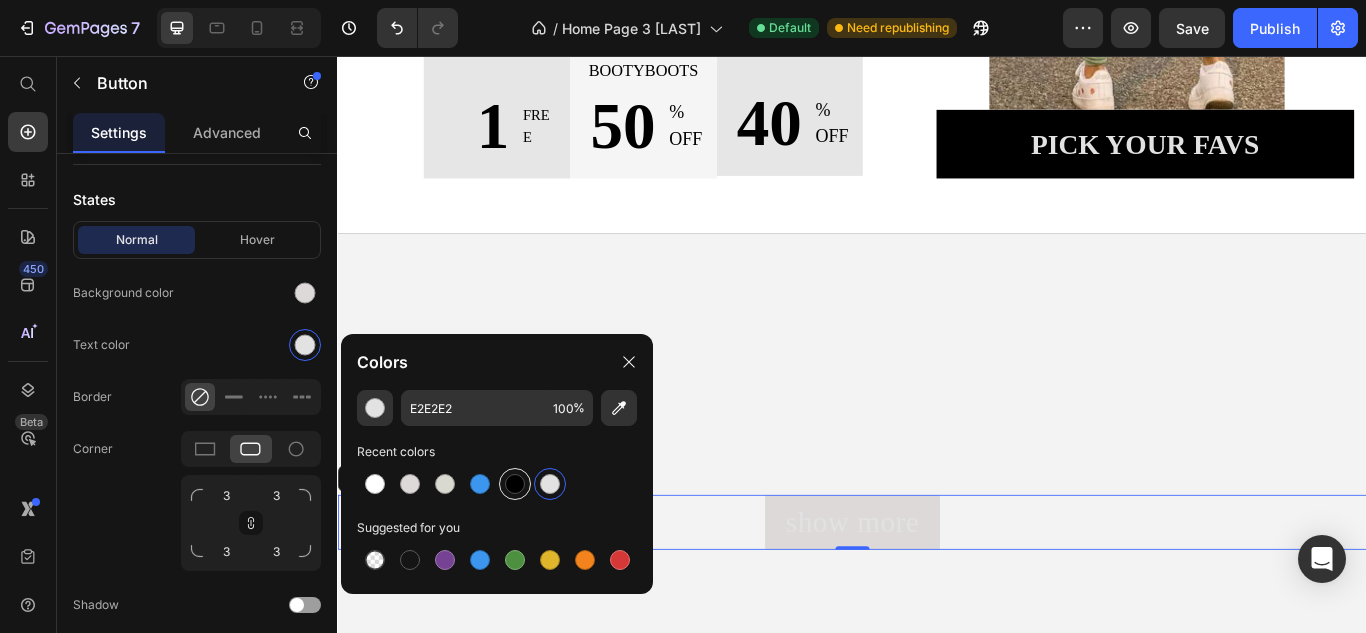 click at bounding box center (515, 484) 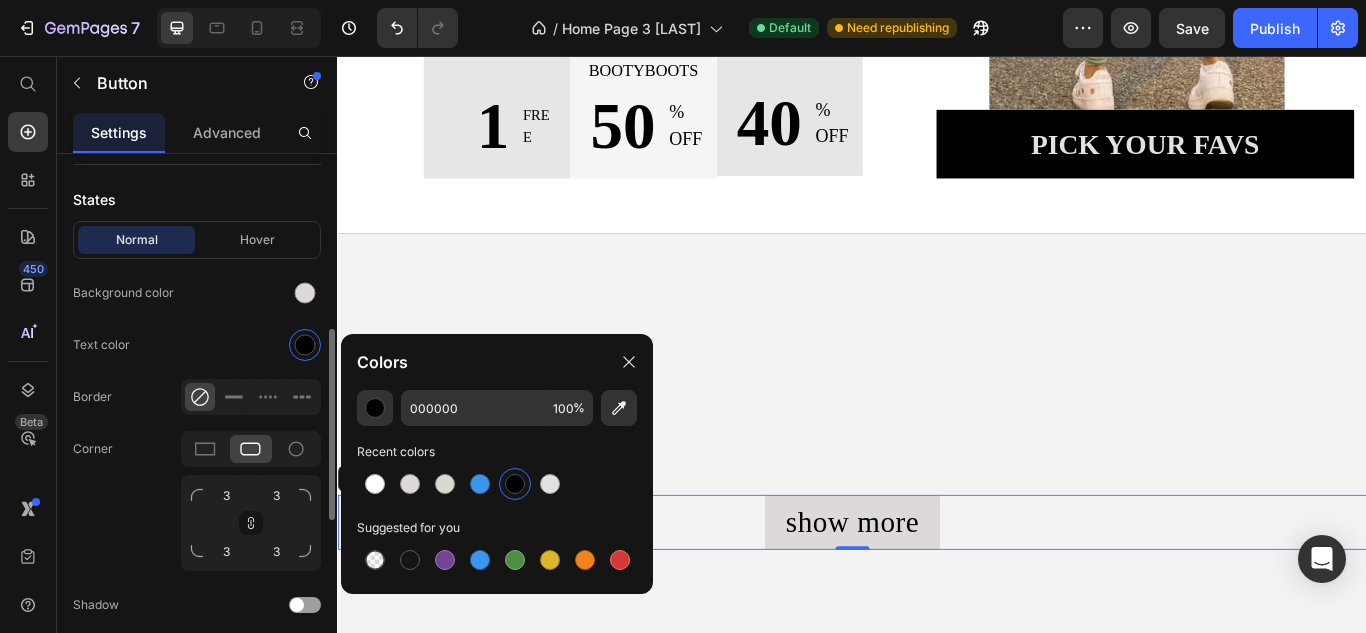 click on "Text color" 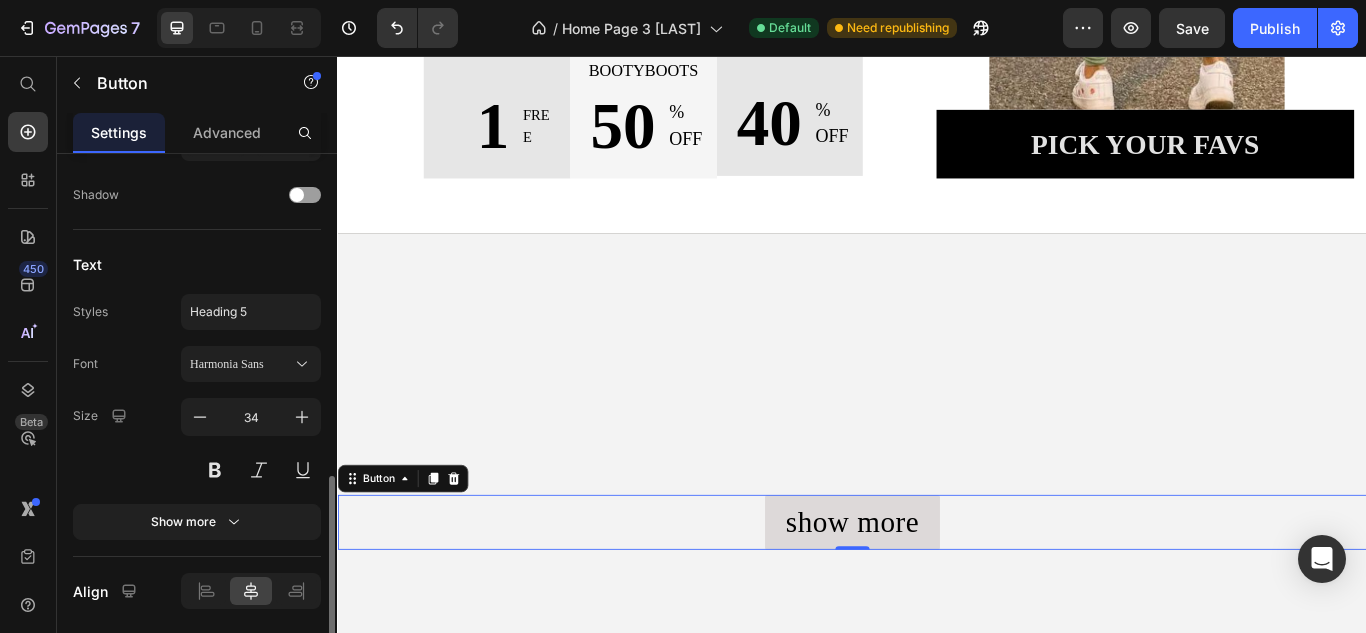 scroll, scrollTop: 921, scrollLeft: 0, axis: vertical 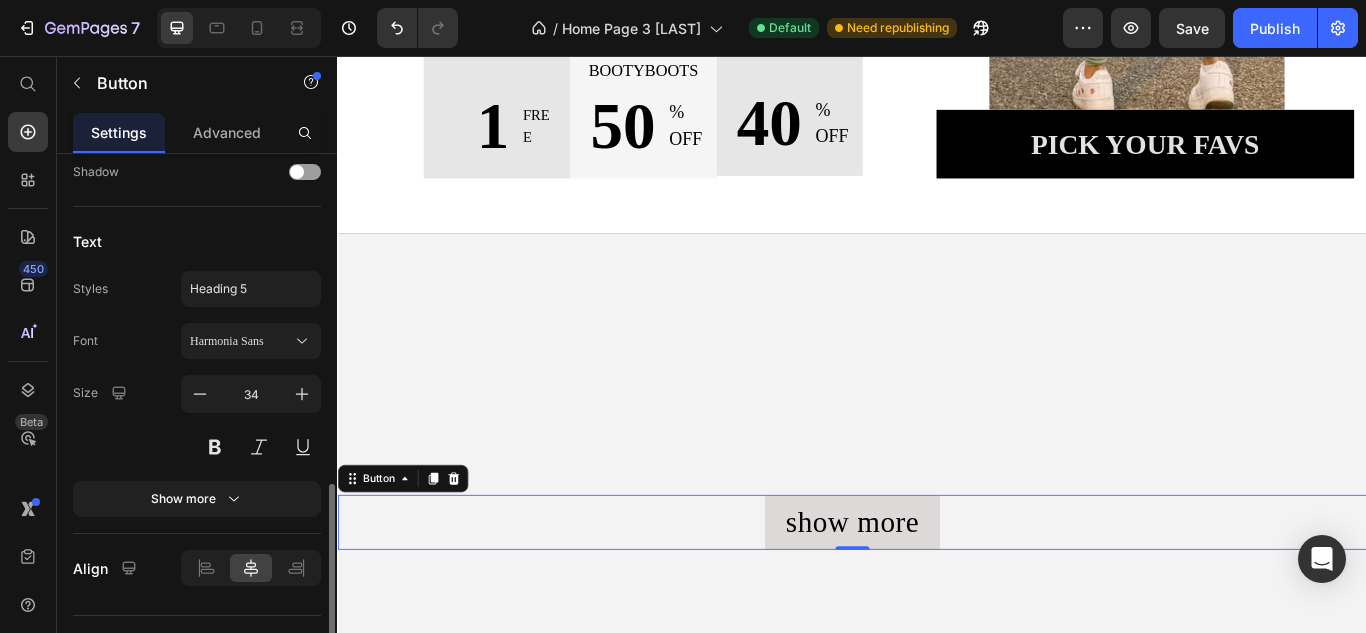 click on "Harmonia Sans" at bounding box center (251, 341) 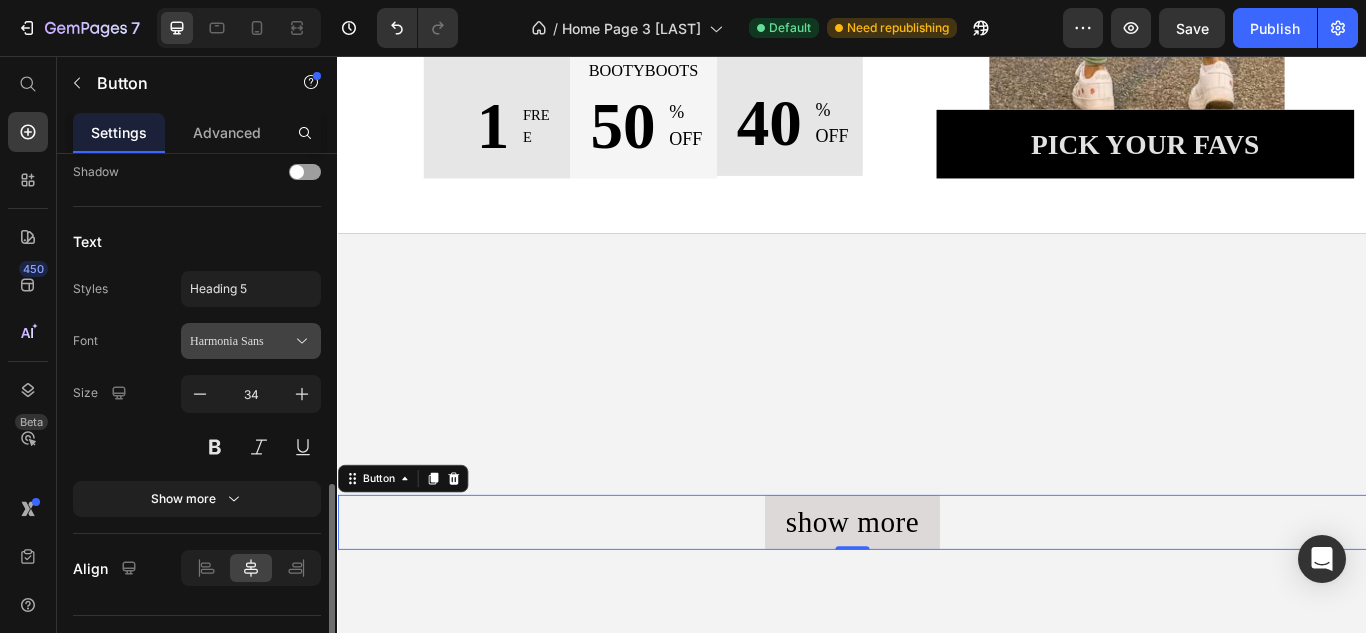 click on "Harmonia Sans" at bounding box center (241, 341) 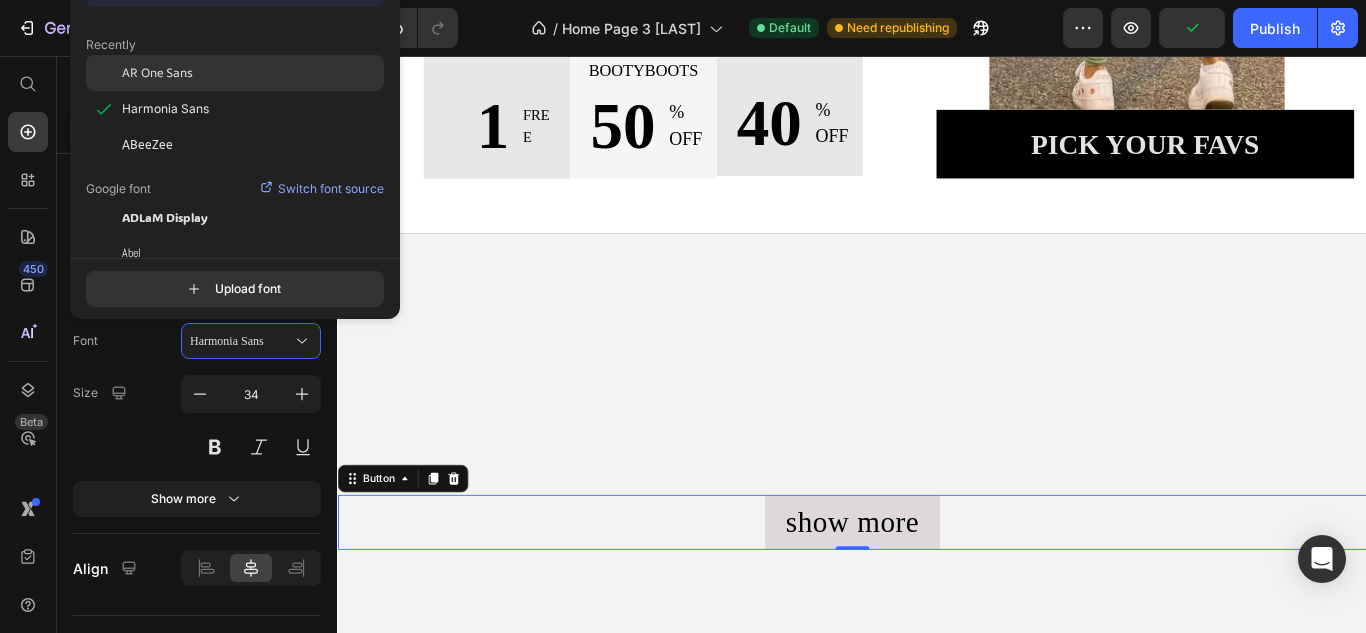 click on "AR One Sans" 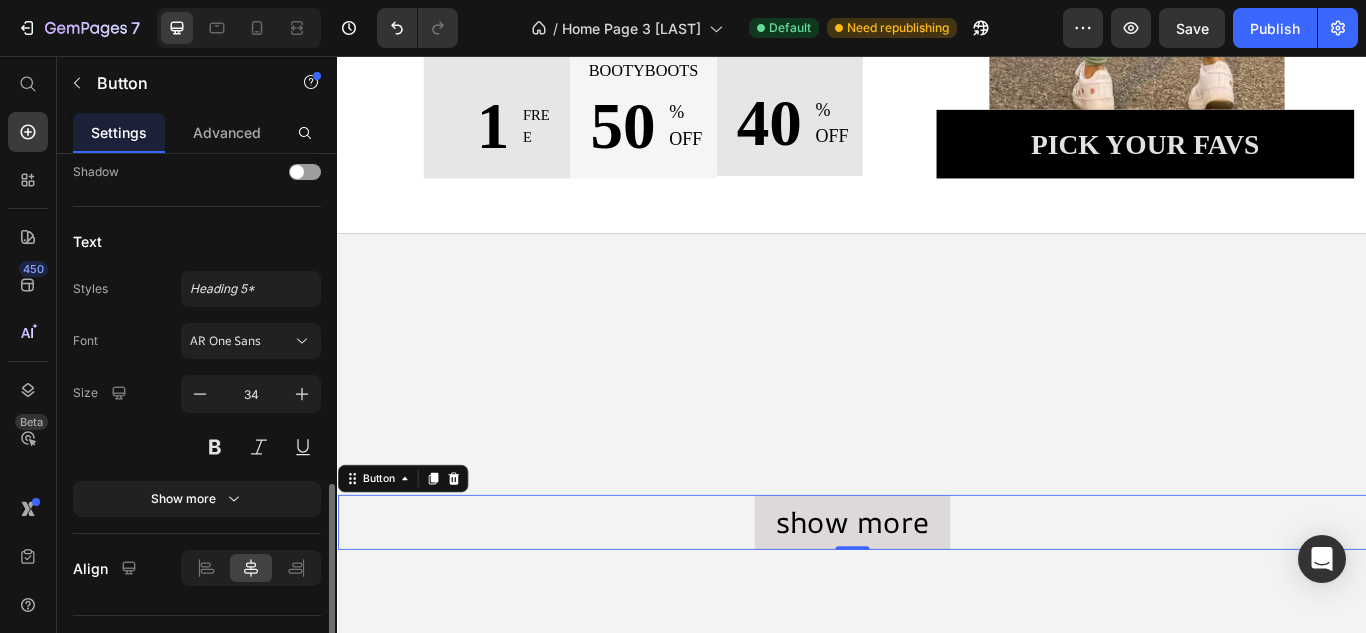 click on "Size 34" at bounding box center [197, 420] 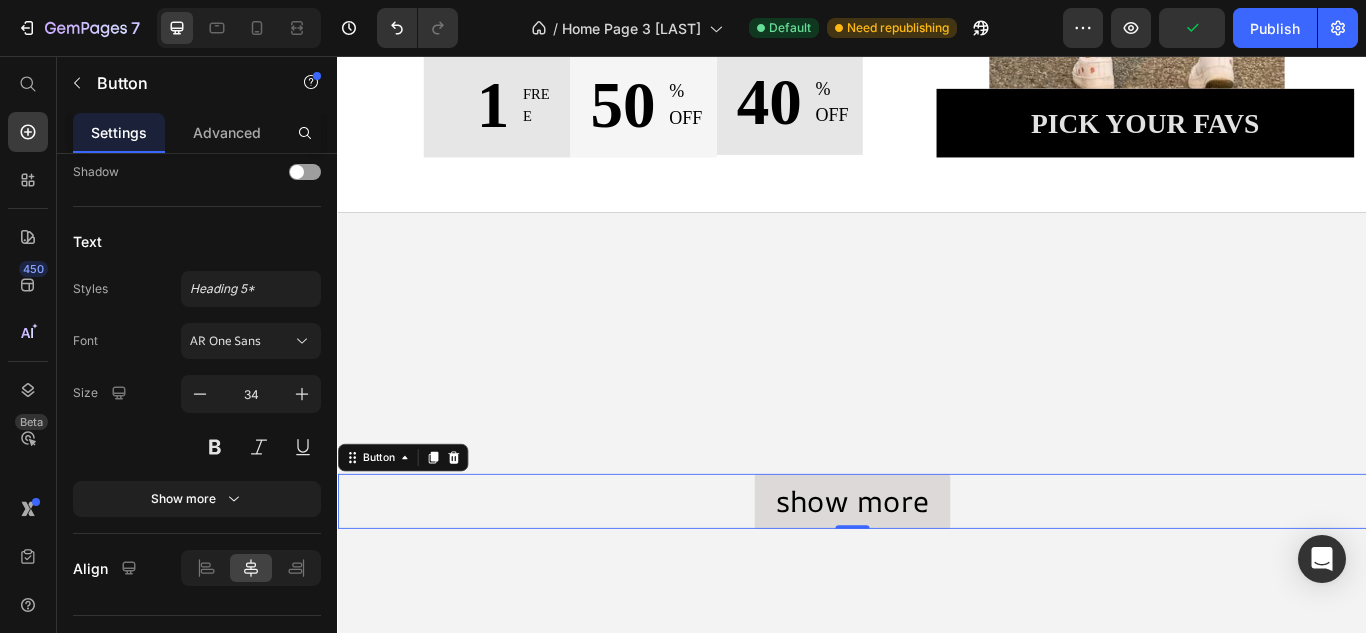 scroll, scrollTop: 976, scrollLeft: 0, axis: vertical 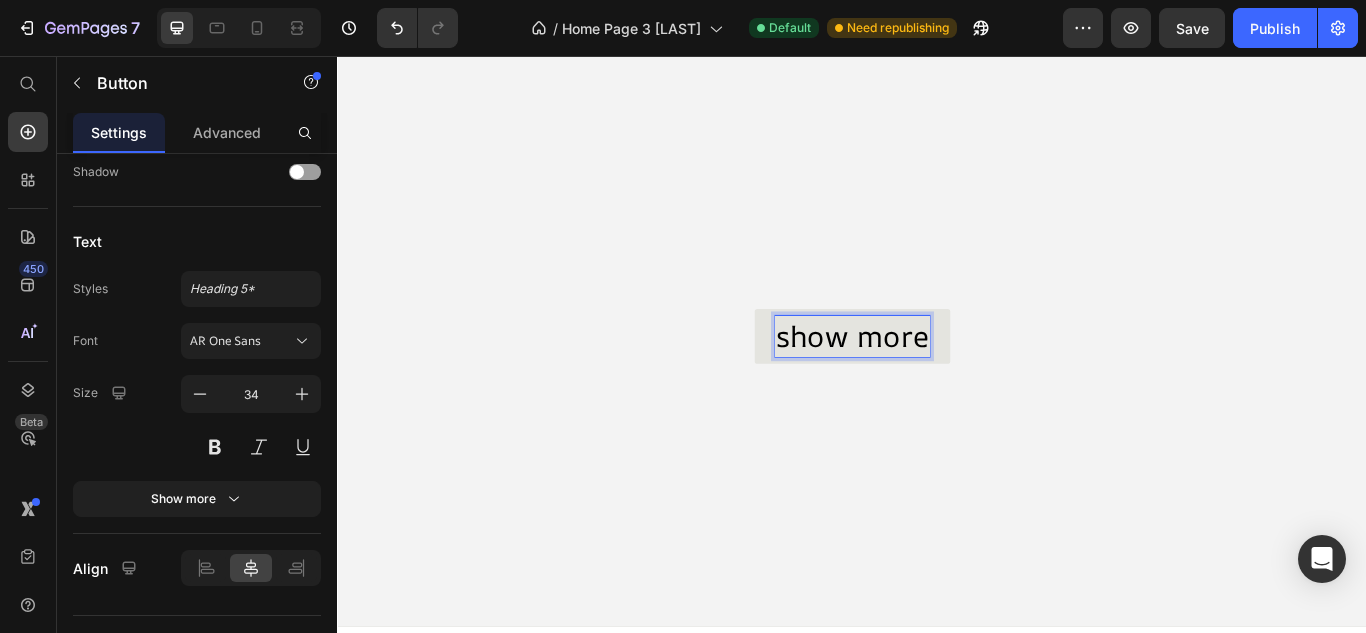 click on "show more" at bounding box center (936, 383) 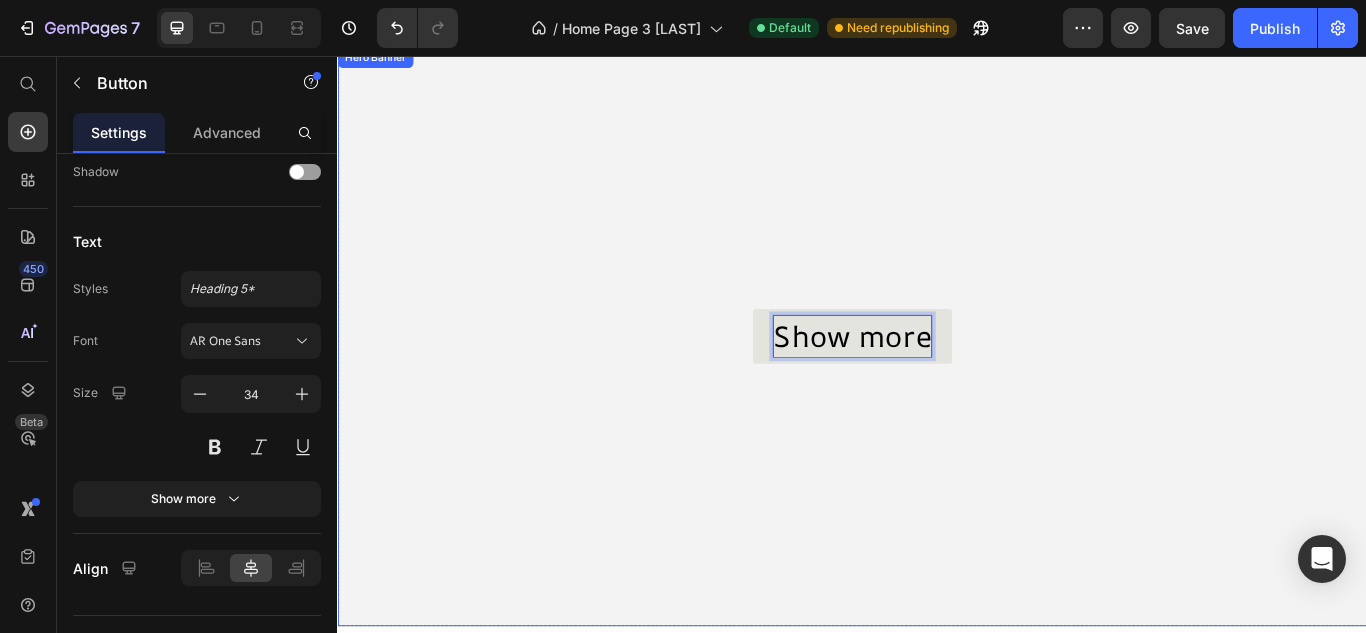 click at bounding box center (937, 383) 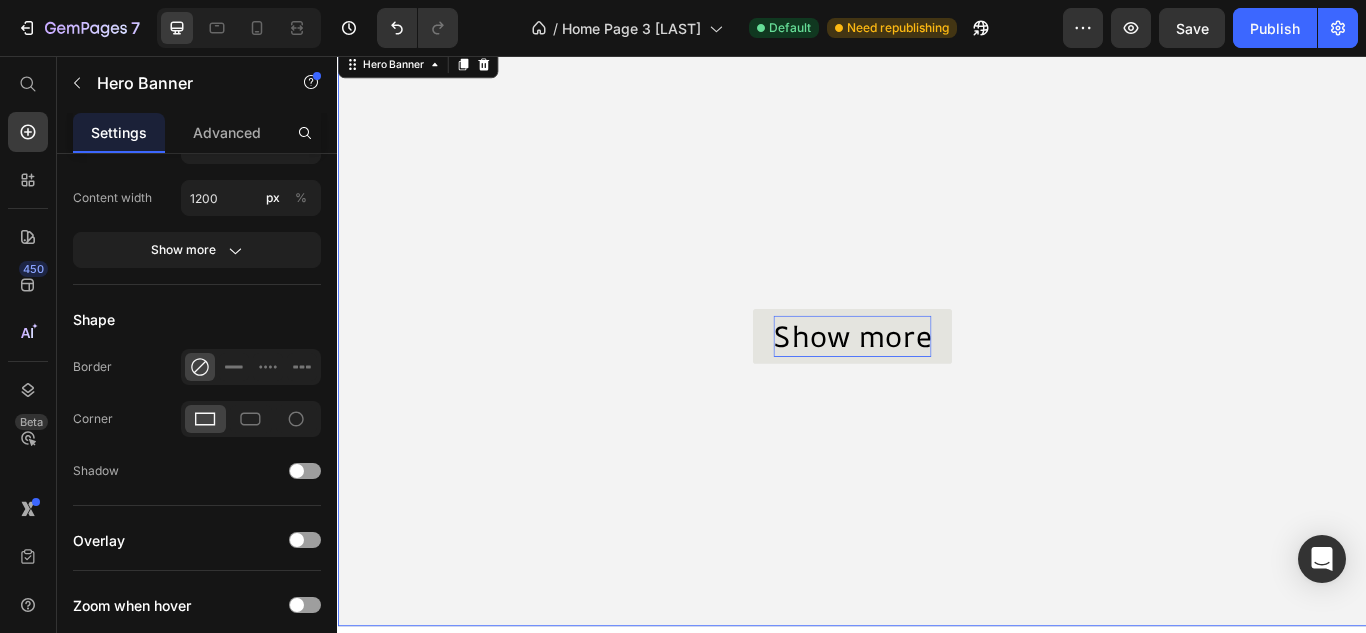 scroll, scrollTop: 0, scrollLeft: 0, axis: both 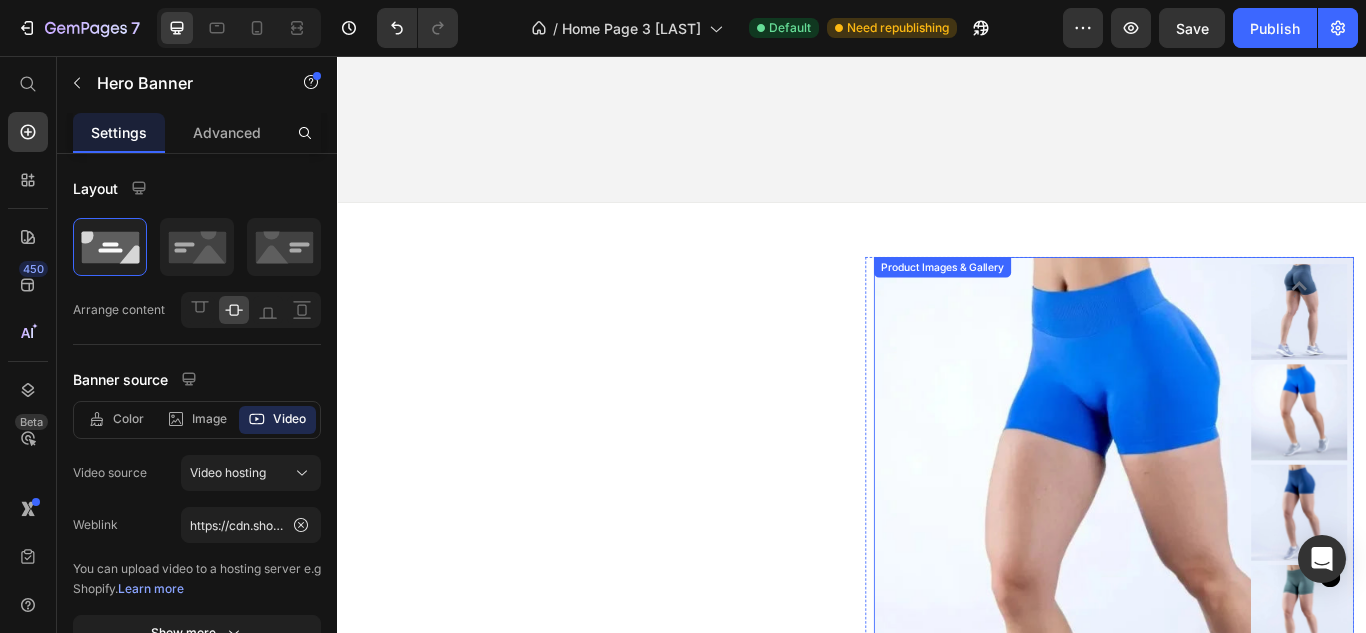 click at bounding box center [1242, 663] 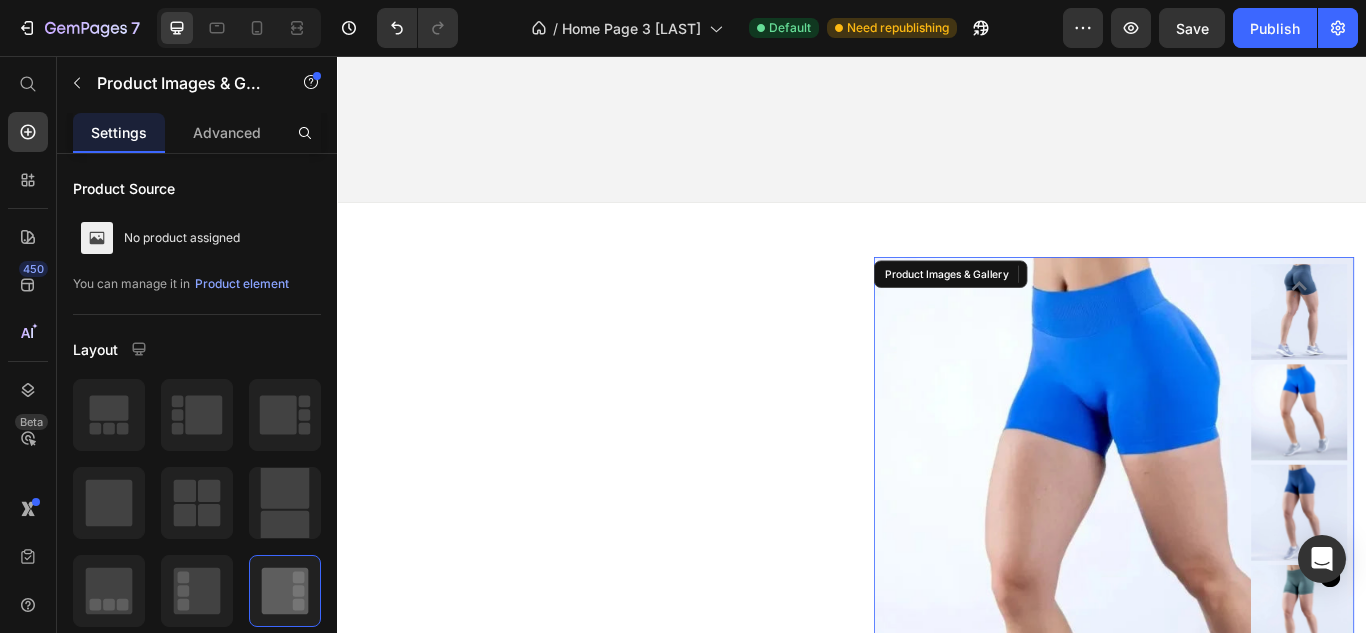 scroll, scrollTop: 1792, scrollLeft: 0, axis: vertical 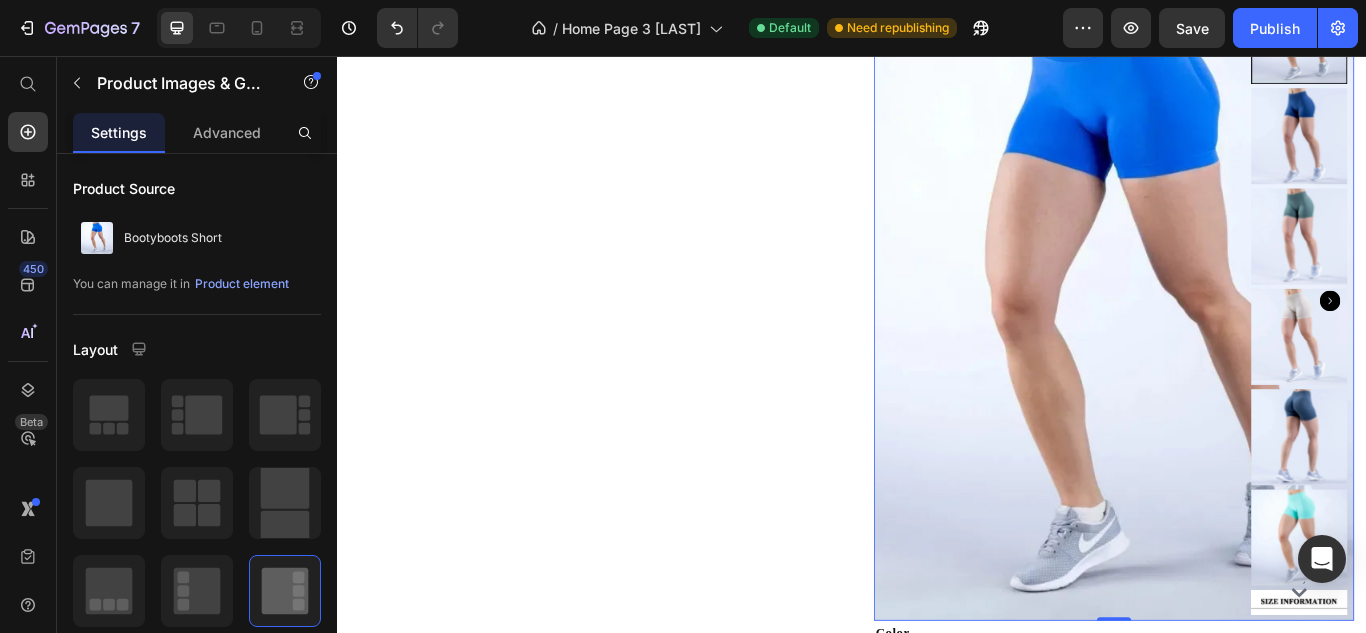 click at bounding box center [1242, 342] 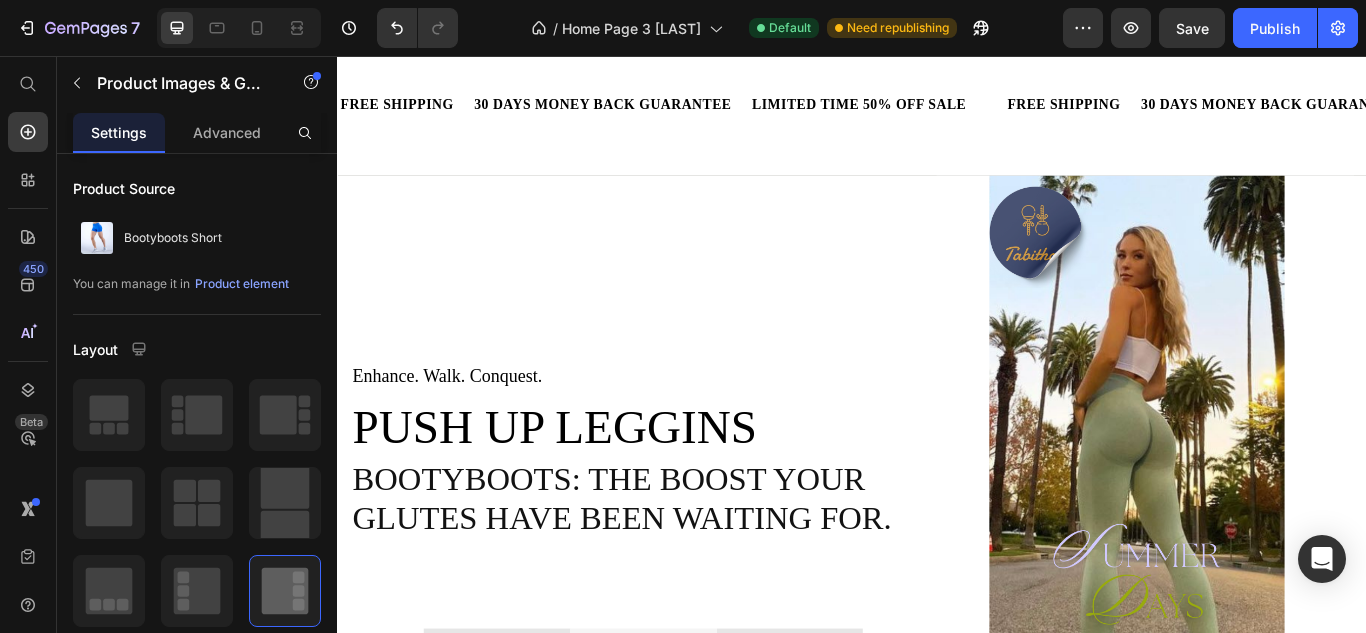 scroll, scrollTop: 0, scrollLeft: 0, axis: both 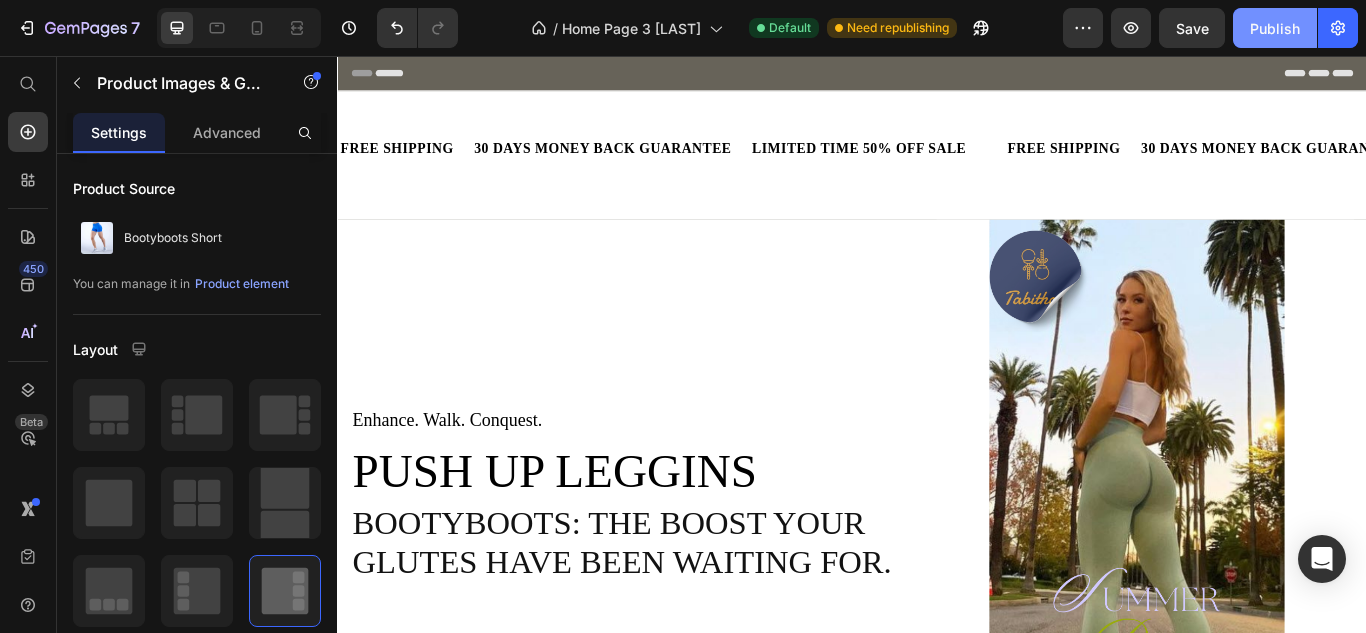 click on "Publish" at bounding box center (1275, 28) 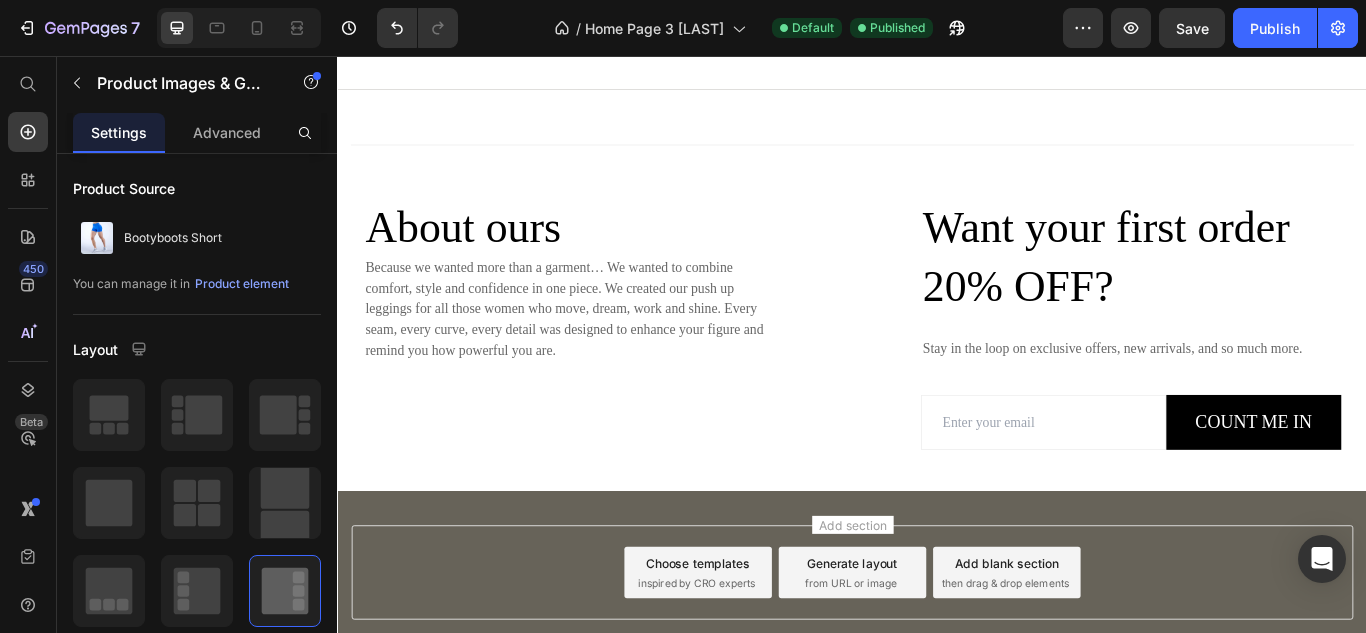 scroll, scrollTop: 5209, scrollLeft: 0, axis: vertical 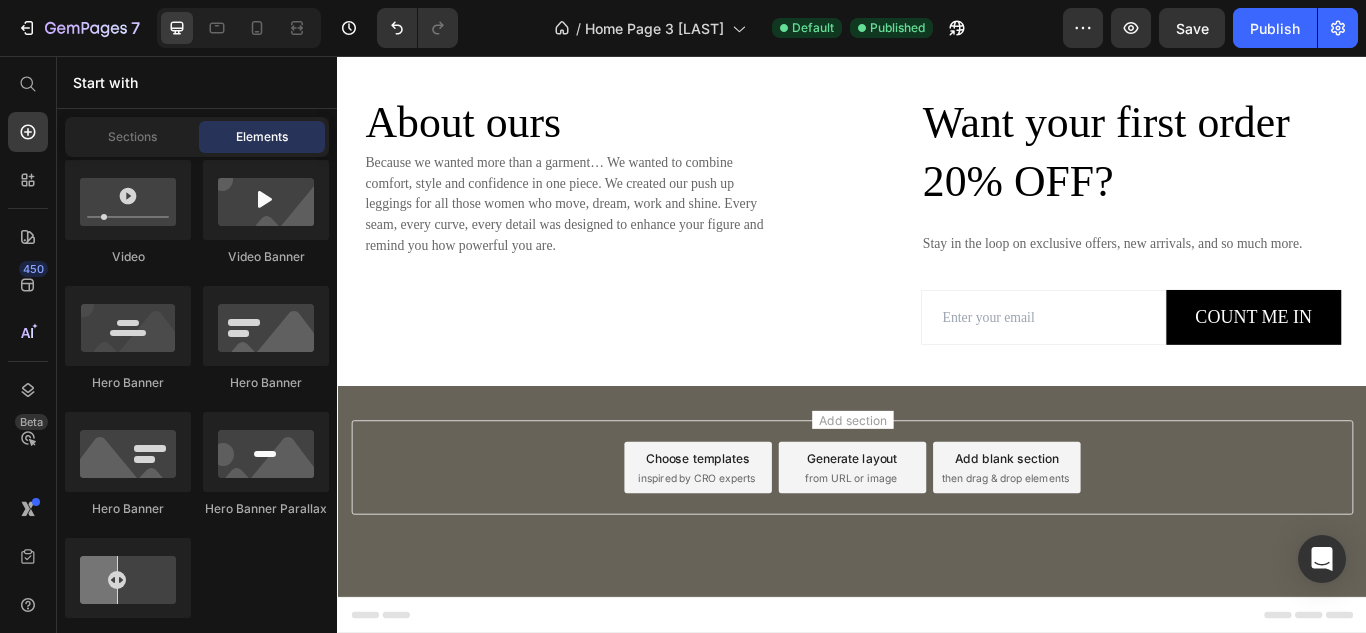 click on "Add section Choose templates inspired by CRO experts Generate layout from URL or image Add blank section then drag & drop elements" at bounding box center [937, 564] 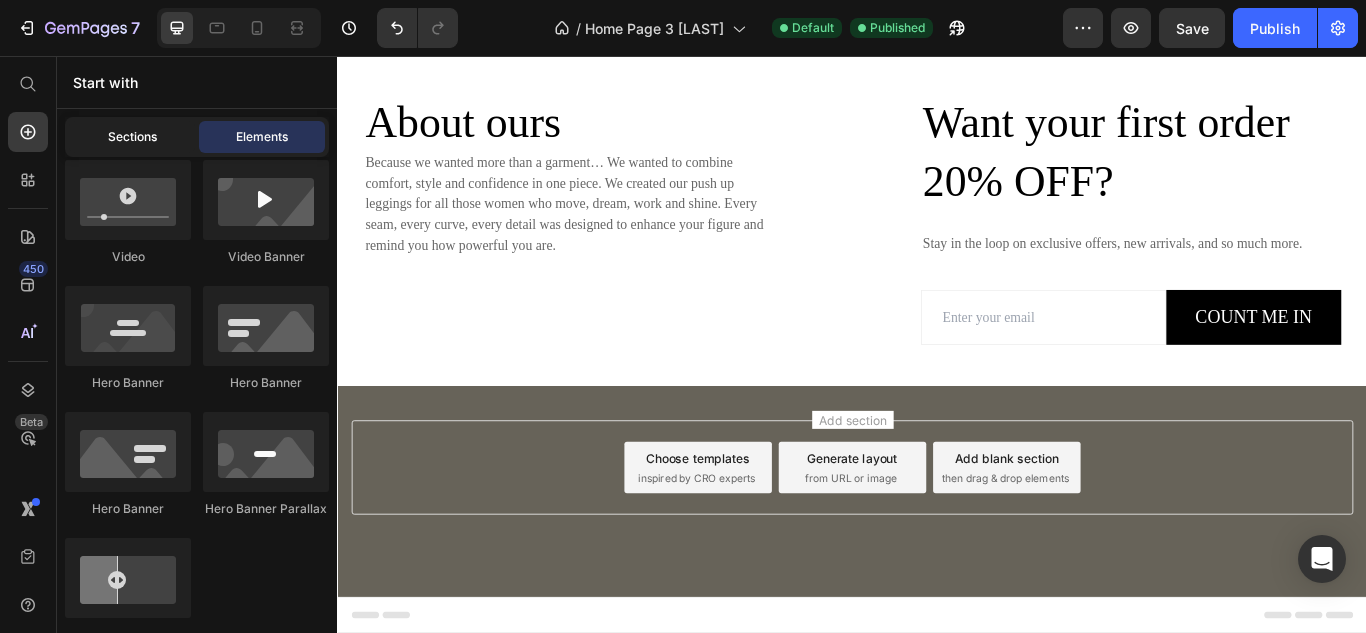 click on "Sections" at bounding box center [132, 137] 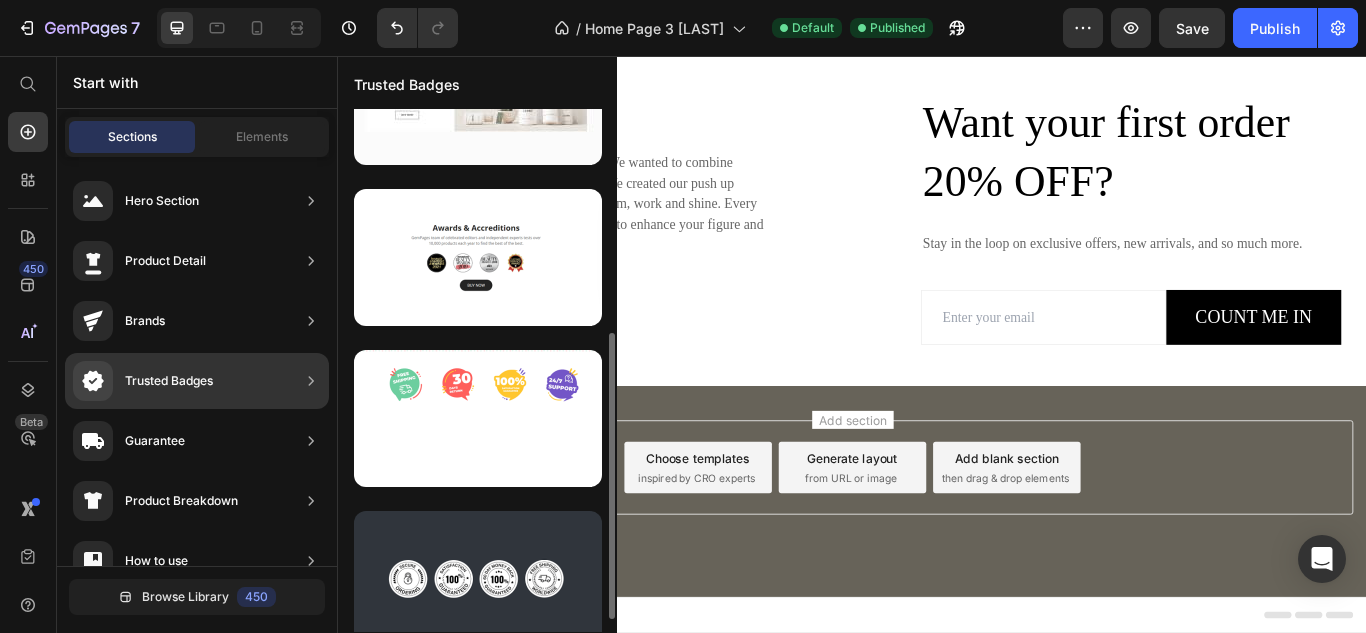 scroll, scrollTop: 431, scrollLeft: 0, axis: vertical 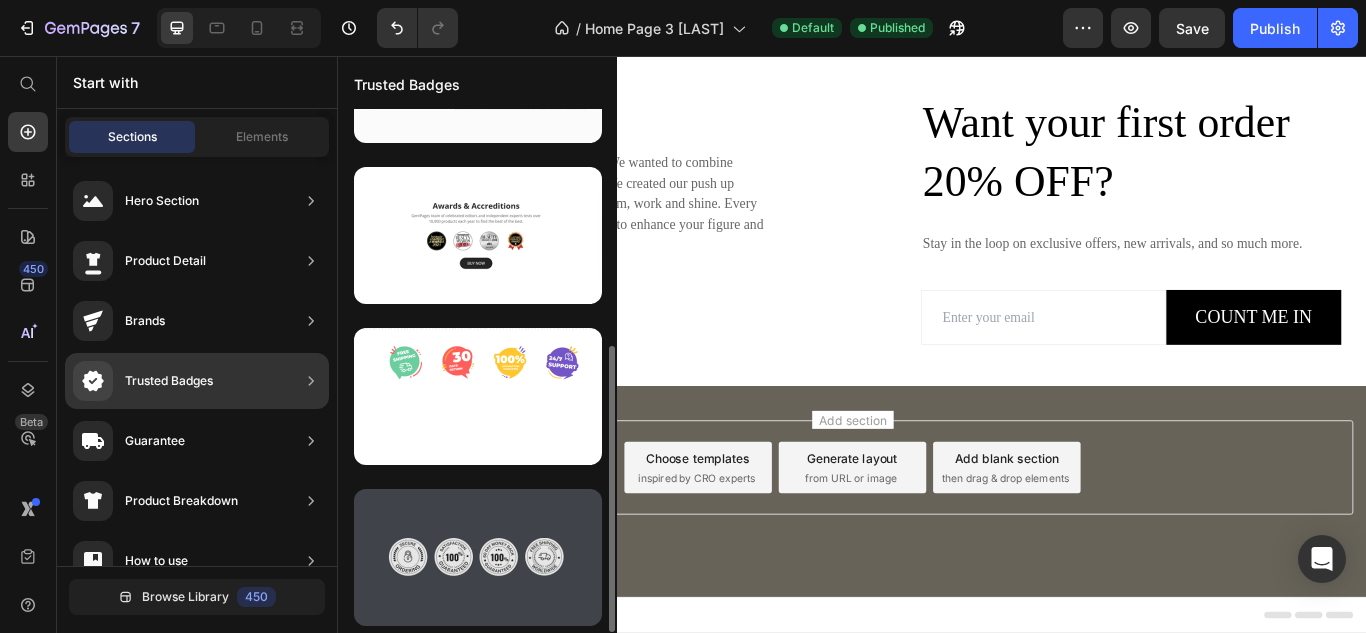 click at bounding box center (478, 557) 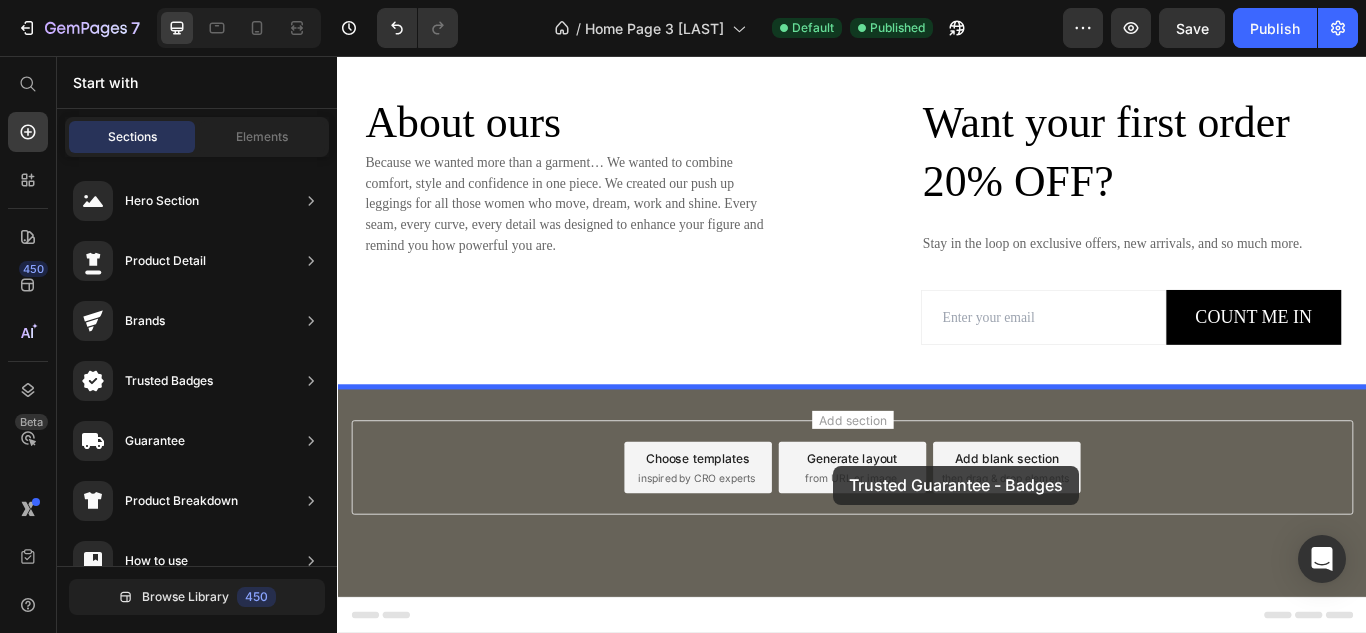 drag, startPoint x: 789, startPoint y: 616, endPoint x: 915, endPoint y: 534, distance: 150.33296 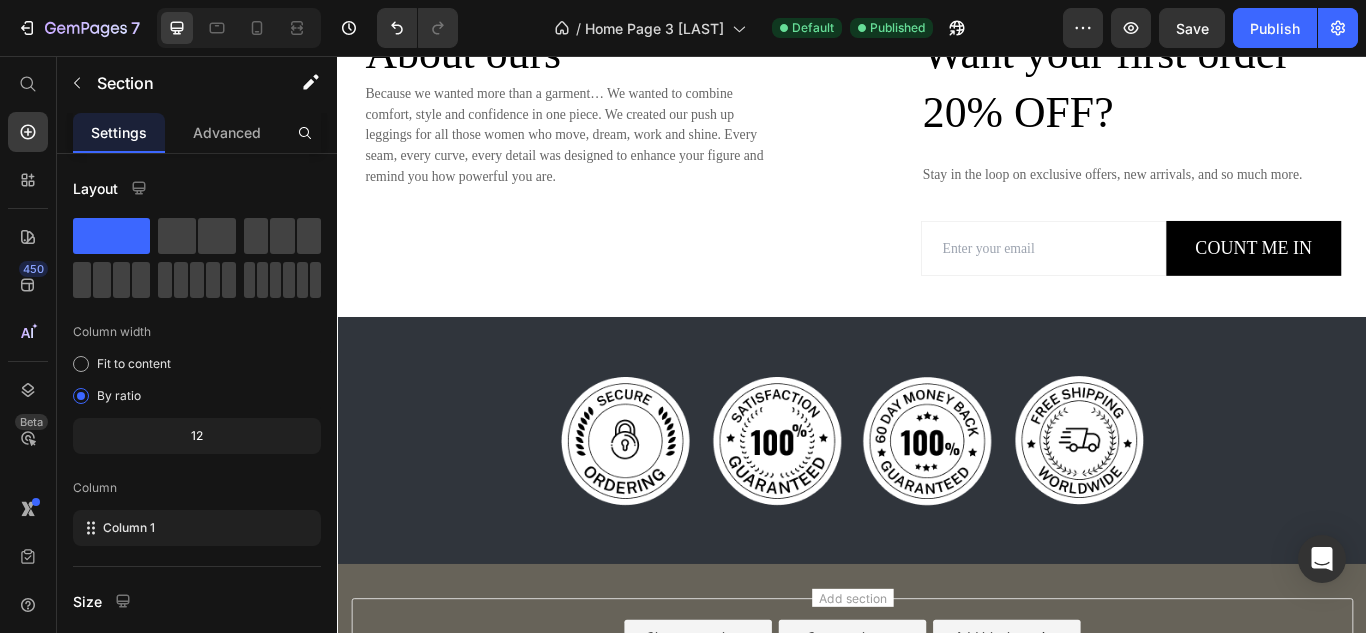 scroll, scrollTop: 5295, scrollLeft: 0, axis: vertical 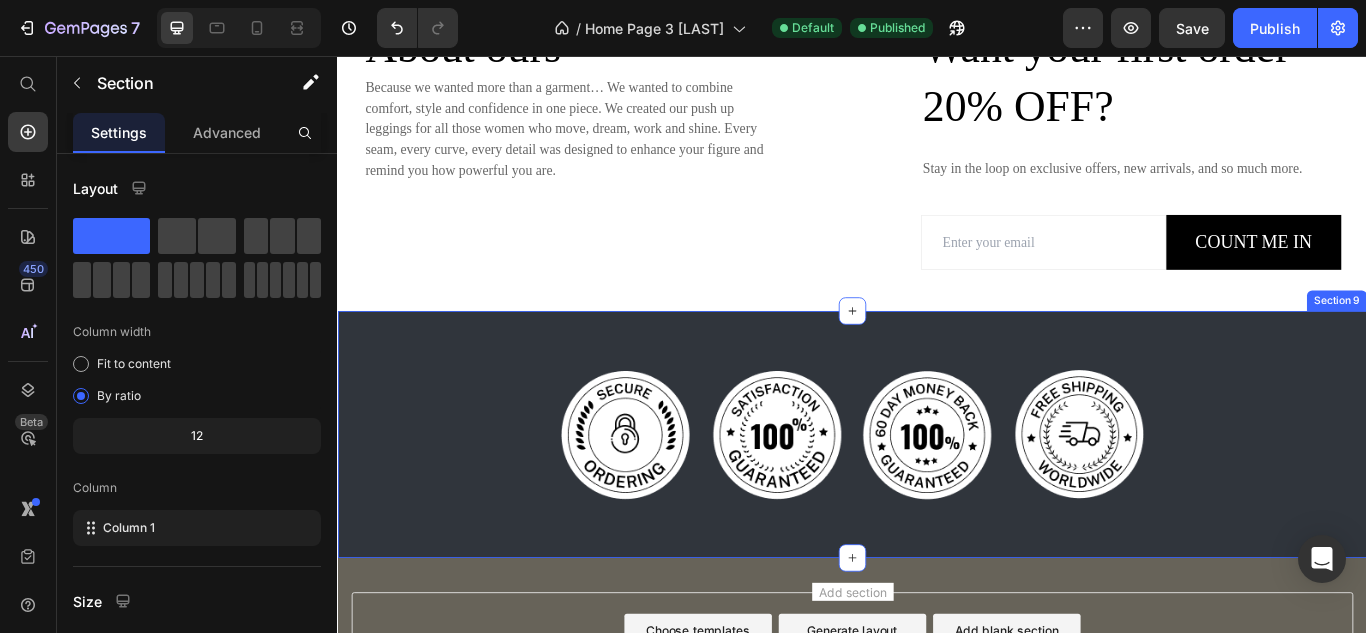 click on "Image Image Image Image Row Section 9   Create Theme Section AI Content Write with GemAI What would you like to describe here? Tone and Voice Persuasive Product Bootyboots Short Show more Generate" at bounding box center (937, 498) 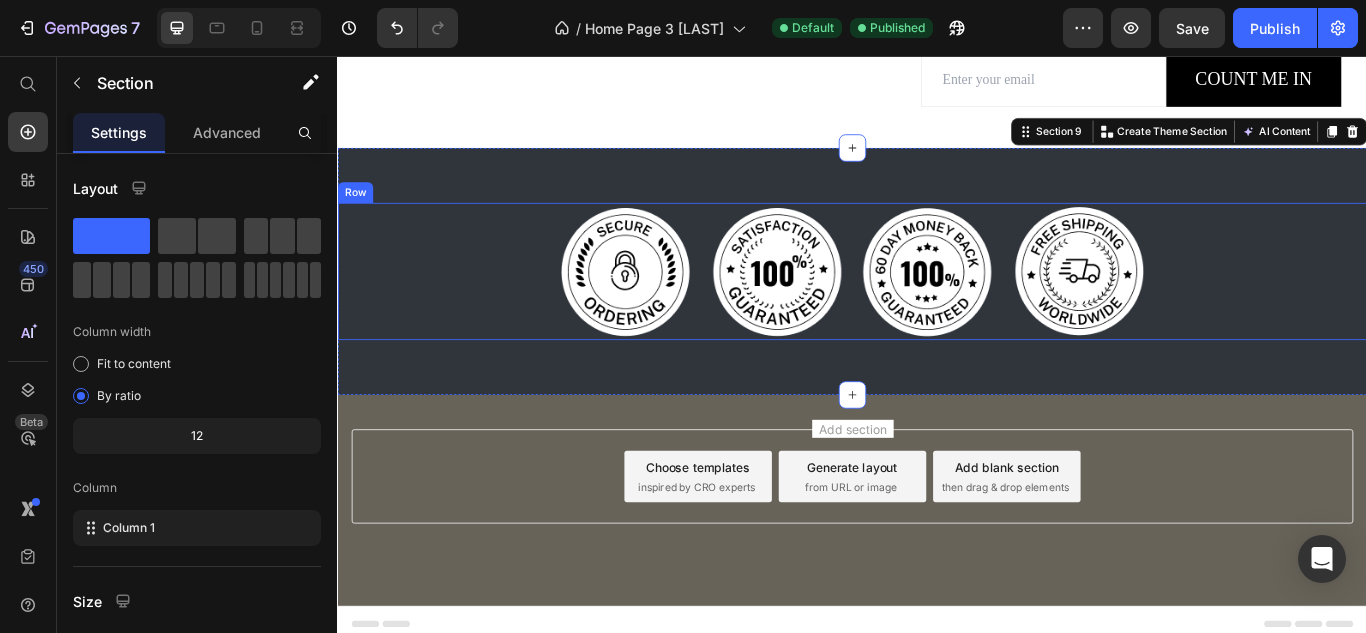 scroll, scrollTop: 5484, scrollLeft: 0, axis: vertical 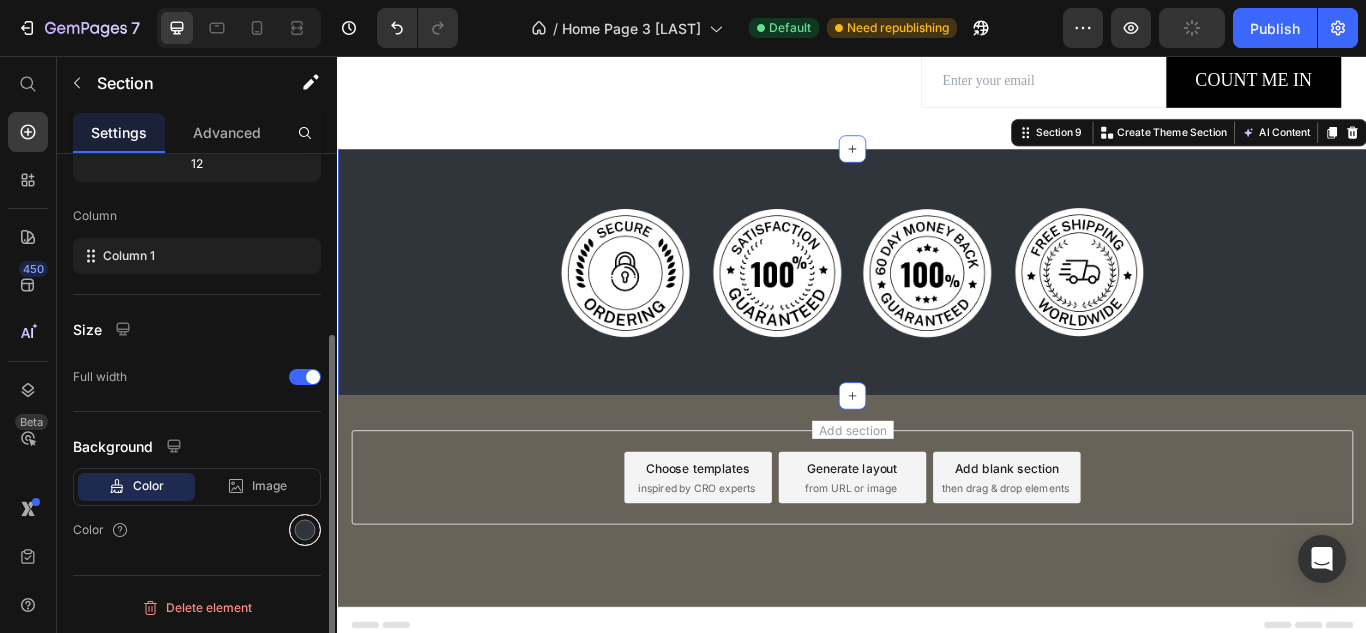 click at bounding box center [305, 530] 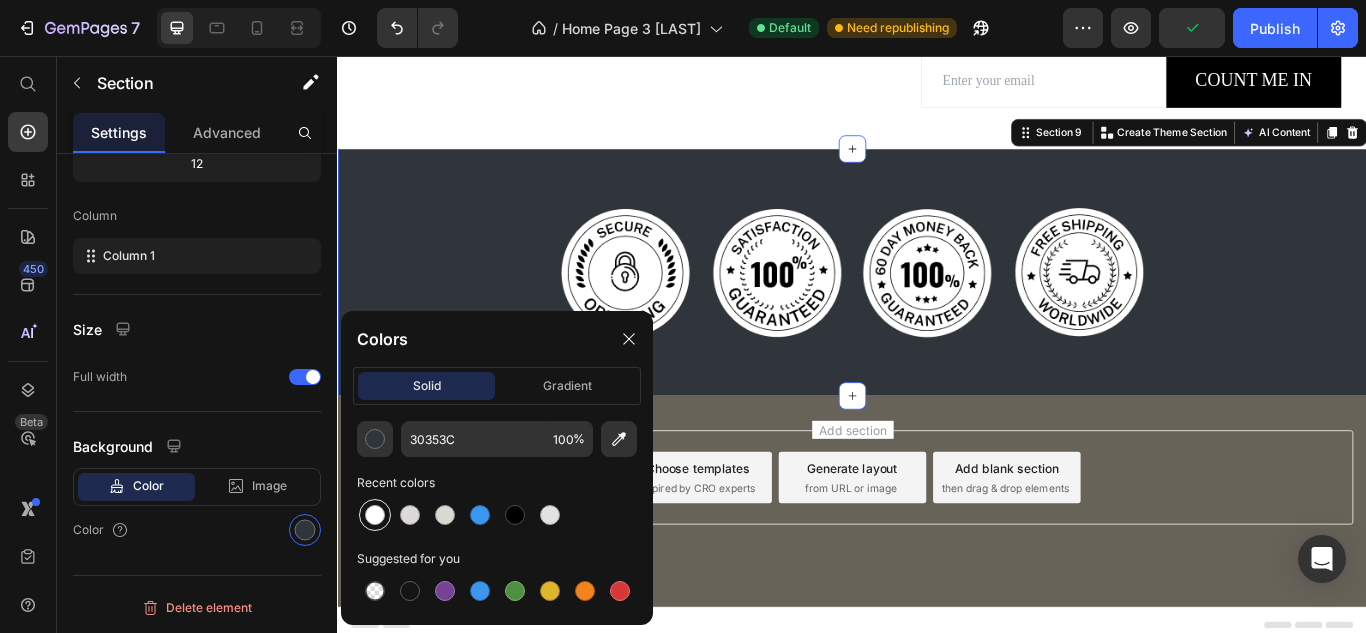 click at bounding box center [375, 515] 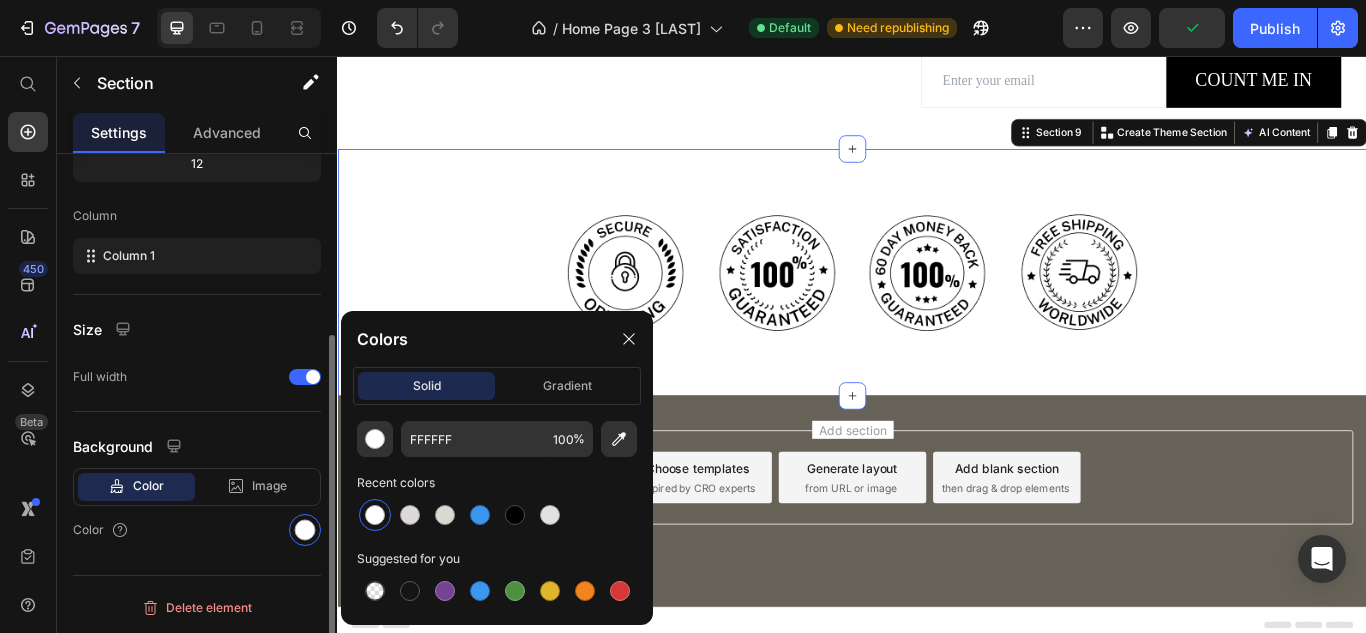 click on "Color" at bounding box center (197, 530) 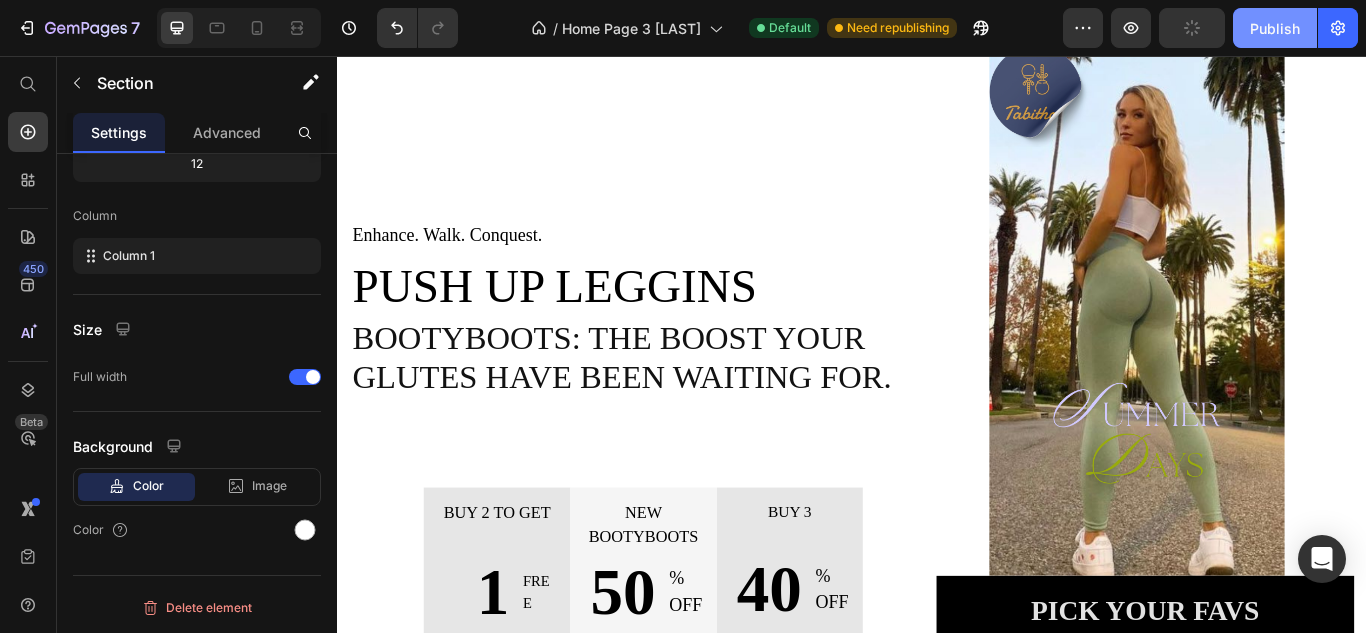 scroll, scrollTop: 0, scrollLeft: 0, axis: both 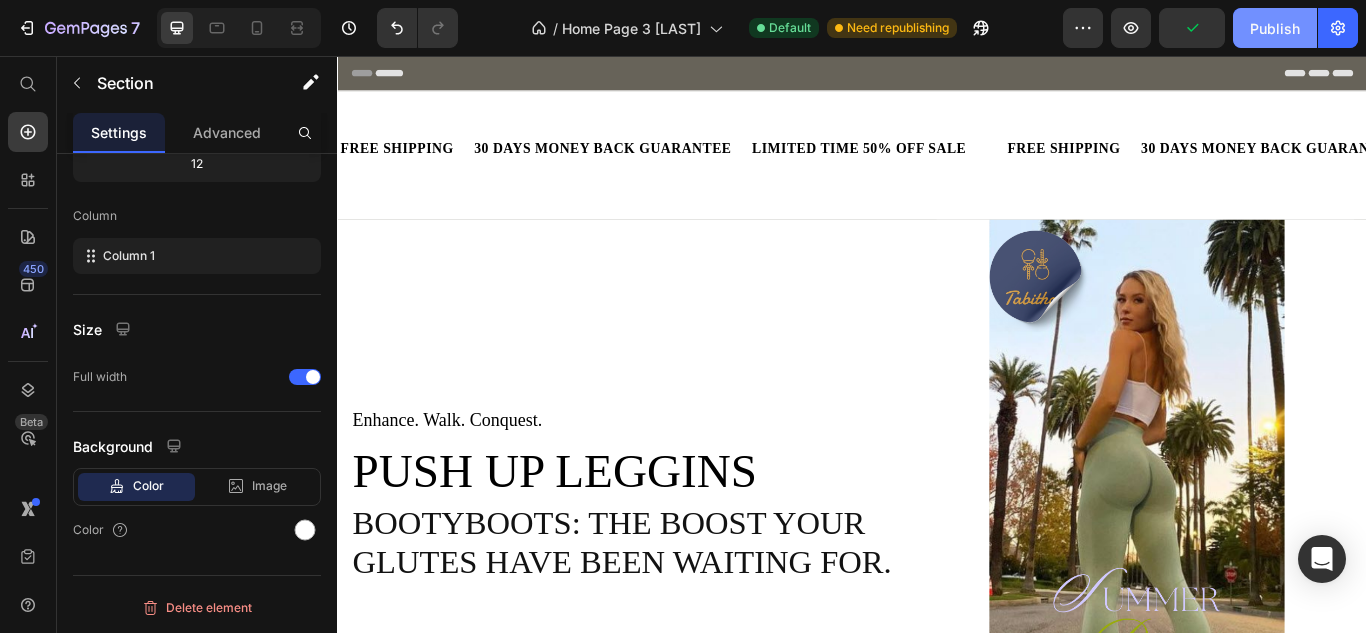 click on "Publish" at bounding box center [1275, 28] 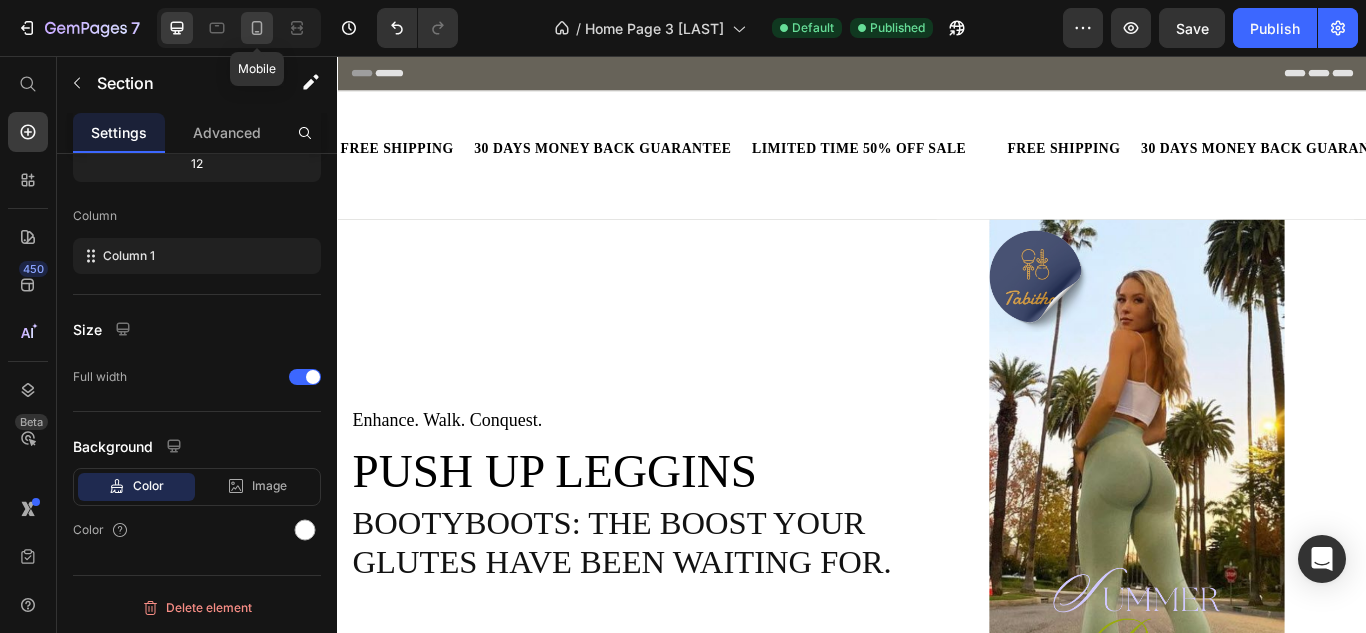 click 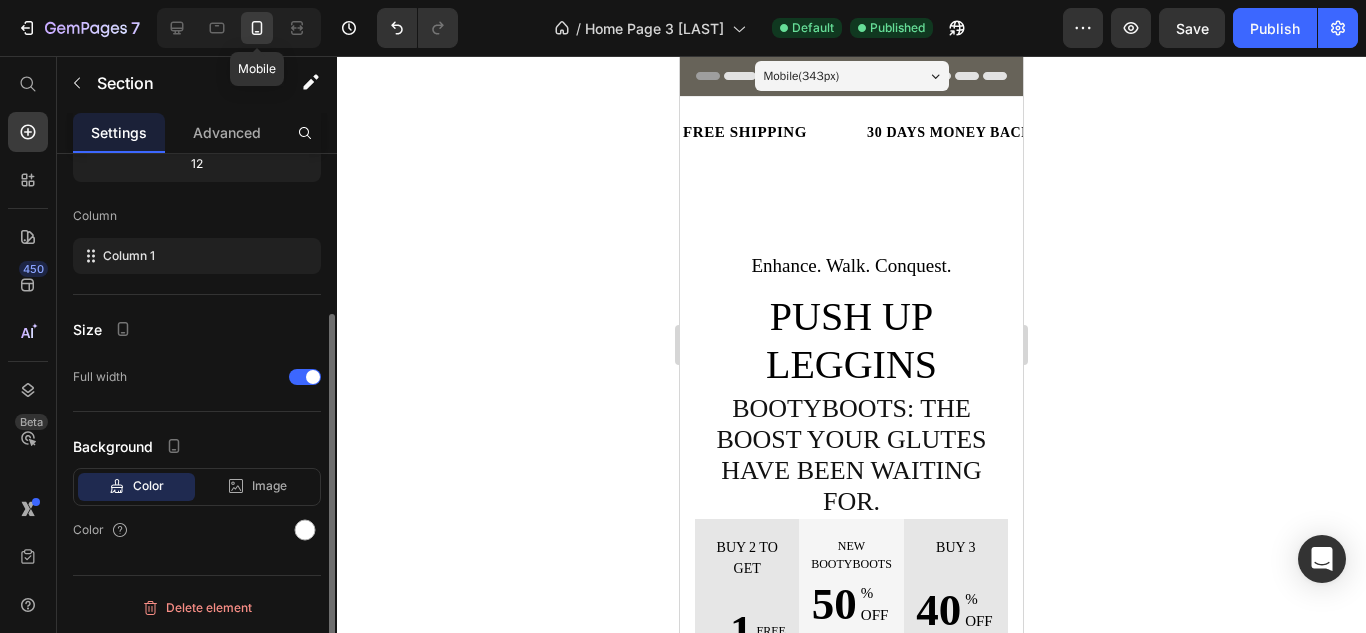 scroll, scrollTop: 228, scrollLeft: 0, axis: vertical 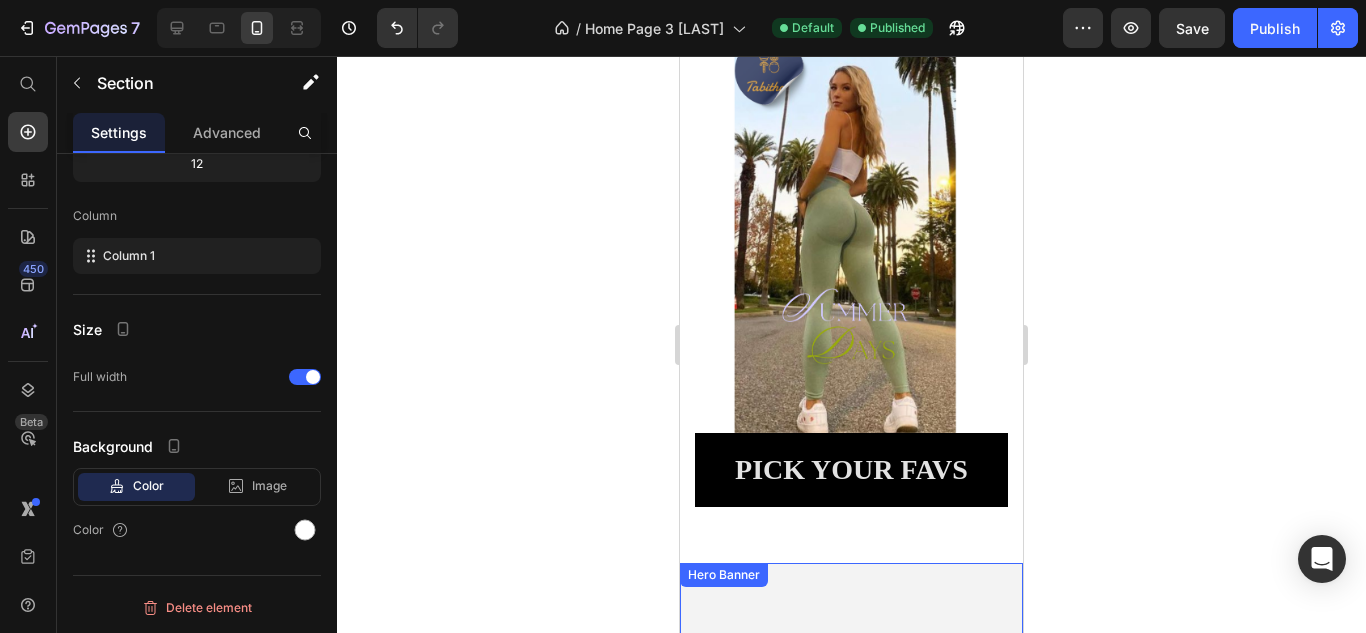 click at bounding box center (851, 813) 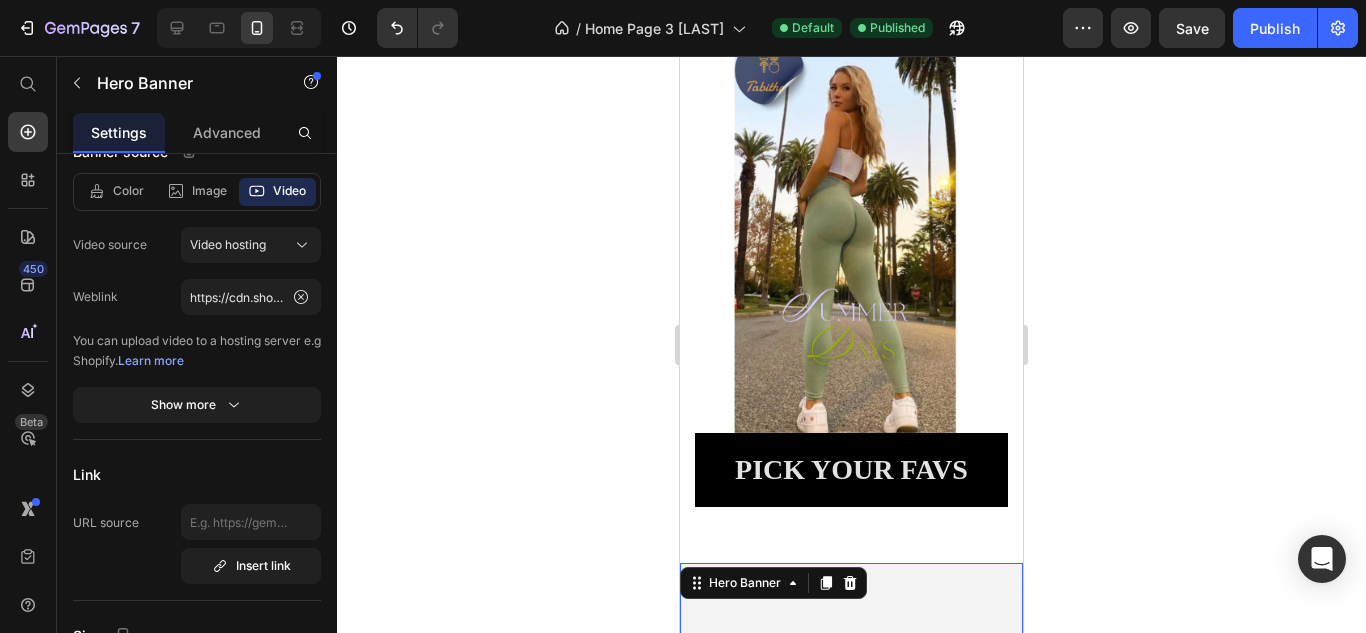 scroll, scrollTop: 1195, scrollLeft: 0, axis: vertical 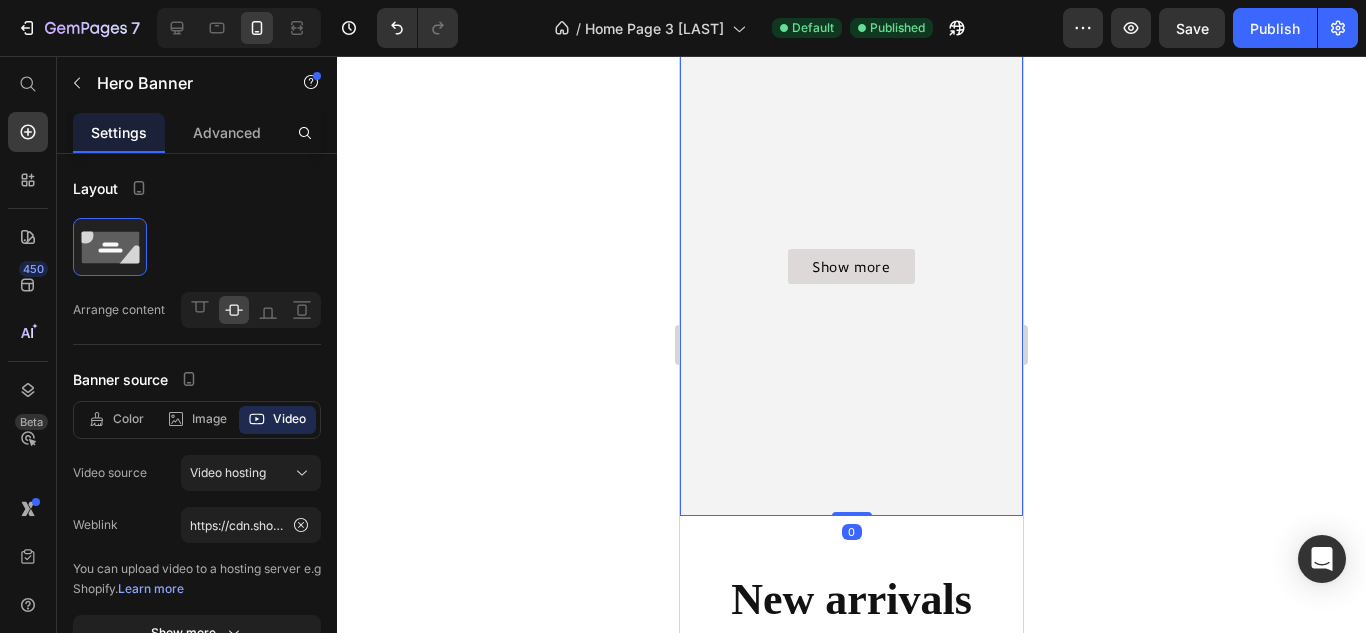drag, startPoint x: 856, startPoint y: 516, endPoint x: 845, endPoint y: 331, distance: 185.32674 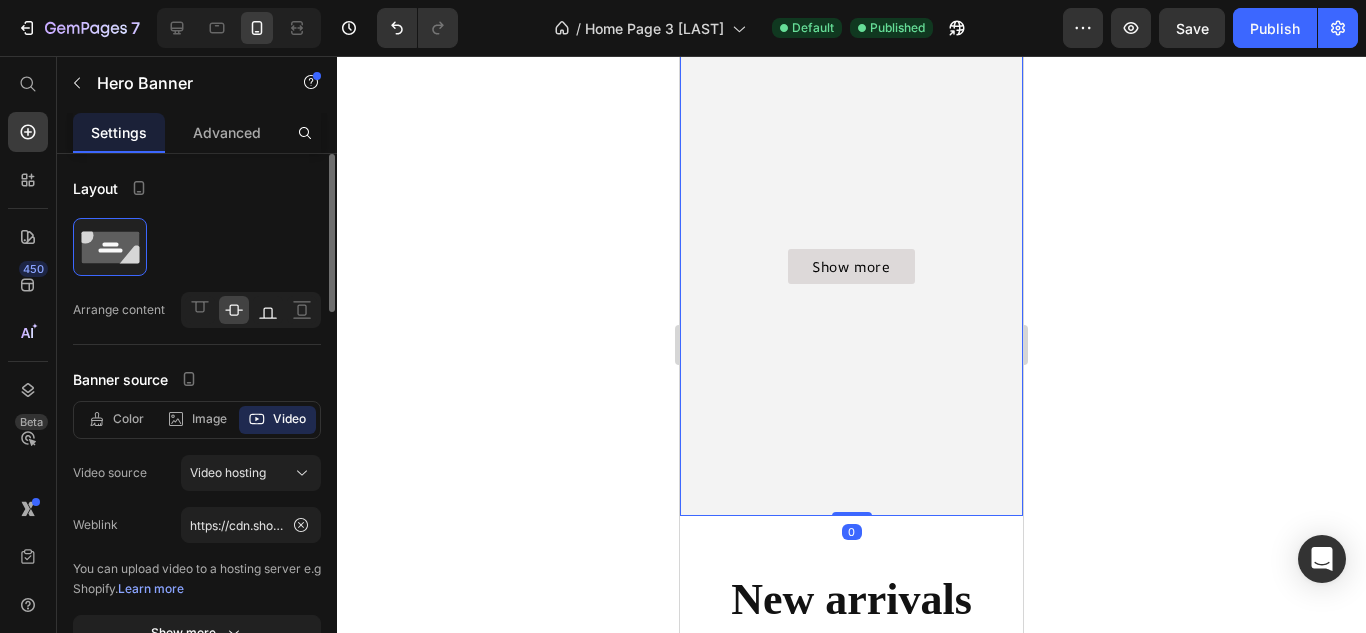 click 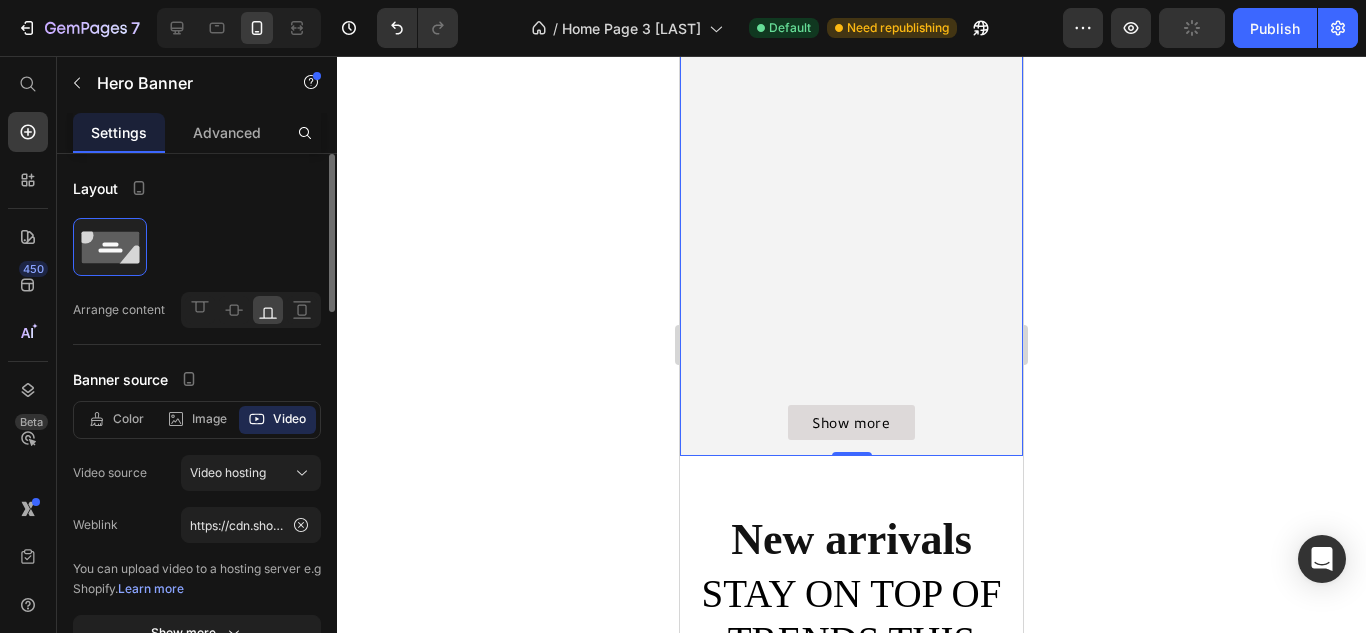 scroll, scrollTop: 1295, scrollLeft: 0, axis: vertical 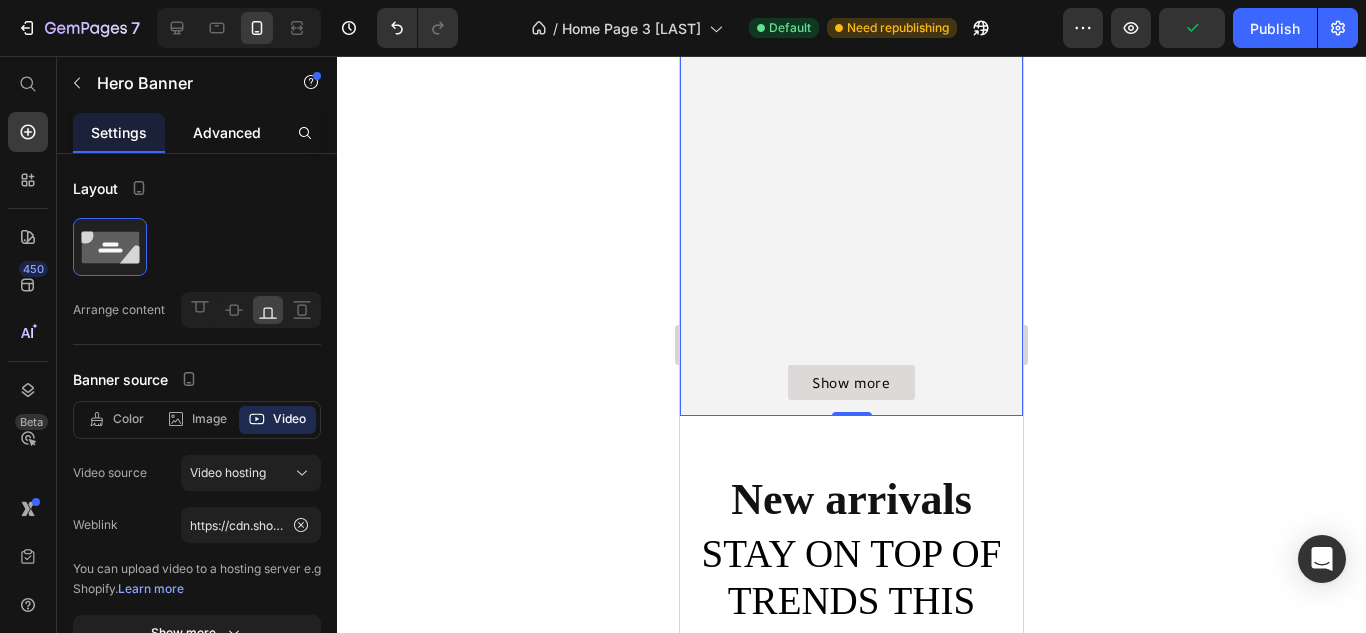click on "Advanced" at bounding box center [227, 132] 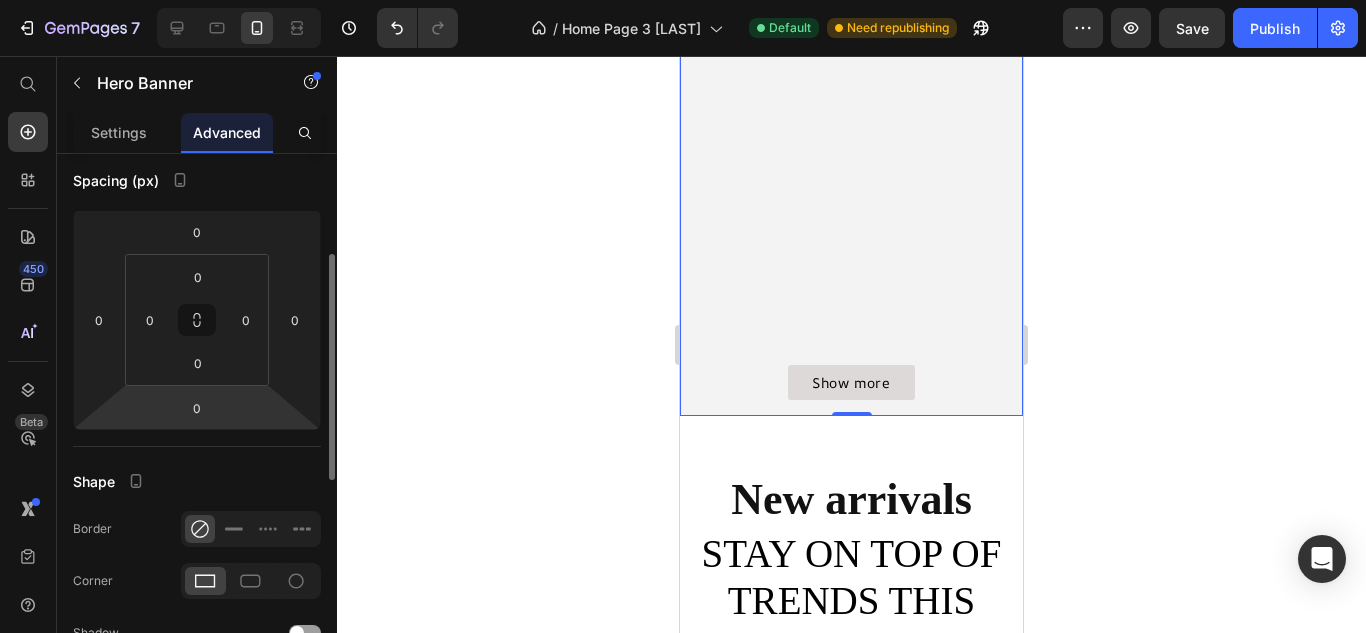 scroll, scrollTop: 224, scrollLeft: 0, axis: vertical 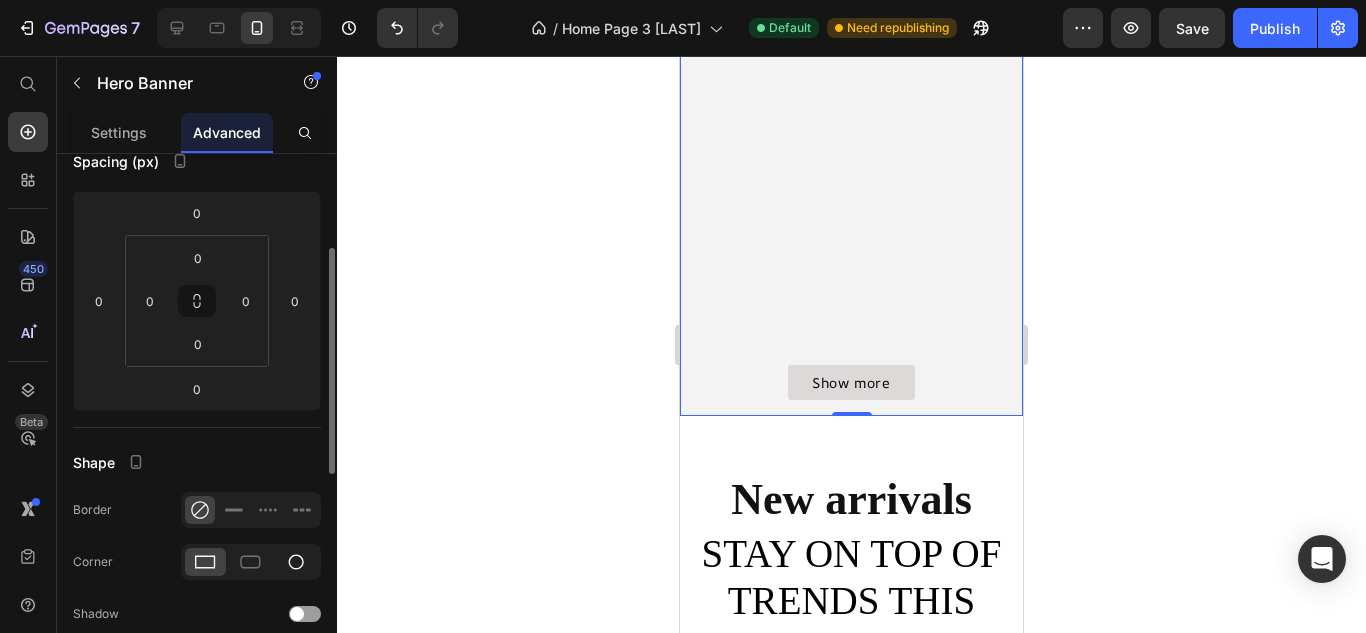 click 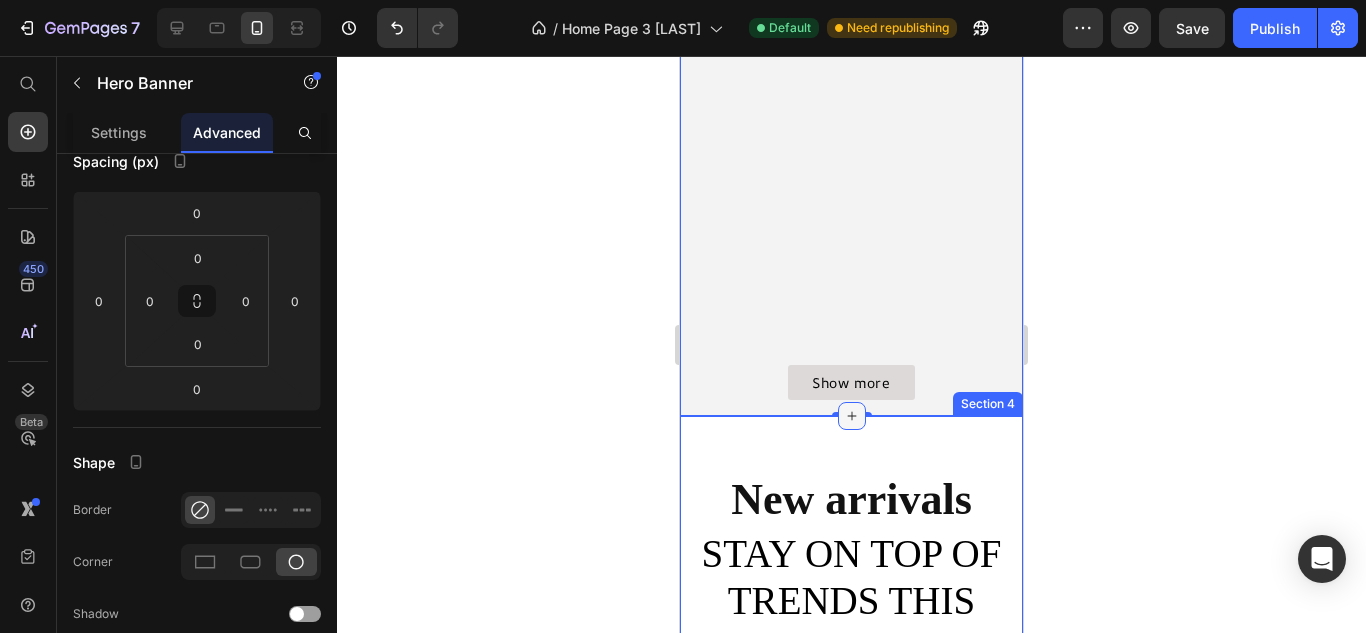 click 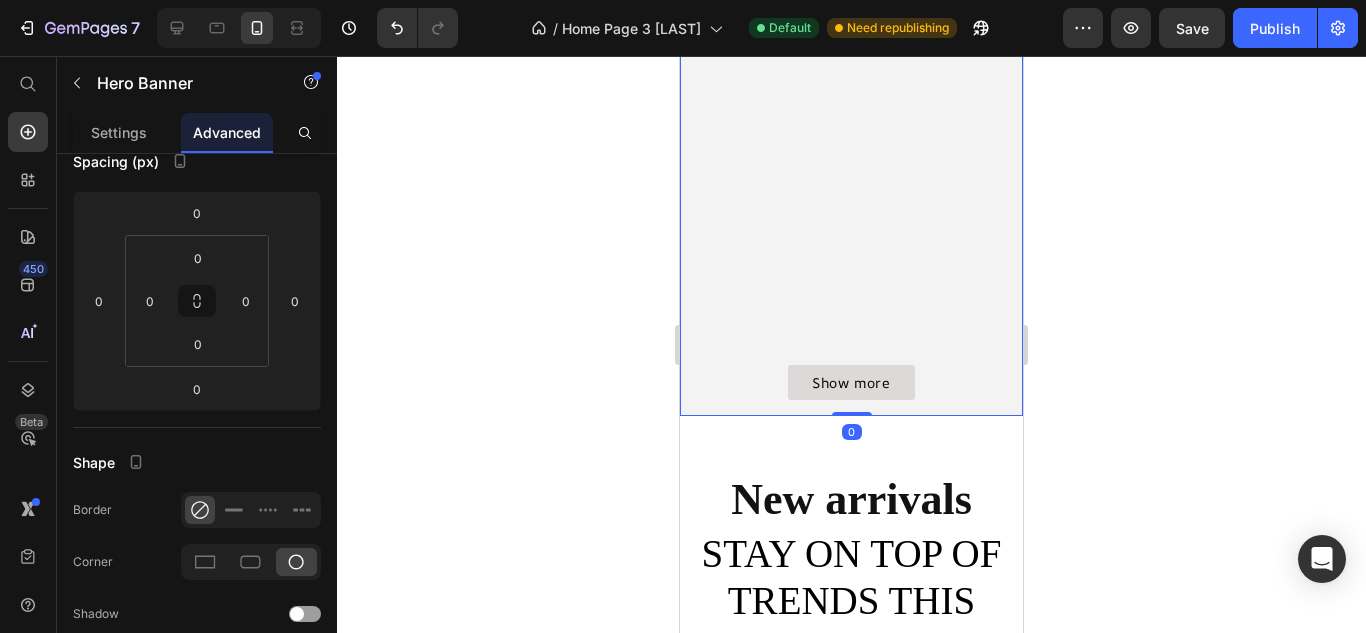 drag, startPoint x: 832, startPoint y: 413, endPoint x: 805, endPoint y: 183, distance: 231.57936 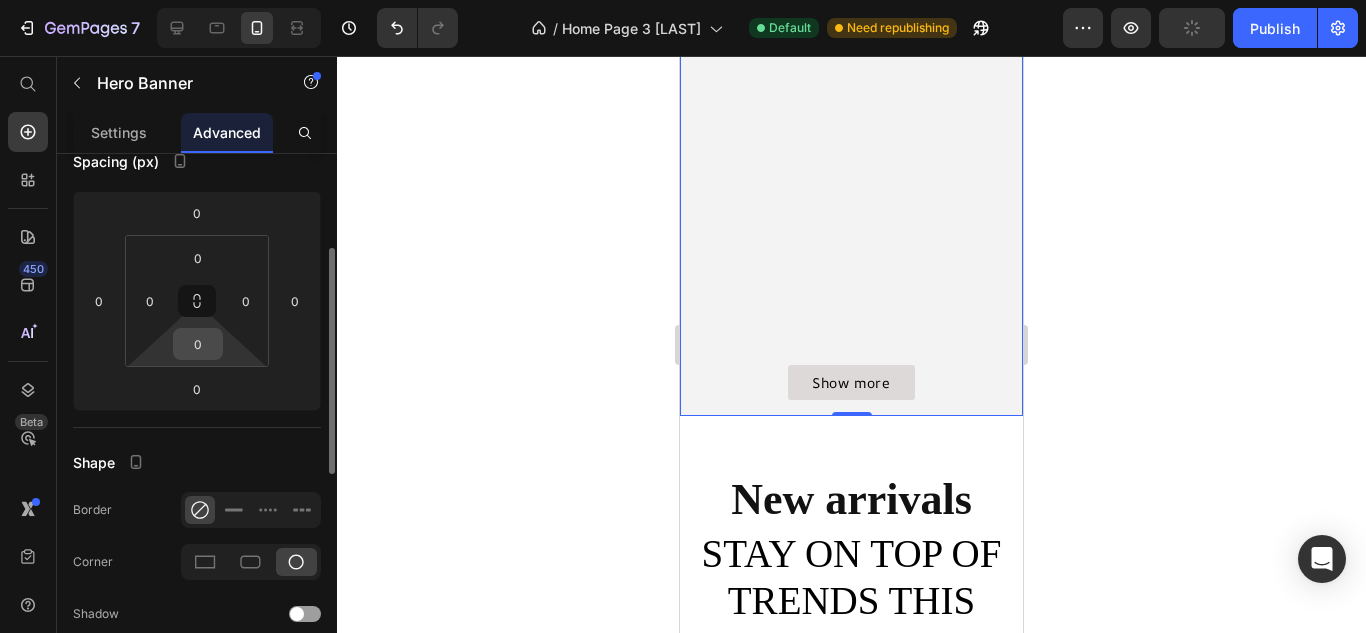 click on "0" at bounding box center [198, 344] 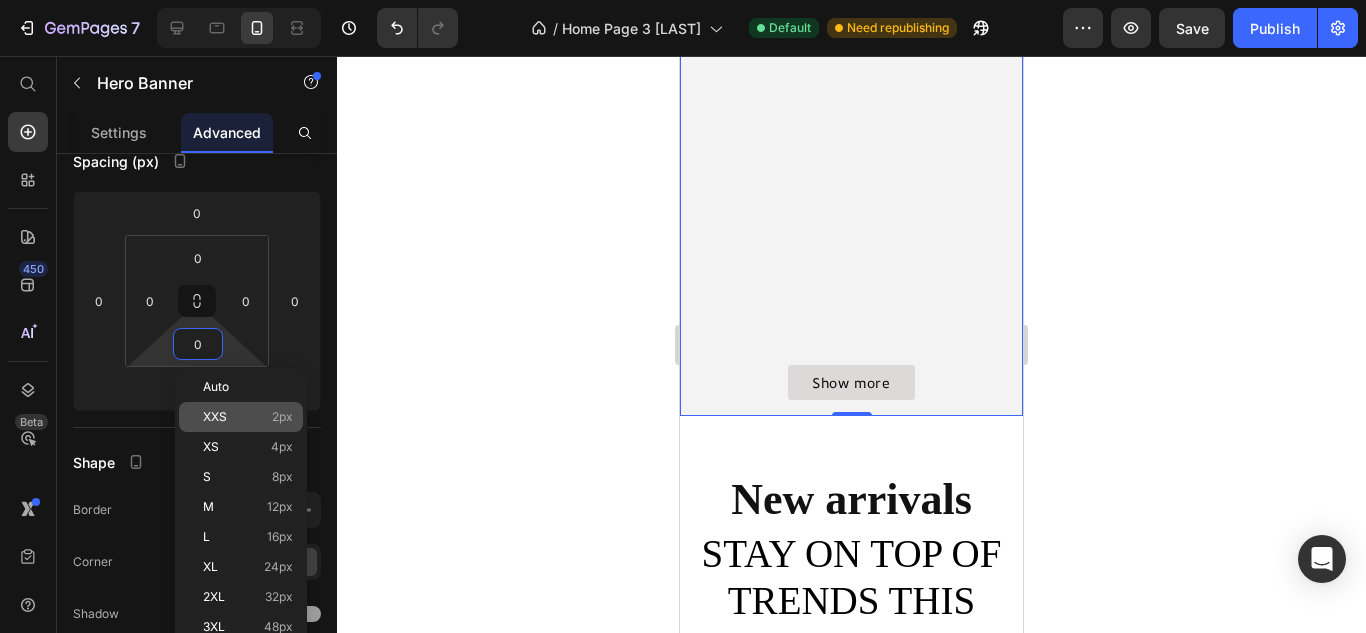 click on "XXS" at bounding box center [215, 417] 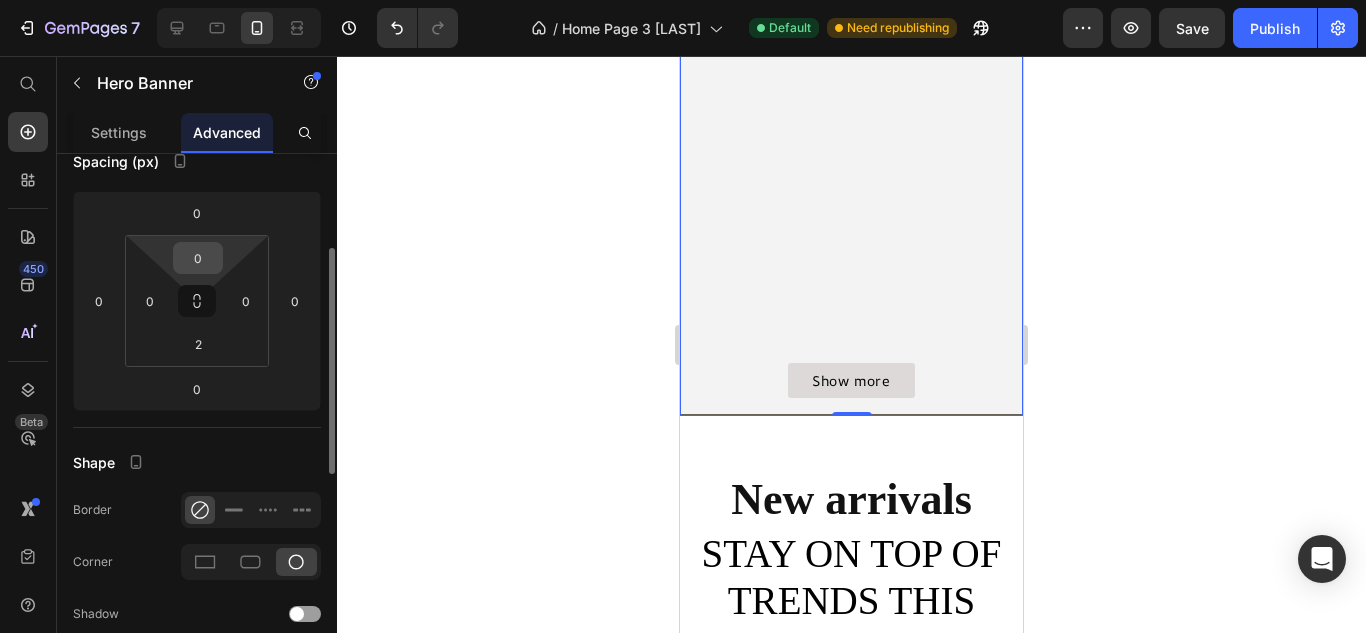 click on "0" at bounding box center (198, 258) 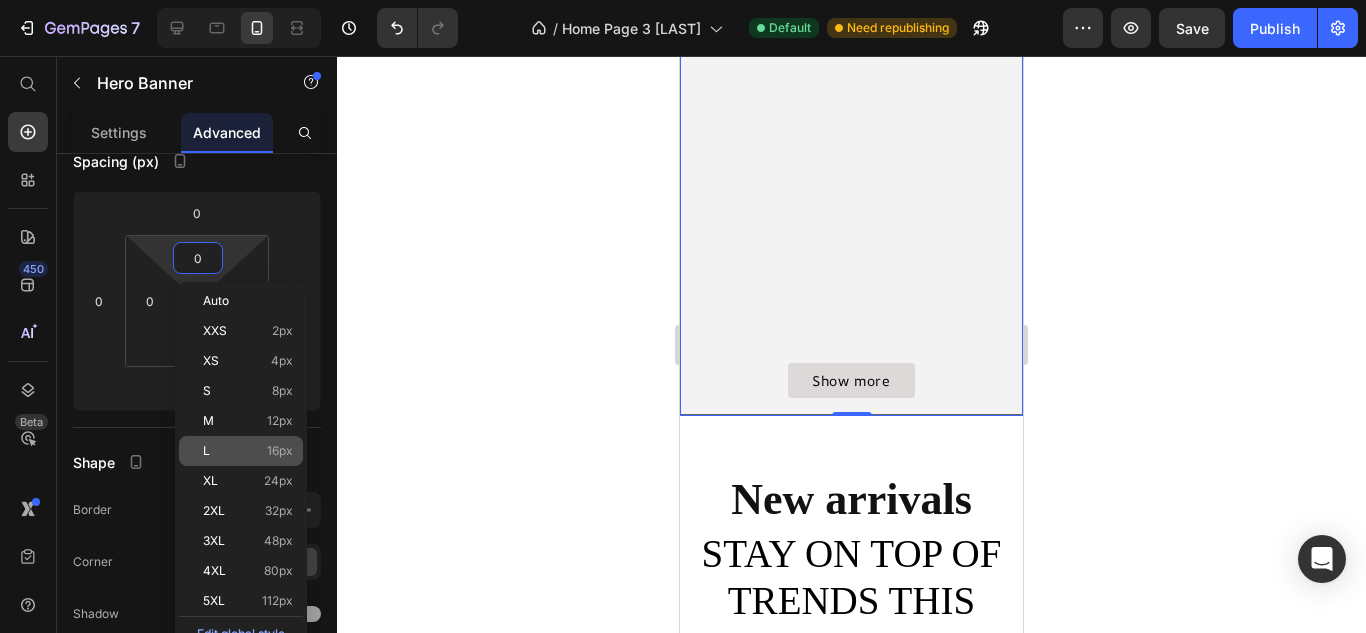 click on "L 16px" at bounding box center (248, 451) 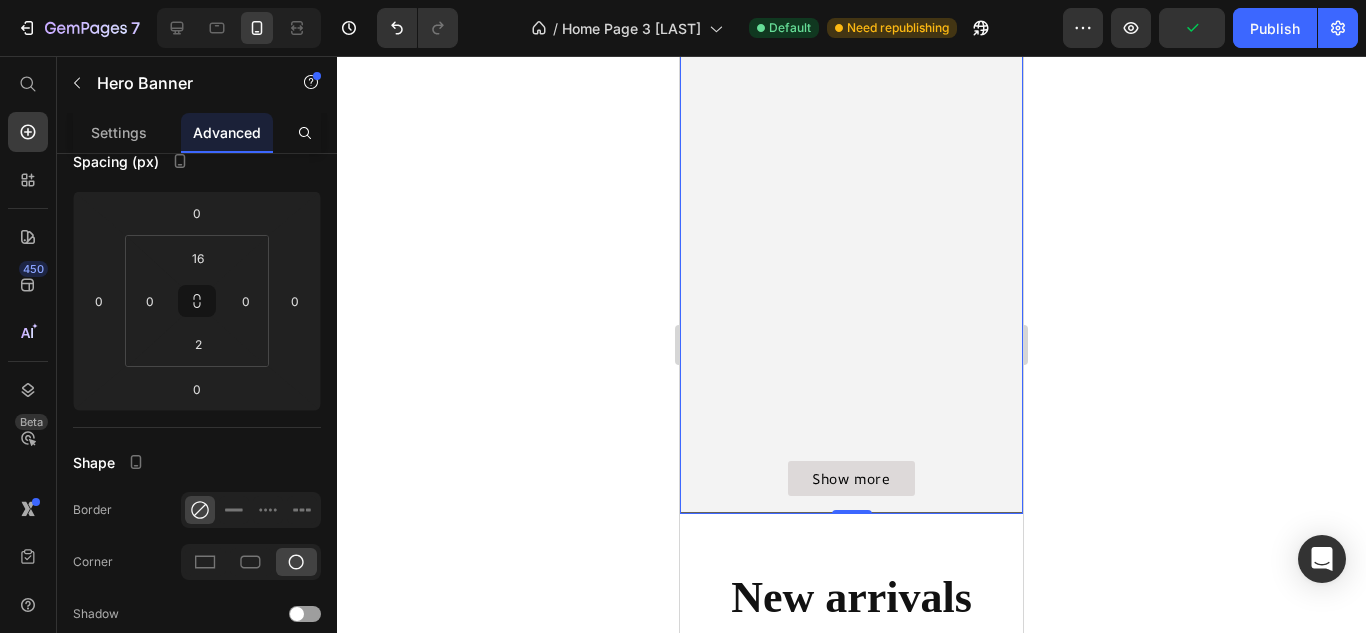scroll, scrollTop: 1193, scrollLeft: 0, axis: vertical 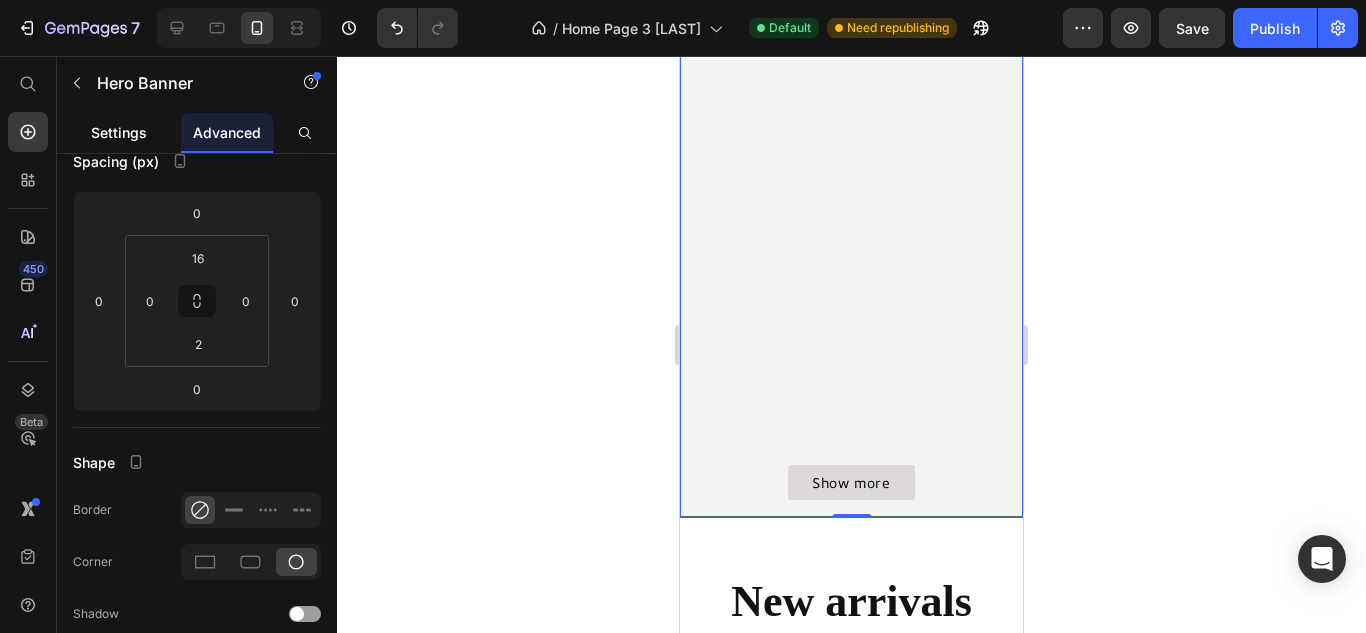 click on "Settings" at bounding box center (119, 132) 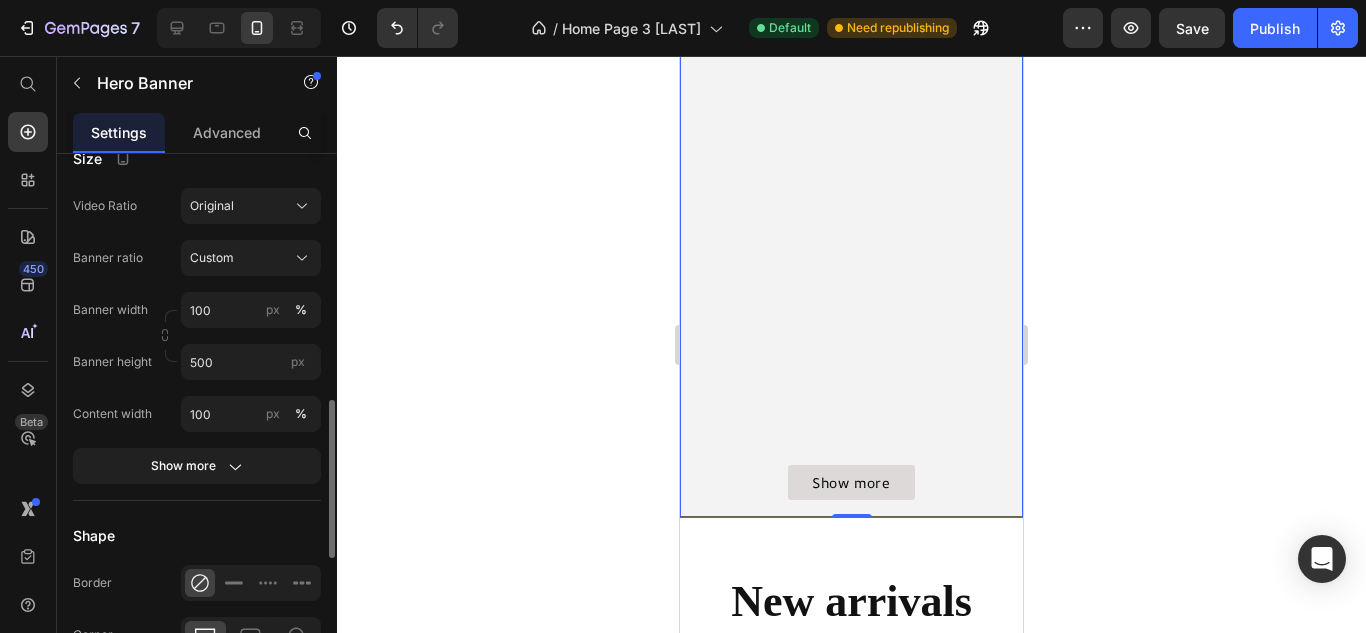 scroll, scrollTop: 739, scrollLeft: 0, axis: vertical 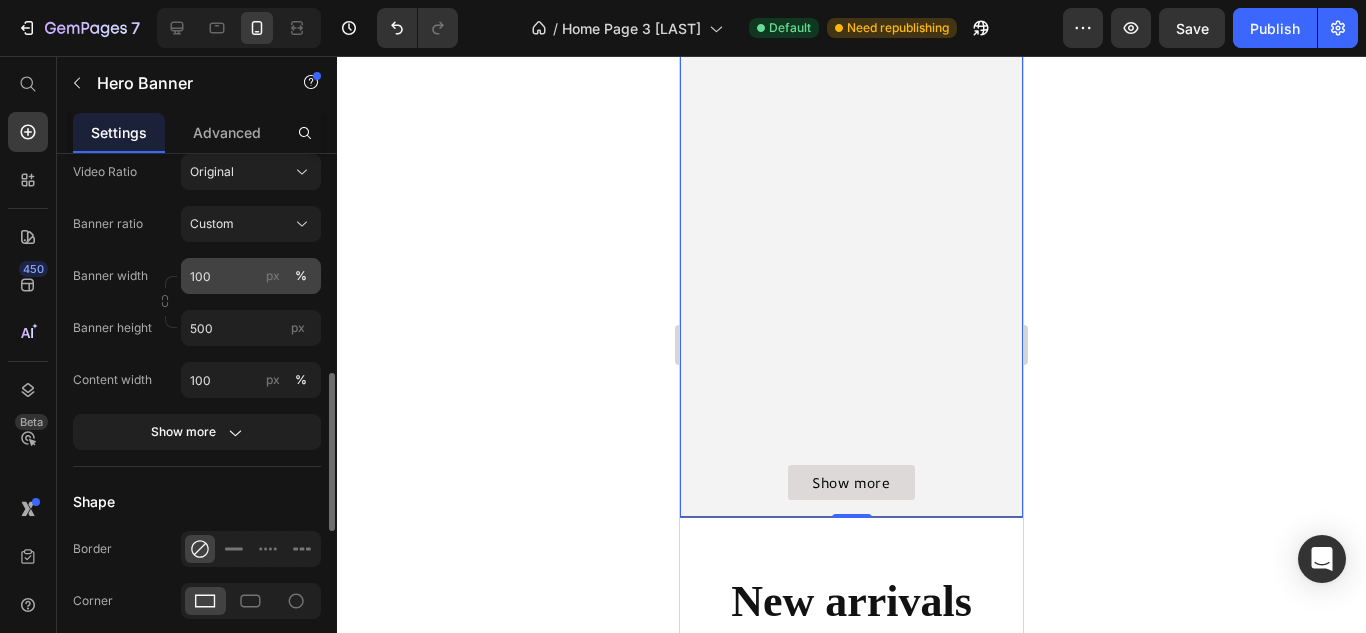 click on "px" at bounding box center [273, 276] 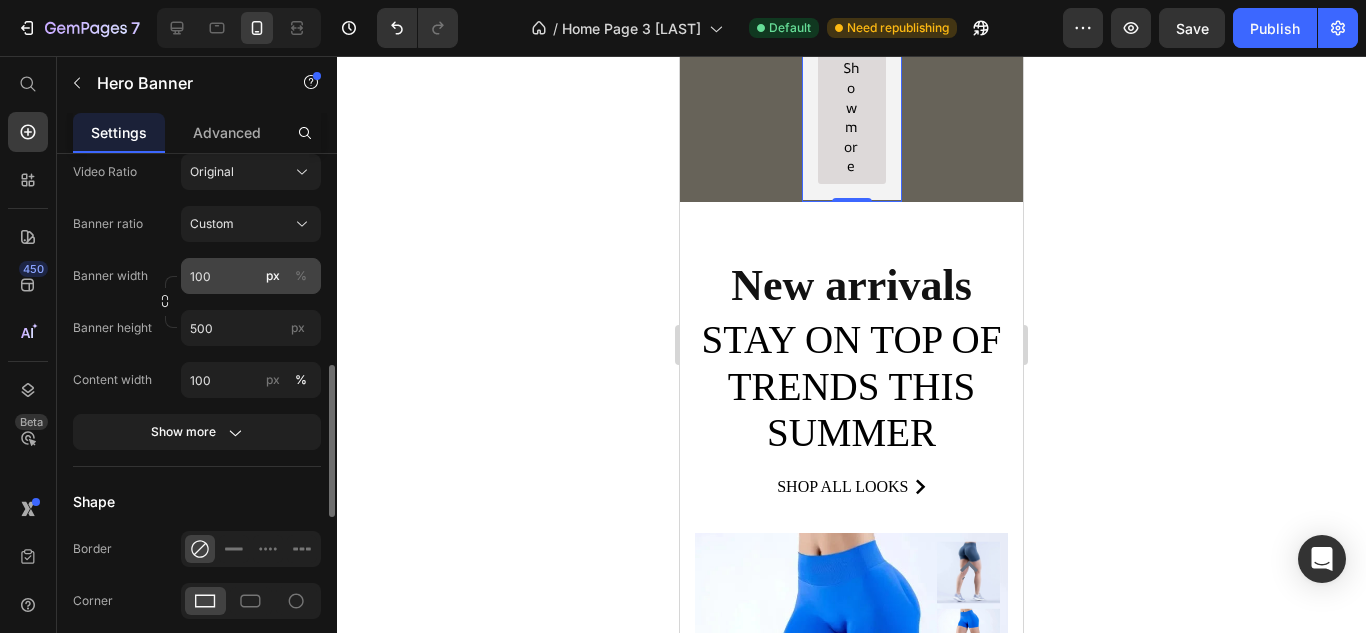 click on "%" at bounding box center (301, 276) 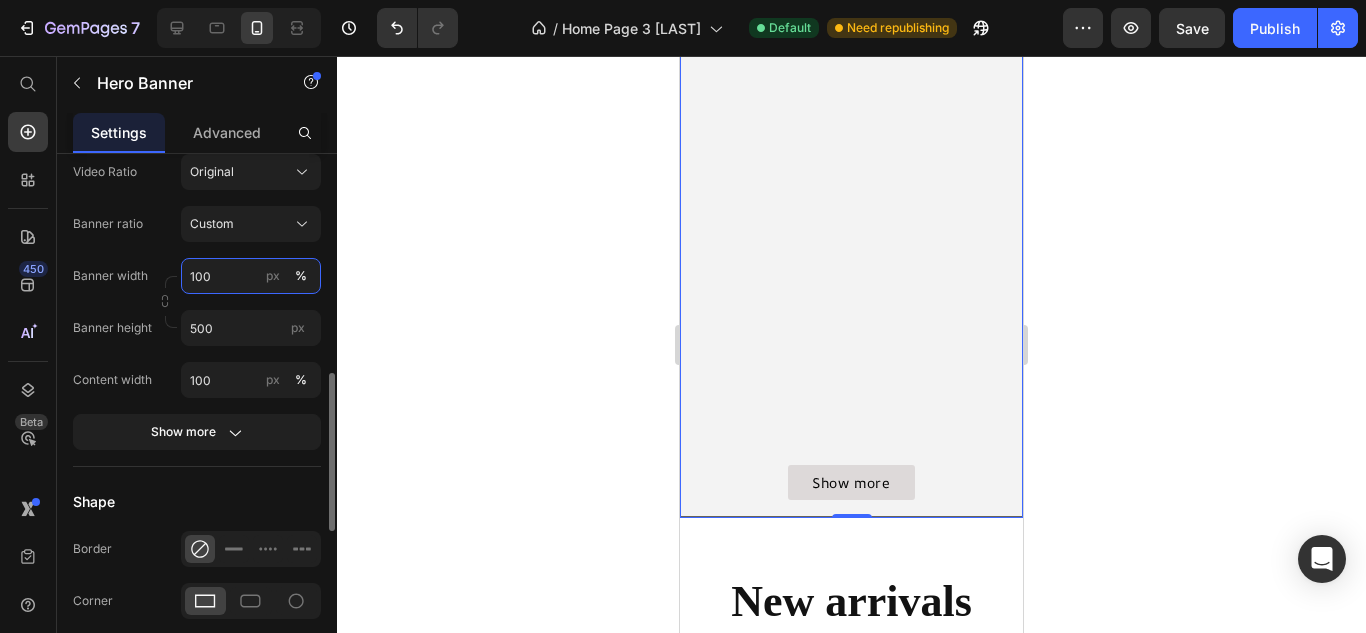 click on "100" at bounding box center [251, 276] 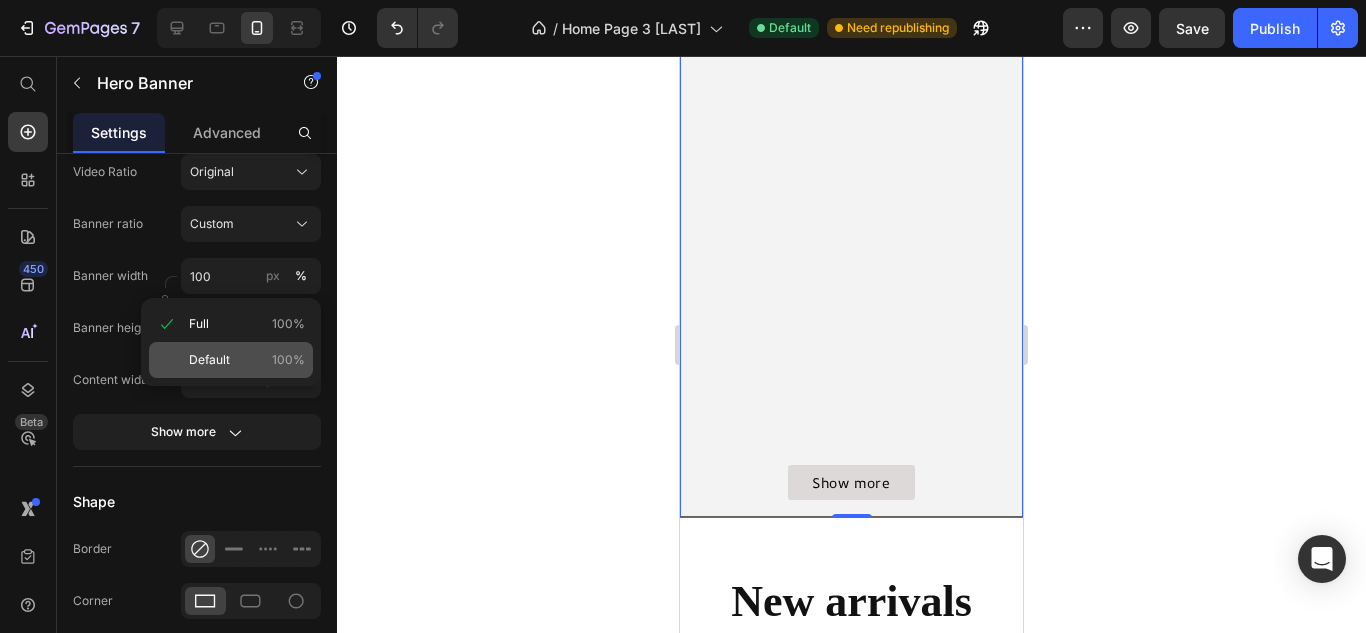 click on "Default" at bounding box center (209, 360) 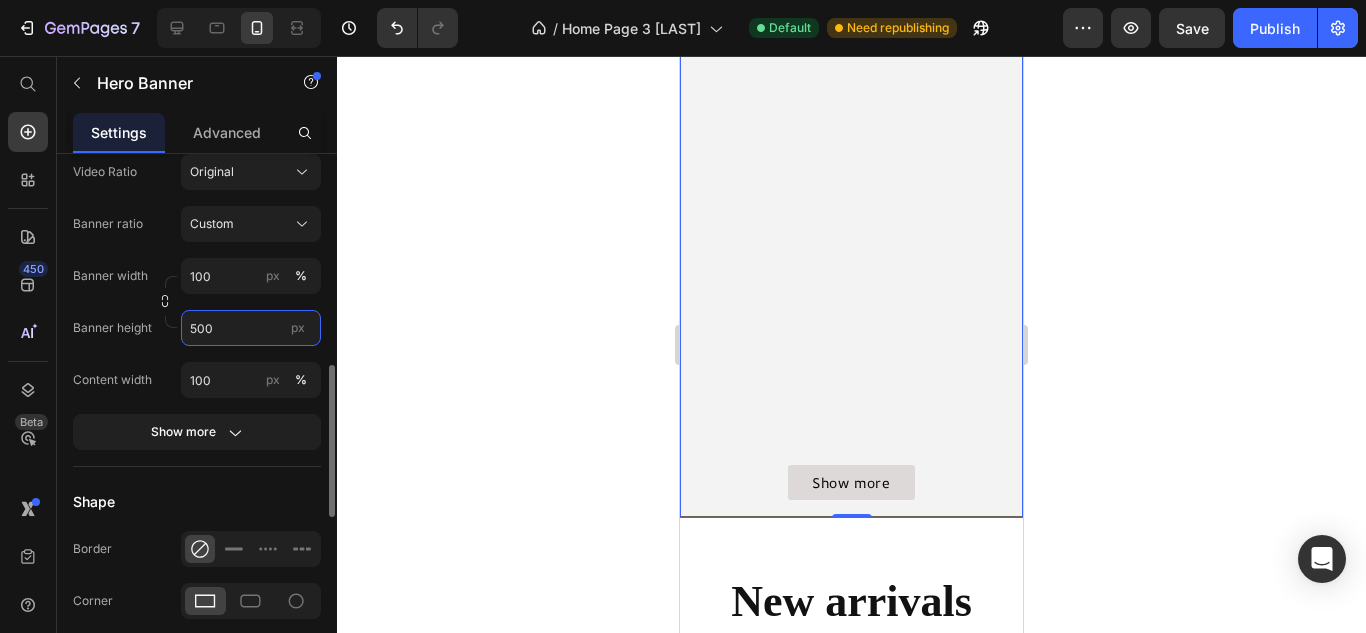 click on "500" at bounding box center [251, 328] 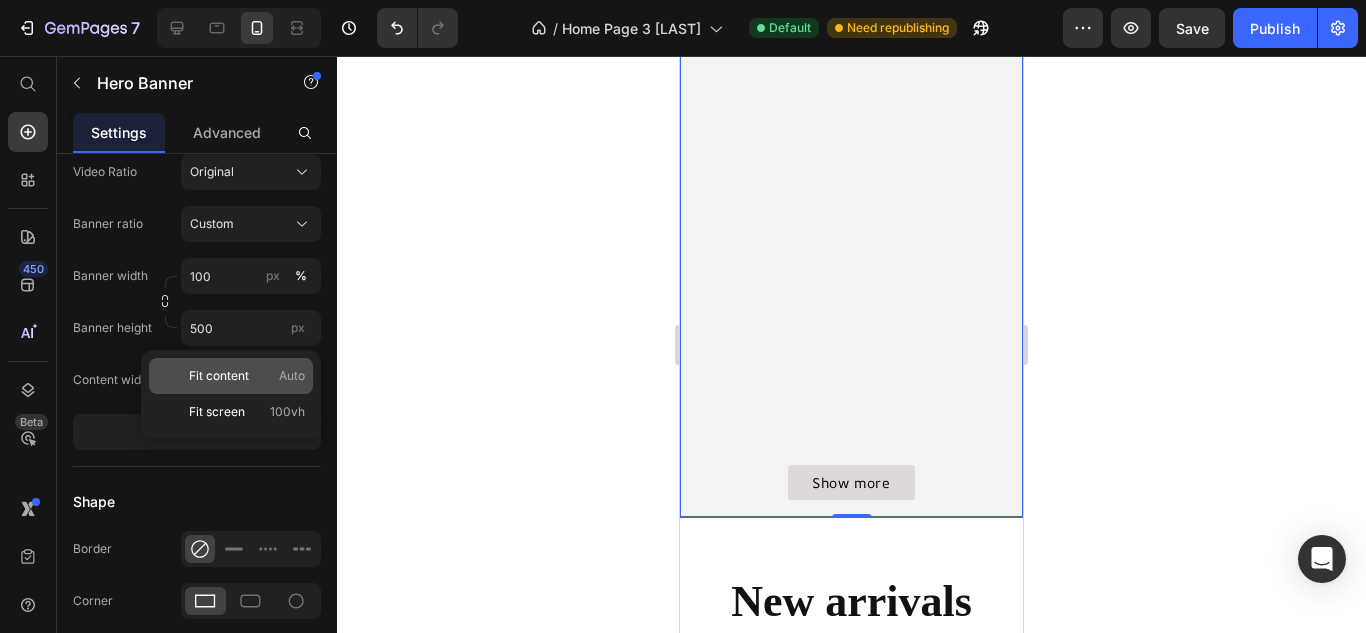 click on "Fit content" at bounding box center [219, 376] 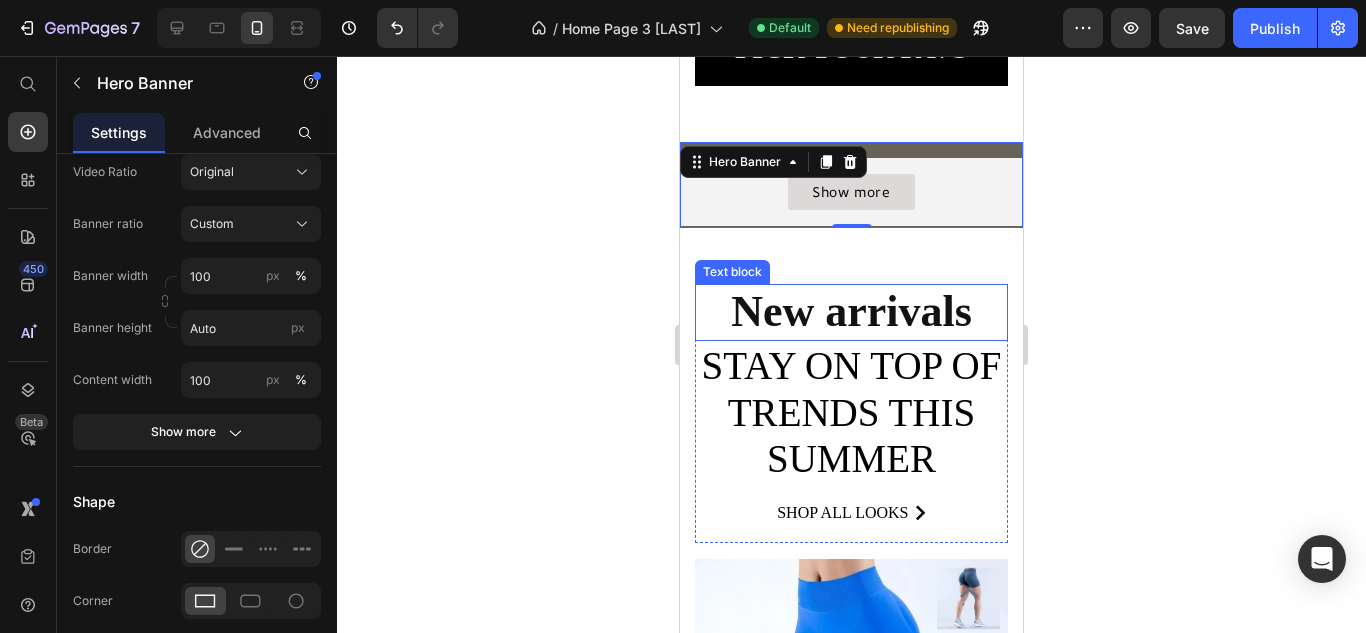 scroll, scrollTop: 1070, scrollLeft: 0, axis: vertical 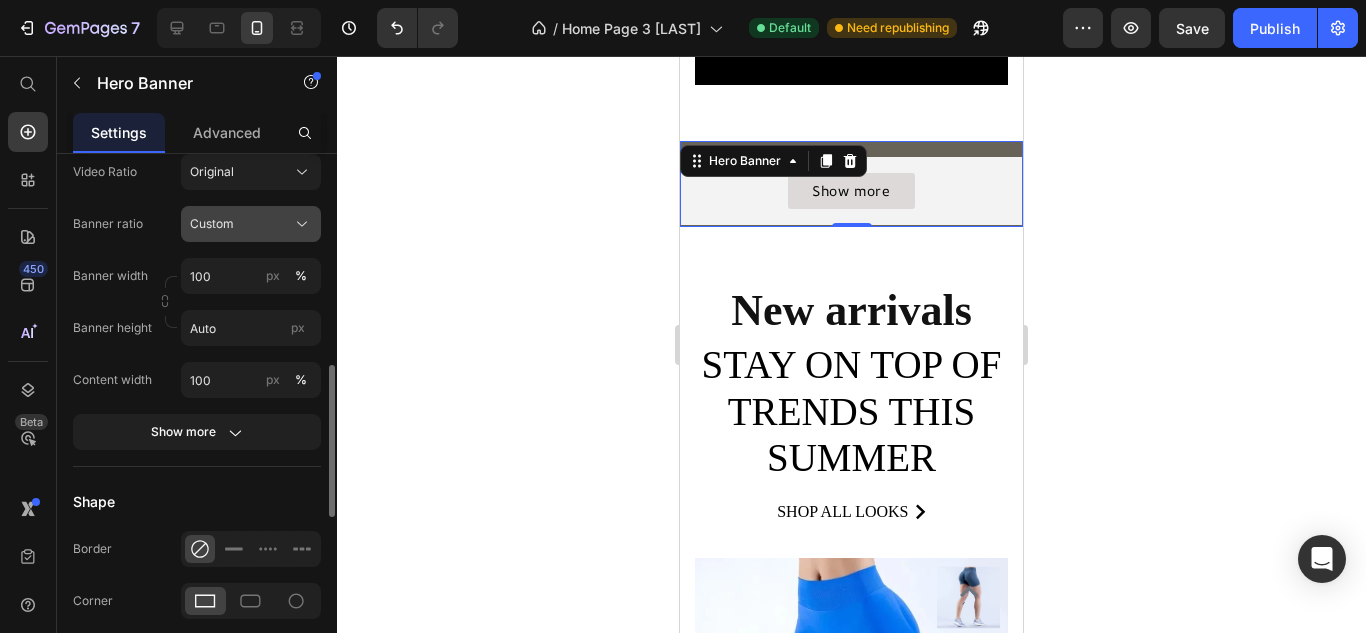 click 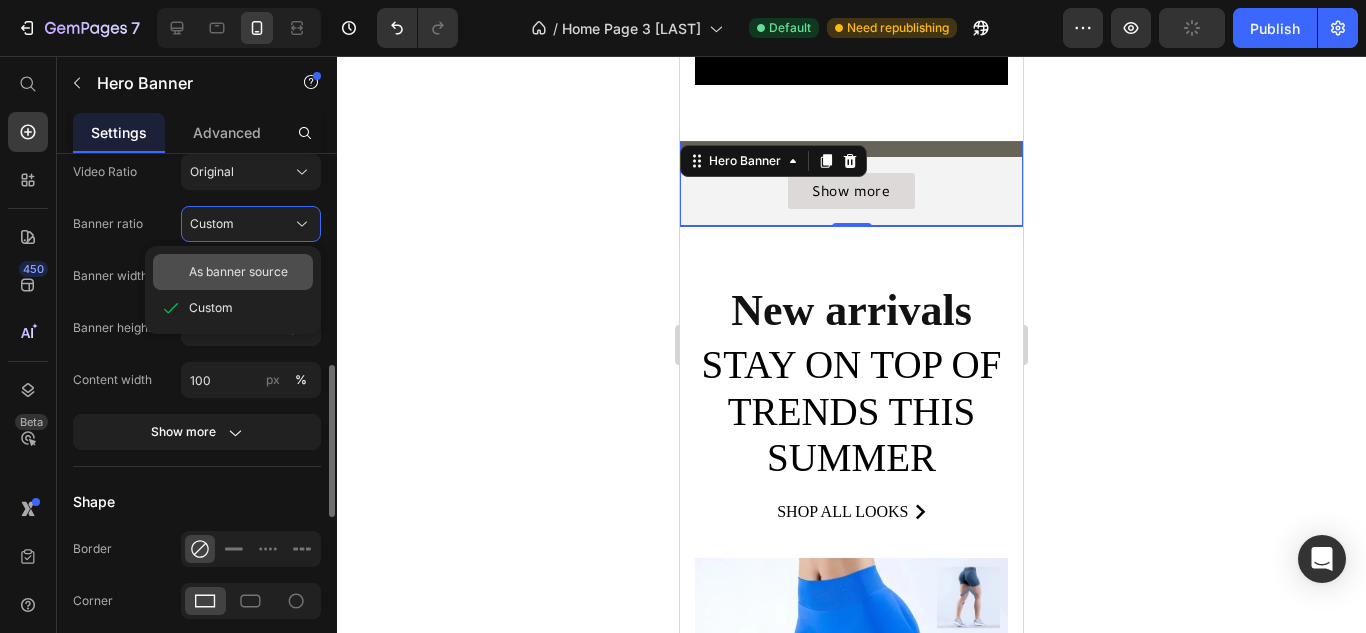 click on "As banner source" at bounding box center (238, 272) 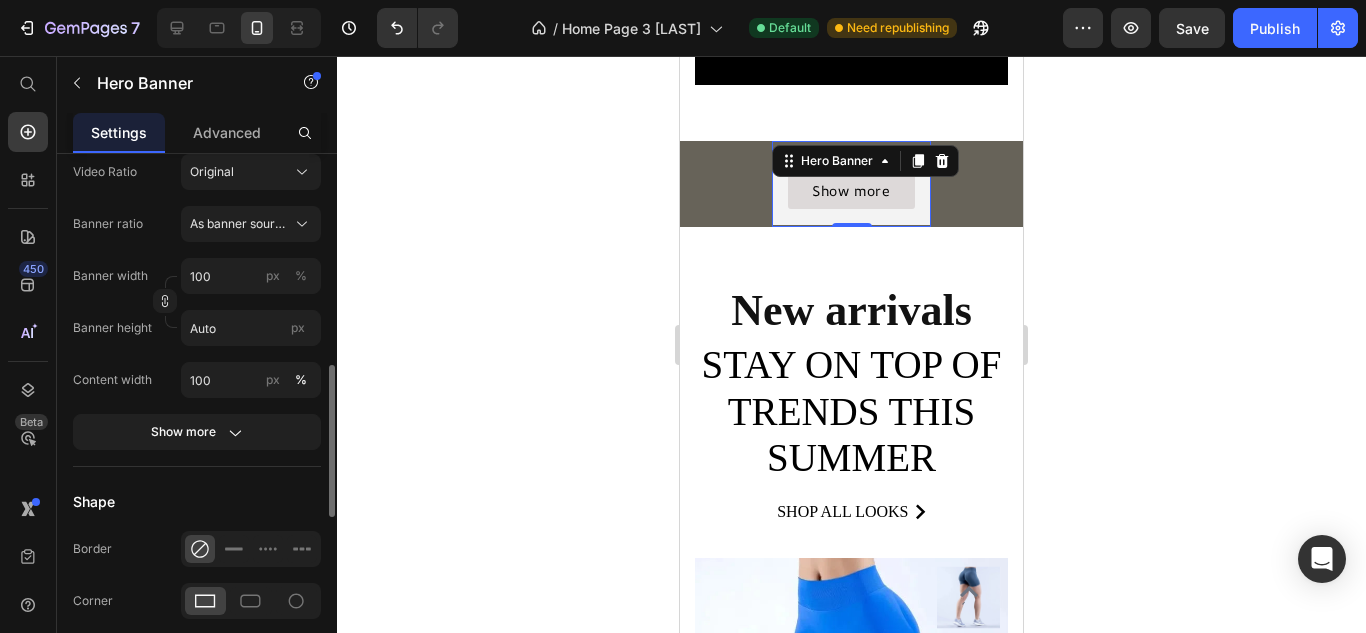 type 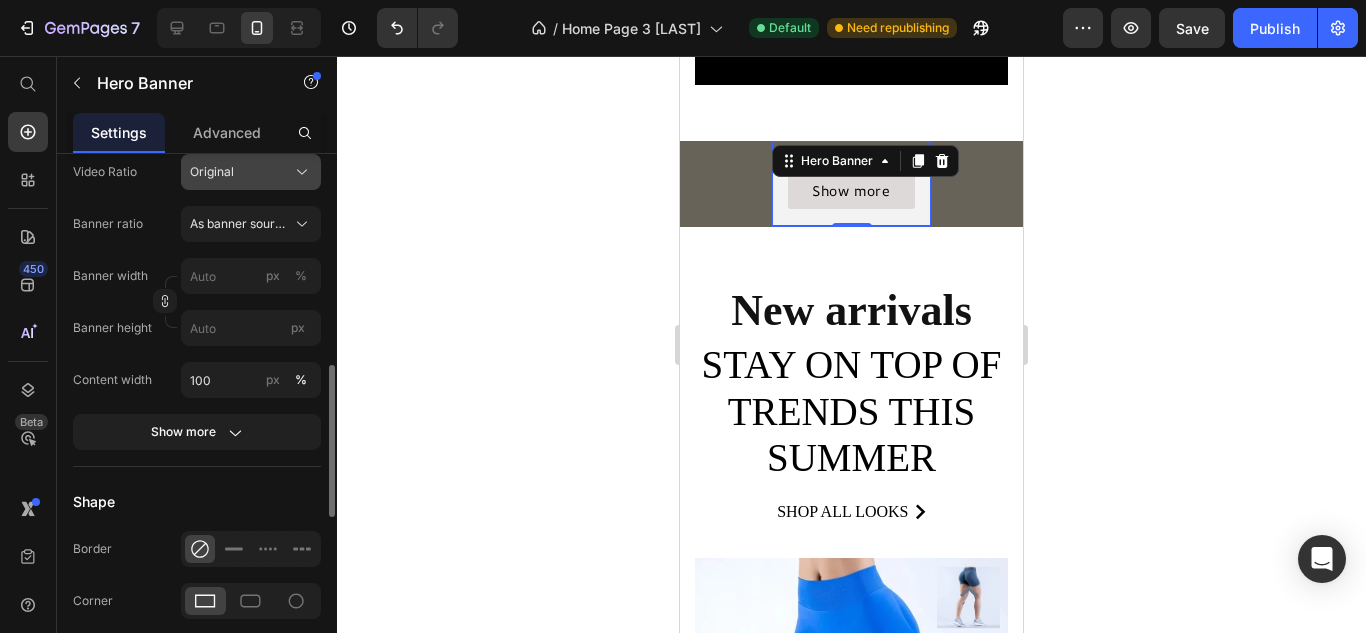 click 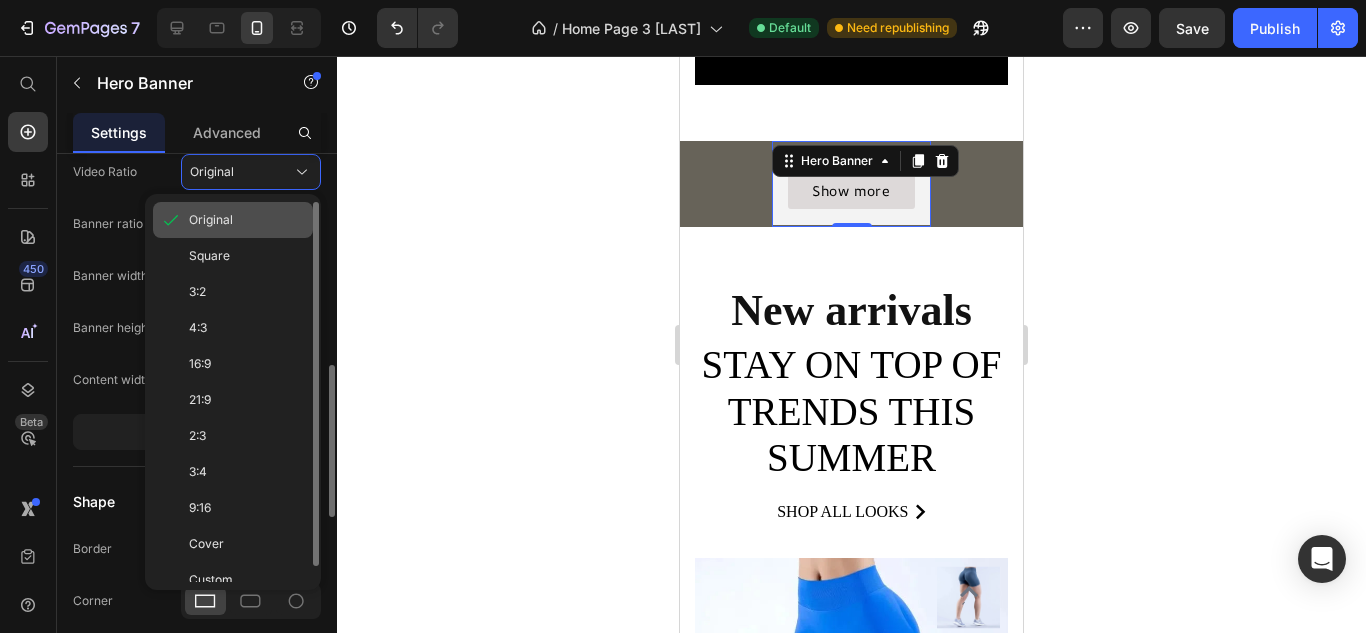 click on "Original" at bounding box center (247, 220) 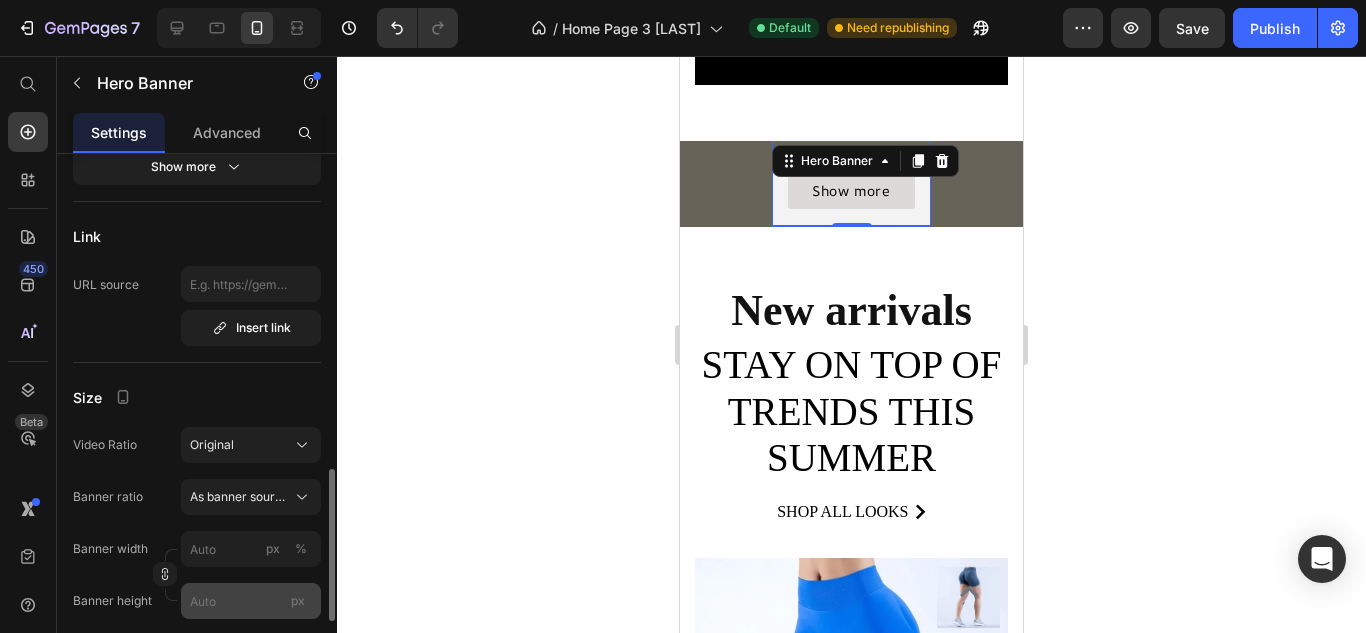 scroll, scrollTop: 608, scrollLeft: 0, axis: vertical 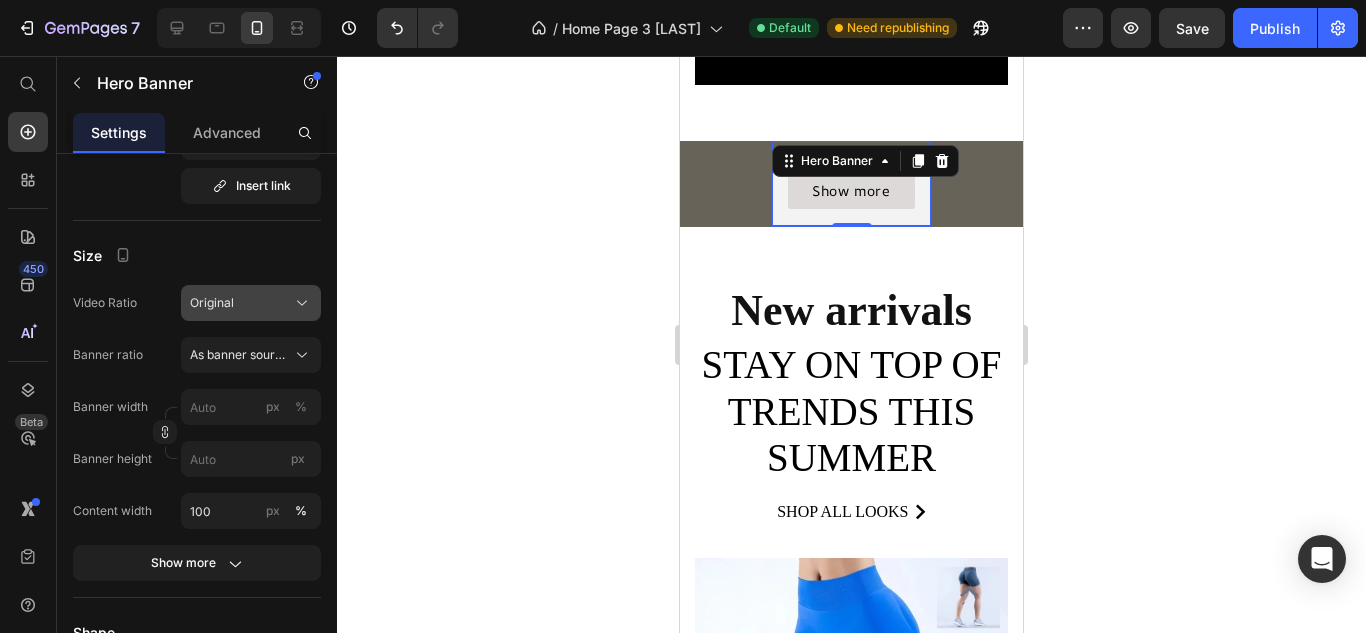click on "Original" 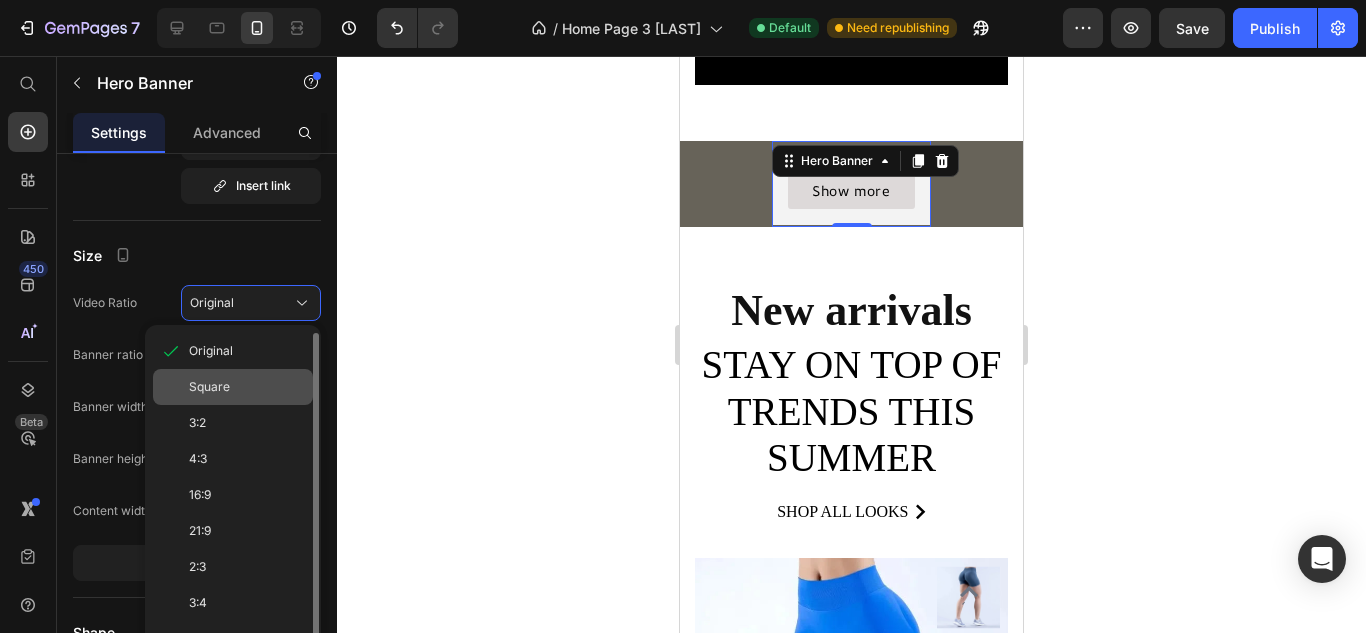 click on "Square" at bounding box center (247, 387) 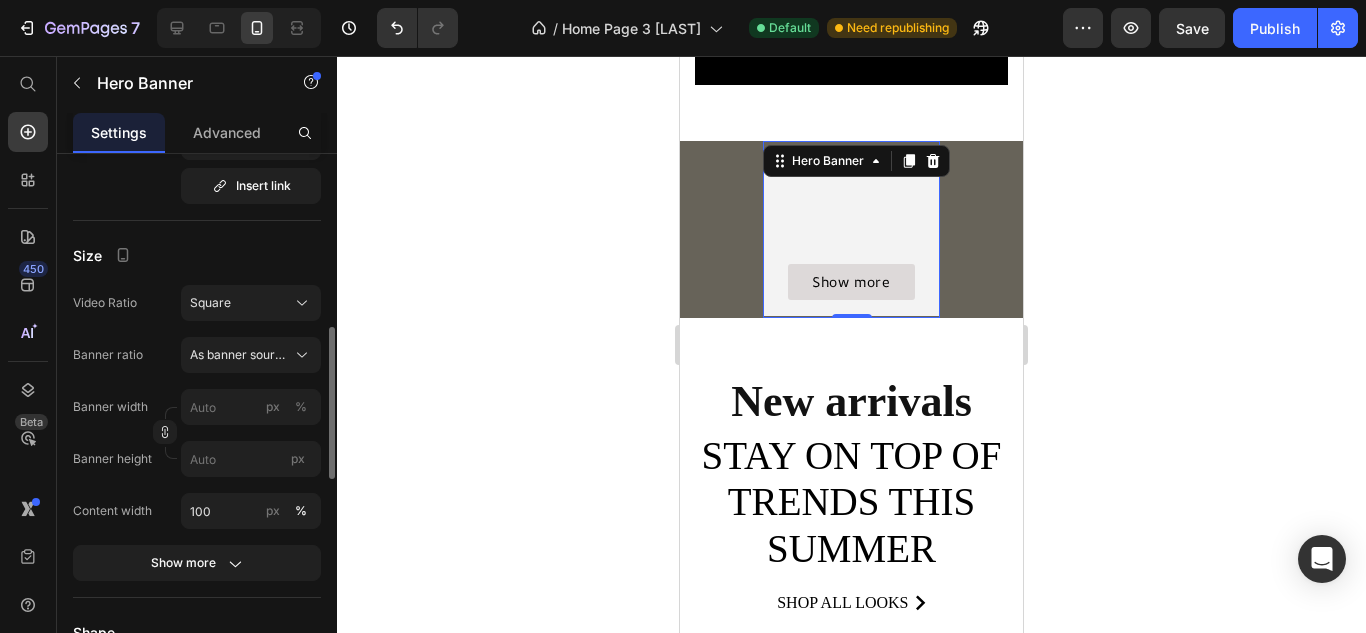 click on "Size" at bounding box center (197, 255) 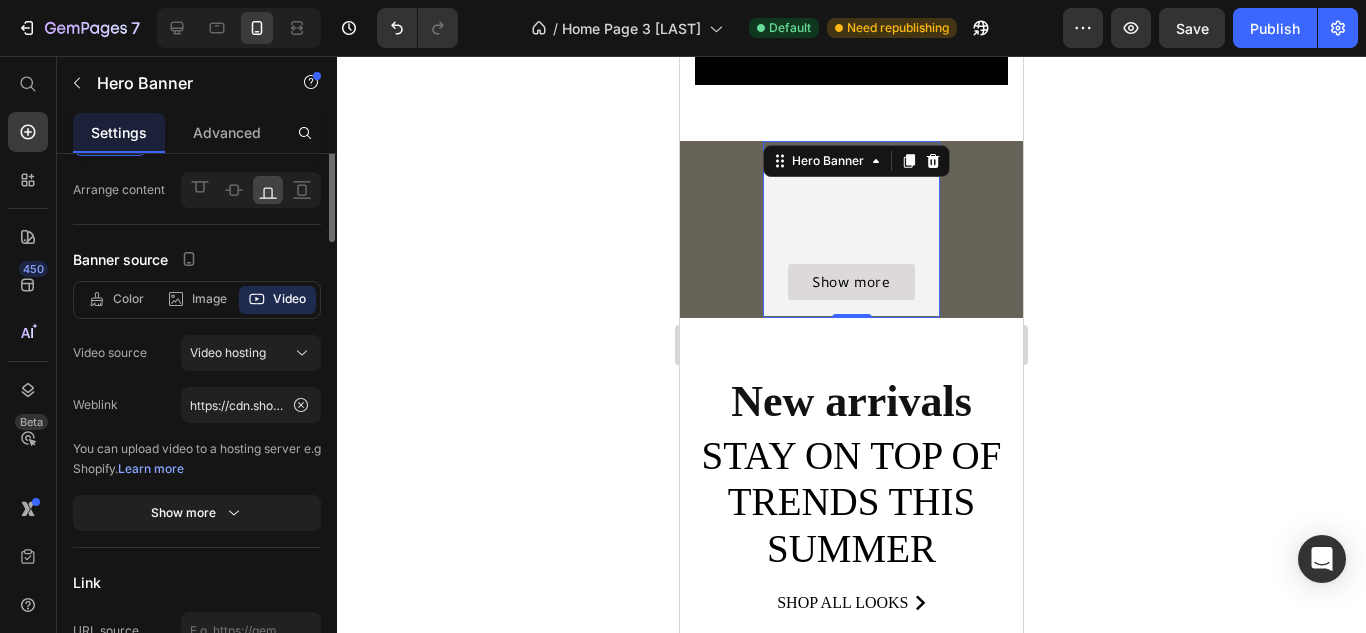 scroll, scrollTop: 35, scrollLeft: 0, axis: vertical 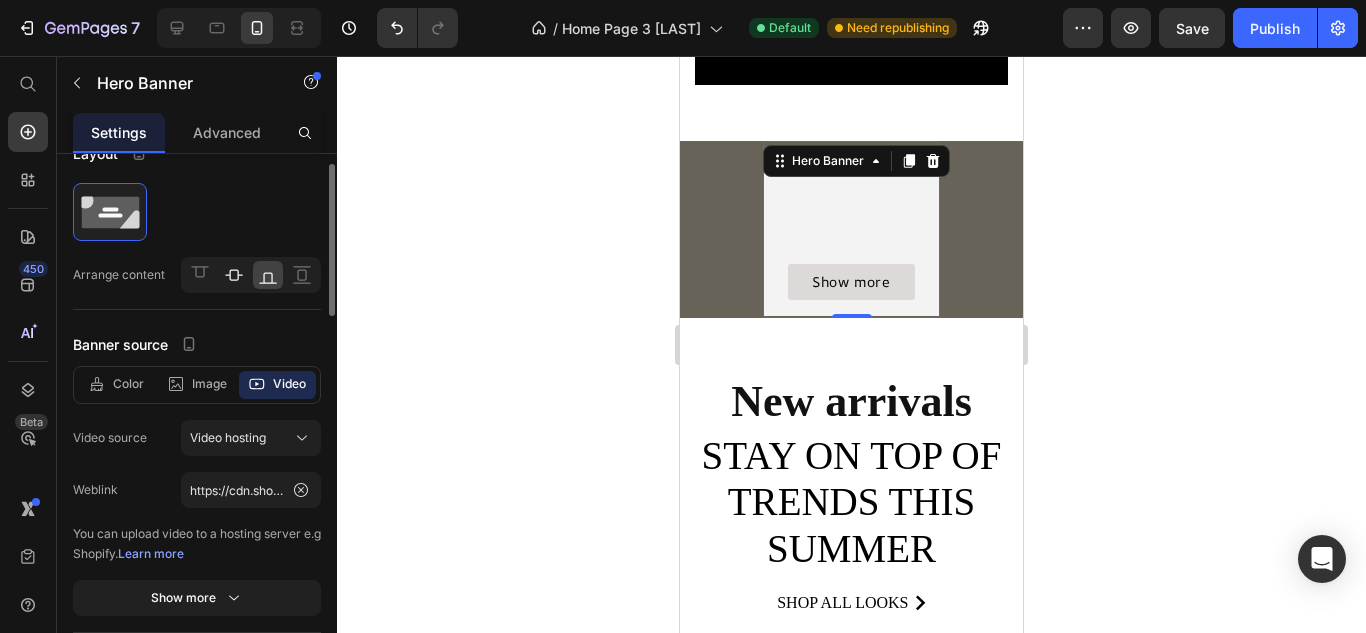 click 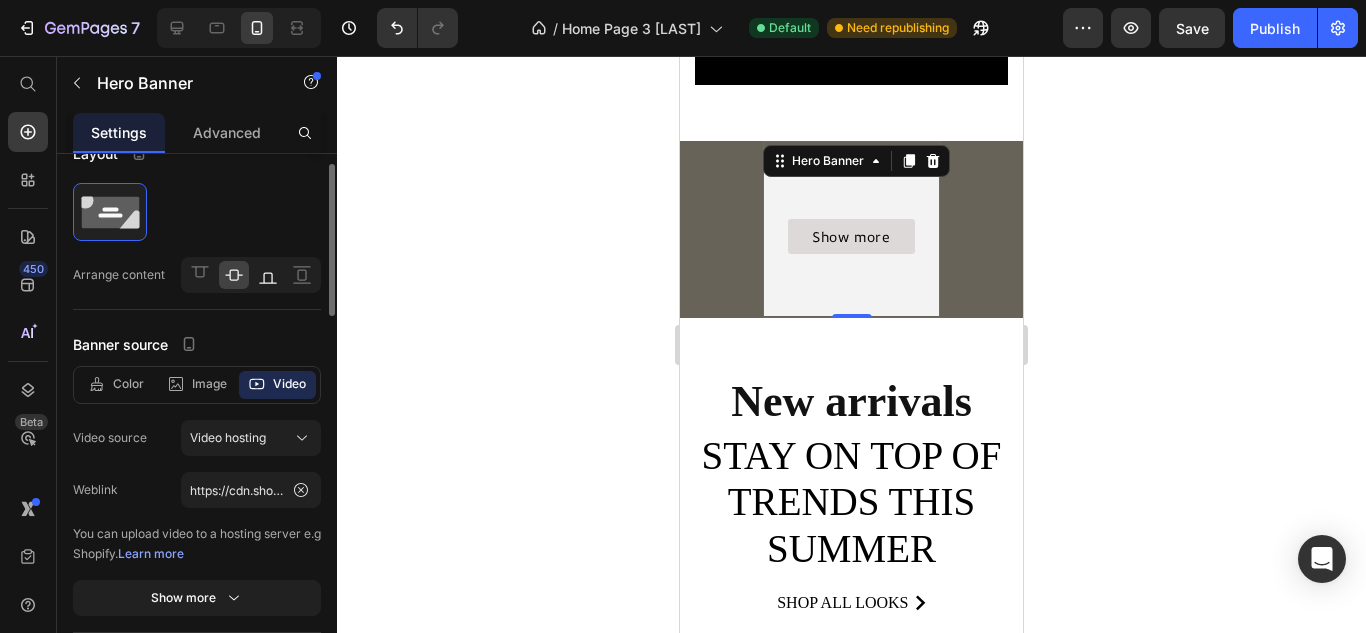 click 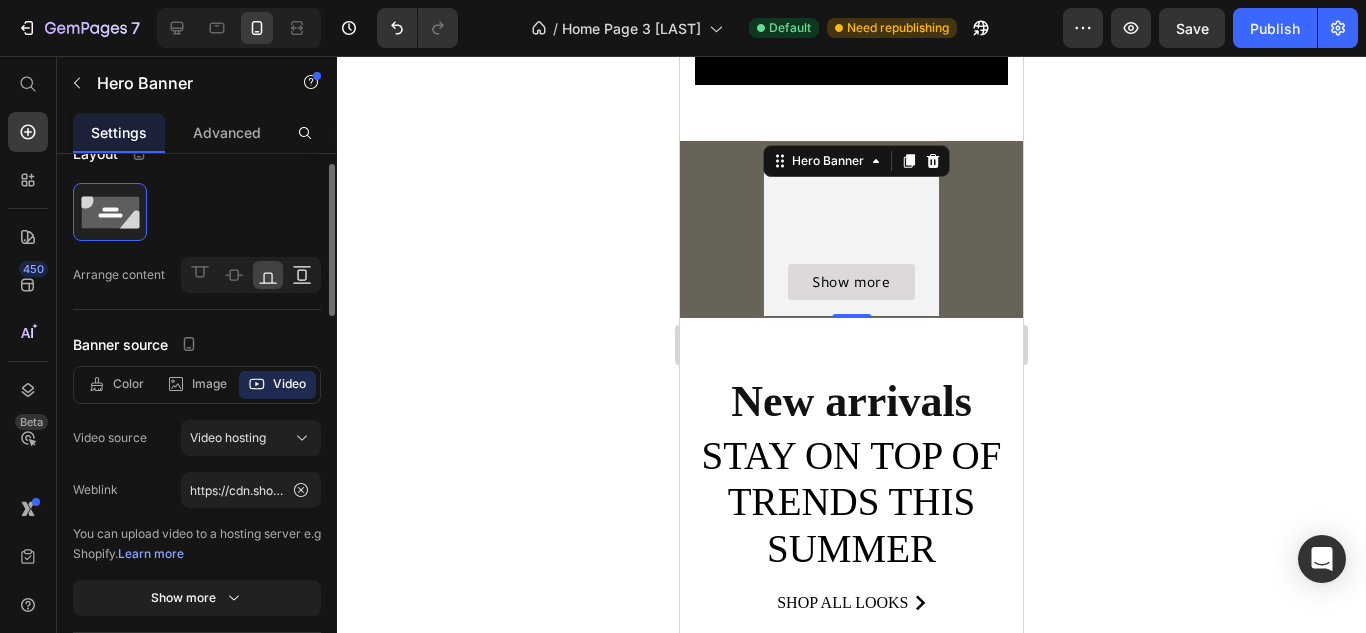 click 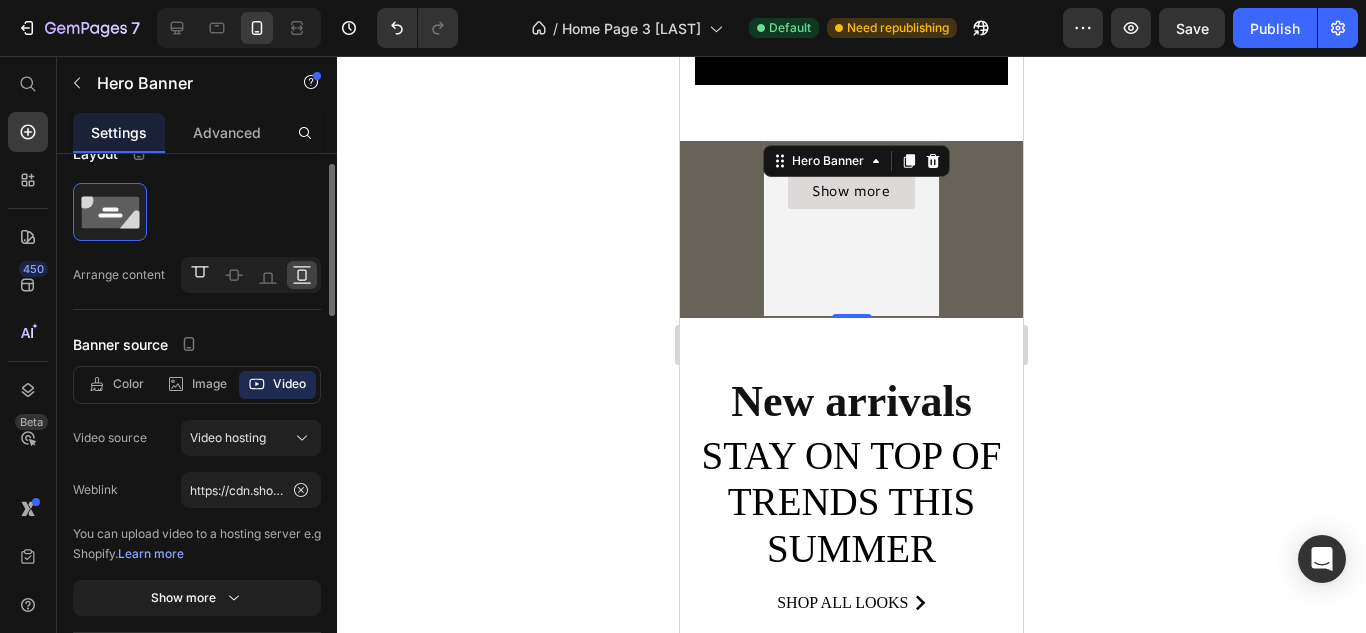 click 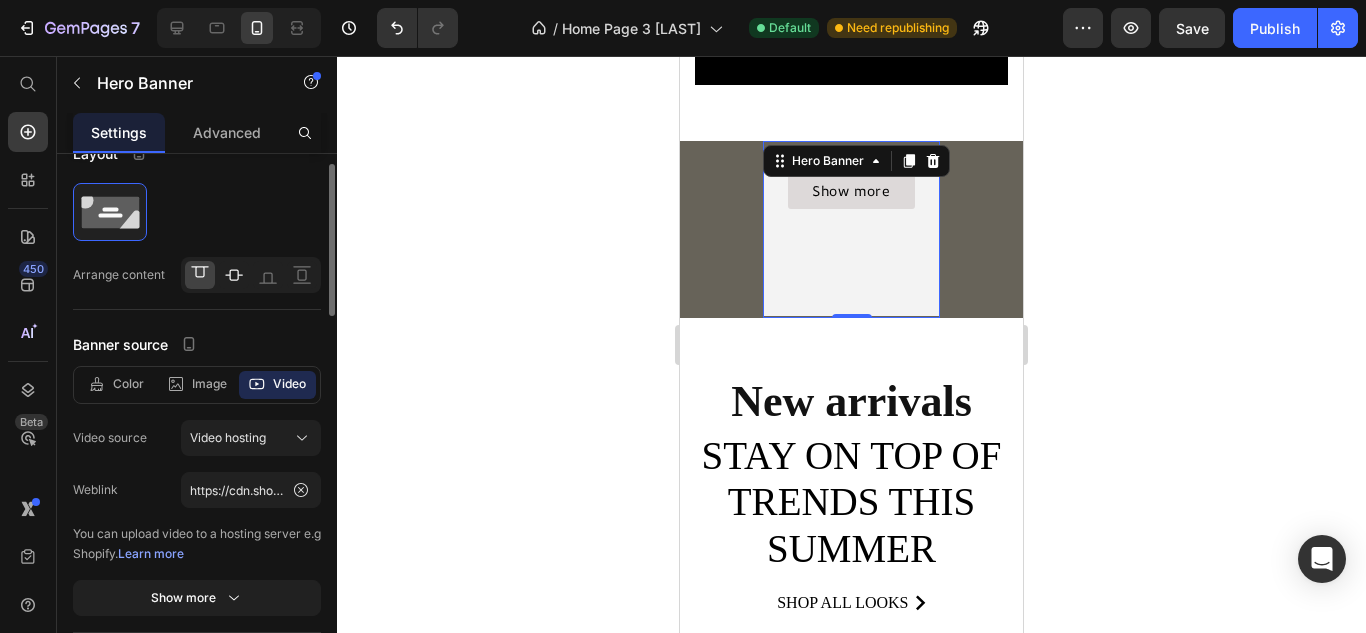 click 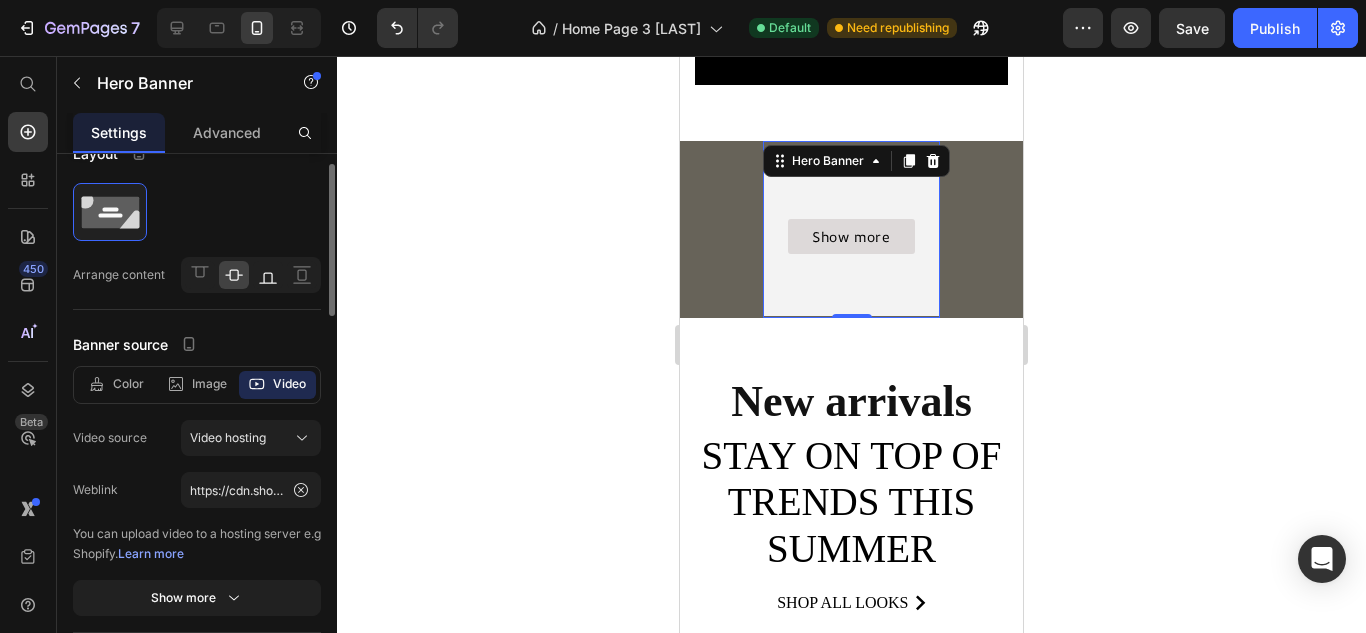 click 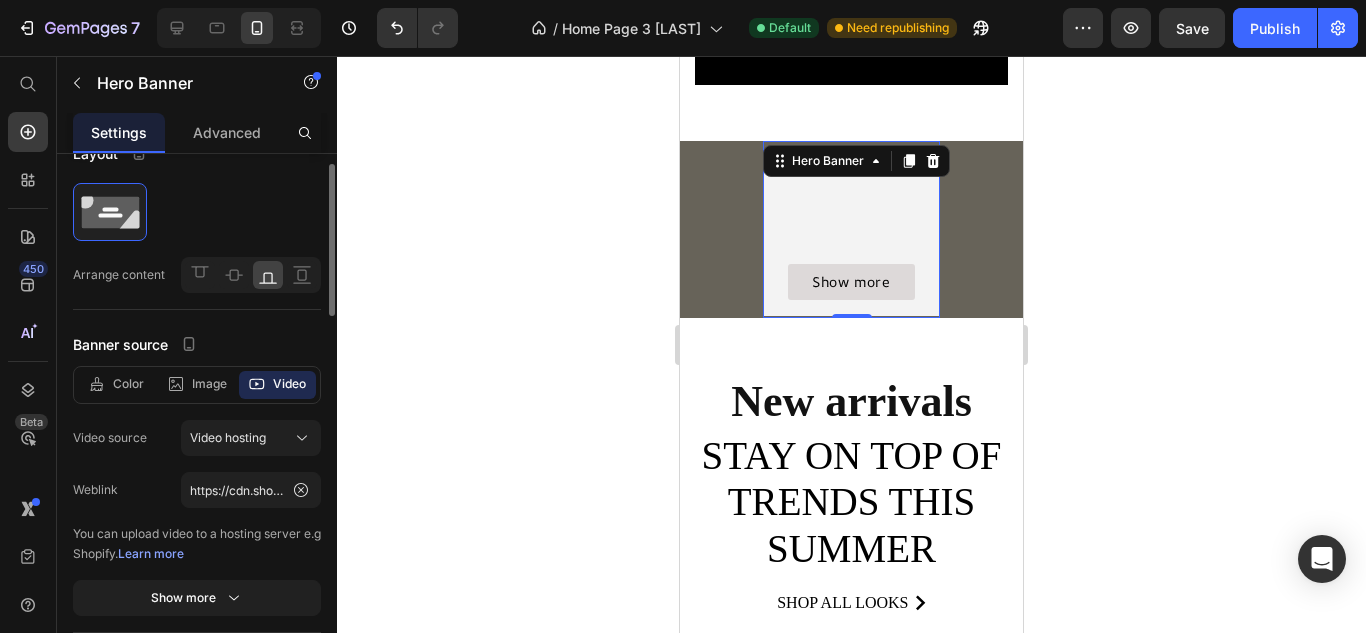 click on "Banner source" at bounding box center [197, 344] 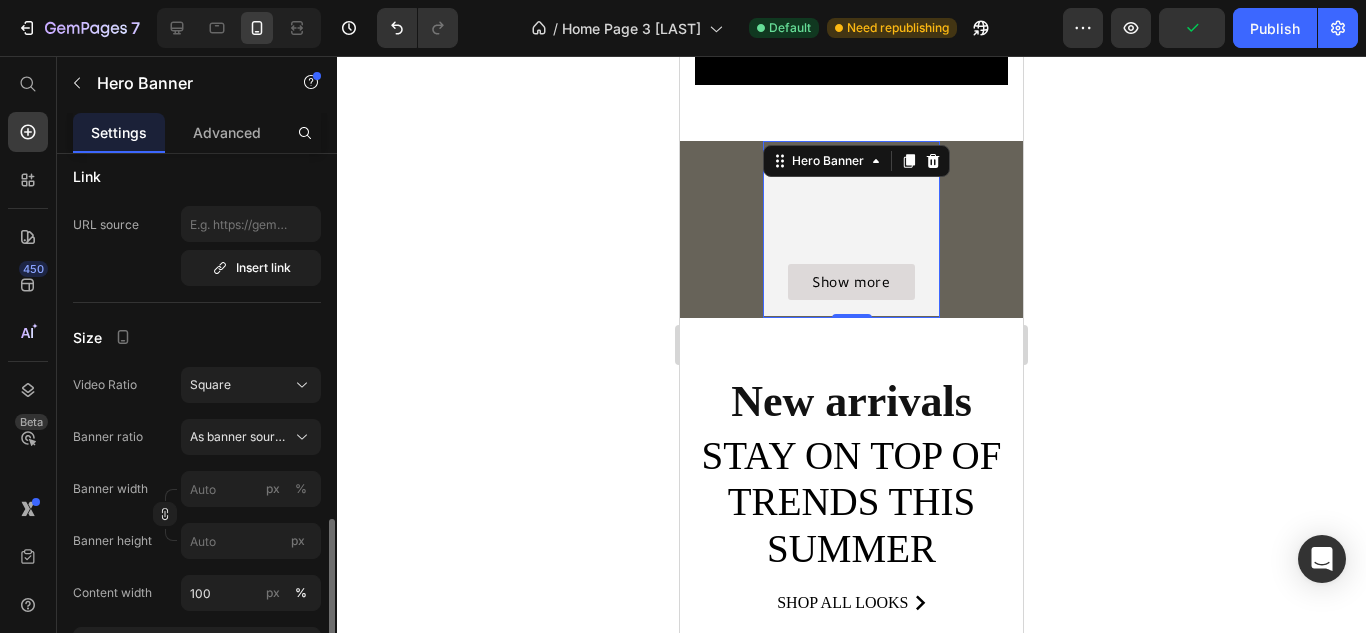 scroll, scrollTop: 696, scrollLeft: 0, axis: vertical 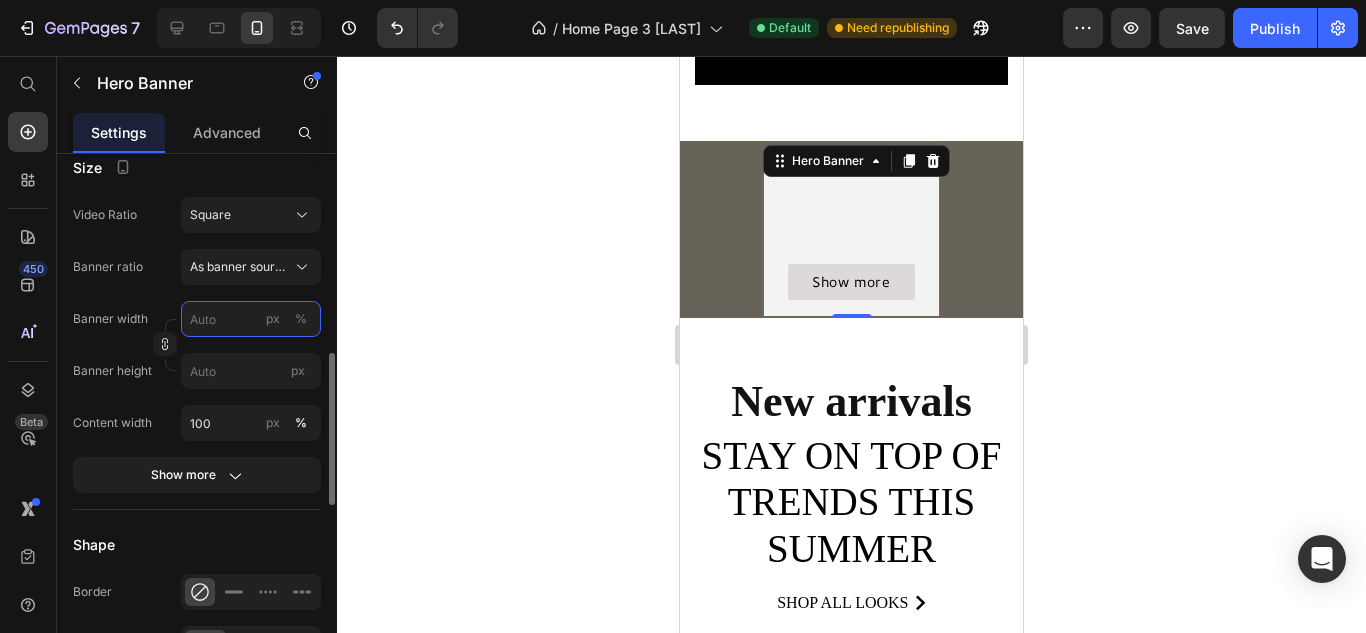 click on "px %" at bounding box center [251, 319] 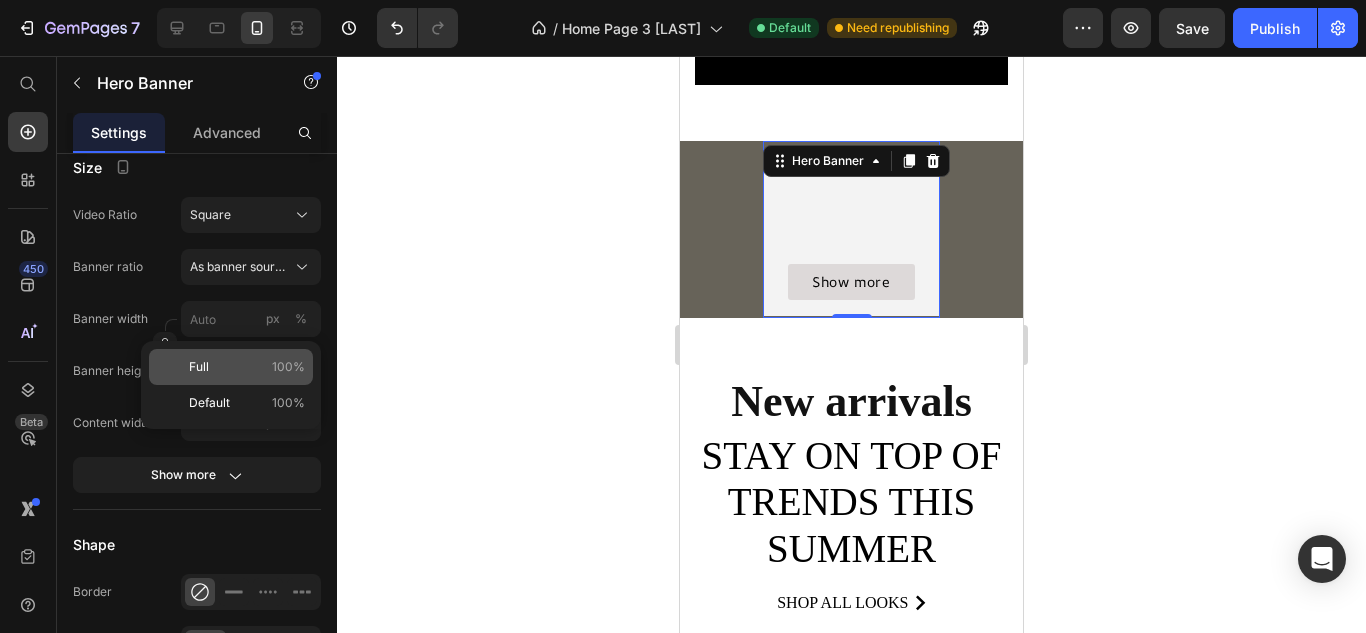 click on "Full 100%" at bounding box center (247, 367) 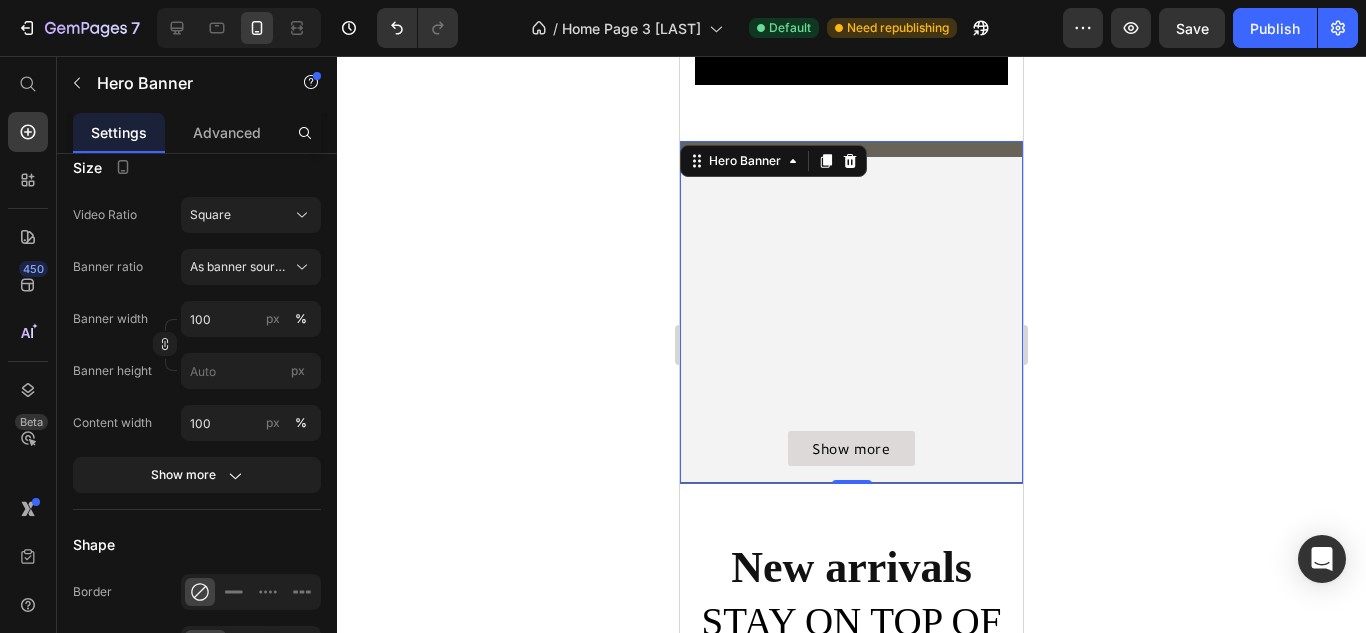 click 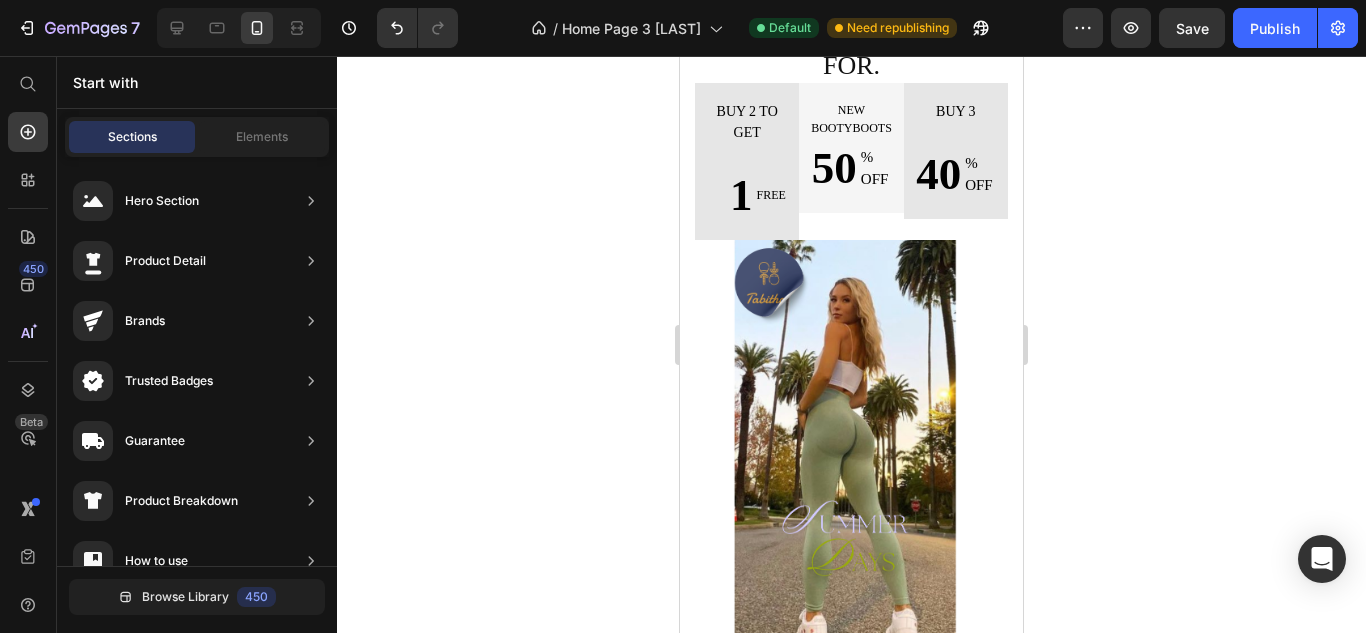 scroll, scrollTop: 430, scrollLeft: 0, axis: vertical 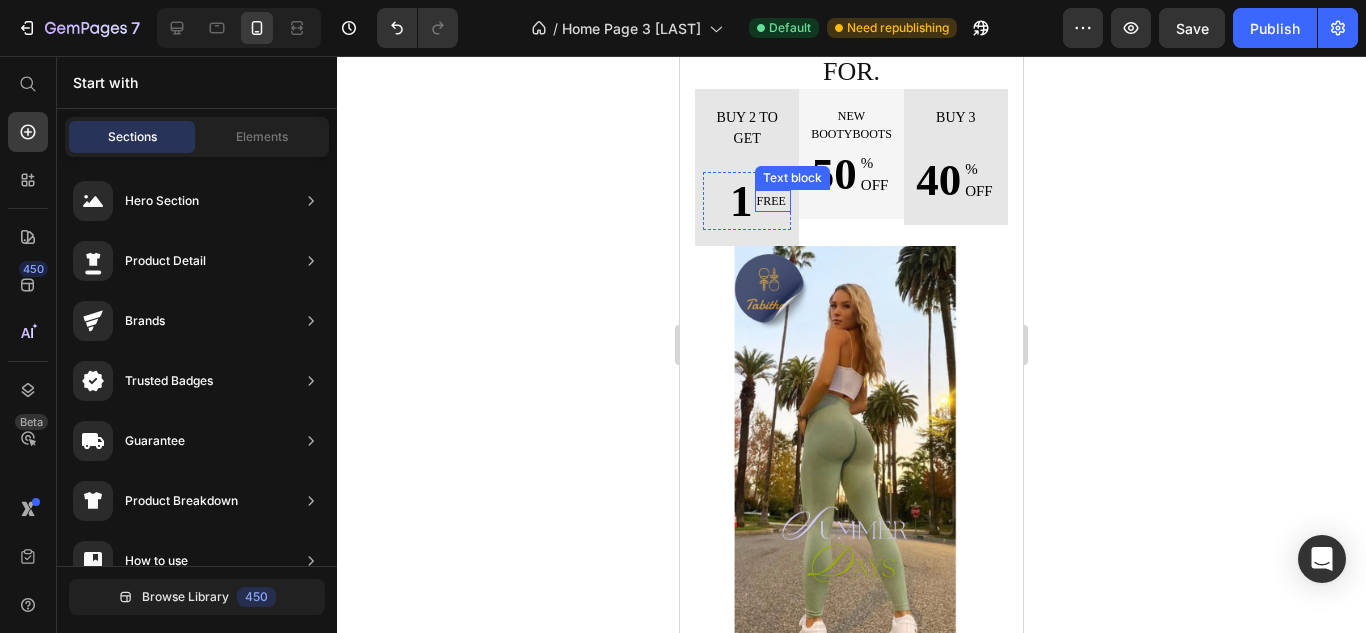 click on "FREE" at bounding box center [773, 201] 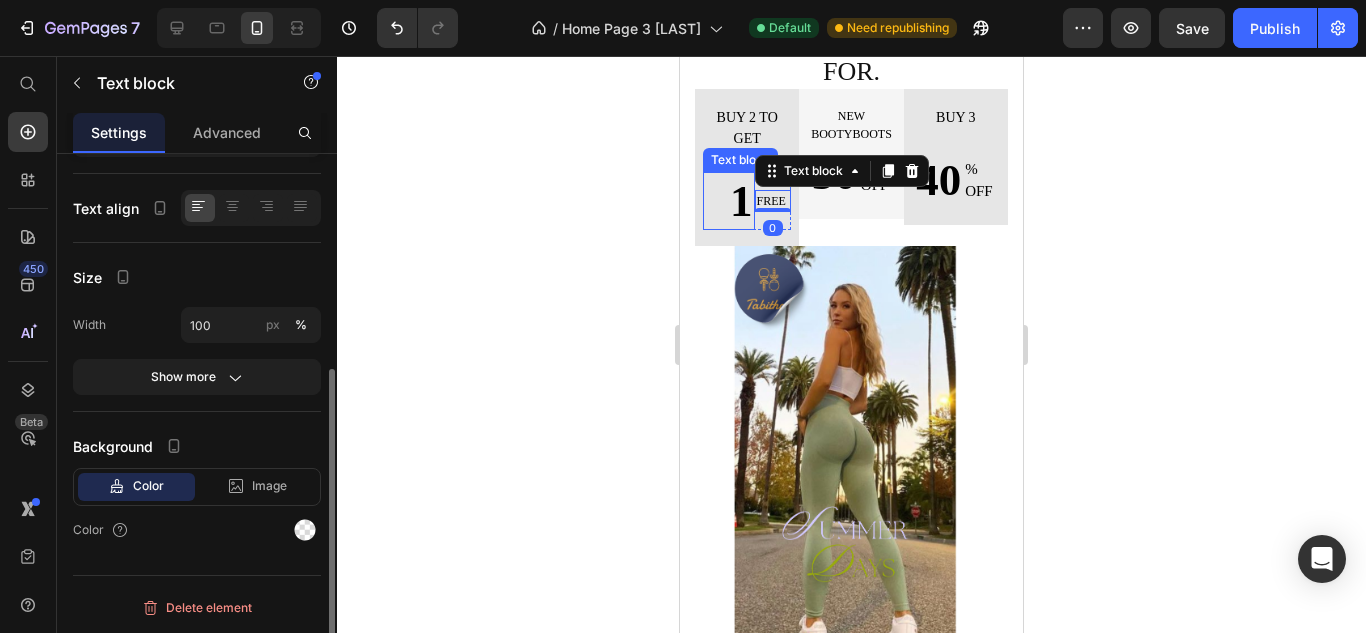 scroll, scrollTop: 0, scrollLeft: 0, axis: both 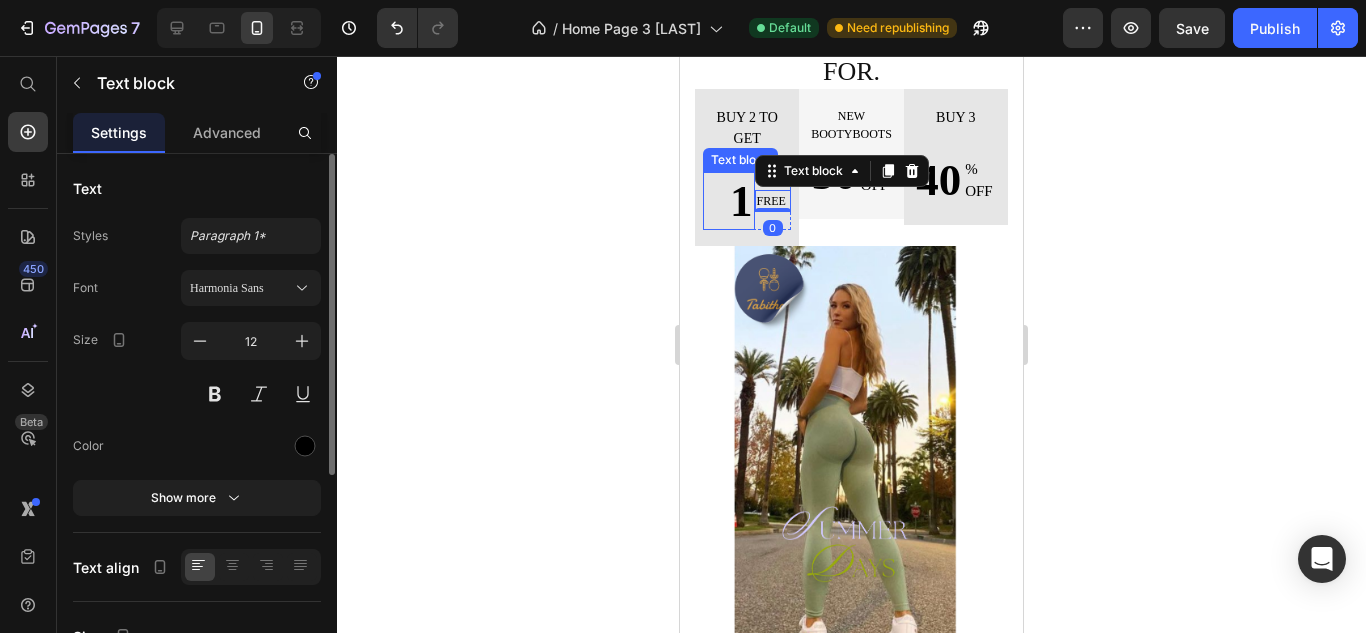 click on "Text block" at bounding box center (740, 160) 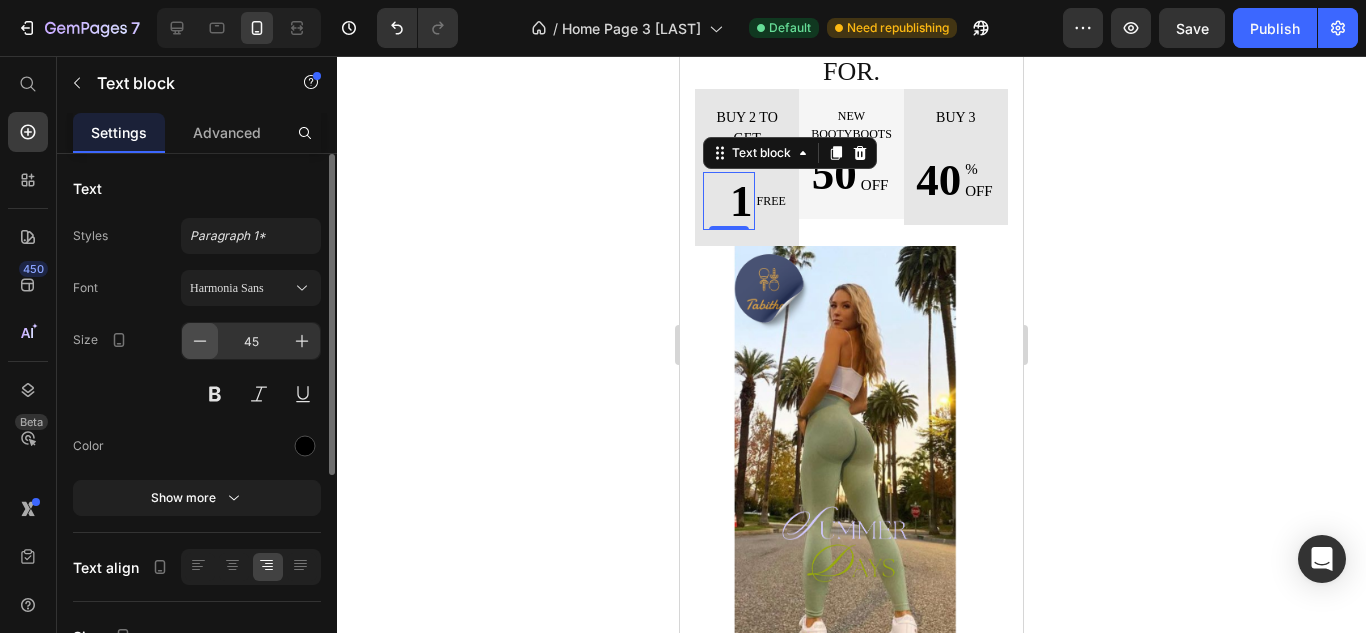 click 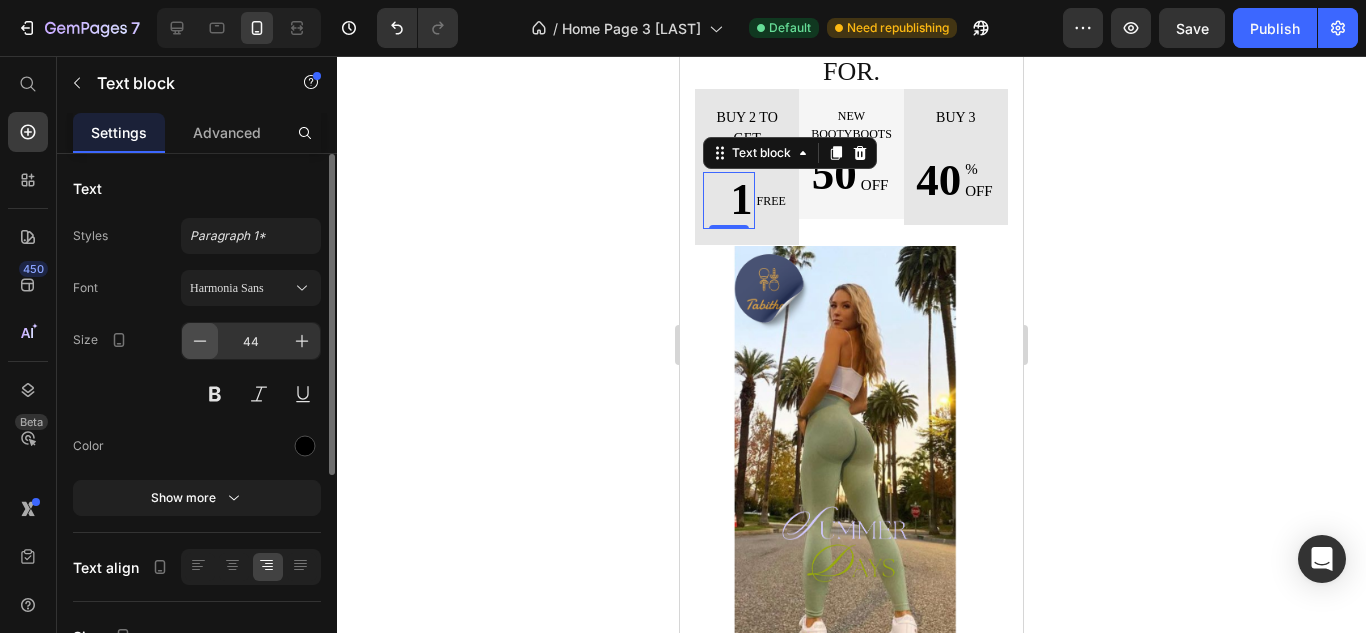 click 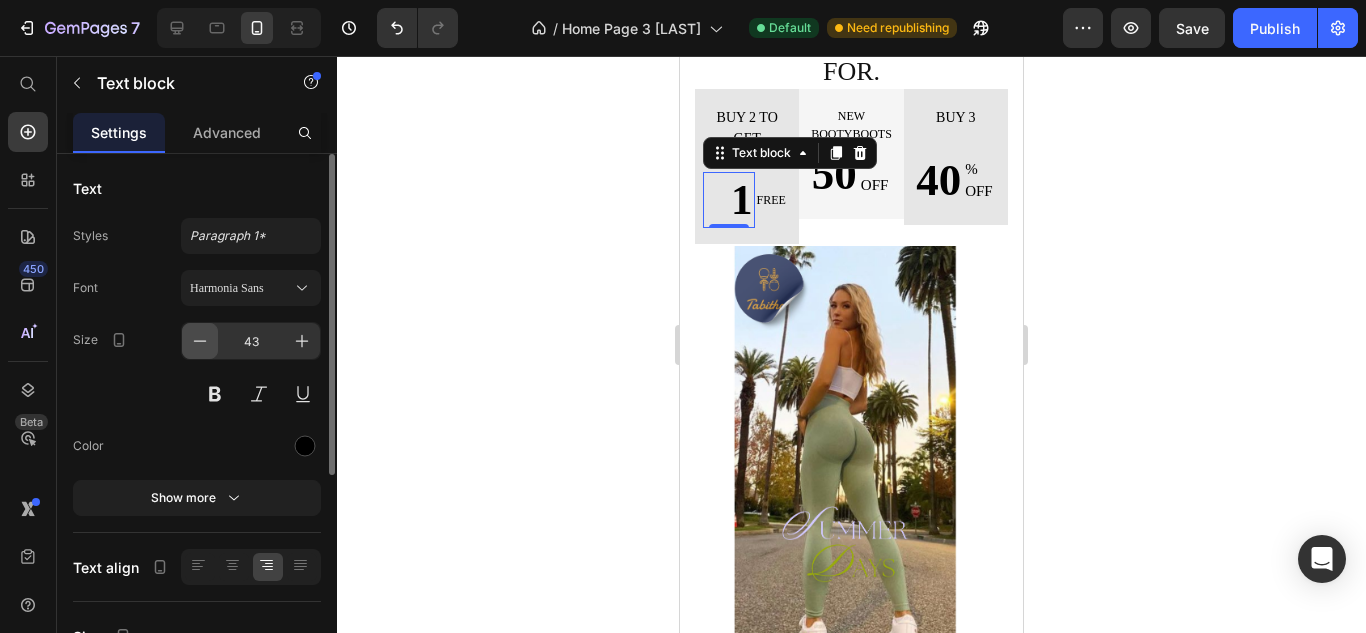 click 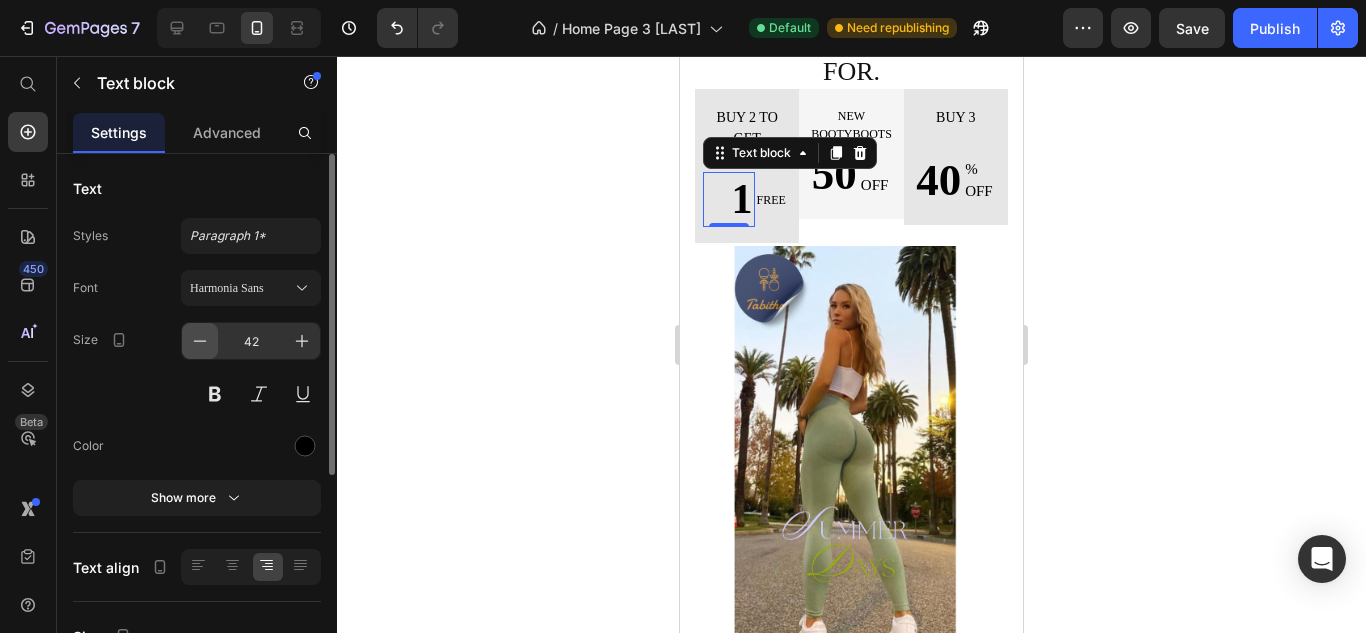 click 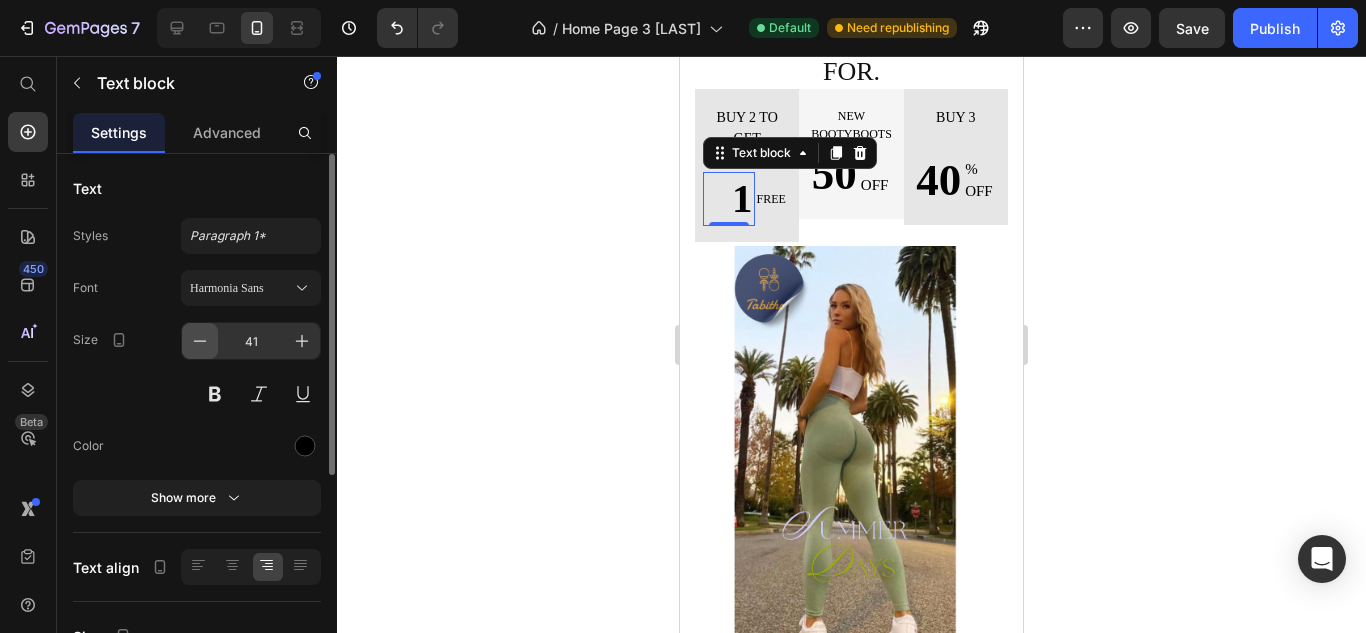 click 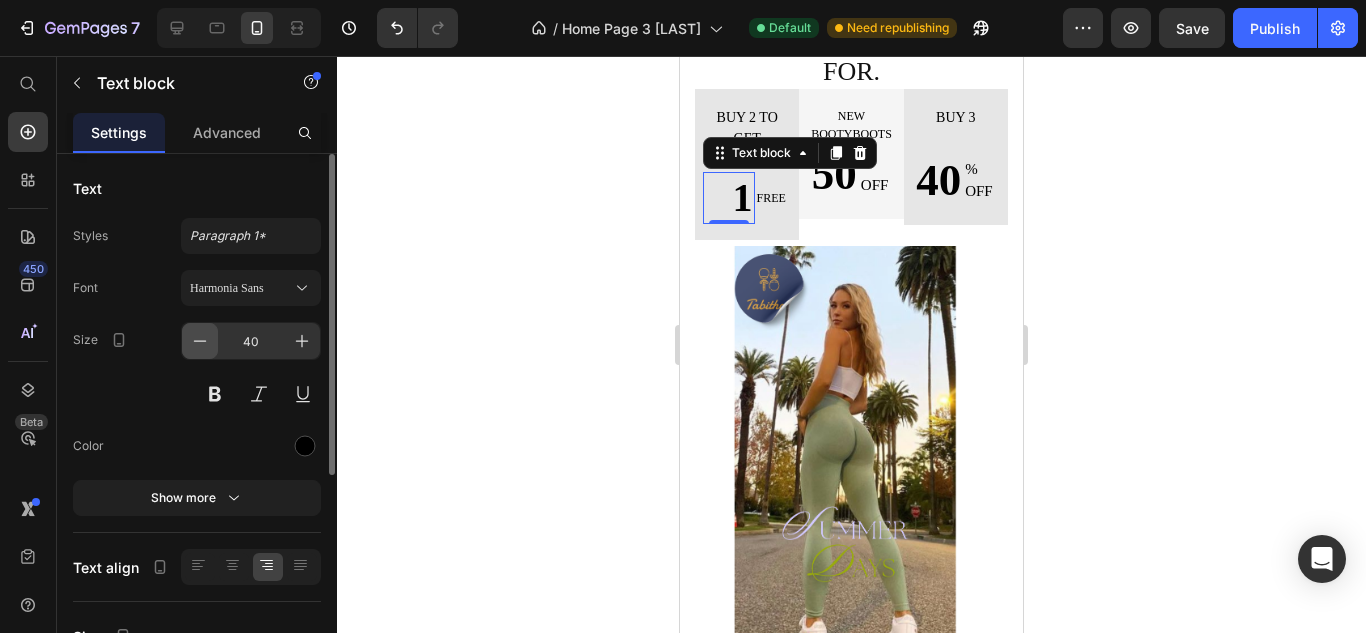 click 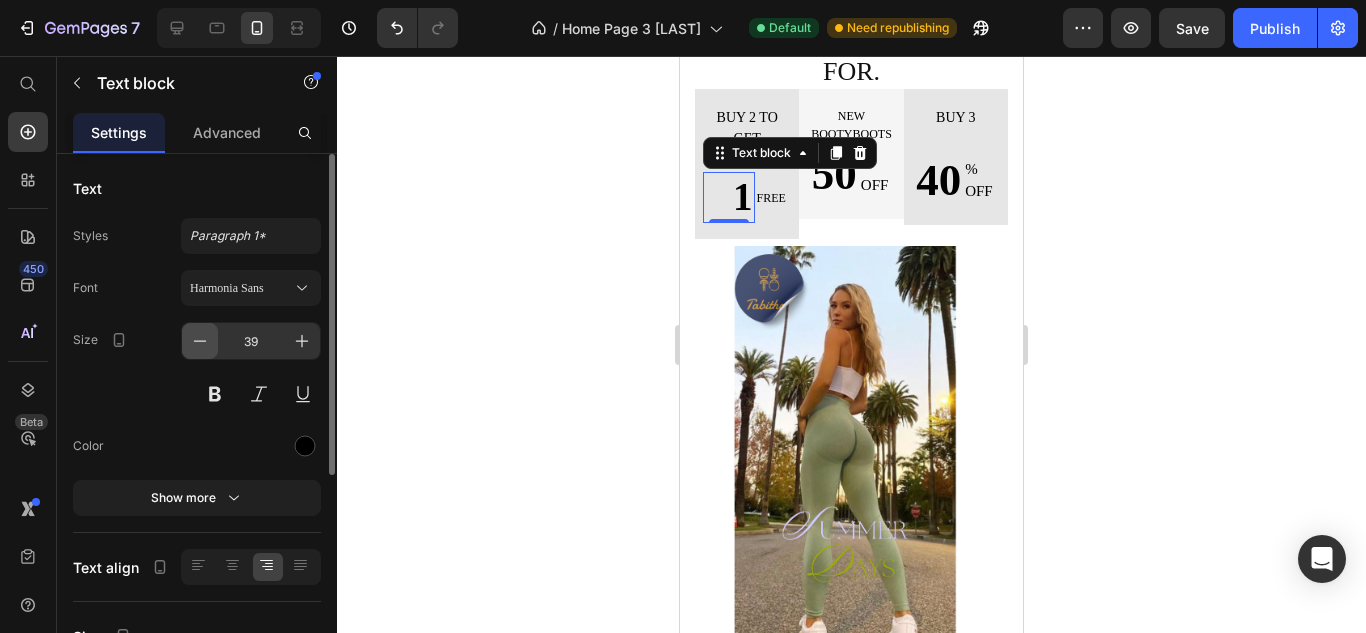 click 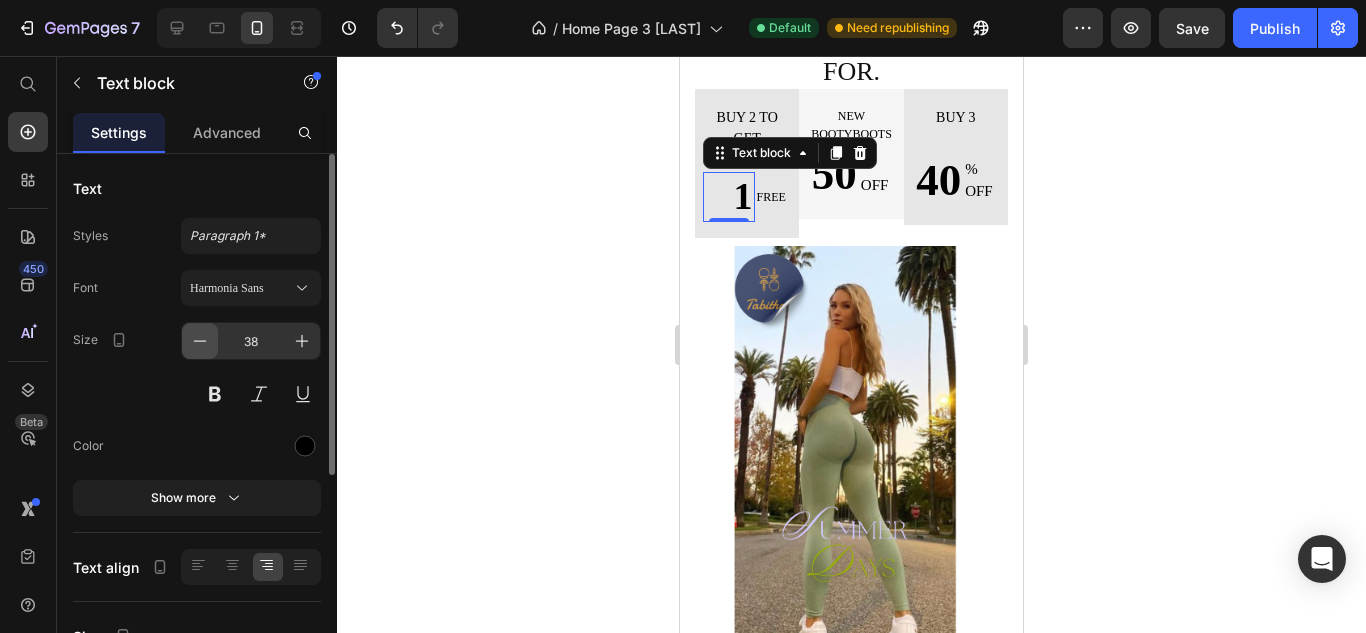 click 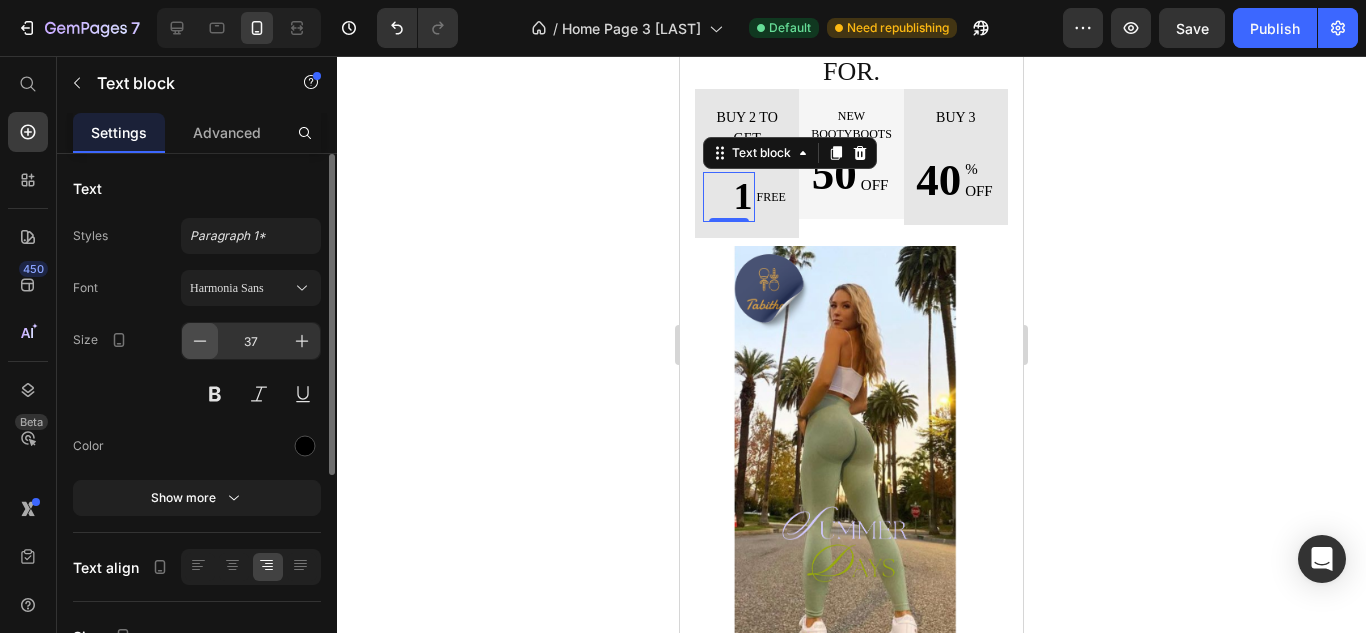 click 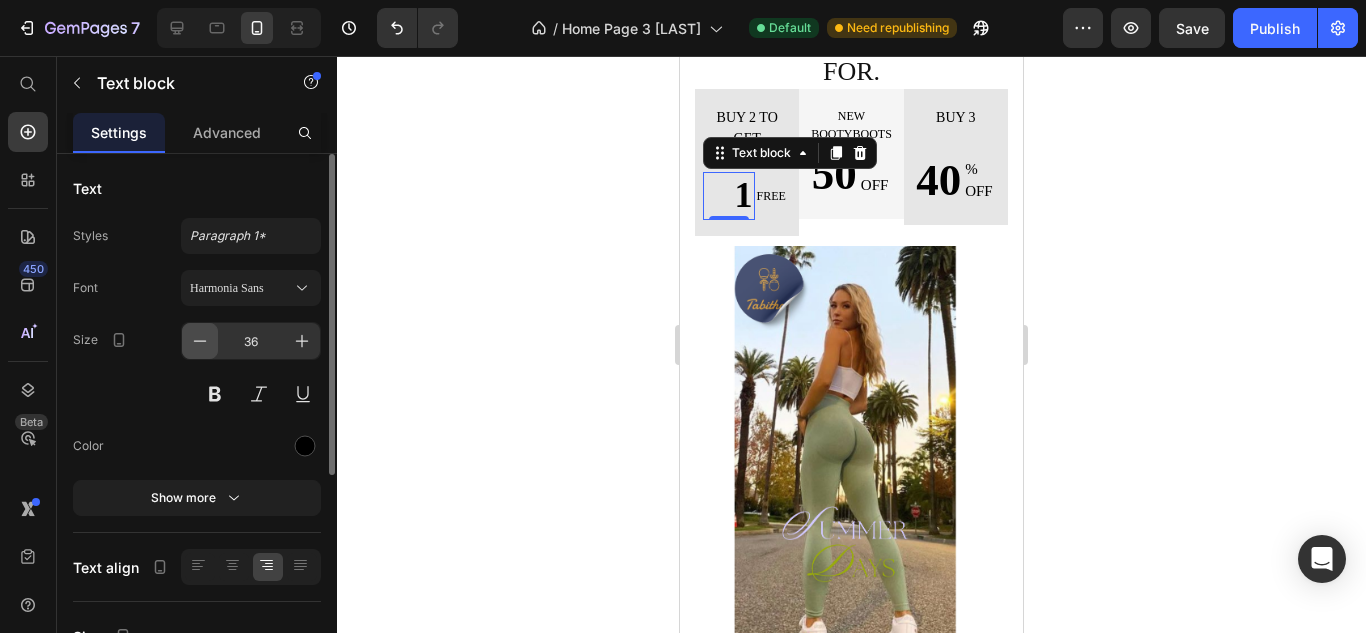 click 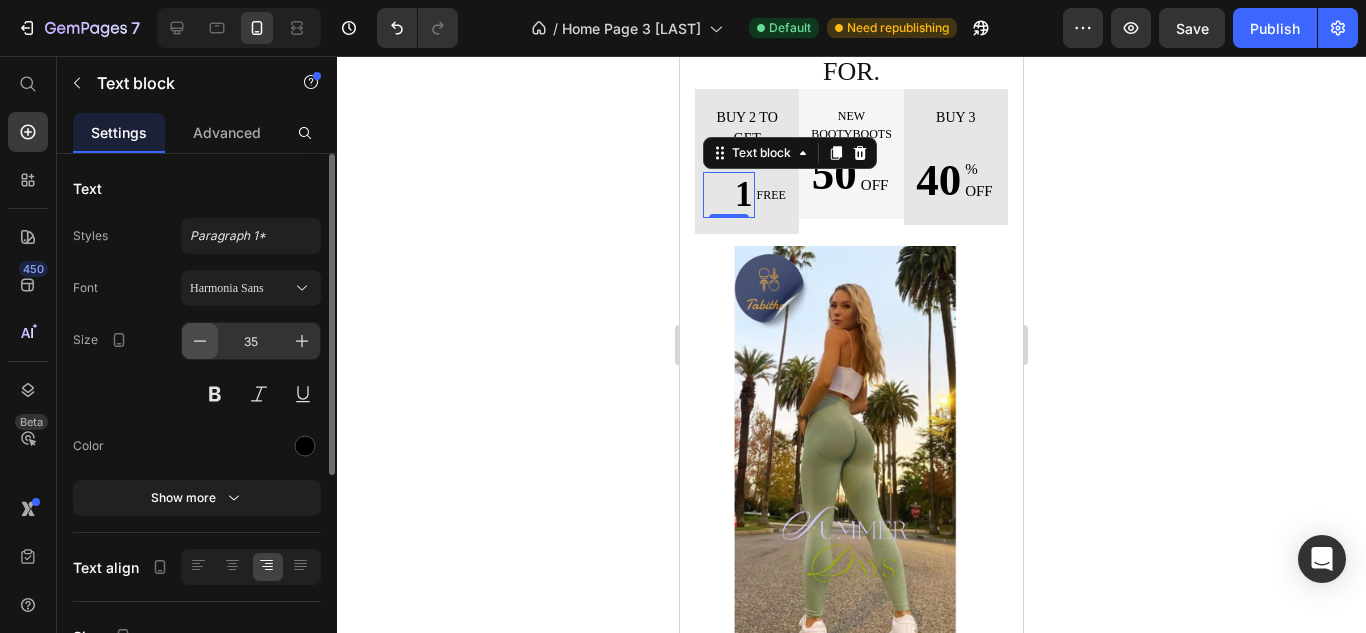 click 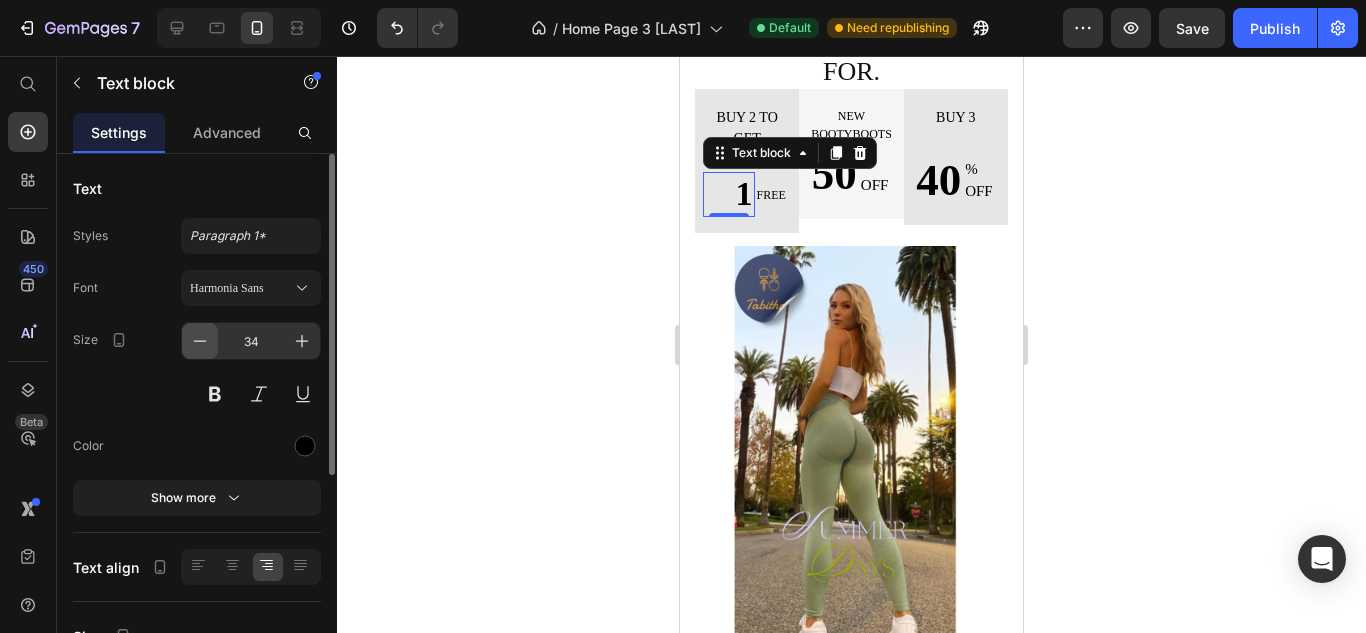click 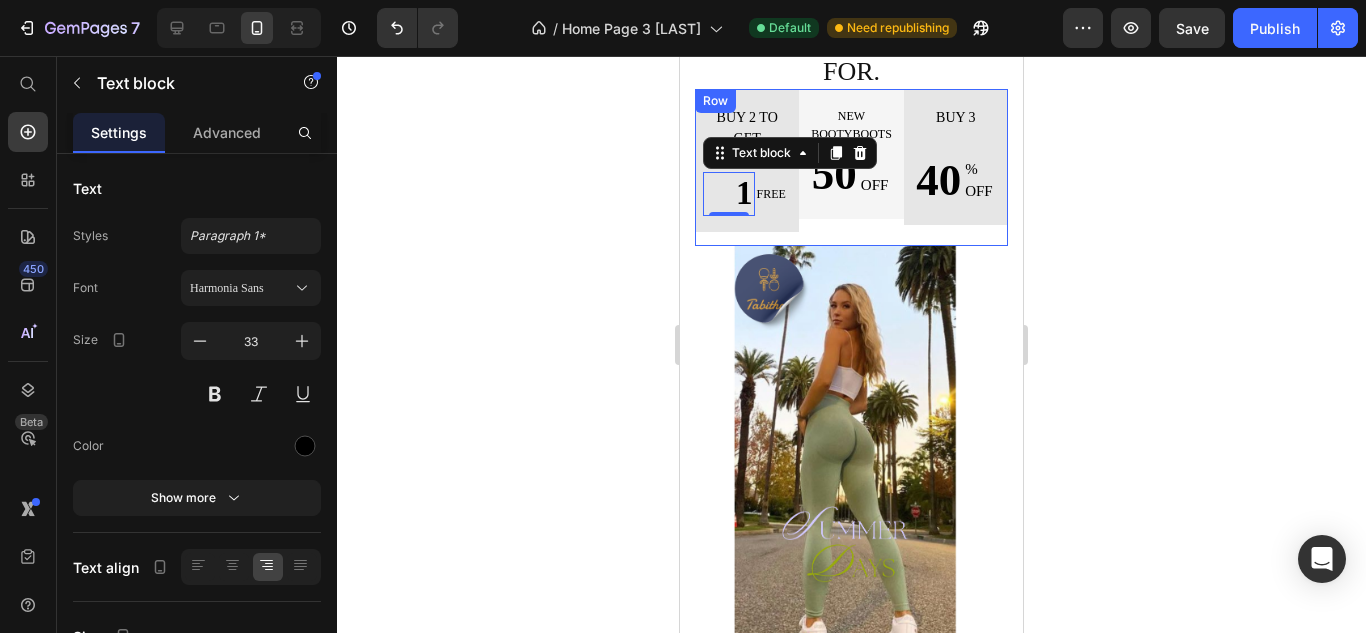 click on "New bootyboots Text block 50 Text block % OFF Text block Row Row" at bounding box center [851, 167] 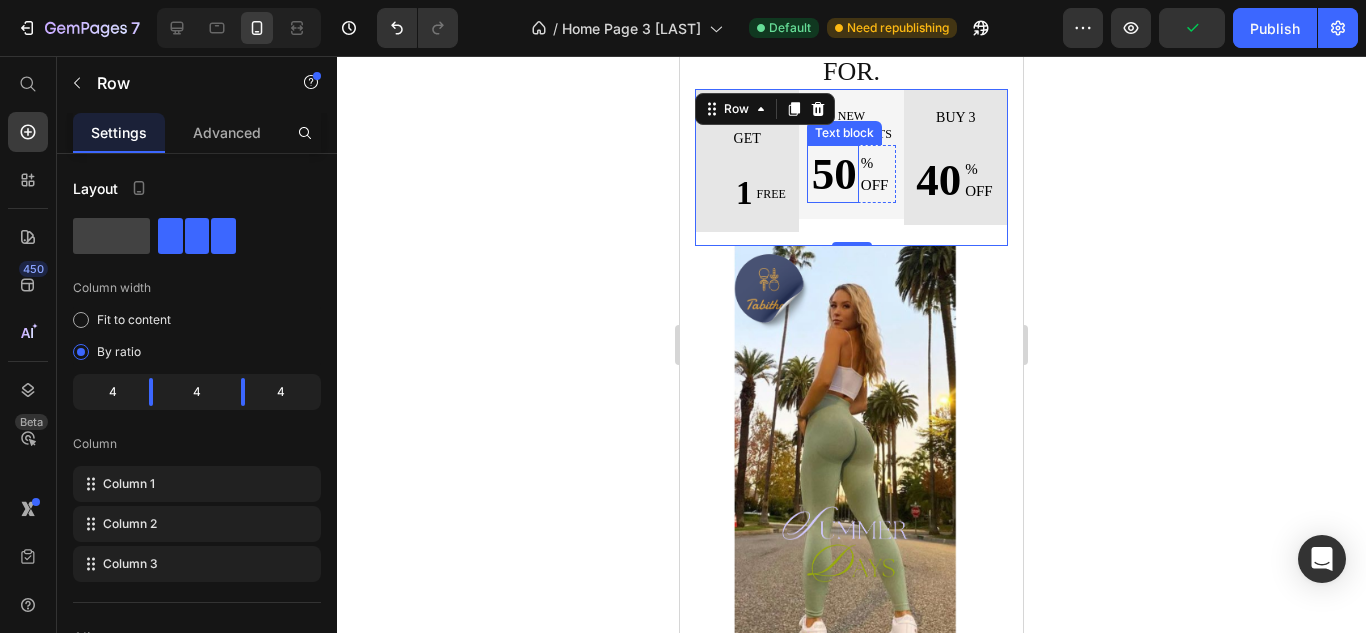 click on "50" at bounding box center [833, 174] 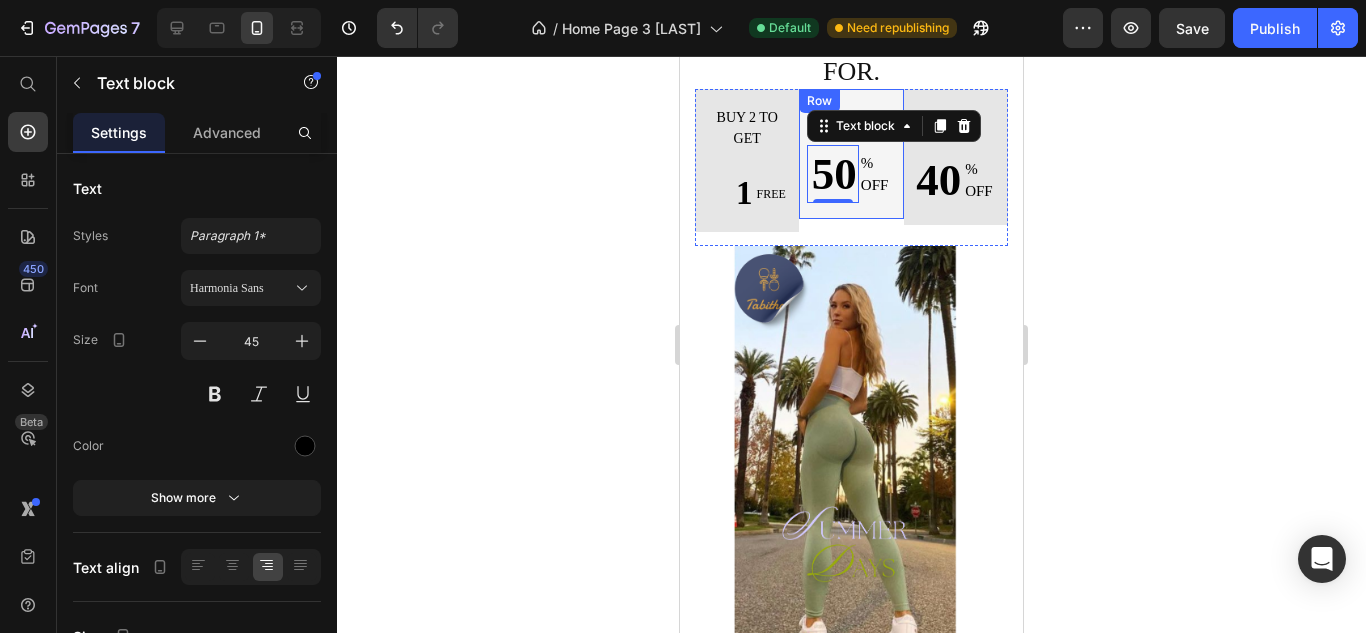 click on "New bootyboots Text block 50 Text block   0 % OFF Text block Row Row" at bounding box center (851, 154) 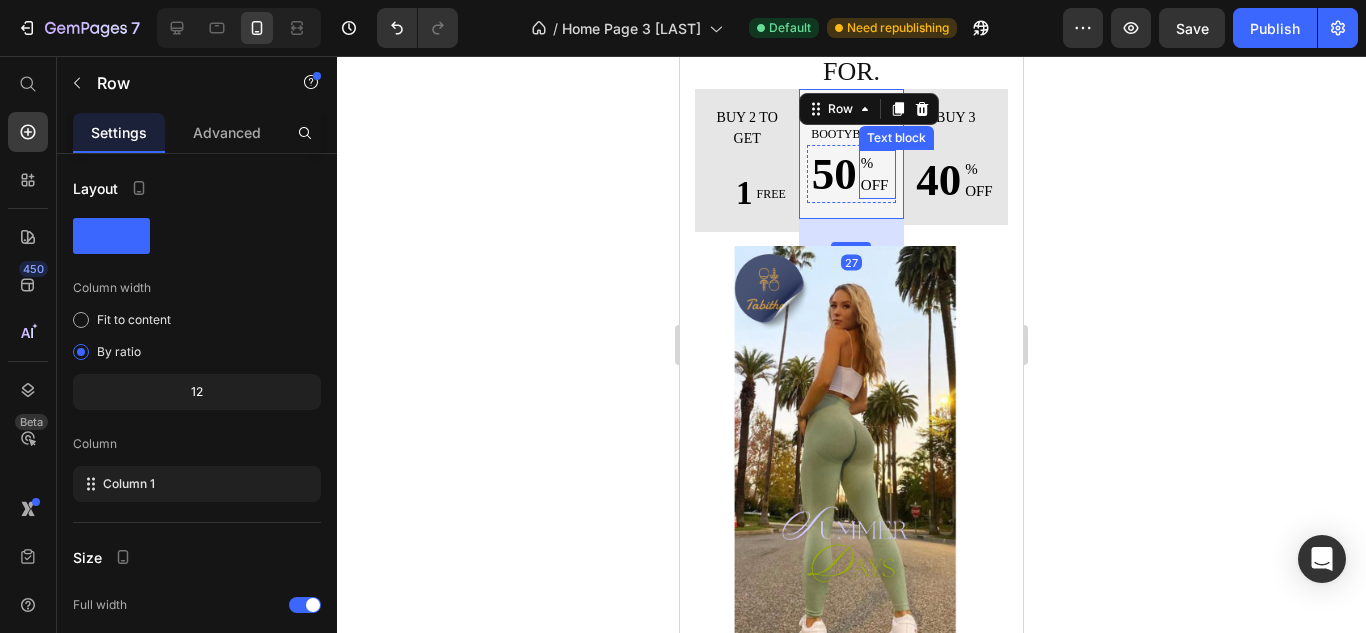 click on "Text block" at bounding box center [896, 138] 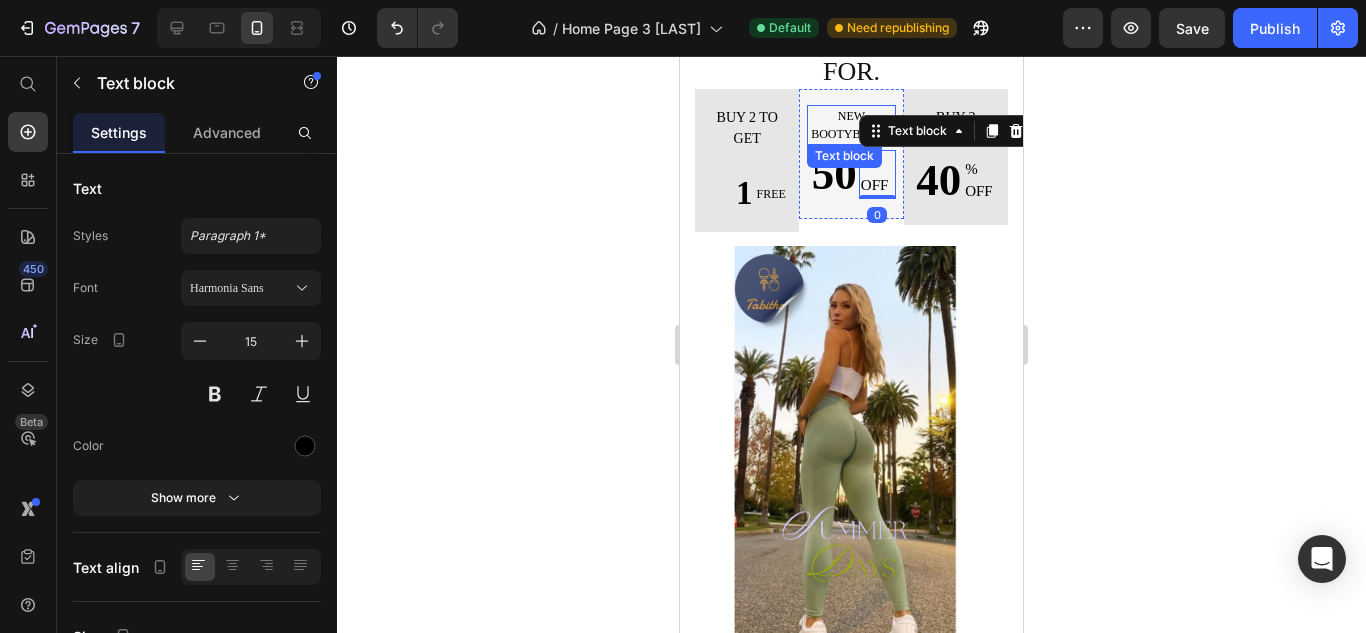click on "New bootyboots" at bounding box center (851, 125) 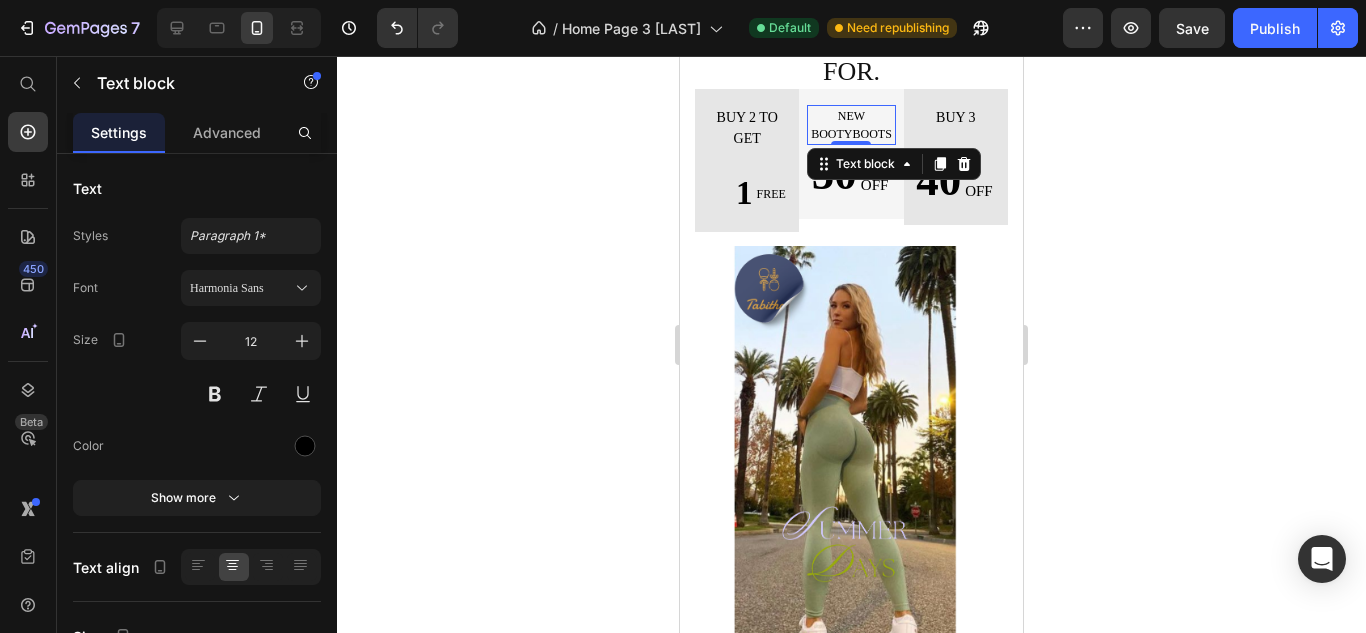 click on "New bootyboots" at bounding box center (851, 125) 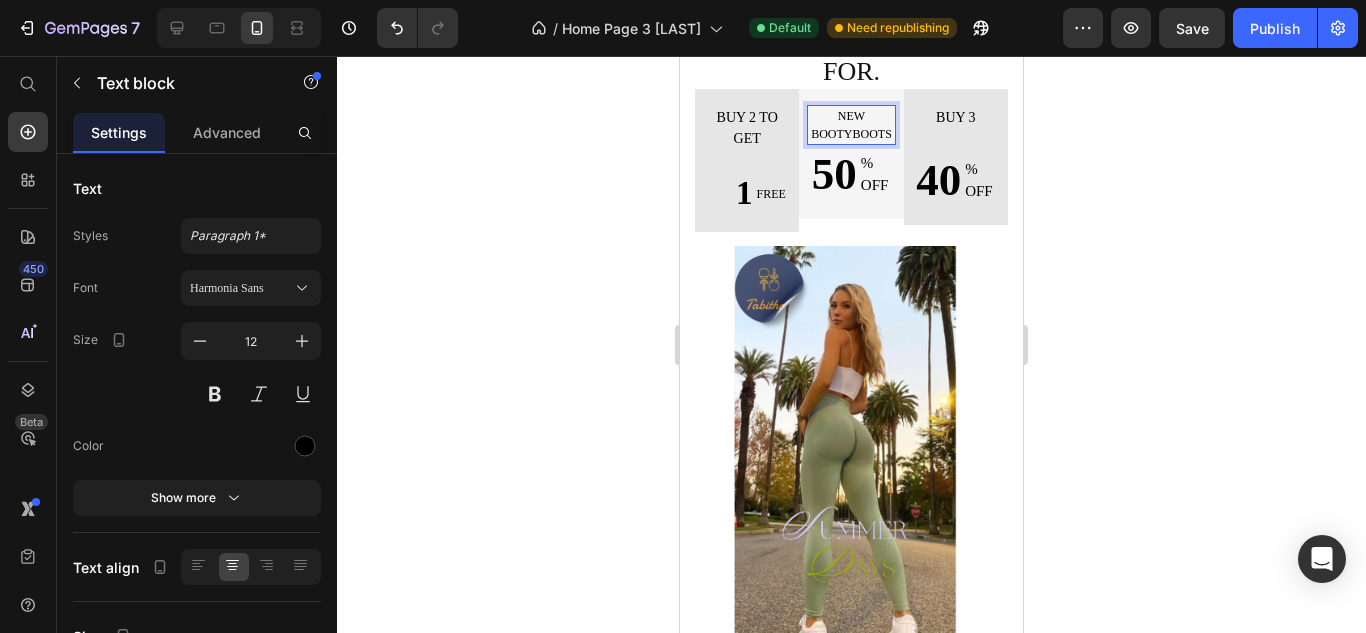 click on "New bootyboots" at bounding box center (851, 125) 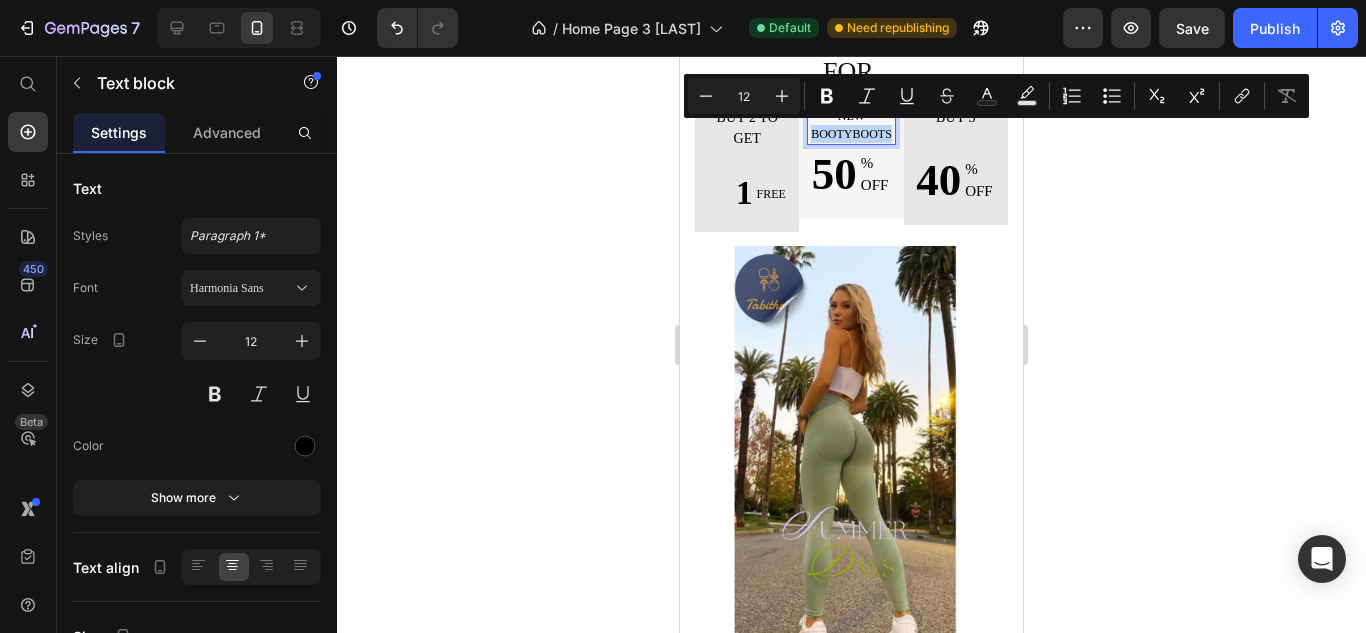 click on "New bootyboots" at bounding box center (851, 125) 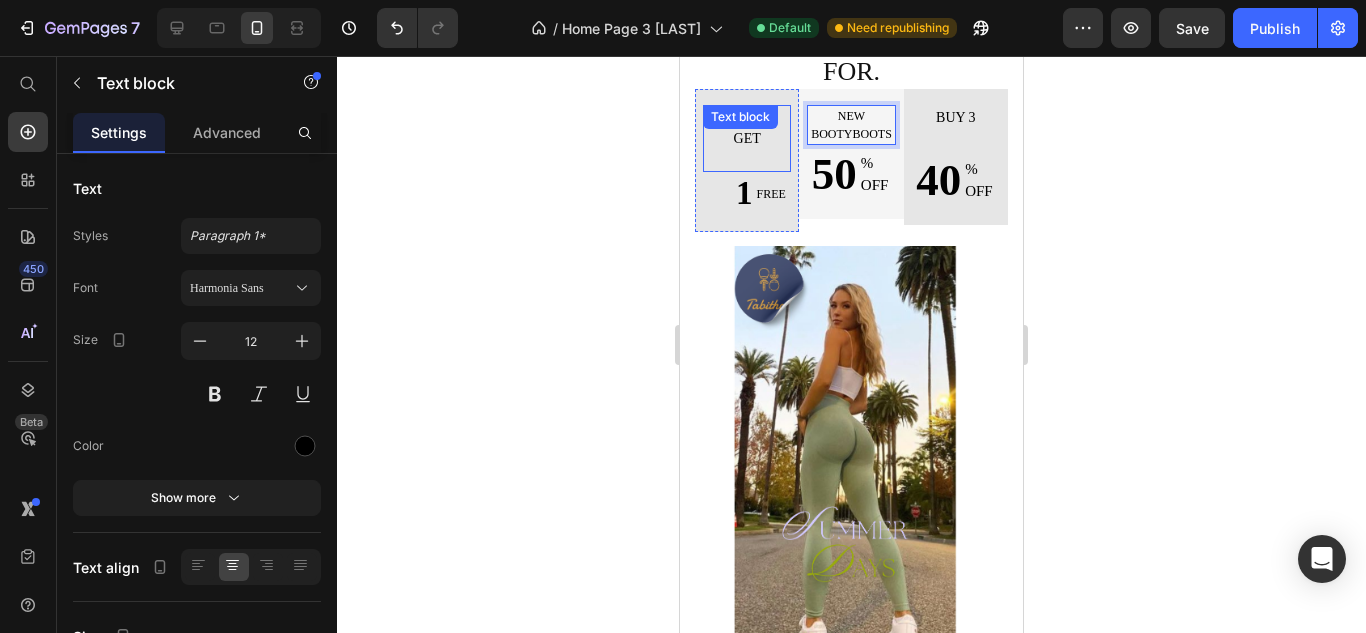 click at bounding box center (747, 159) 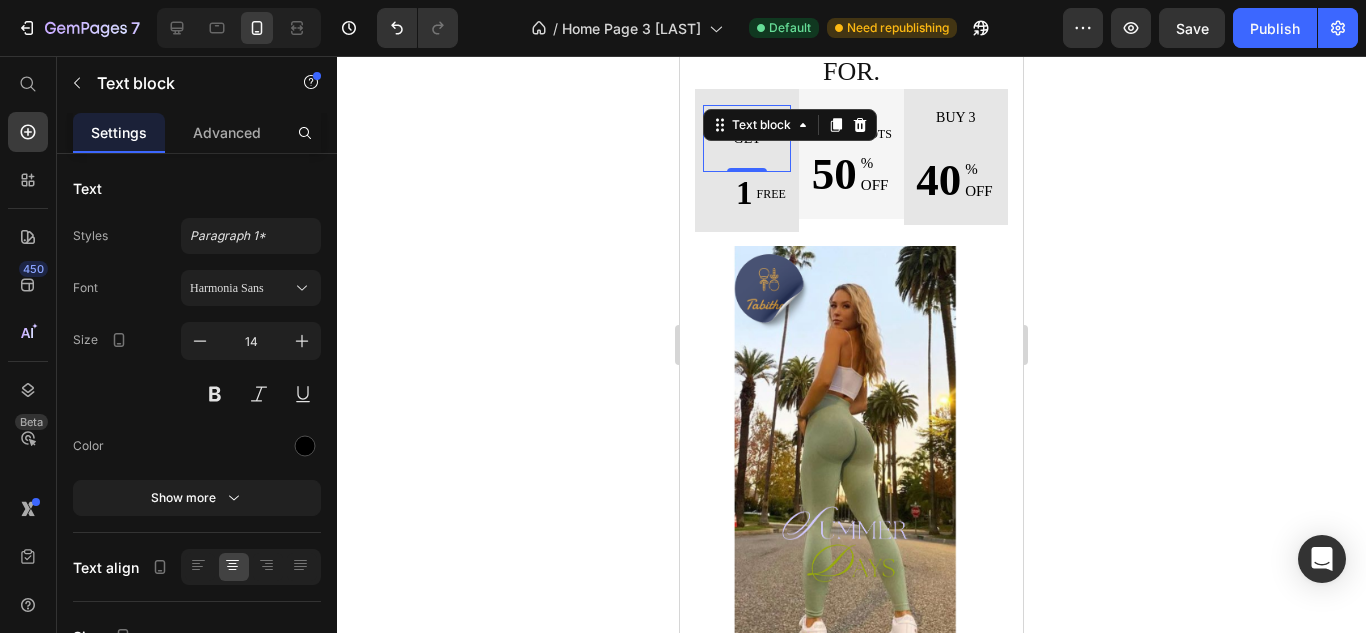 click at bounding box center (747, 159) 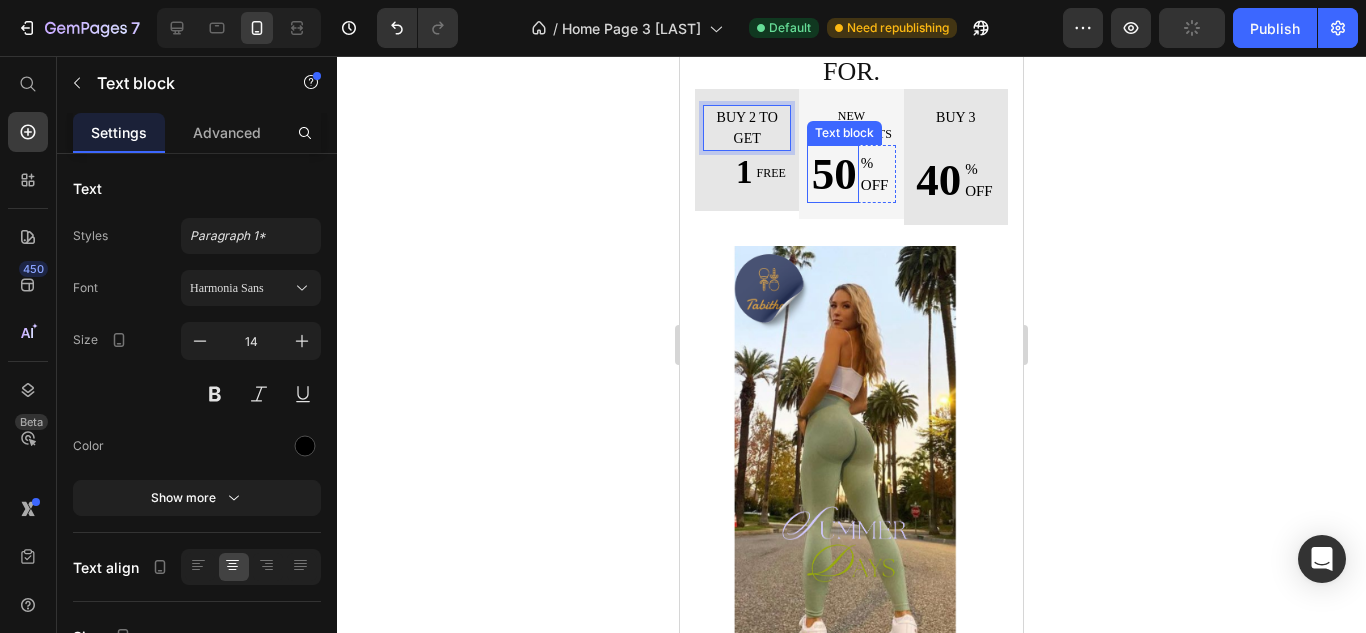 click on "50" at bounding box center (833, 174) 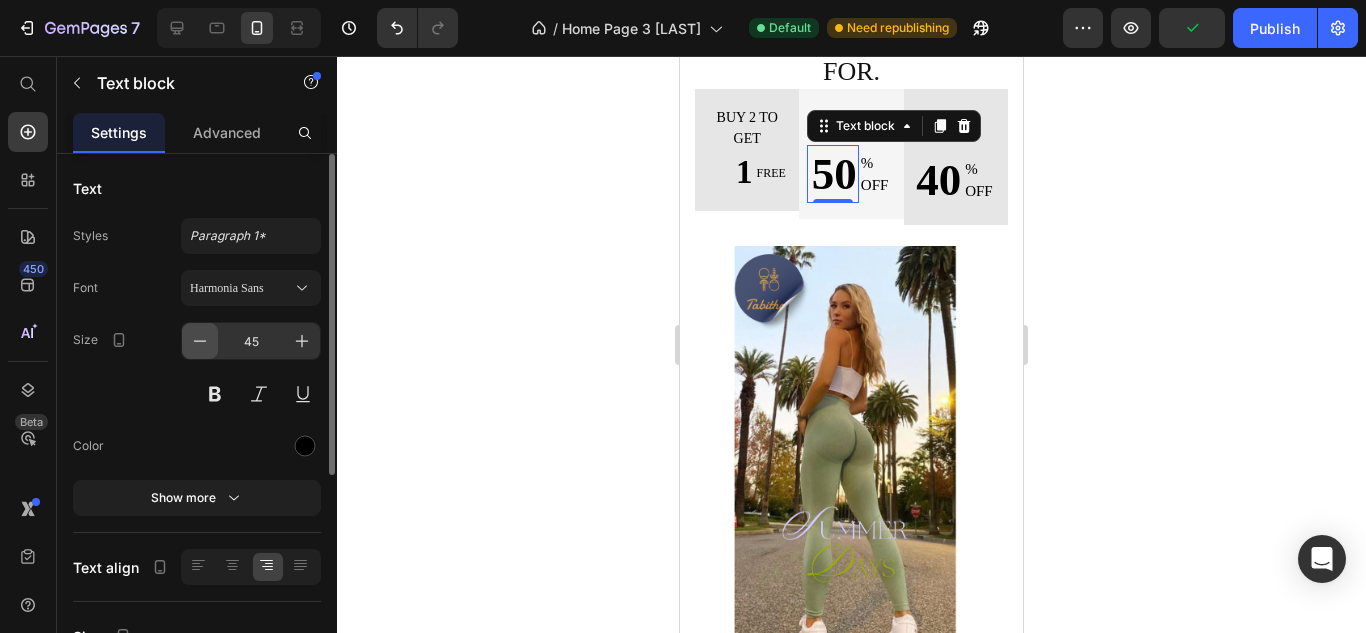click at bounding box center (200, 341) 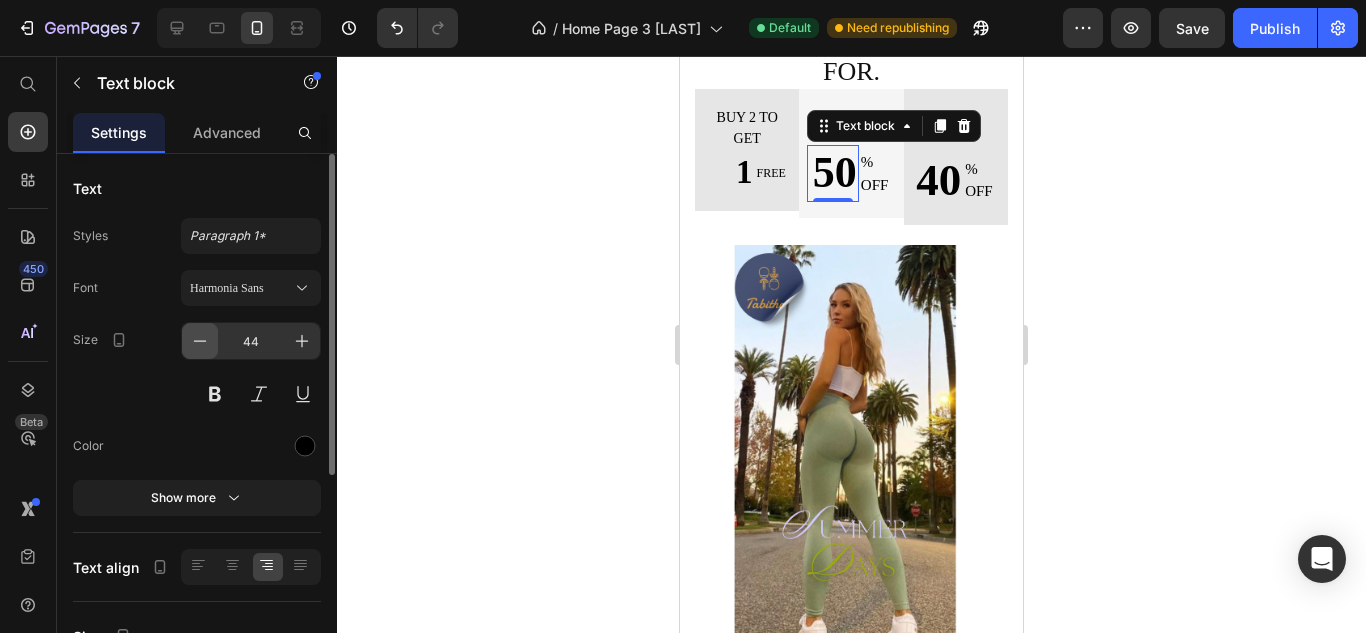 click at bounding box center (200, 341) 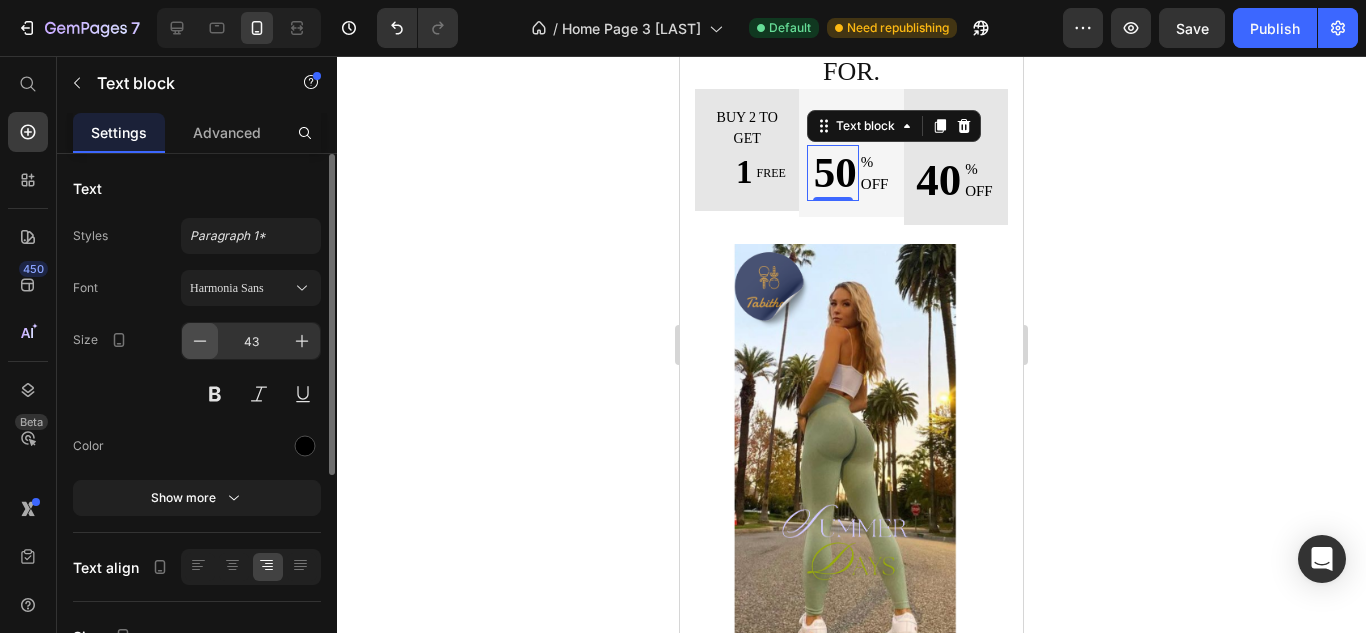 click at bounding box center (200, 341) 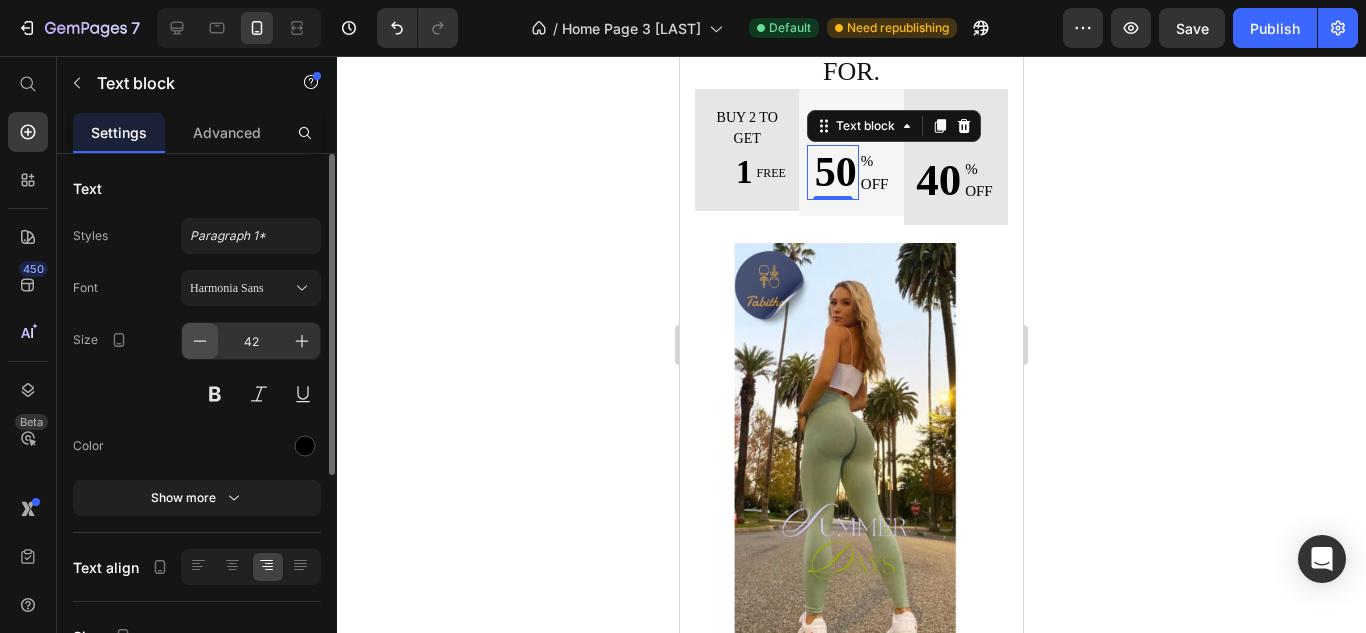 click at bounding box center (200, 341) 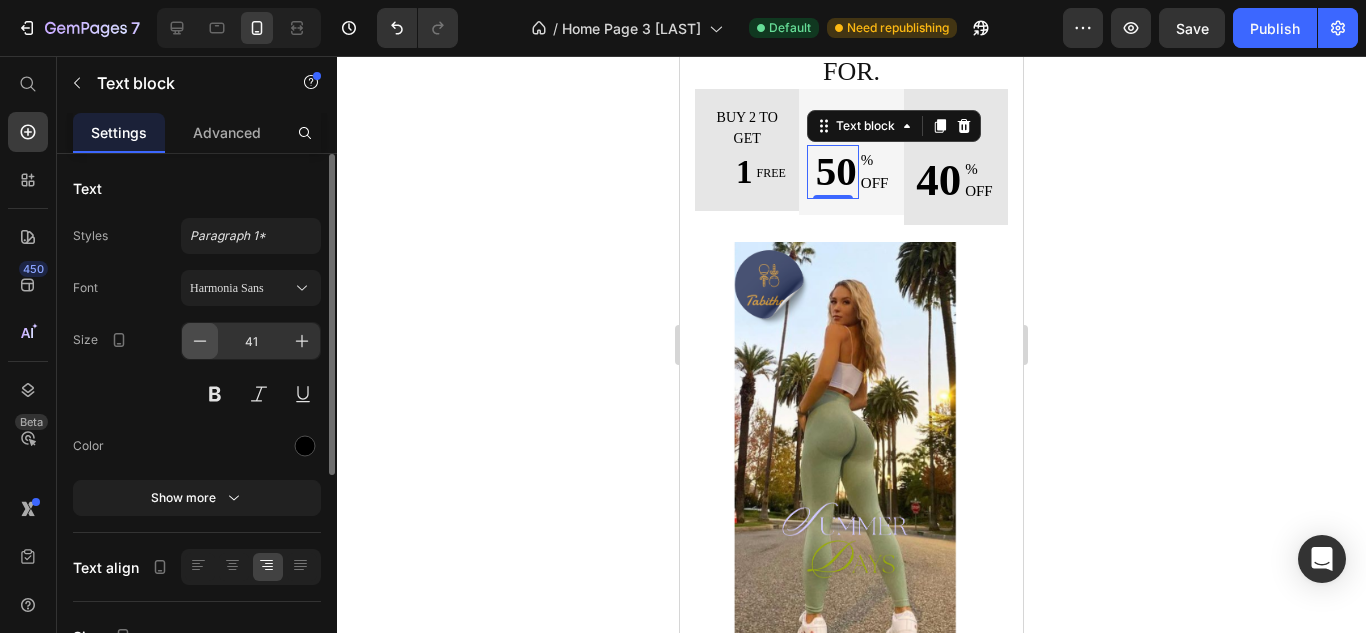 click at bounding box center (200, 341) 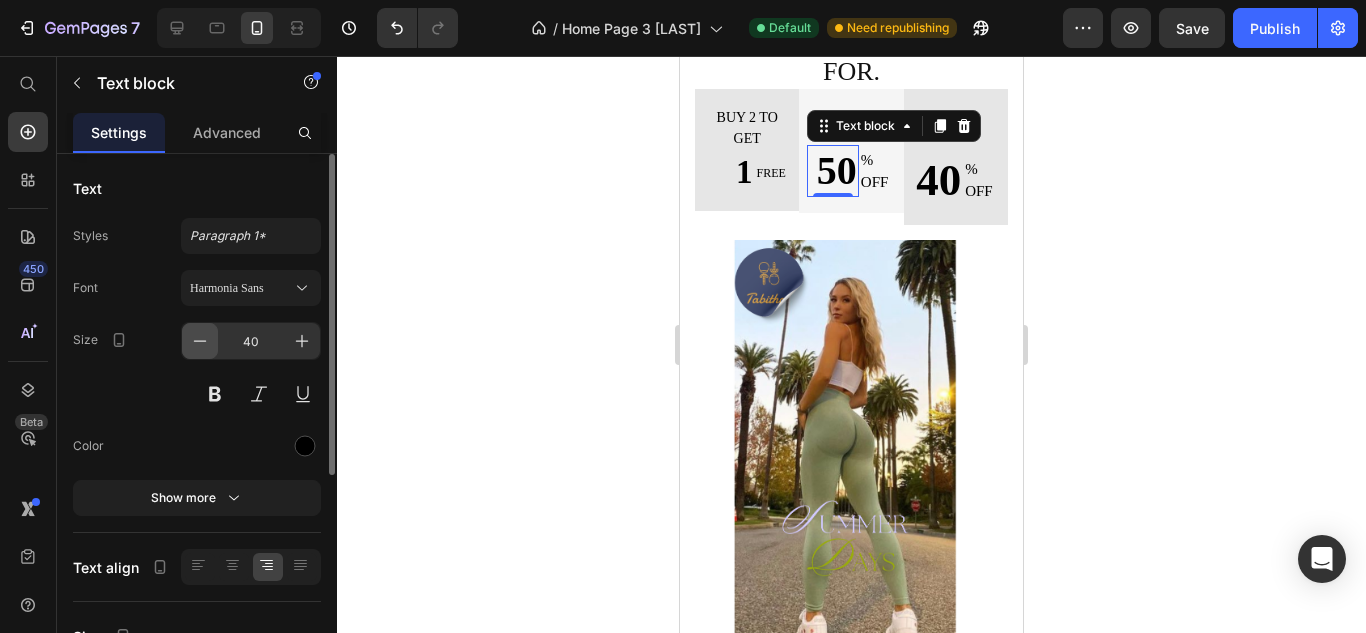 click at bounding box center [200, 341] 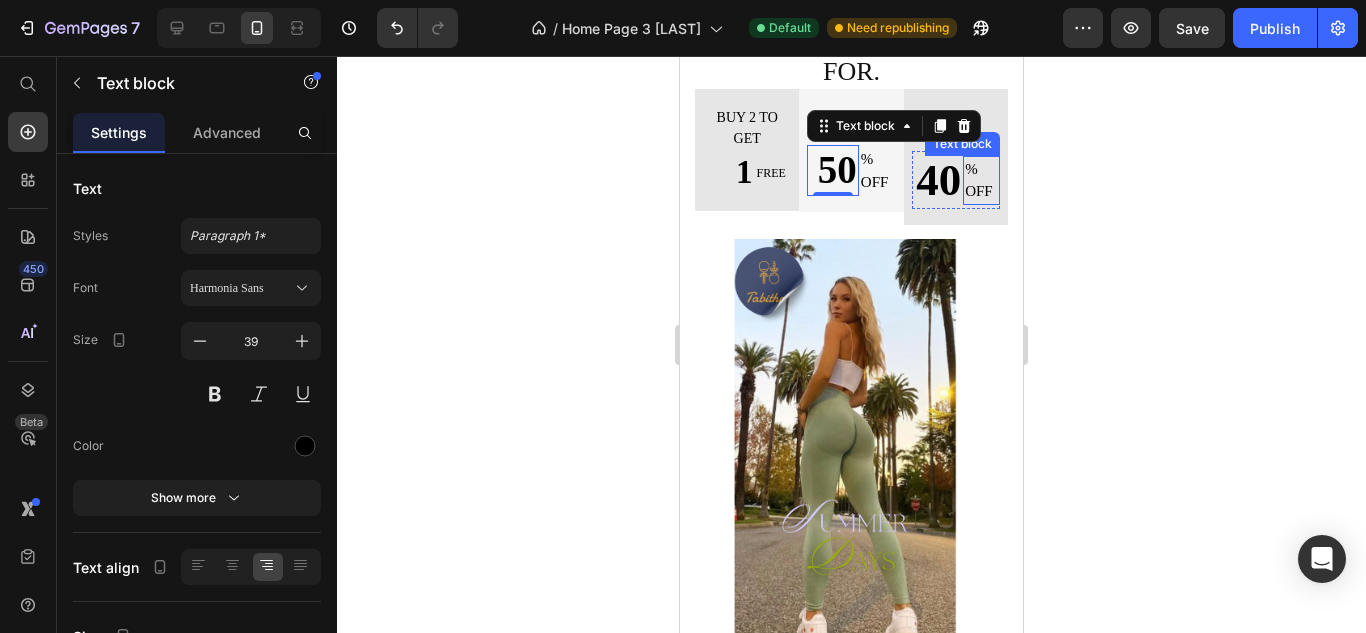 click on "% OFF" at bounding box center (981, 180) 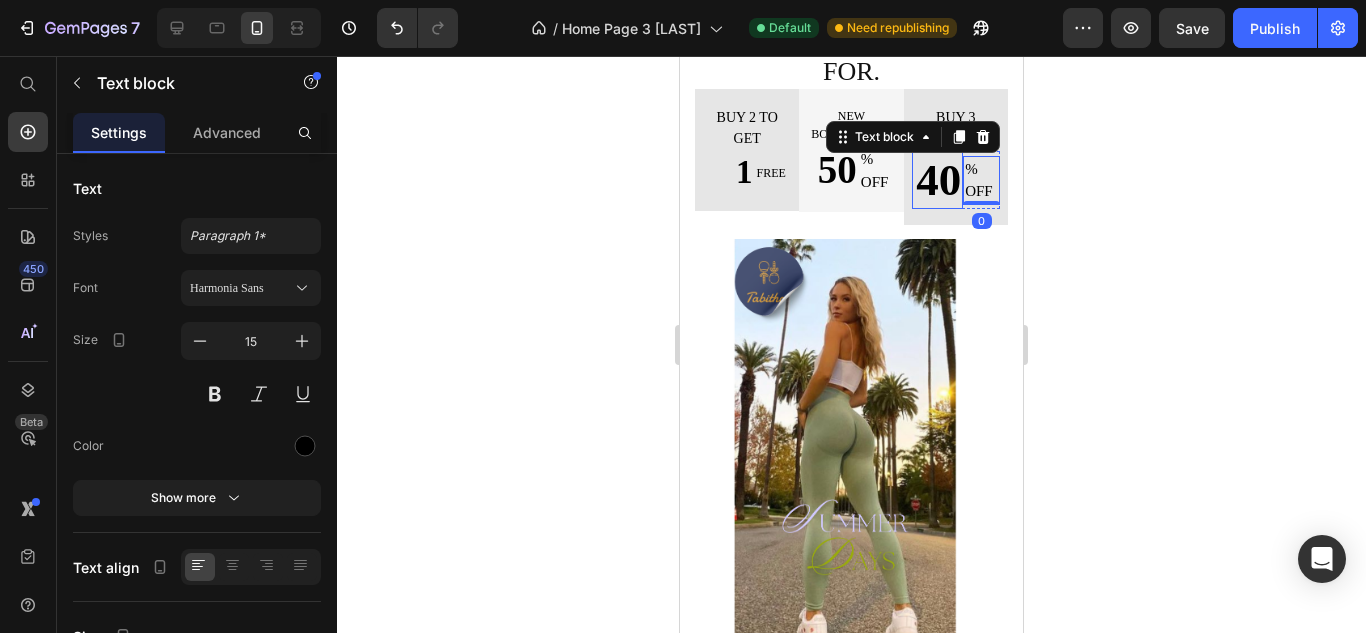 click on "40" at bounding box center (938, 180) 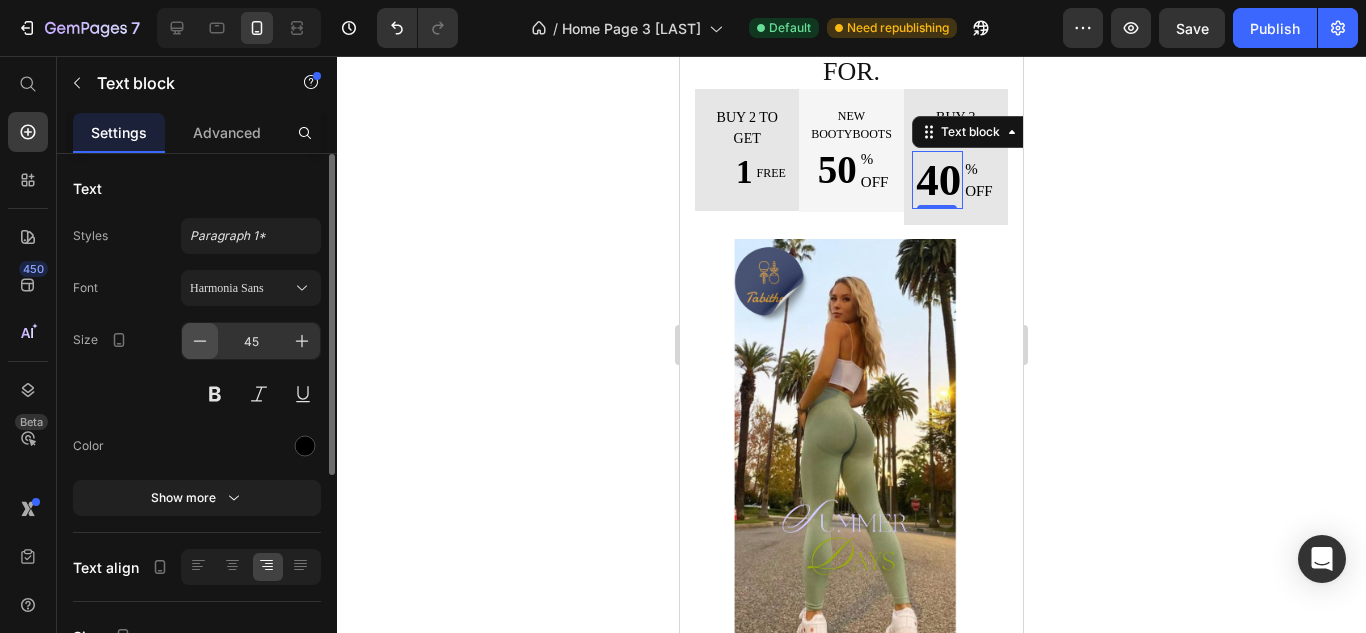 click 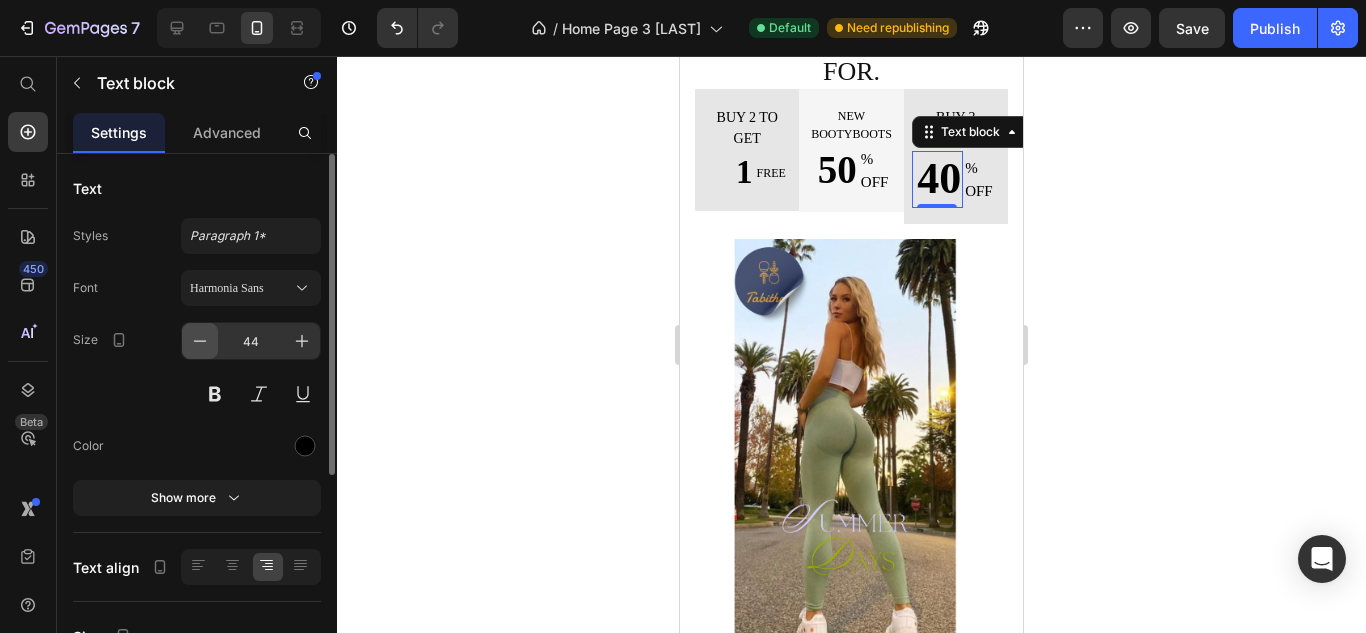 click 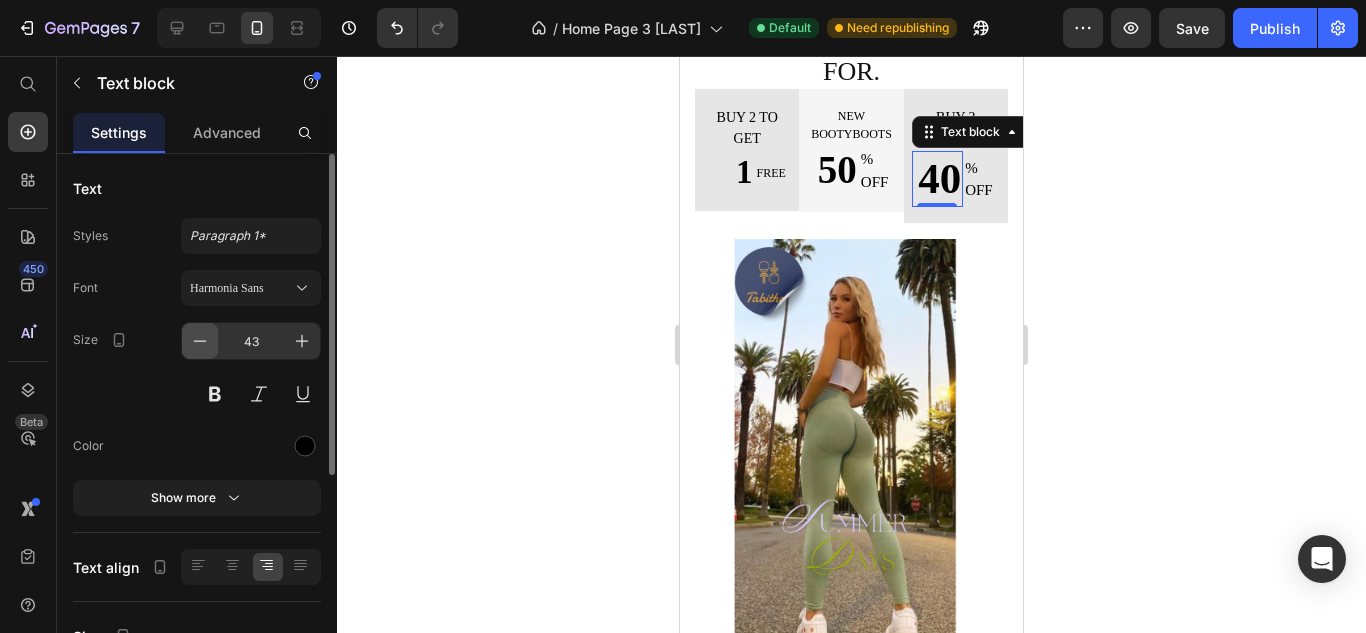 click 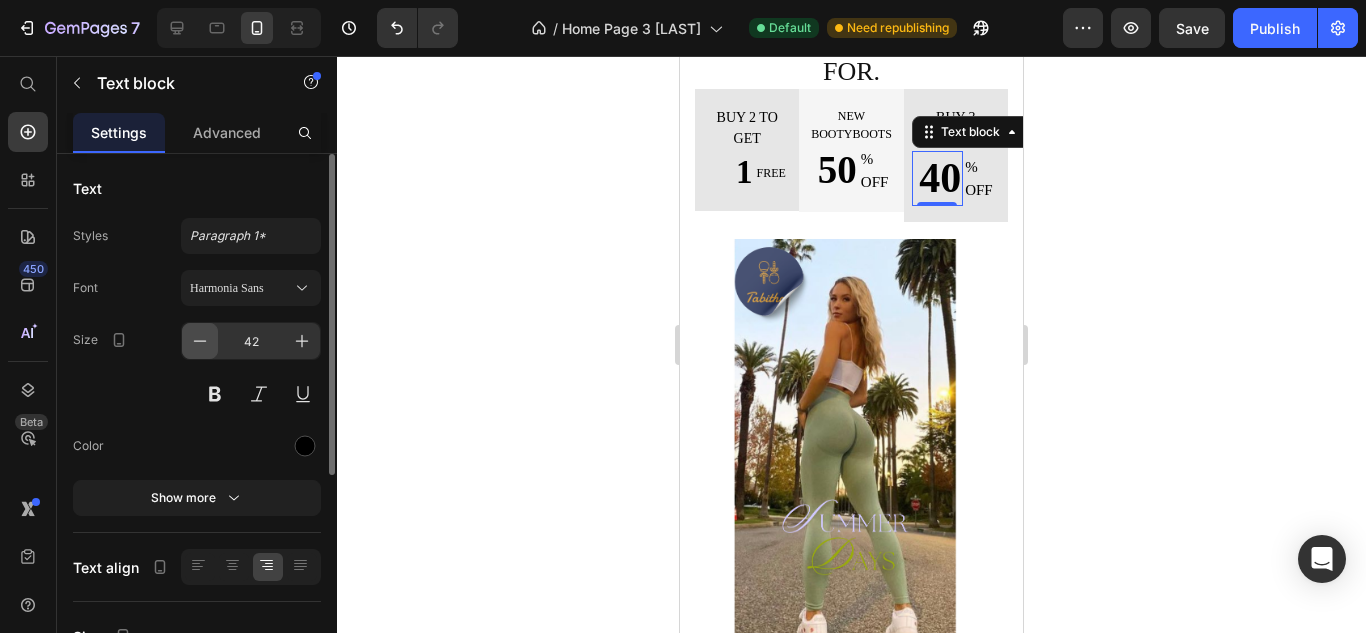 click 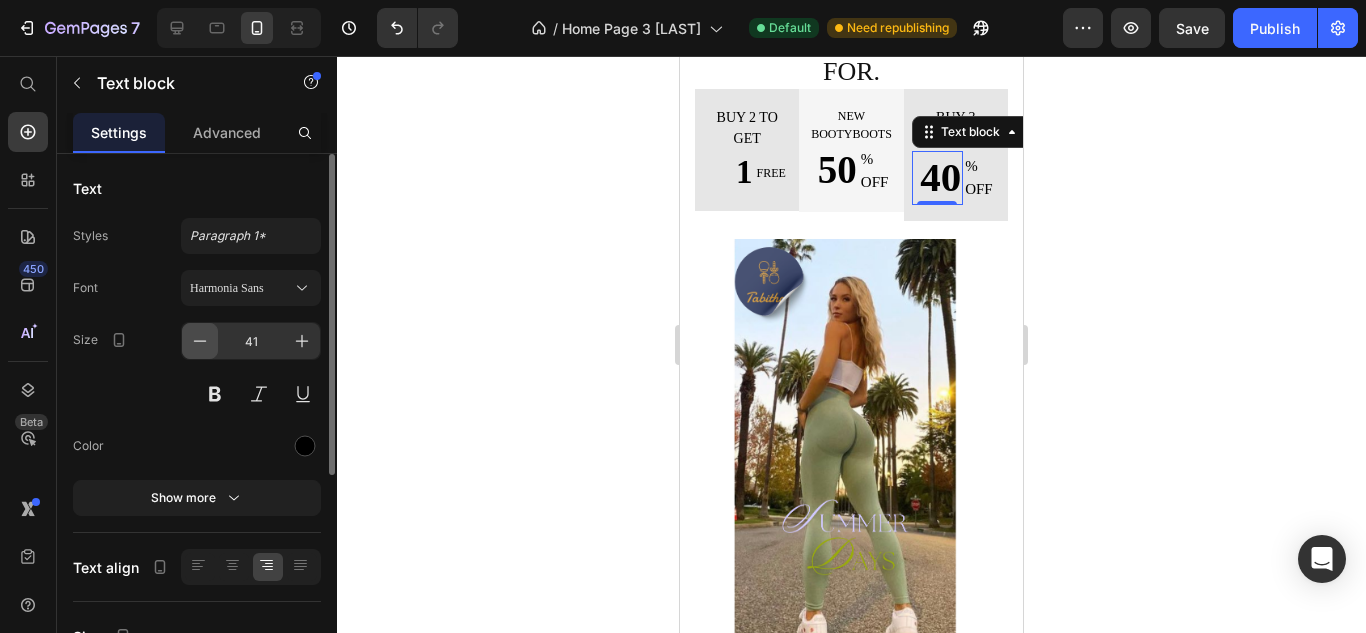 click 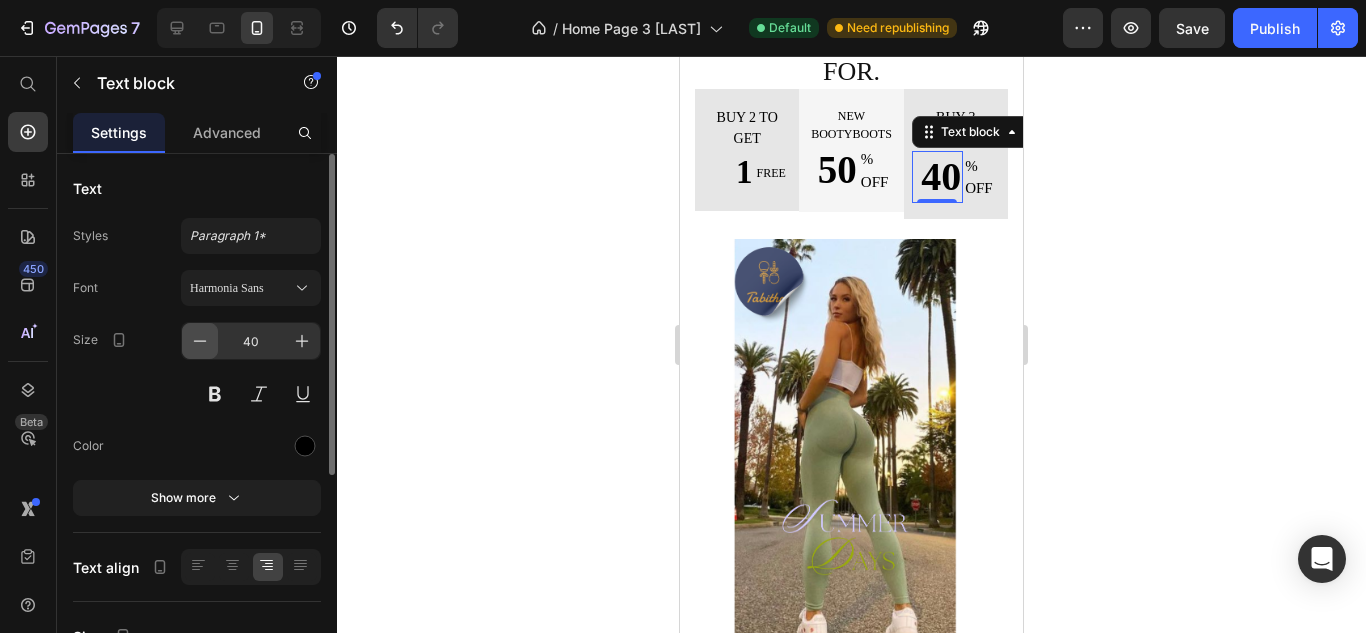 click 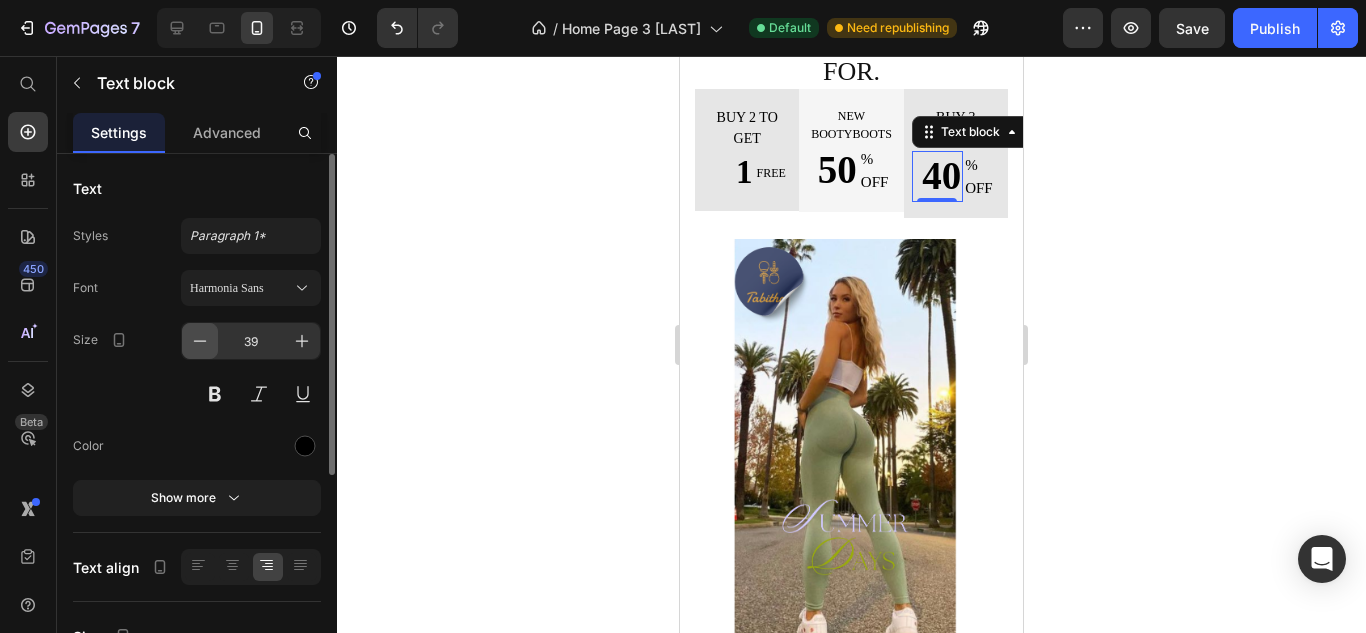click 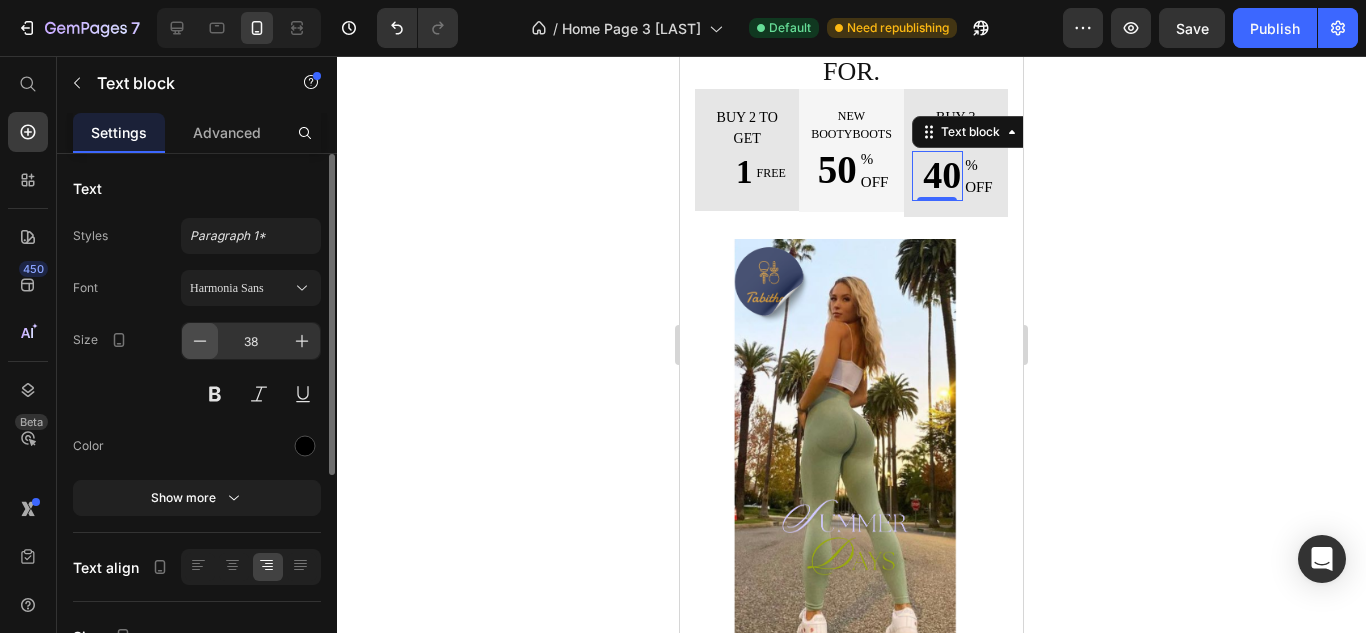 click 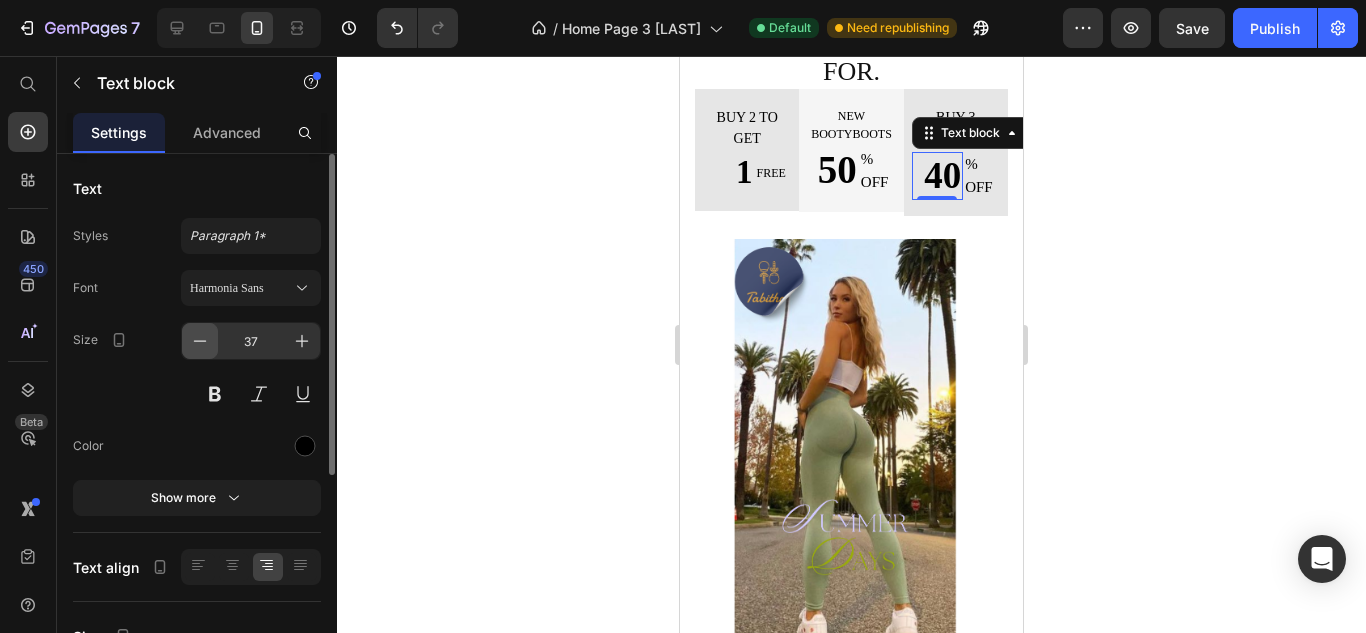 click 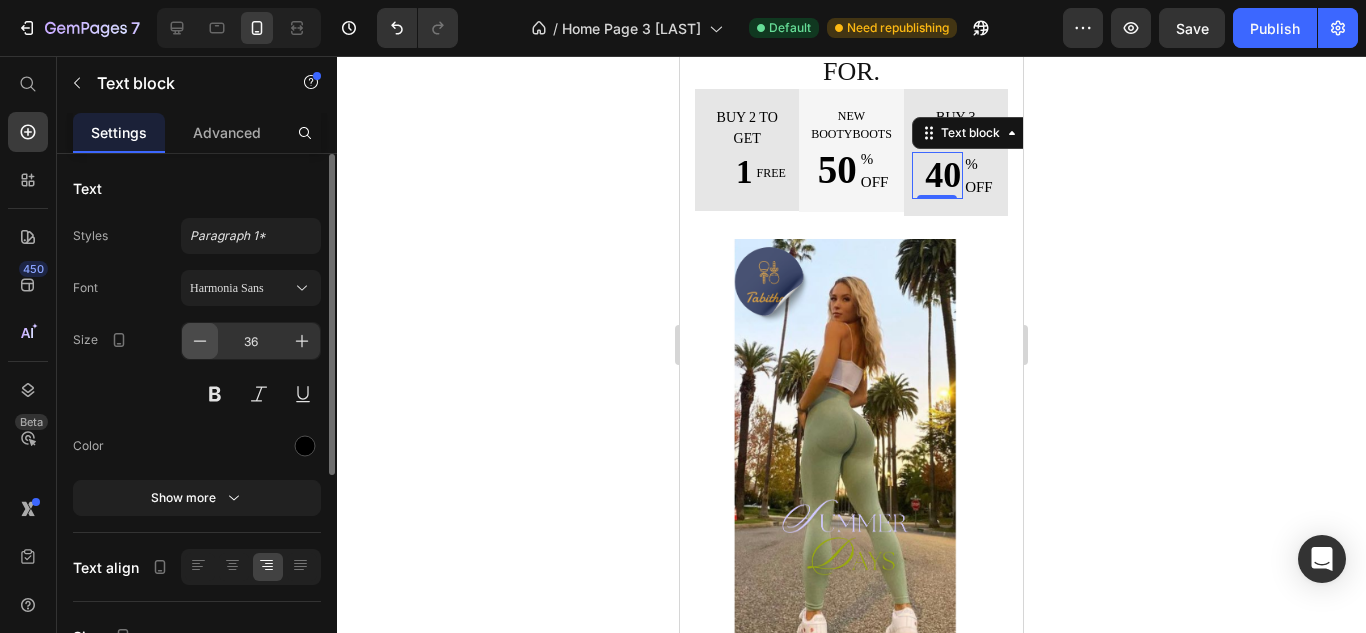 click 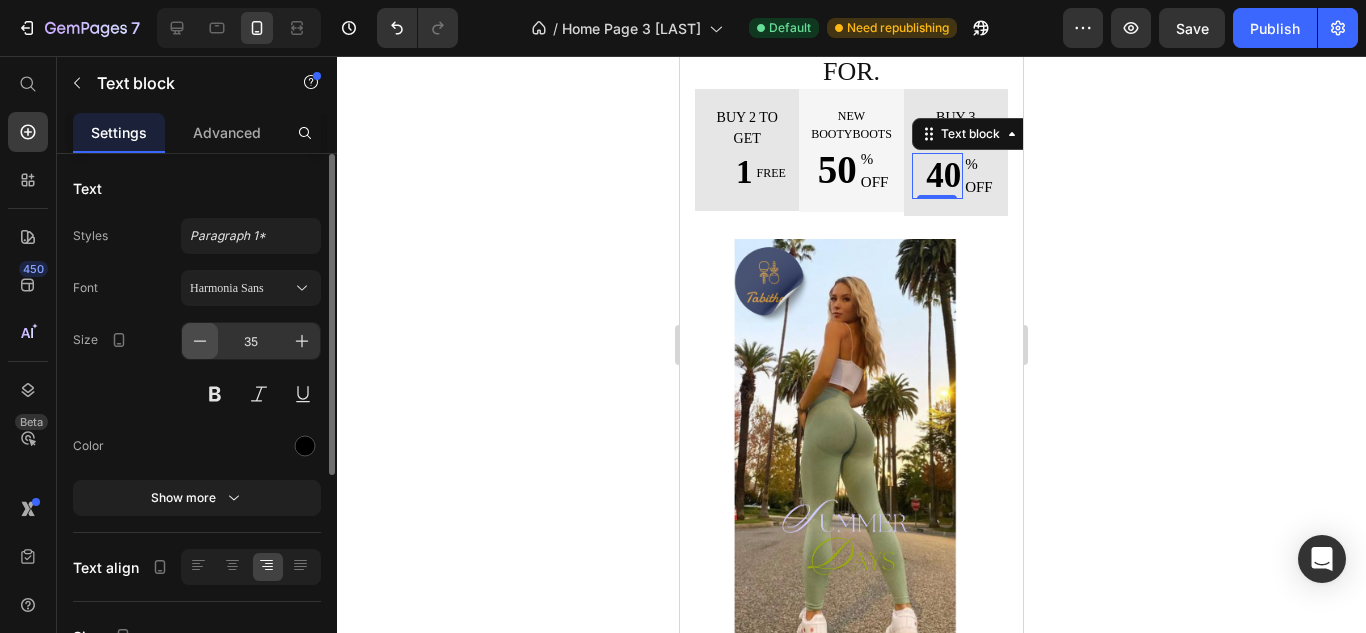 click 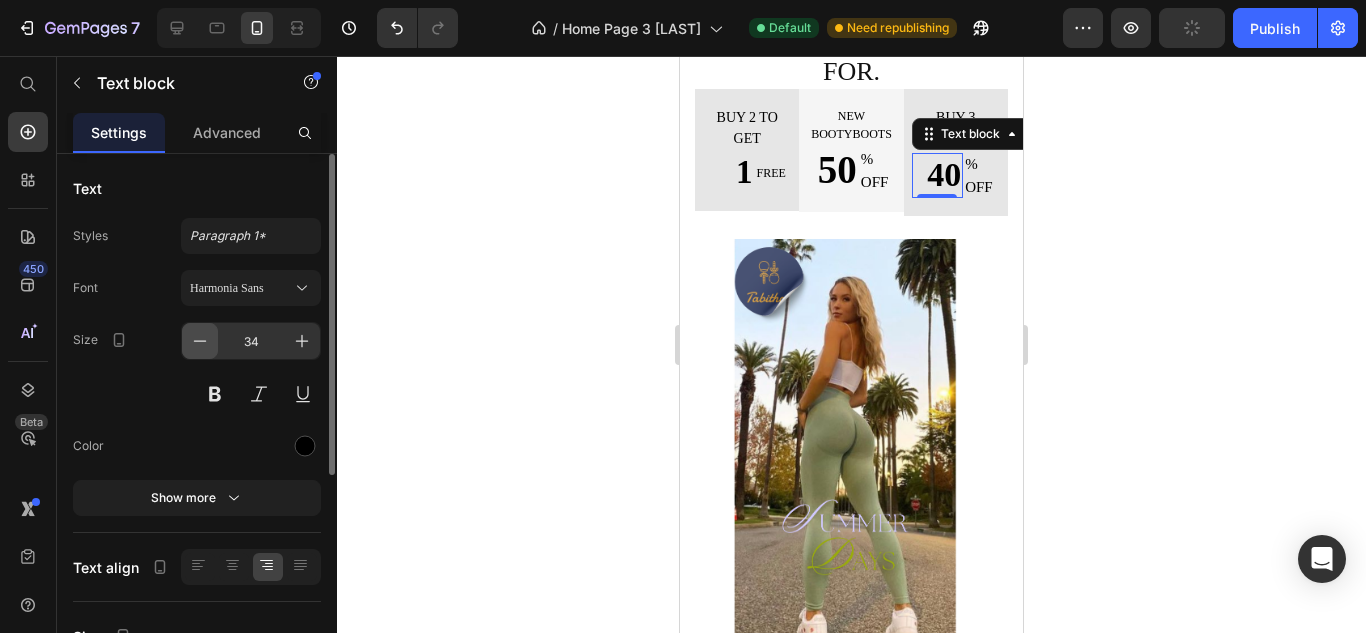 click 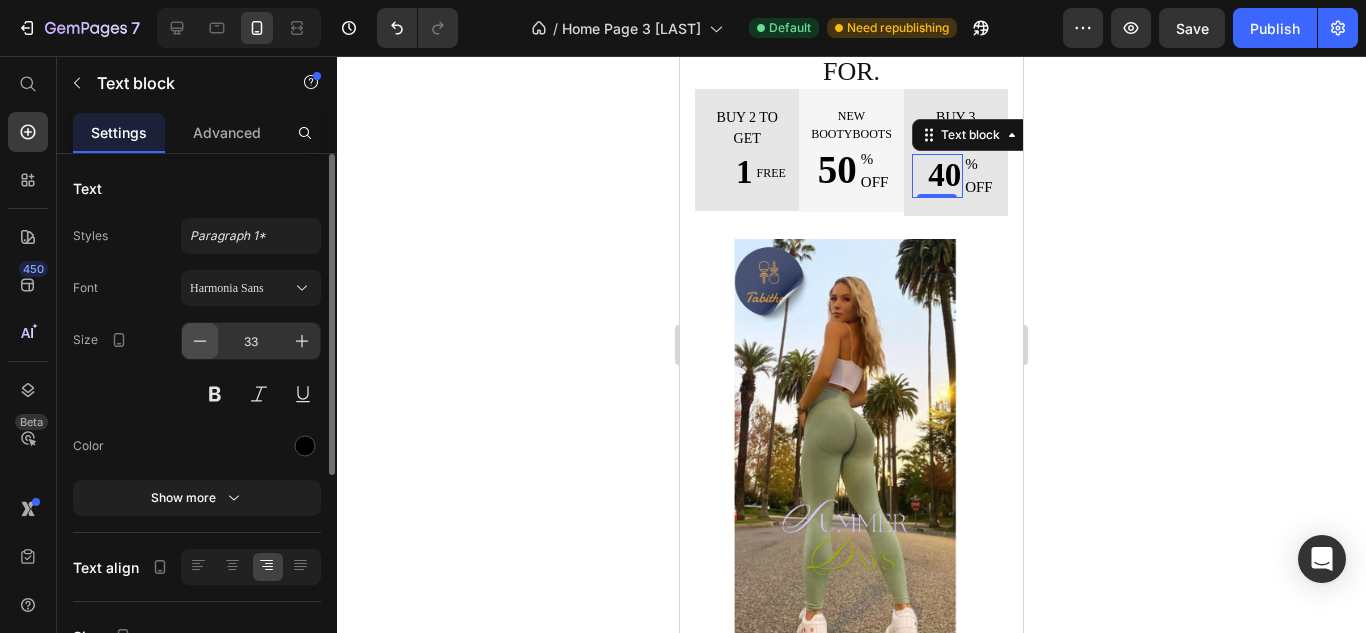click 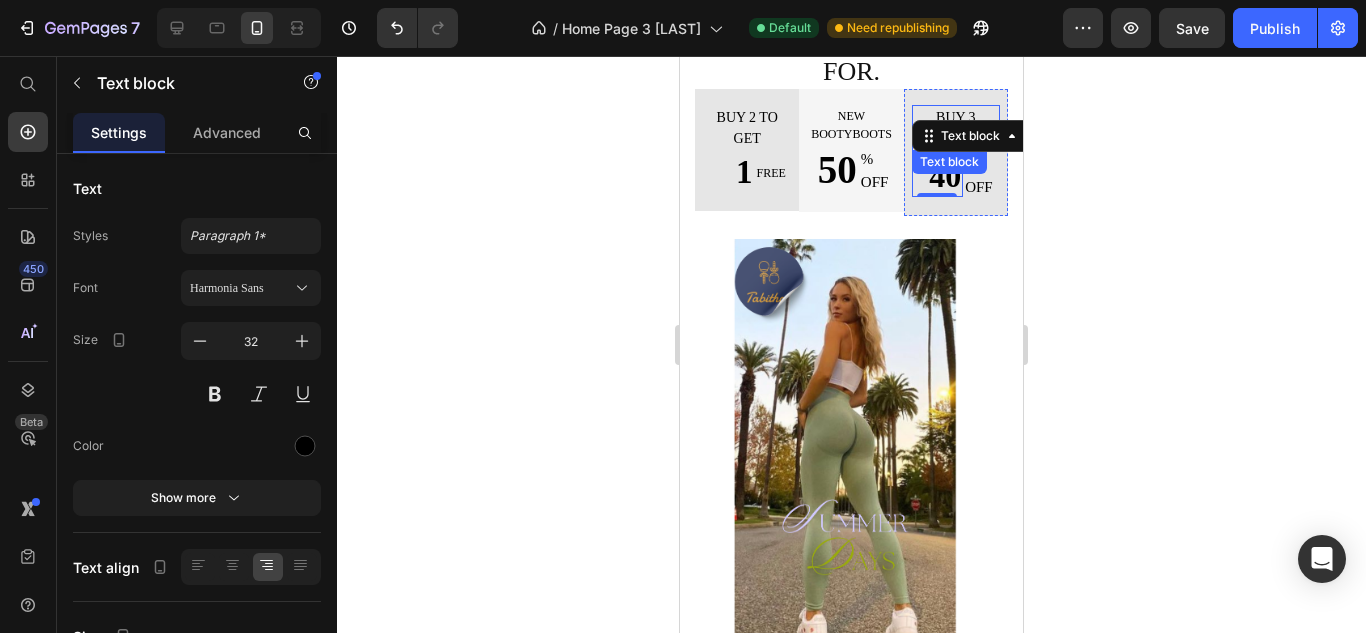 click on "Buy 3" at bounding box center (956, 117) 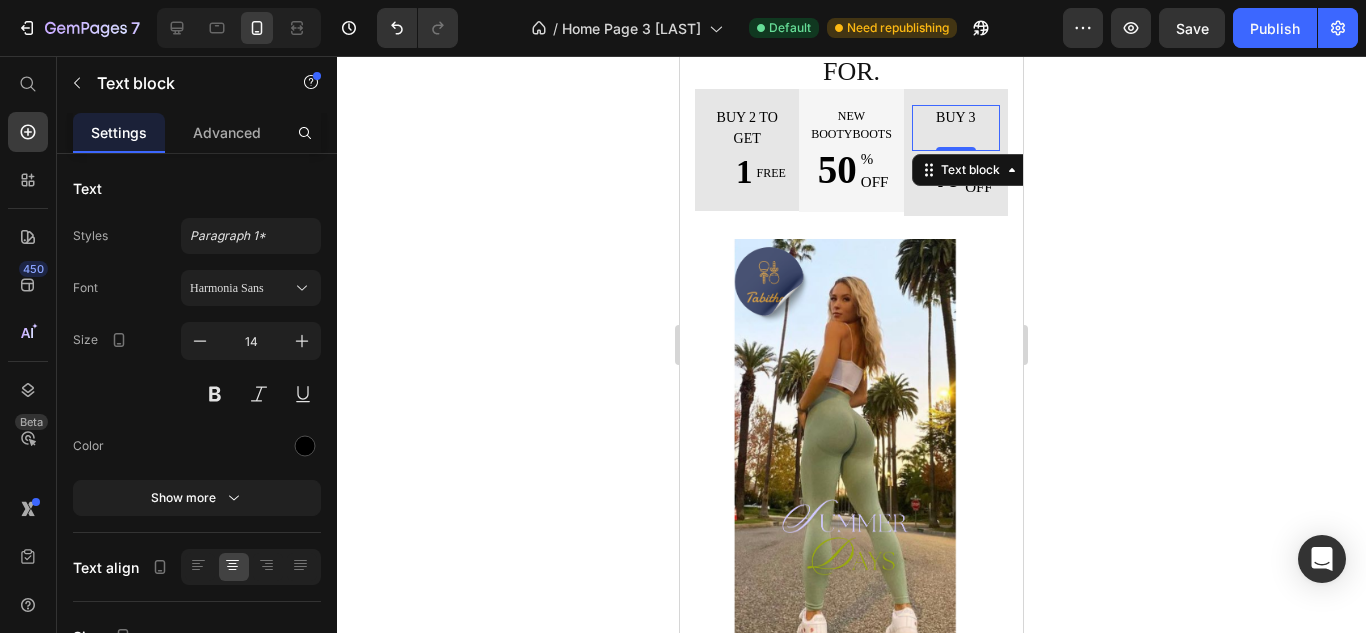 click at bounding box center [956, 138] 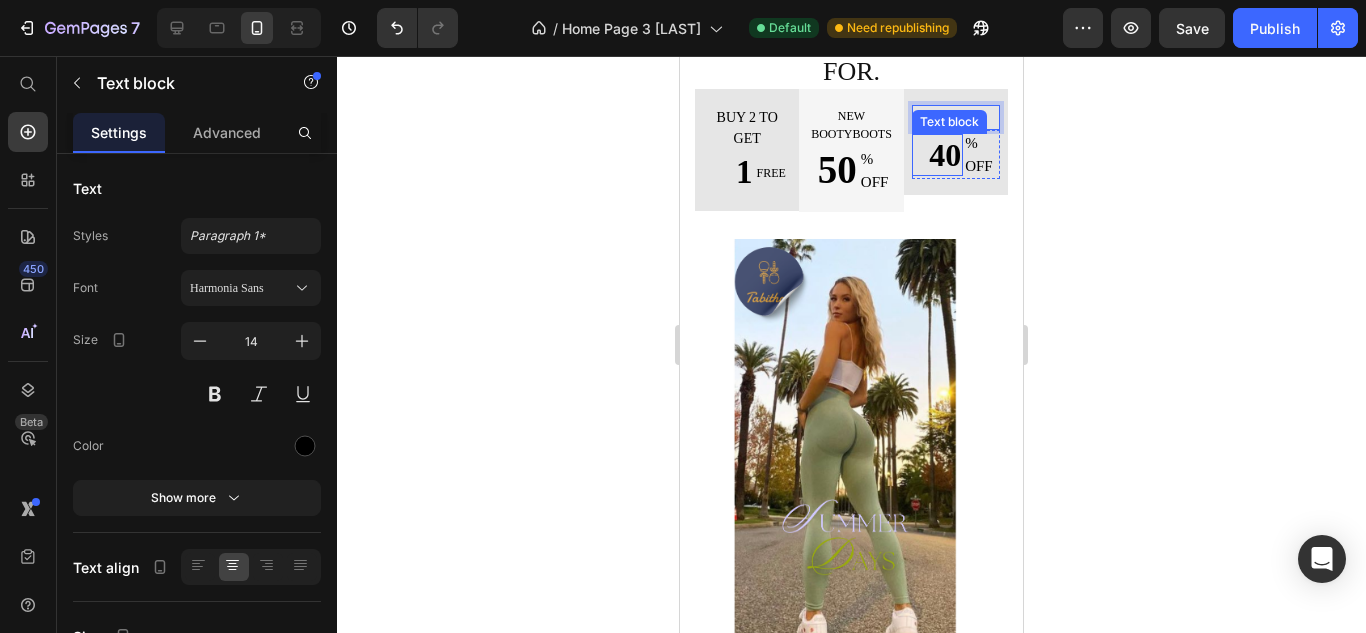 click on "40" at bounding box center (938, 155) 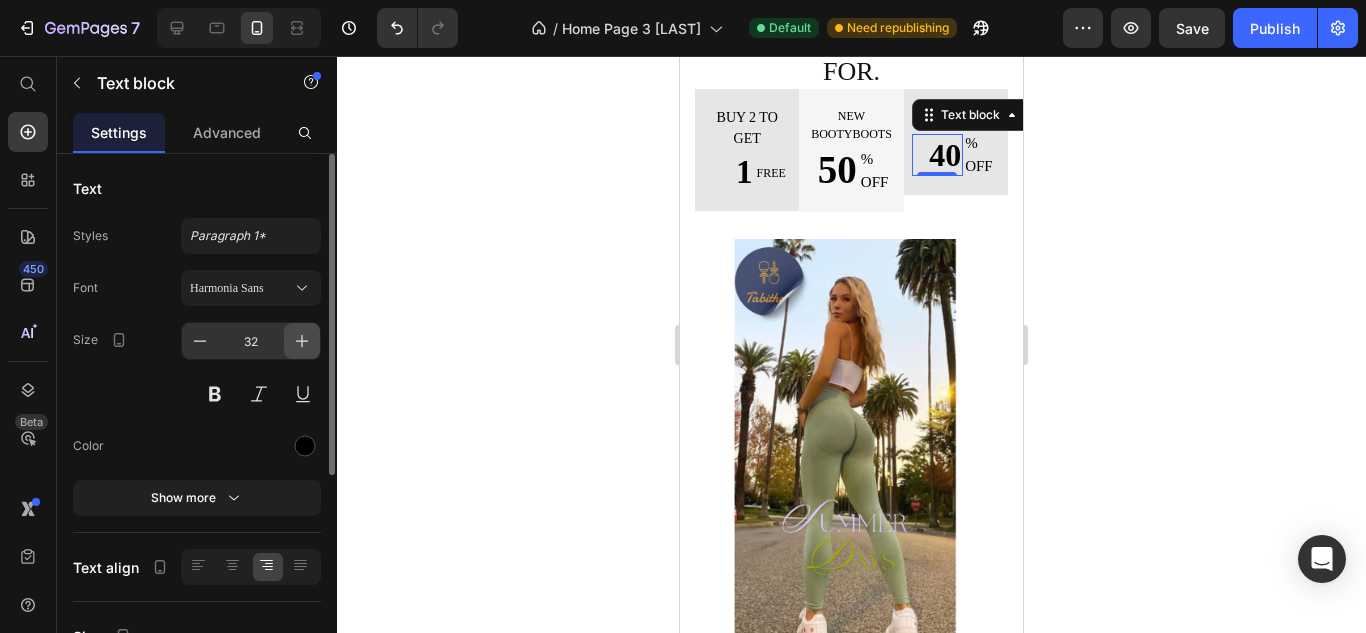 click 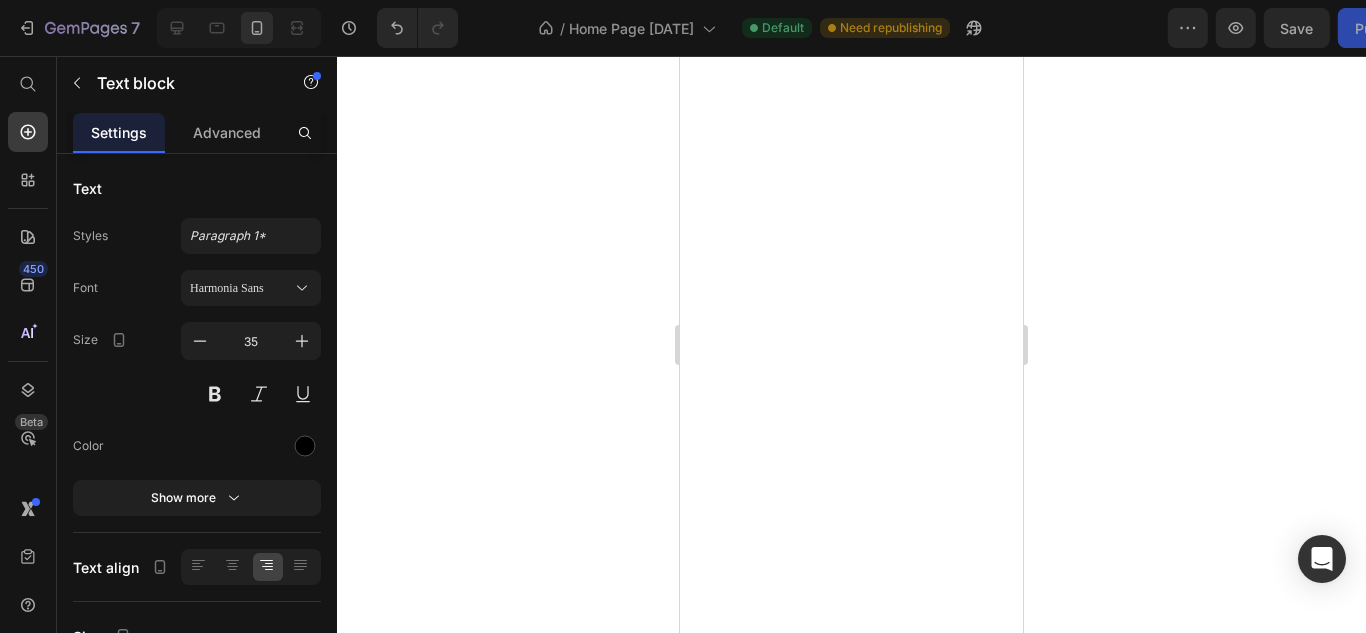 click 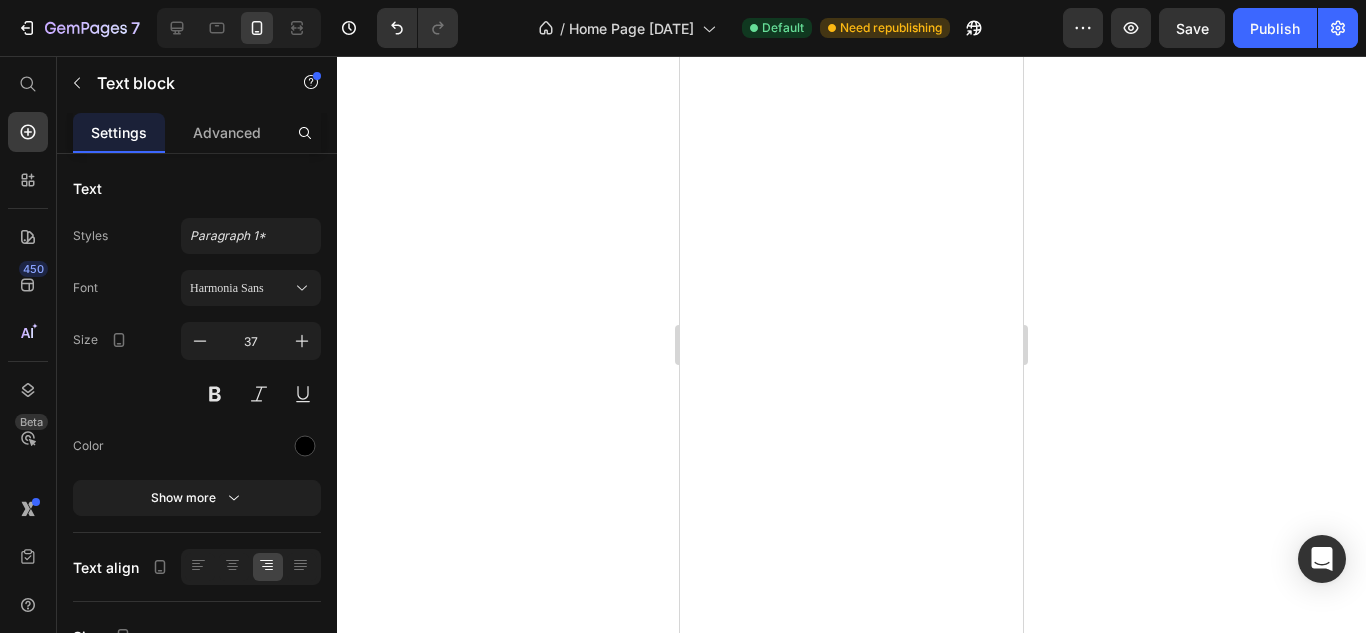 scroll, scrollTop: 0, scrollLeft: 0, axis: both 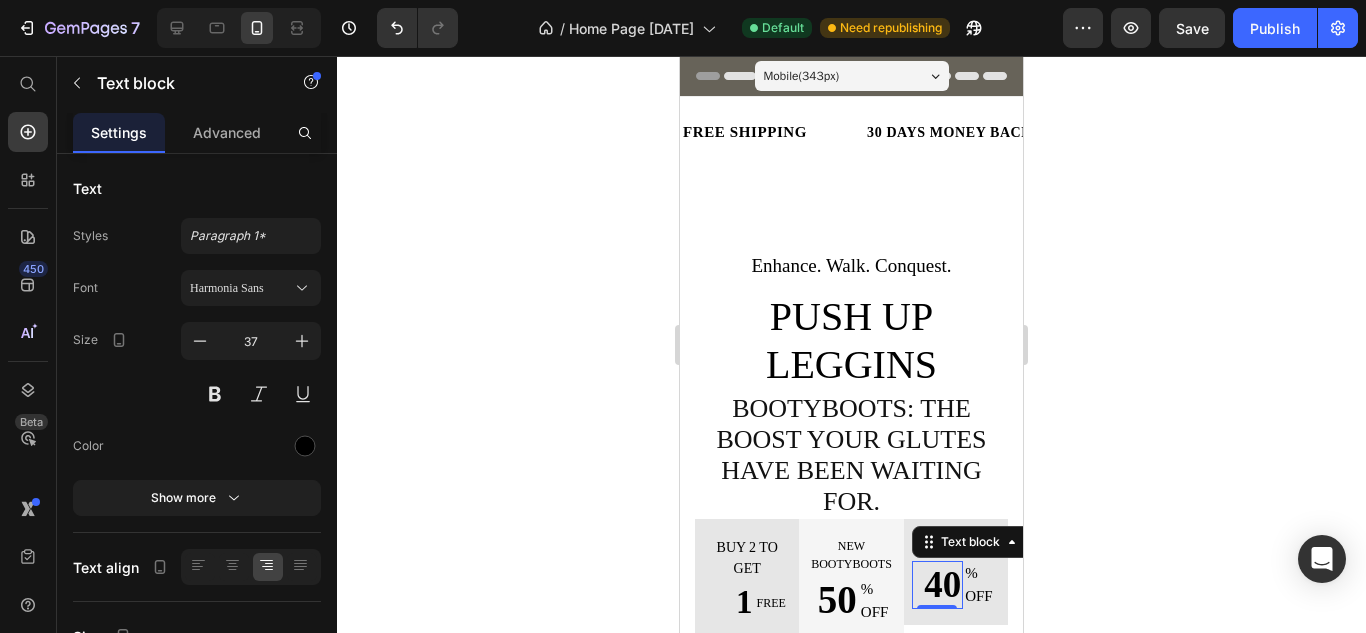 click 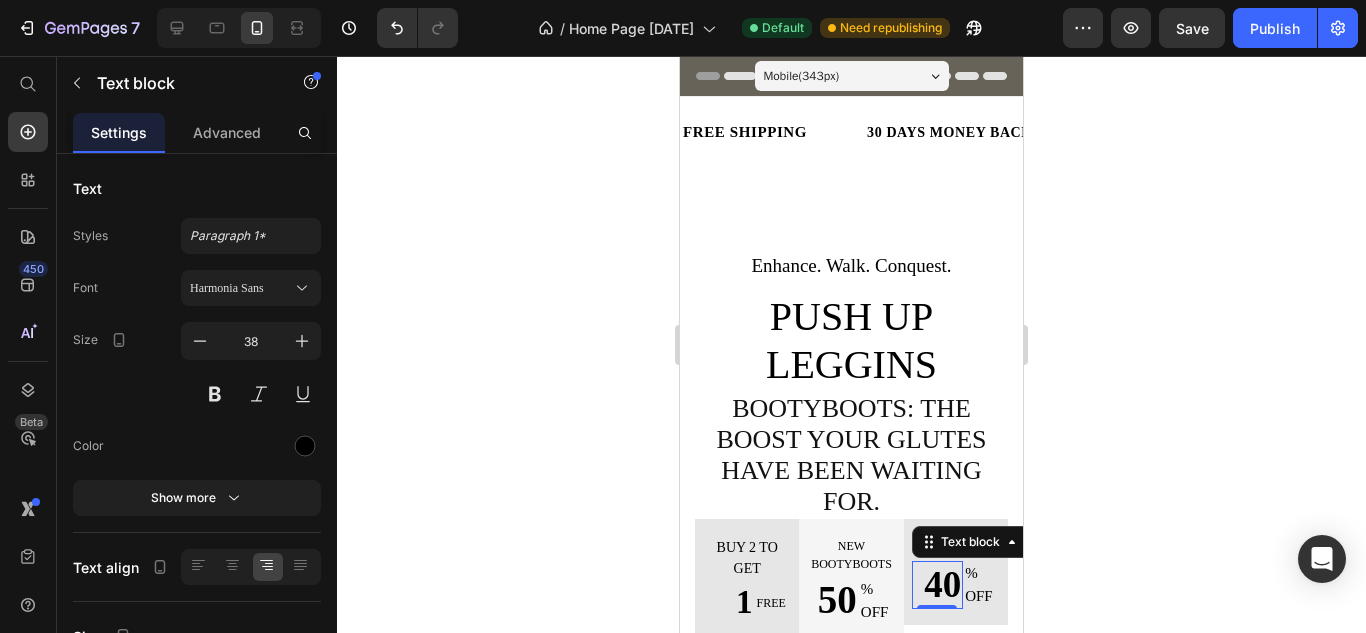scroll, scrollTop: 0, scrollLeft: 0, axis: both 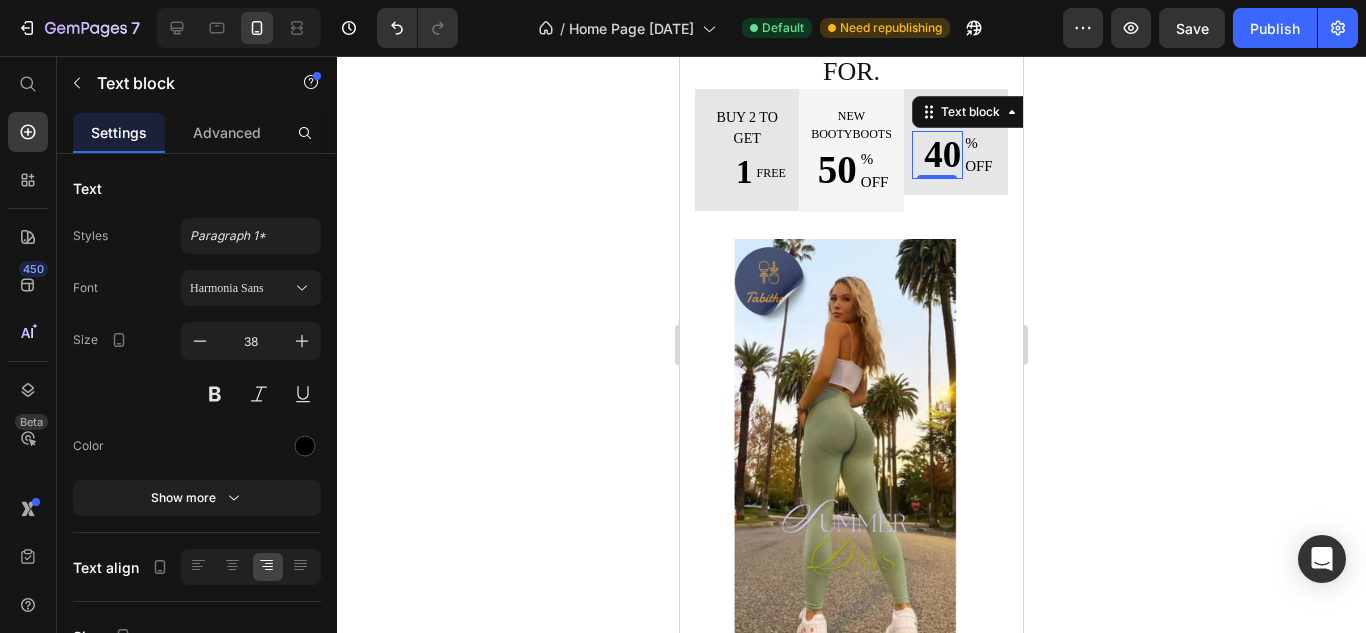 click 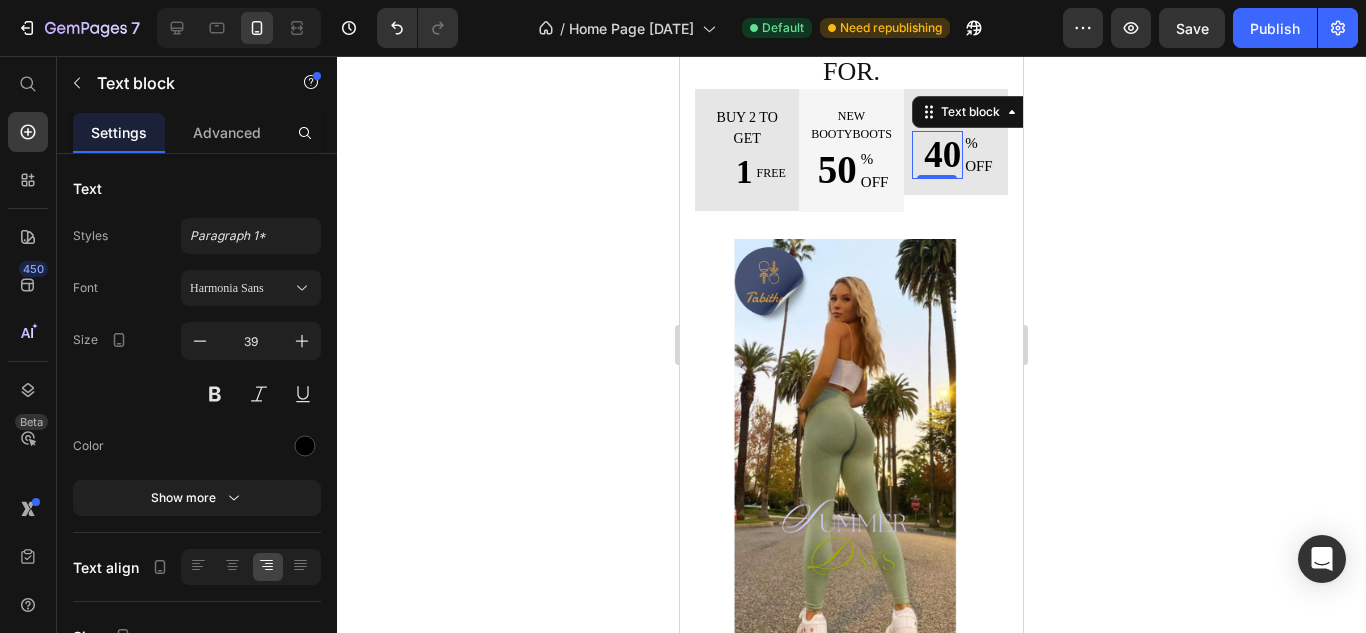 scroll, scrollTop: 430, scrollLeft: 0, axis: vertical 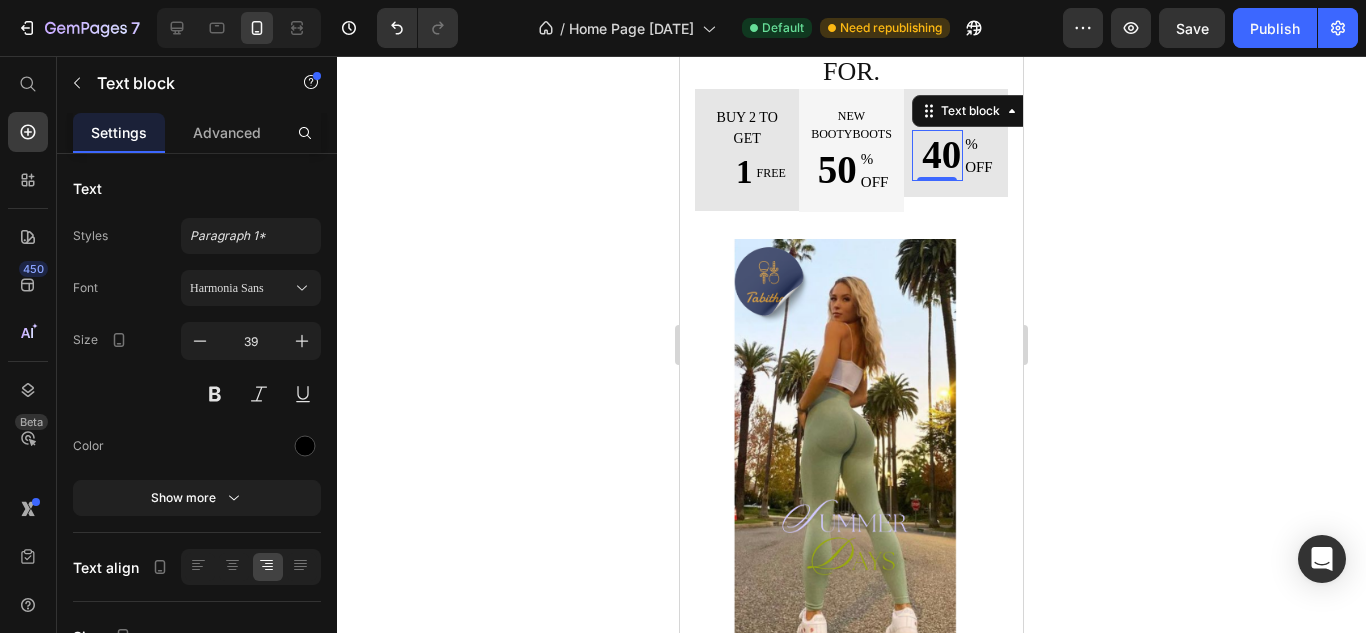 click 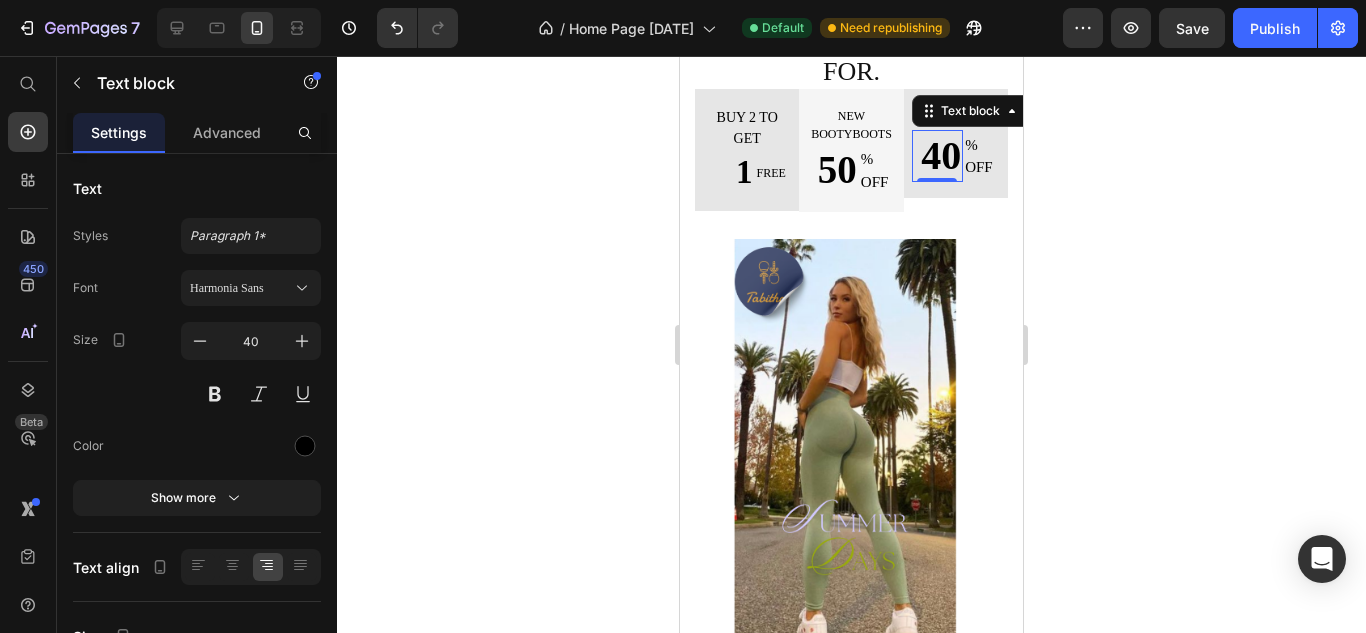 click 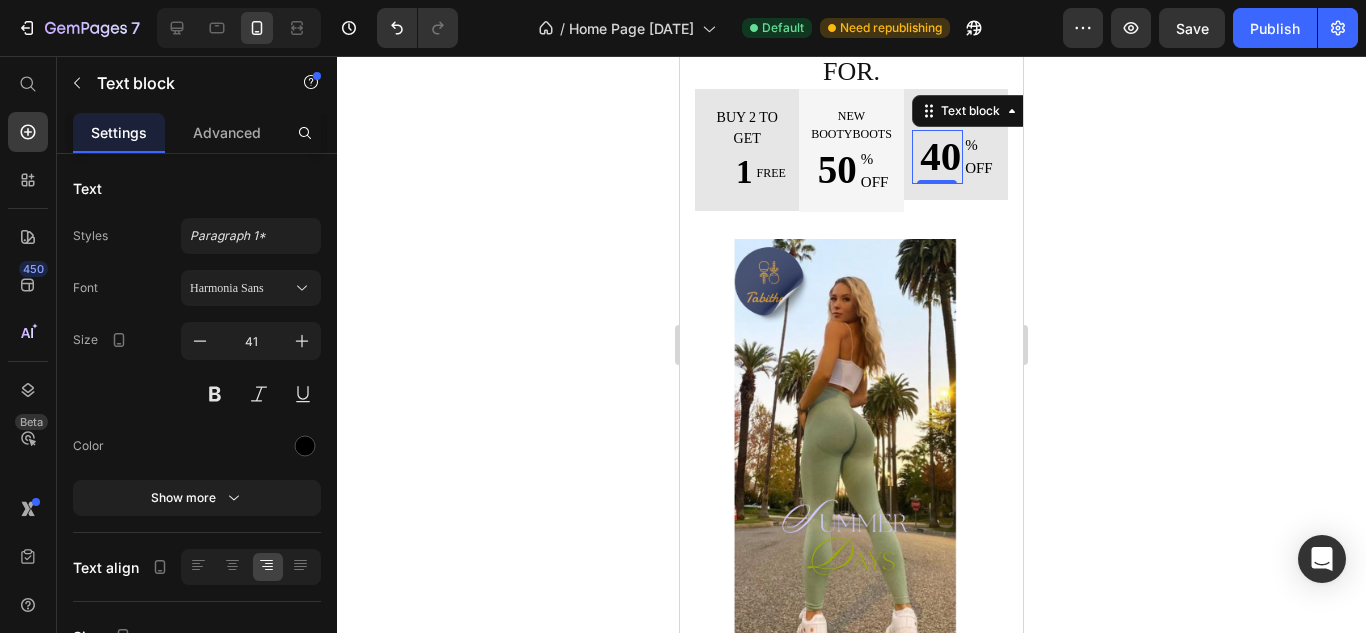 click 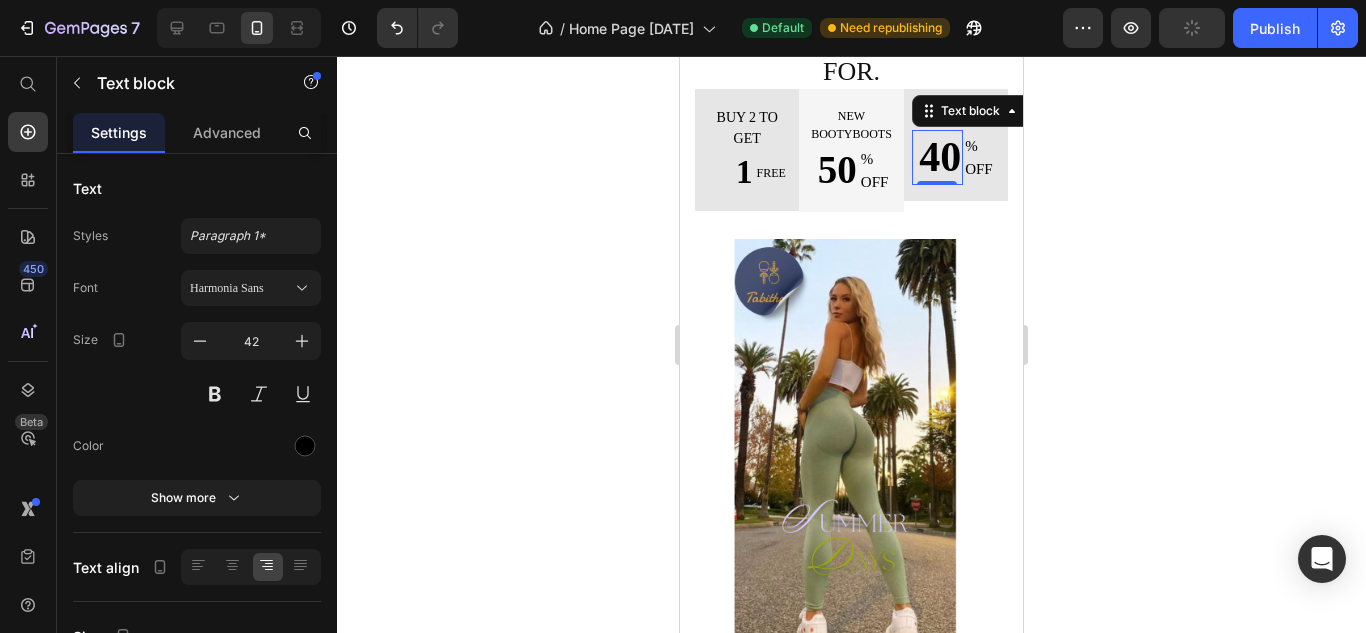 click 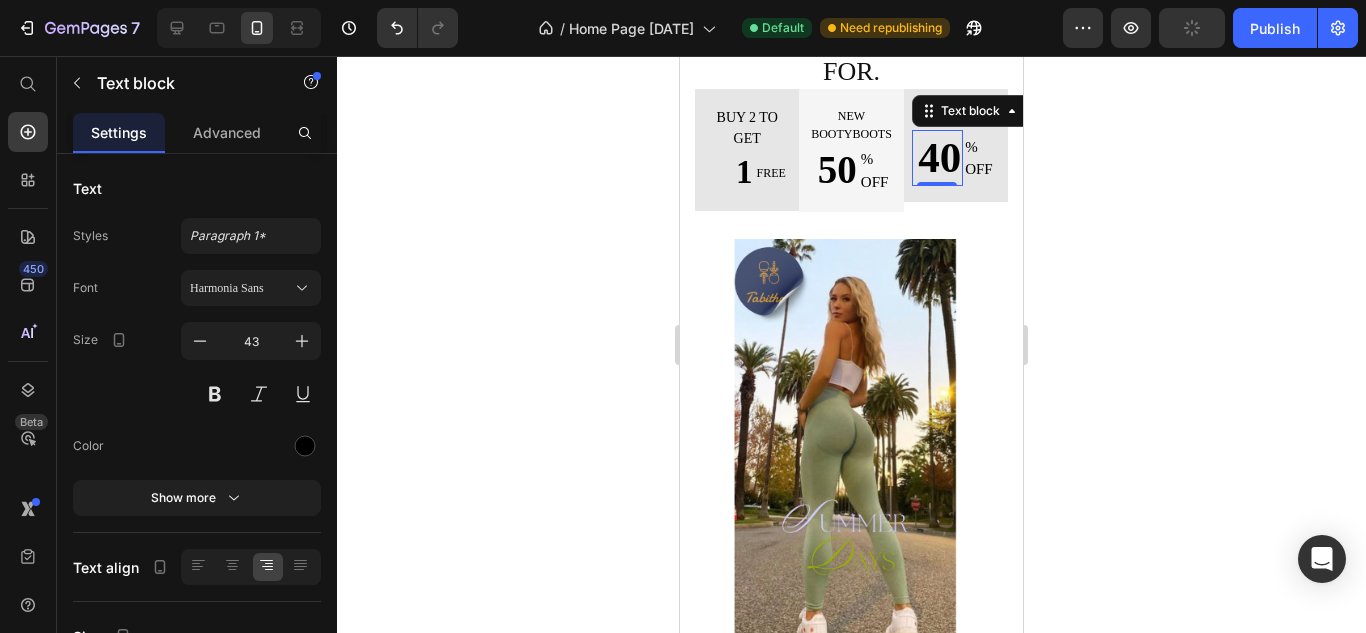 click 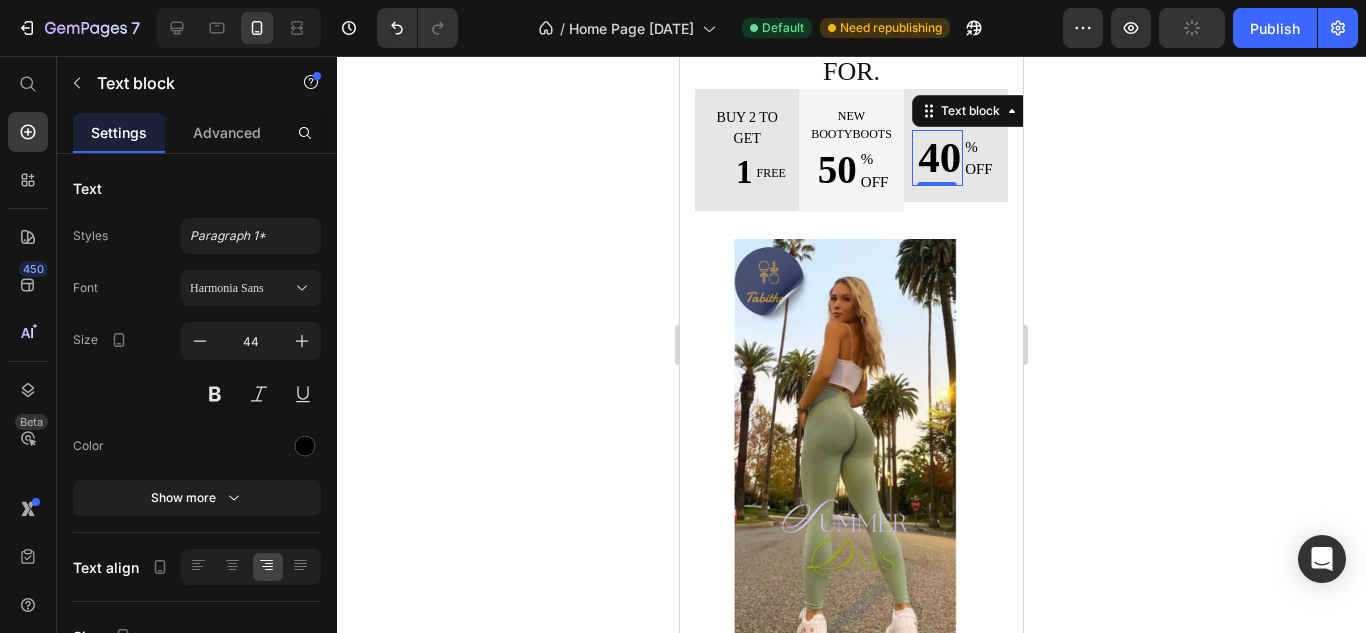 click 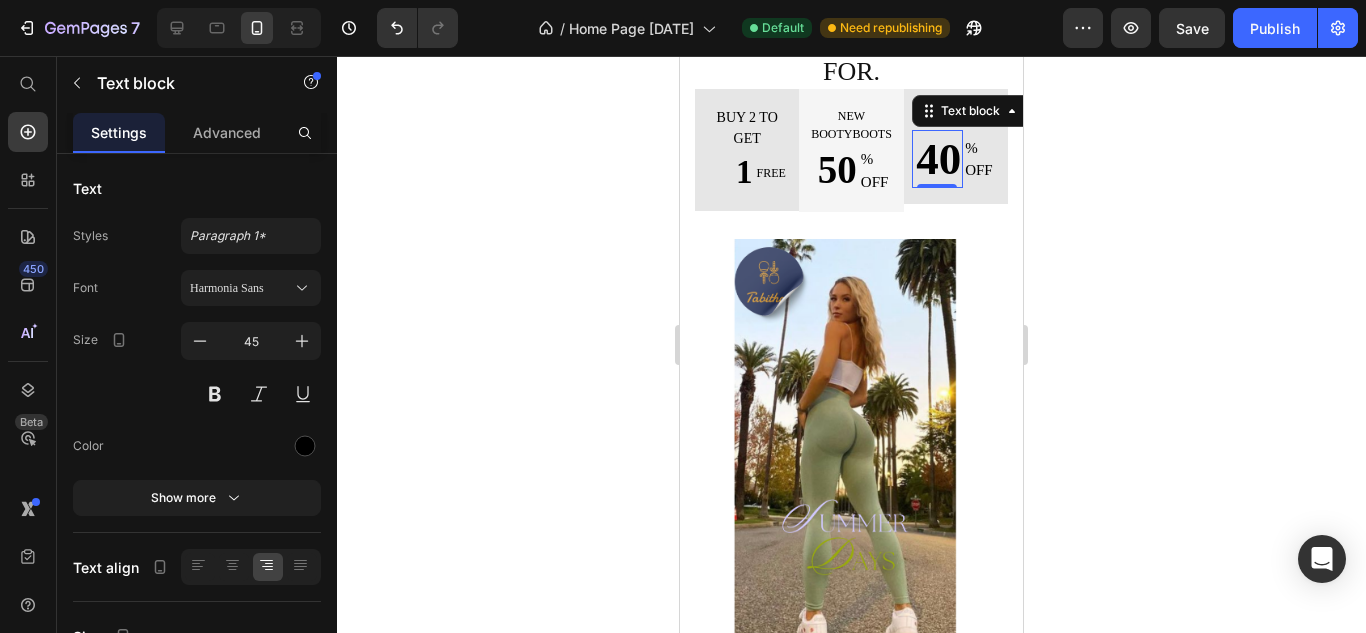 click 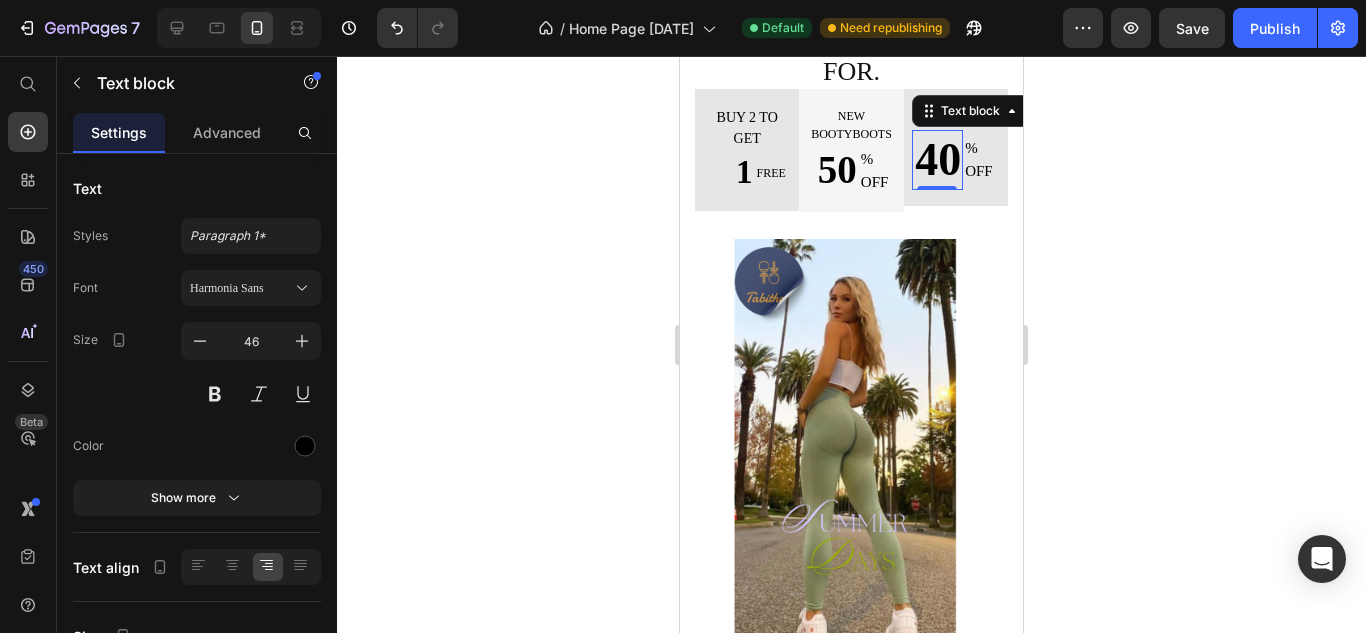 click 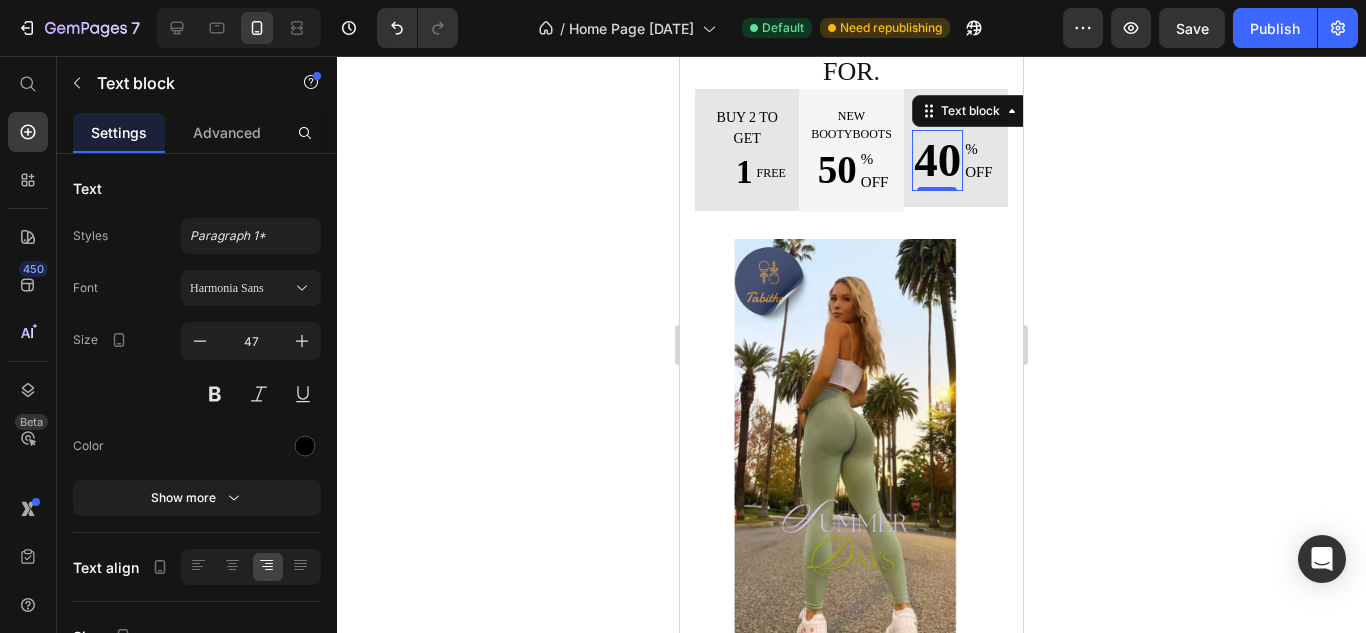 click 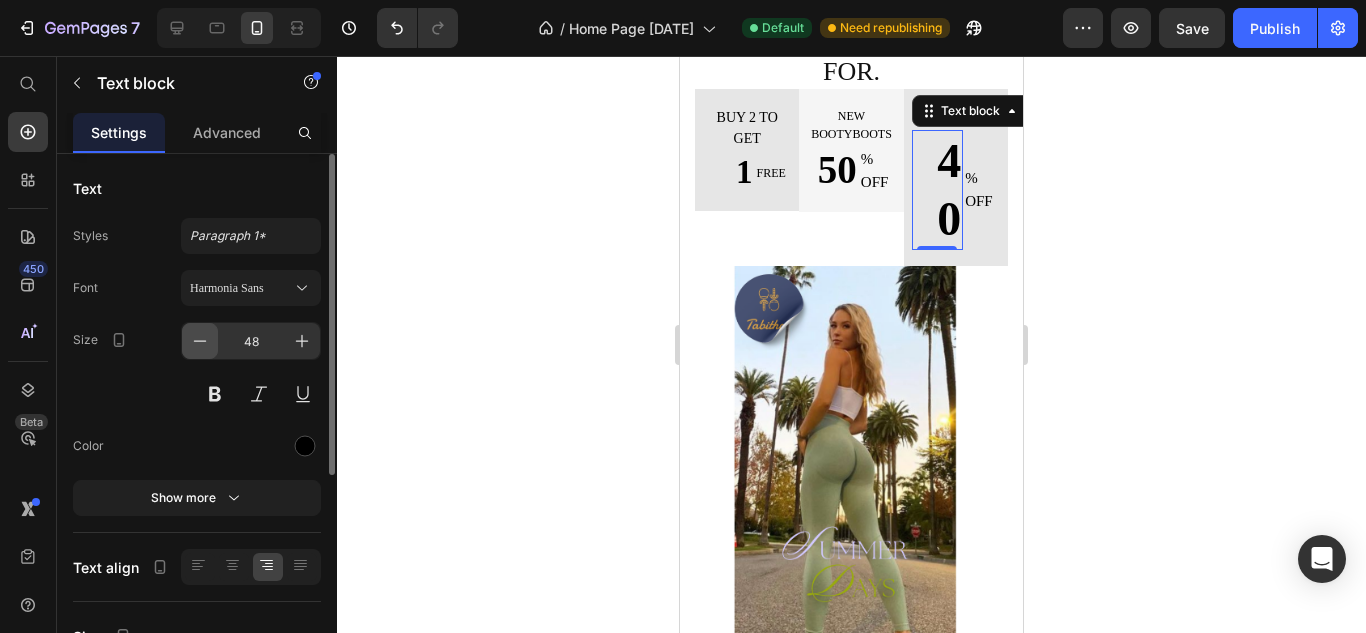 click at bounding box center [200, 341] 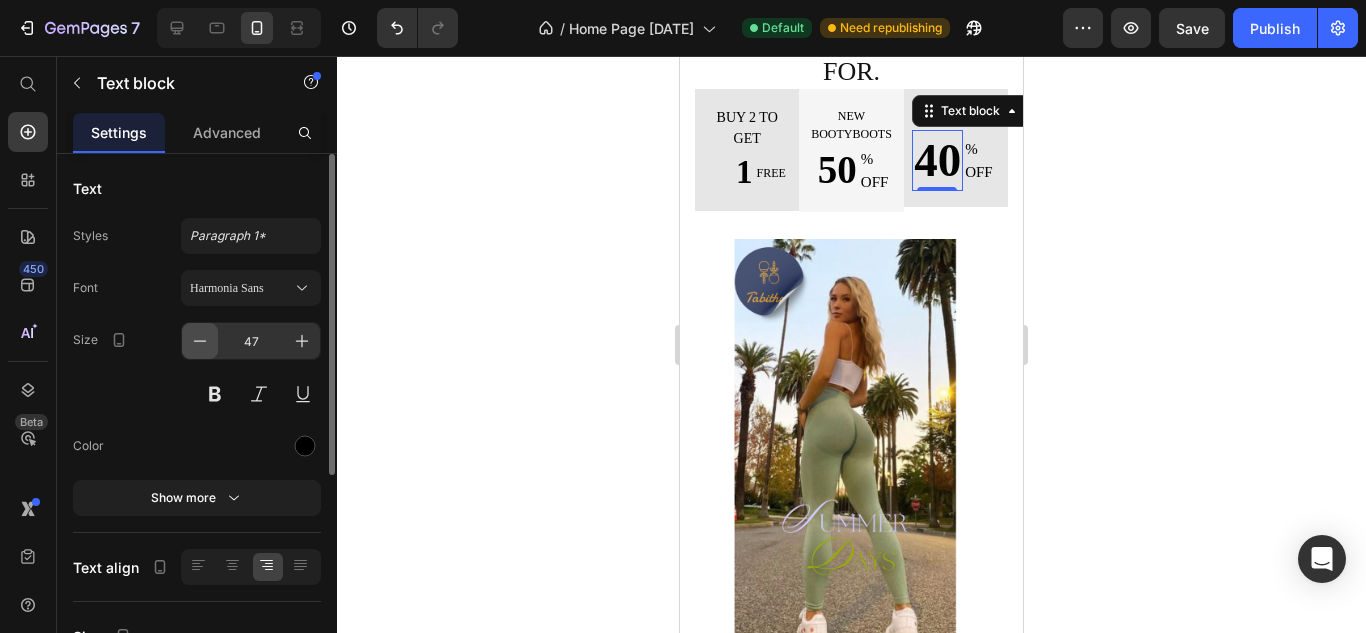 click at bounding box center [200, 341] 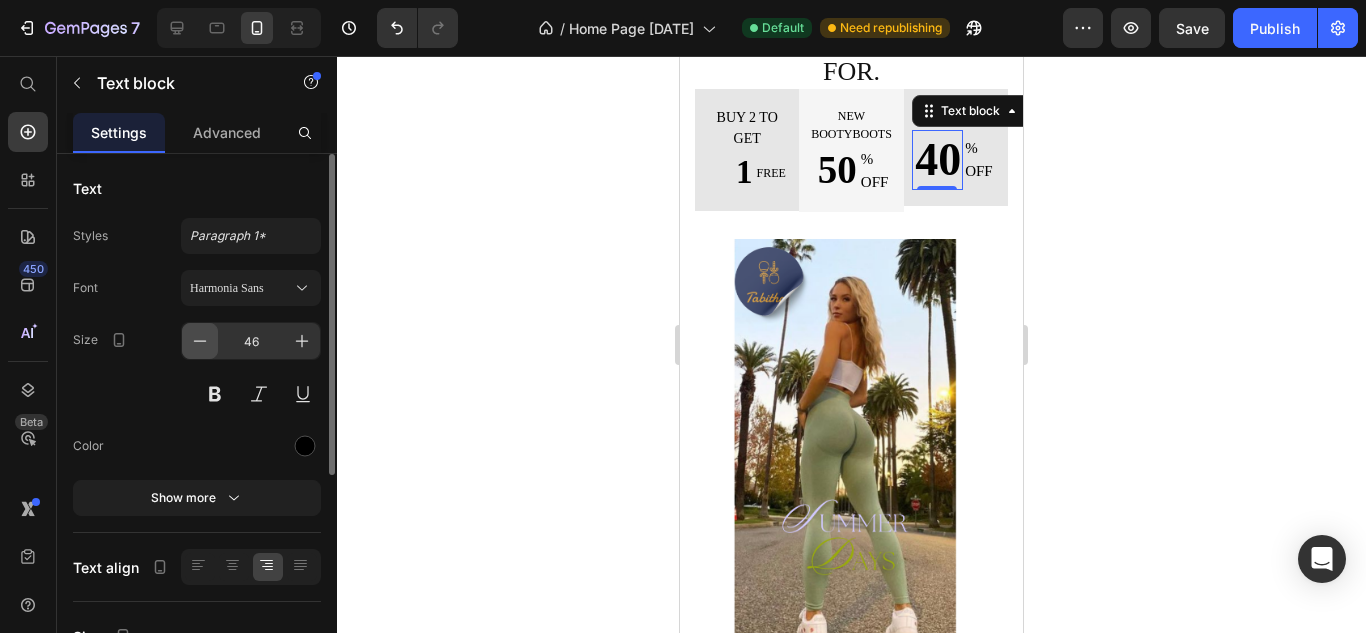 click at bounding box center (200, 341) 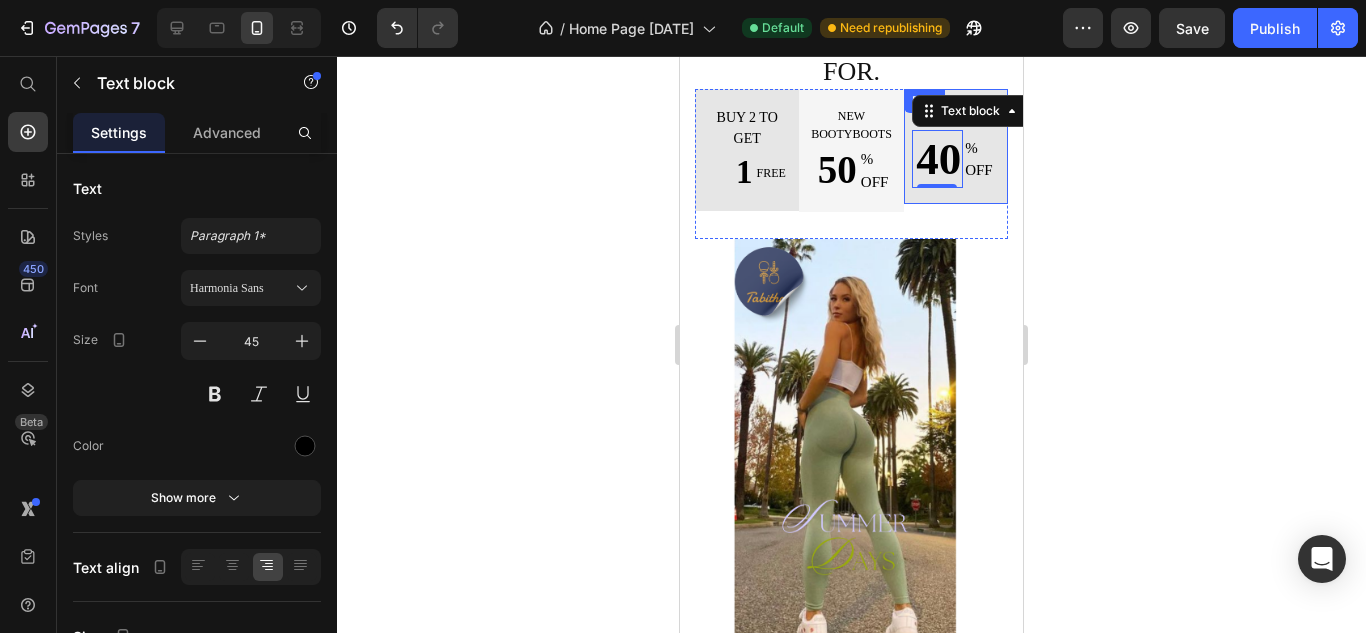 click on "Buy 3 Text block 40 Text block   0 % OFF Text block Row Row" at bounding box center (956, 146) 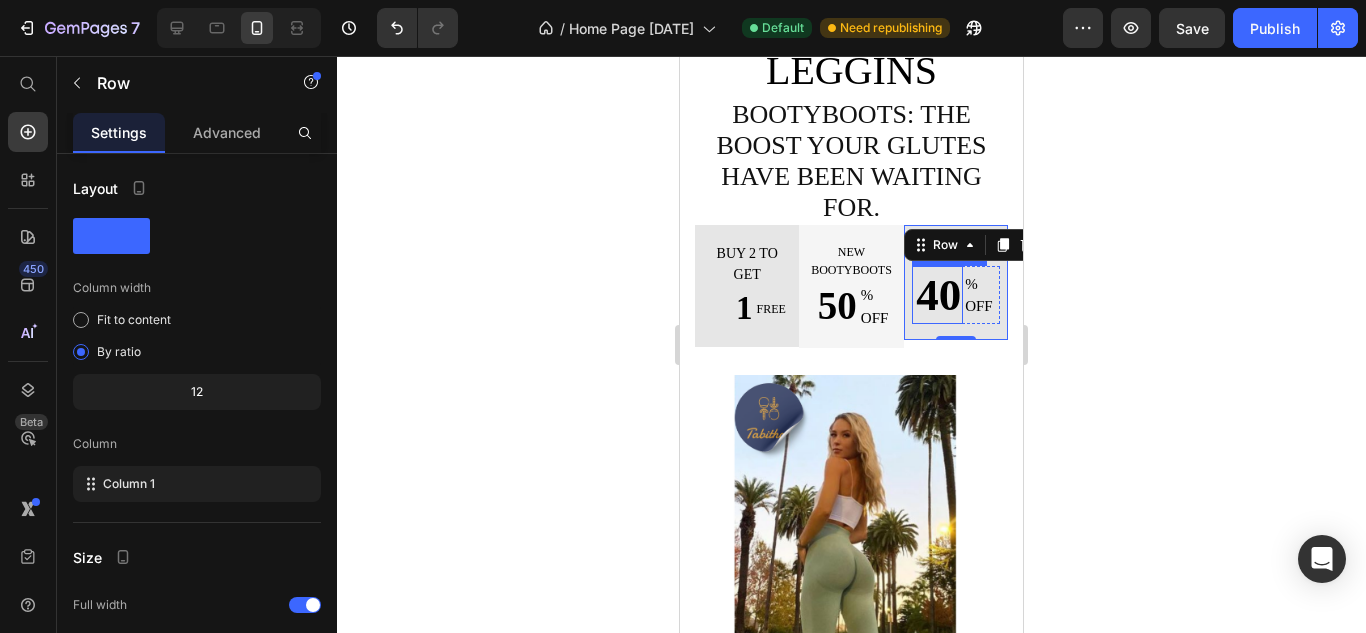 scroll, scrollTop: 295, scrollLeft: 0, axis: vertical 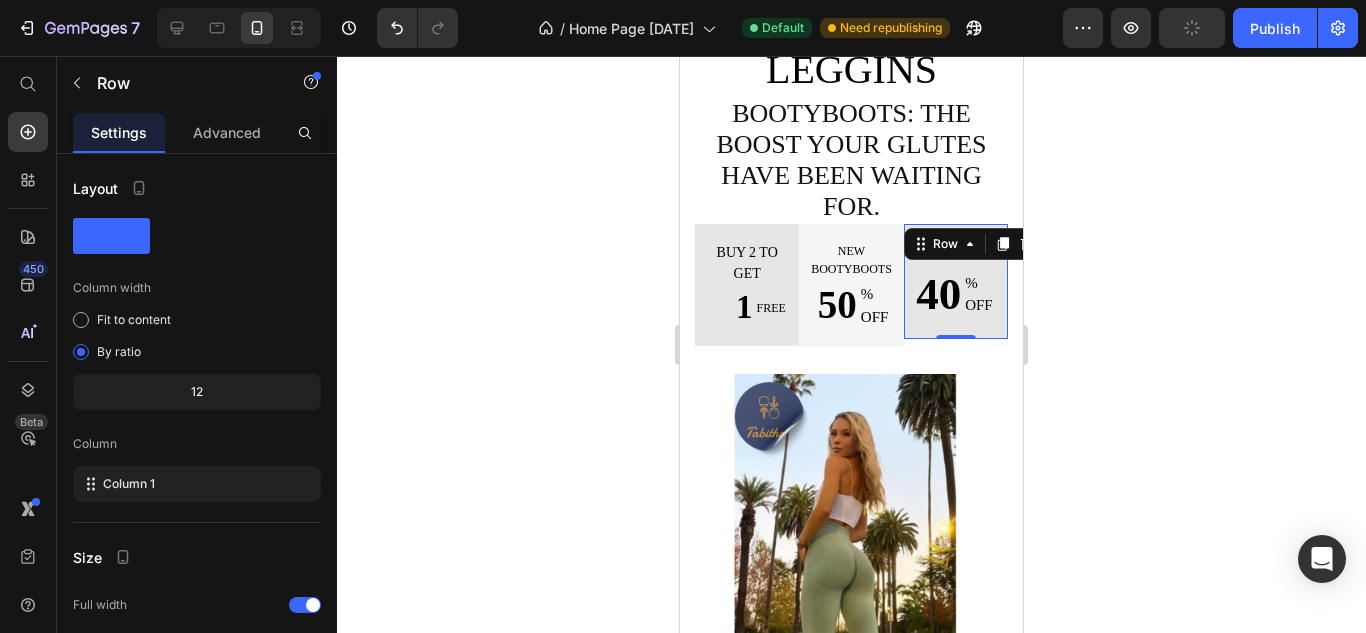 click 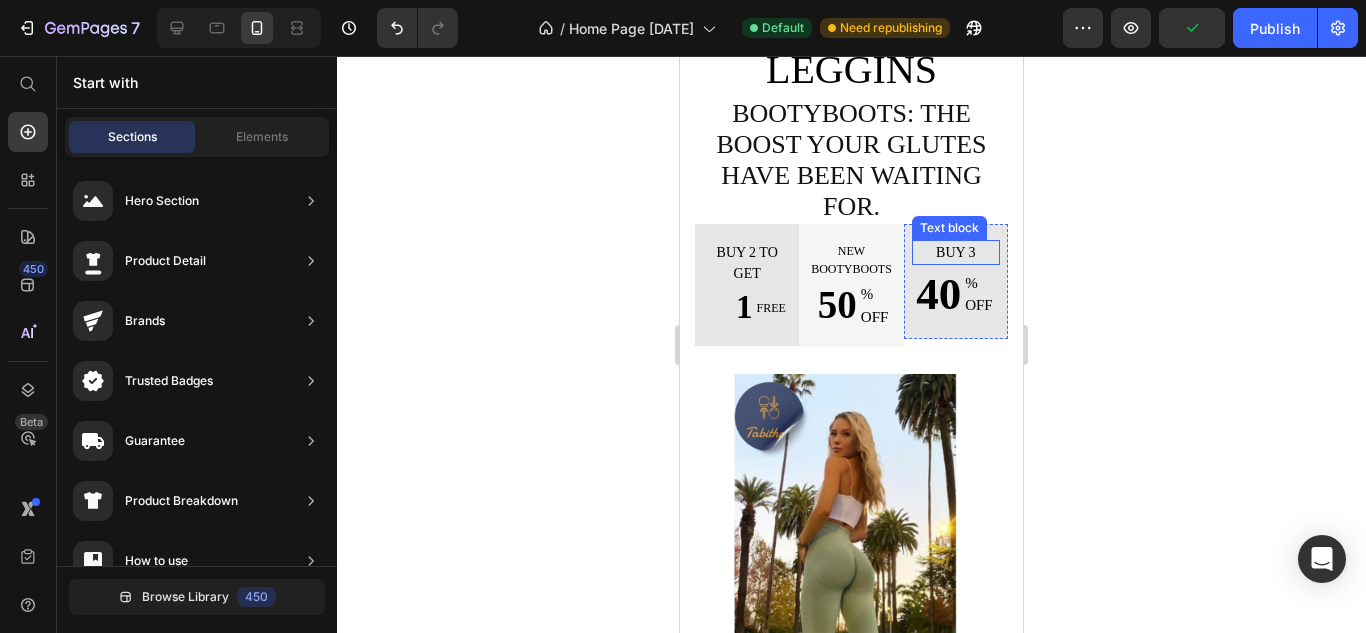 click on "Buy 3" at bounding box center [956, 252] 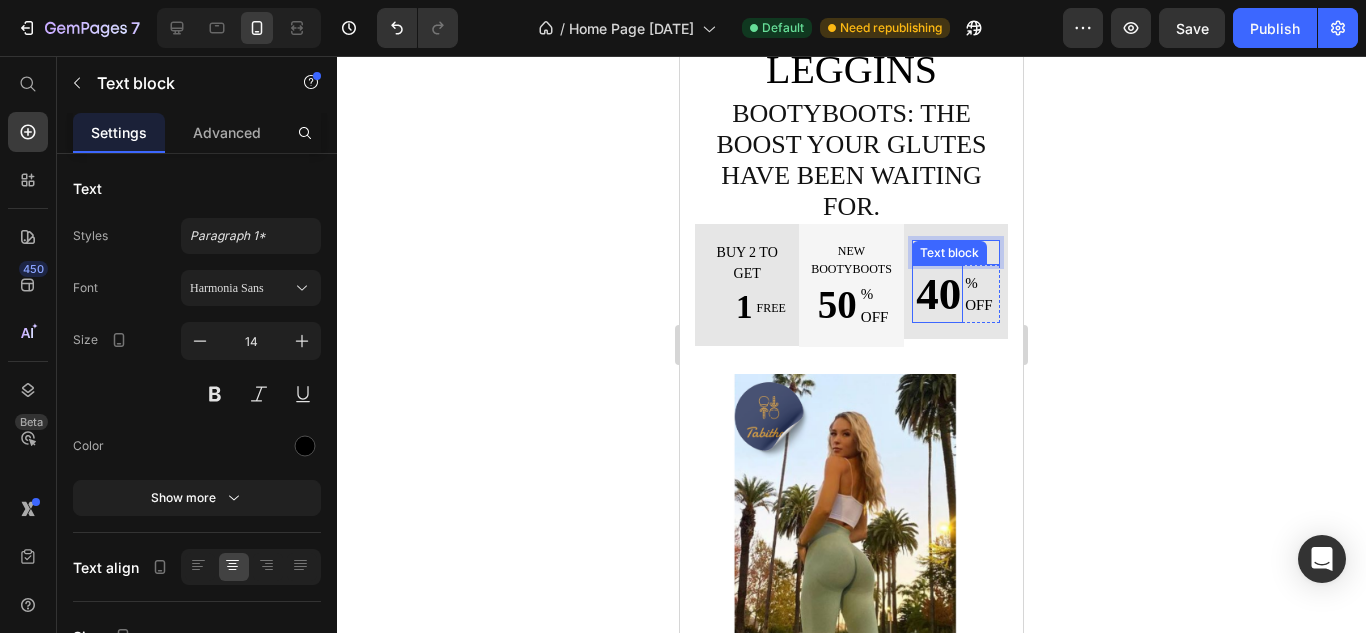 click on "40" at bounding box center (938, 294) 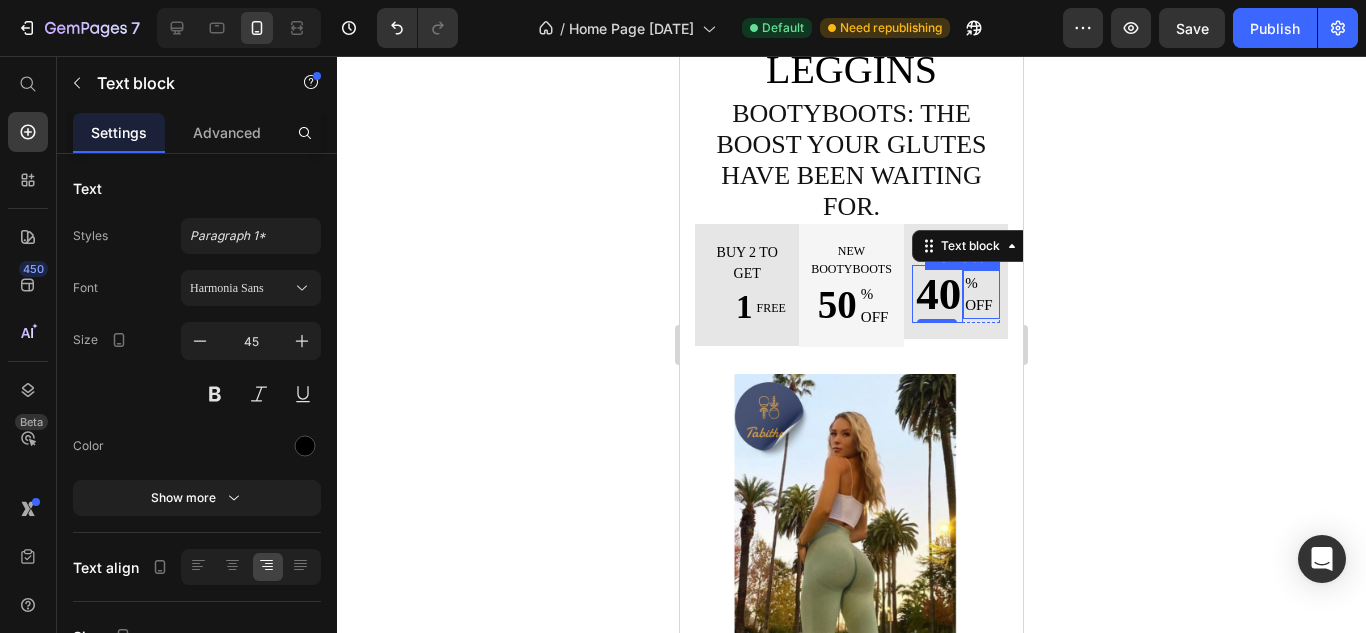 click on "% OFF" at bounding box center [981, 294] 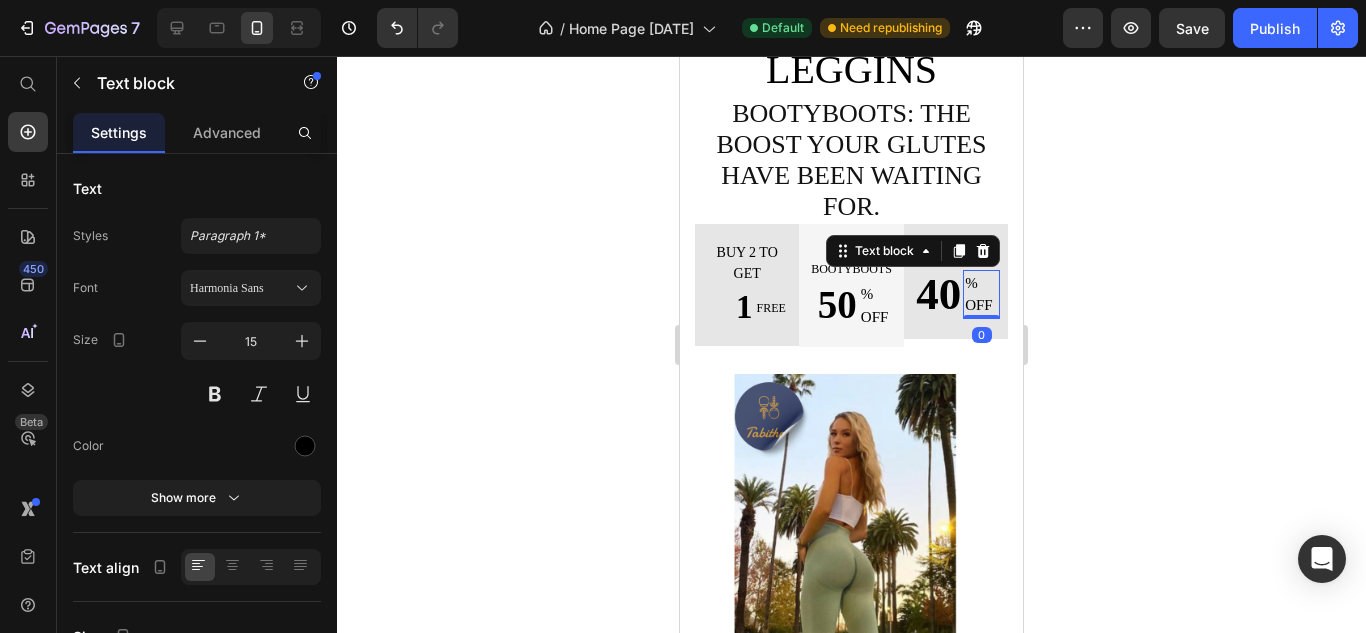 click on "% OFF" at bounding box center (981, 294) 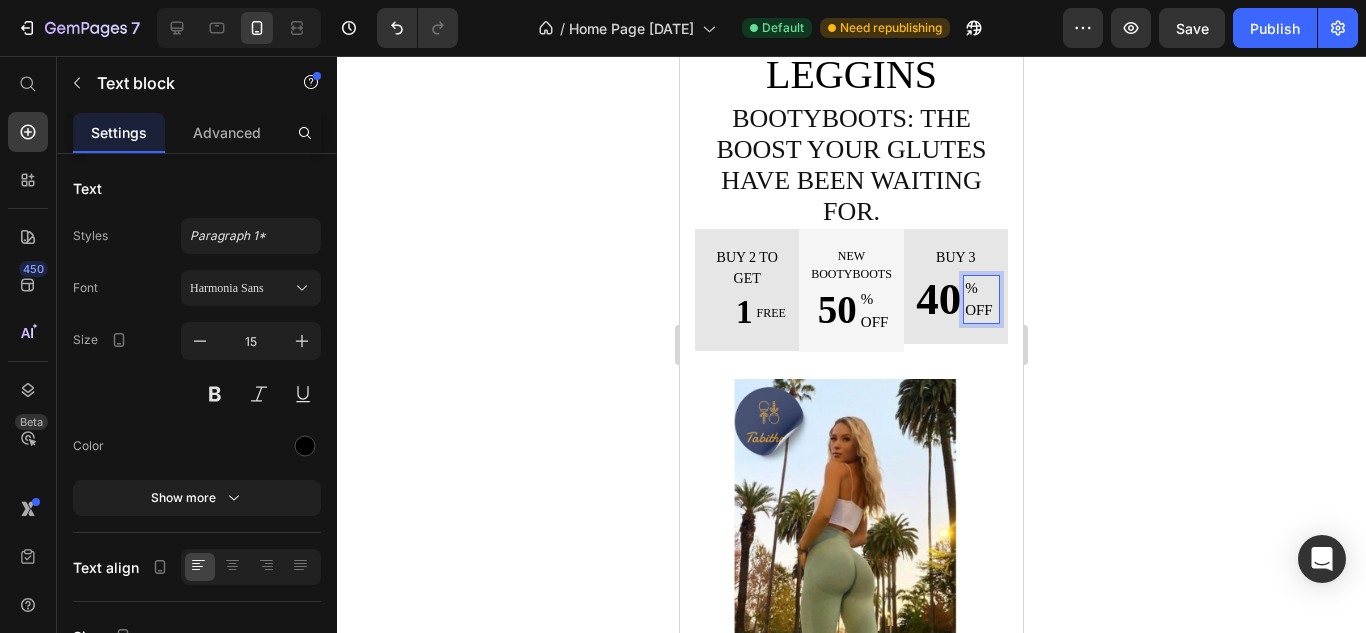 scroll, scrollTop: 295, scrollLeft: 0, axis: vertical 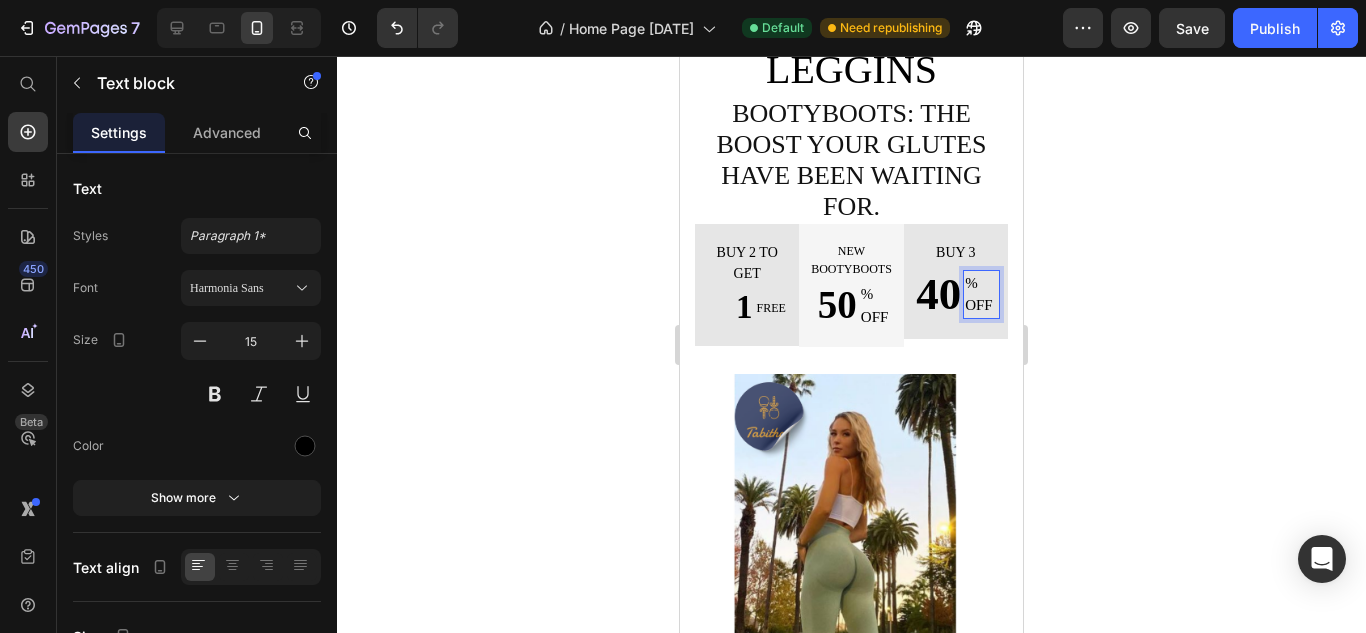 click on "% OFF" at bounding box center (981, 294) 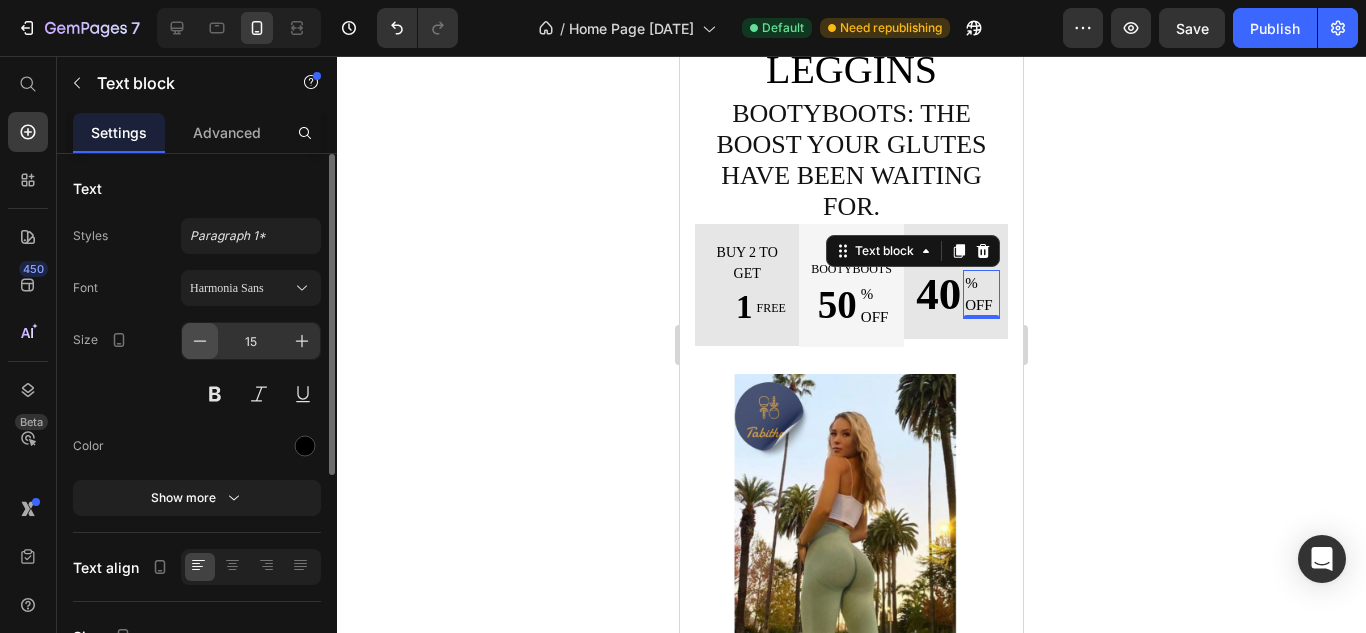click 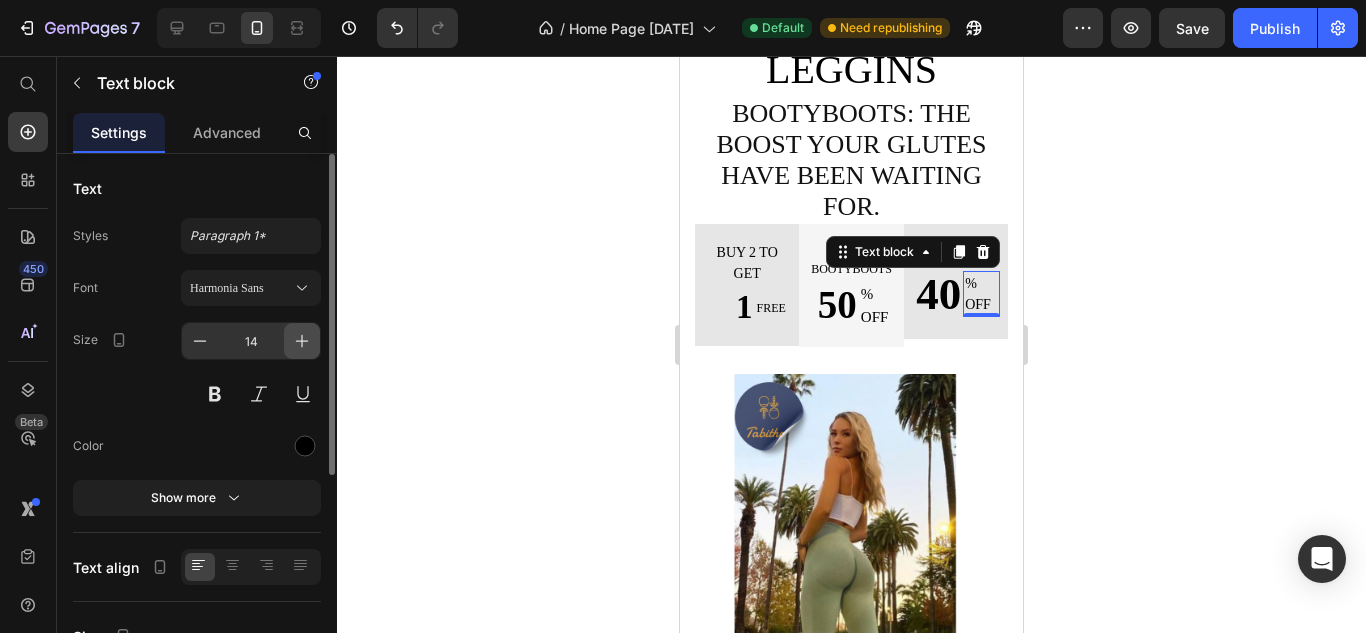 click 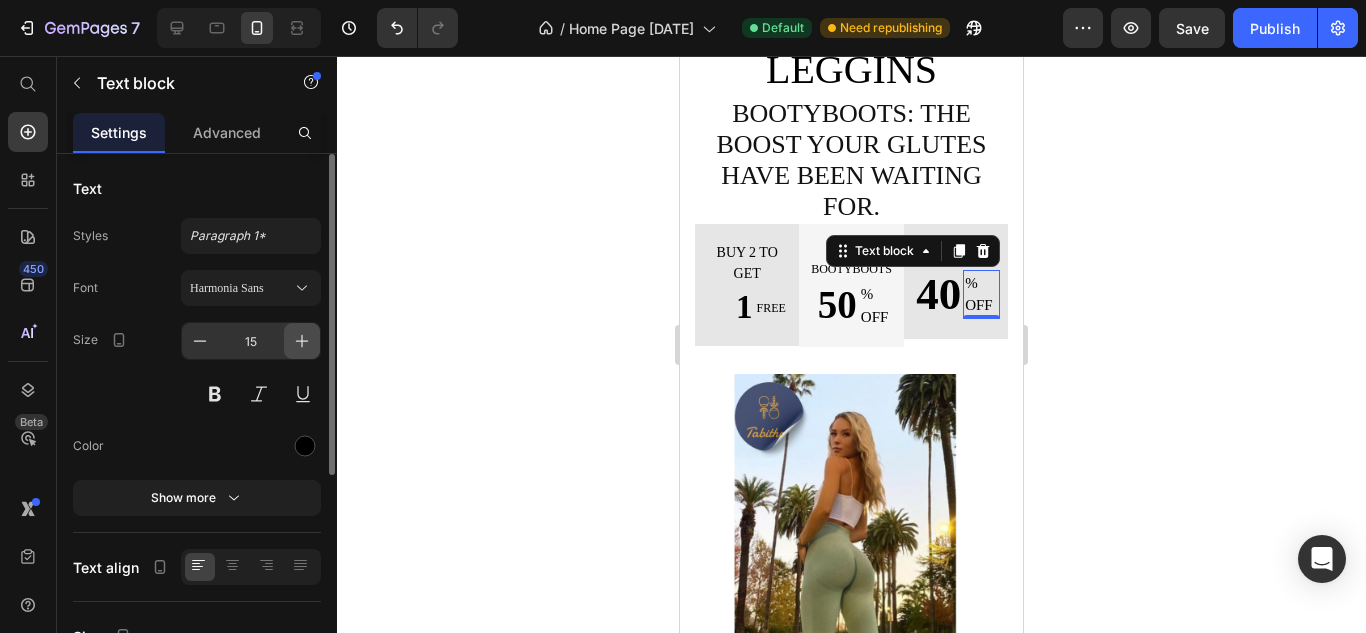 click 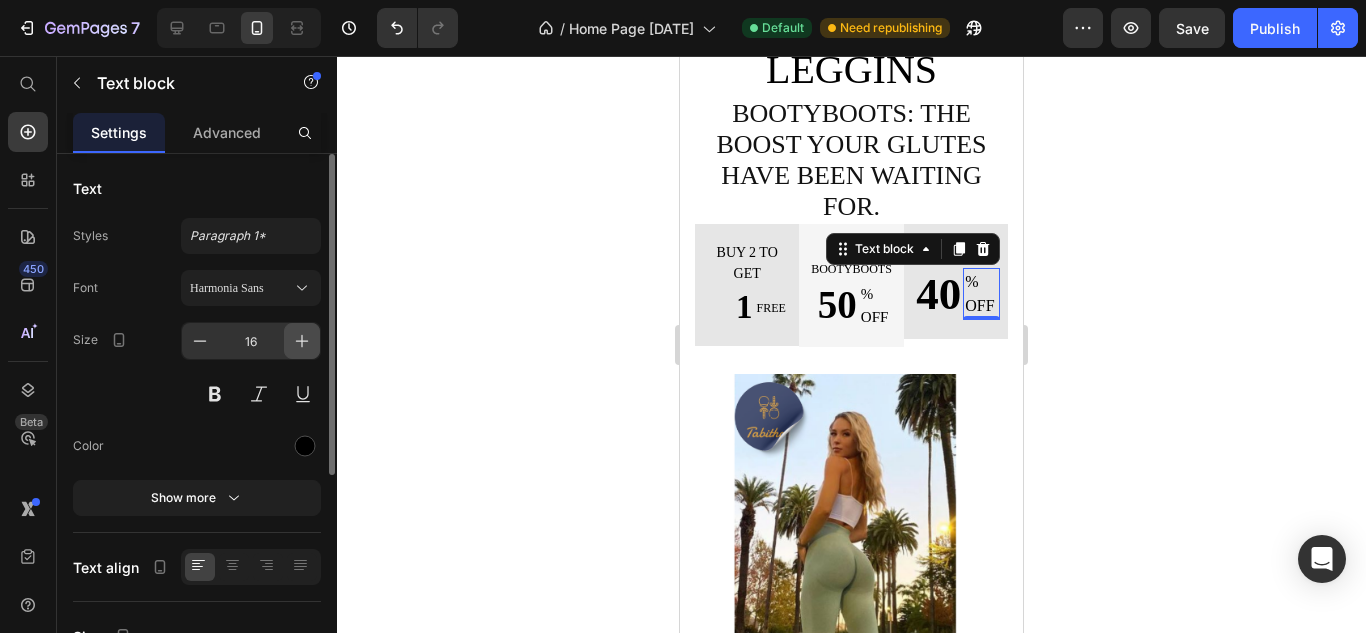 click 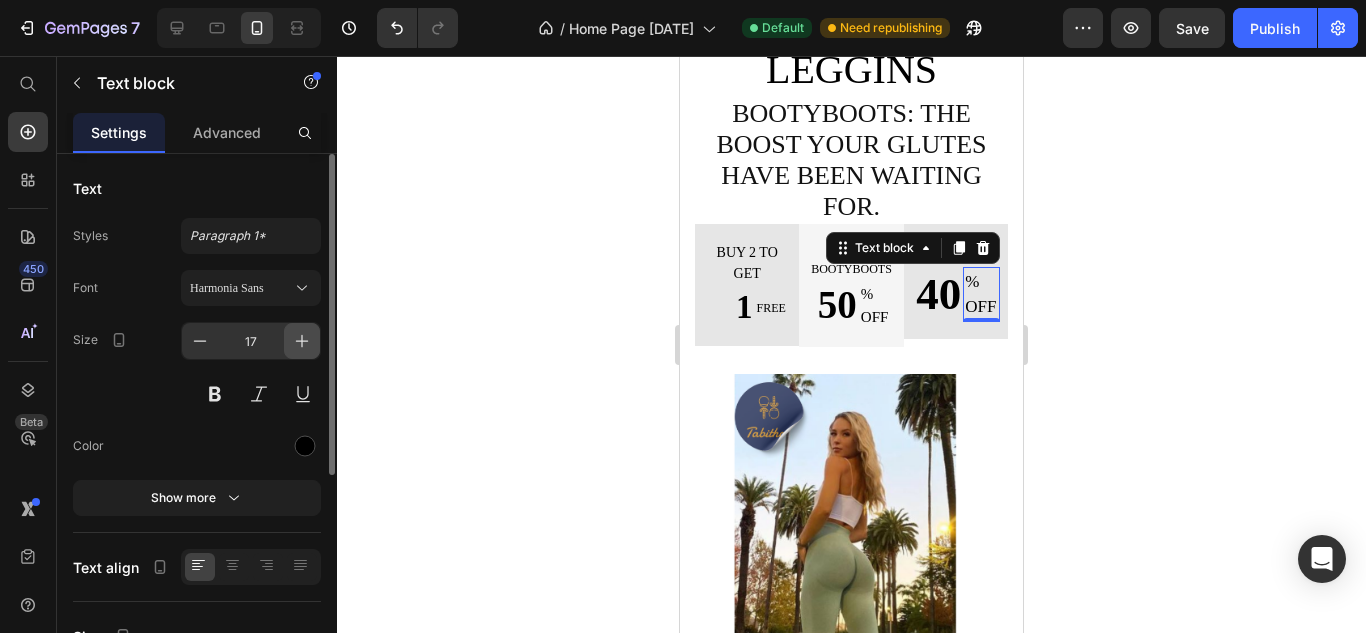 click 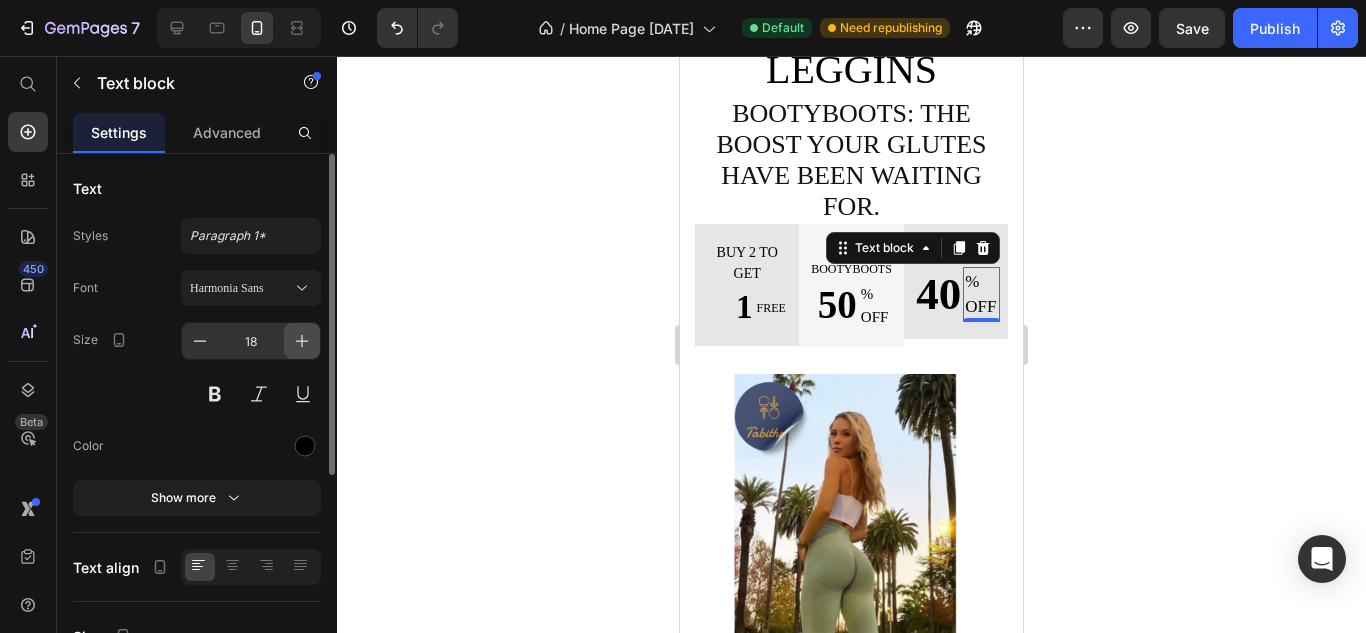 click 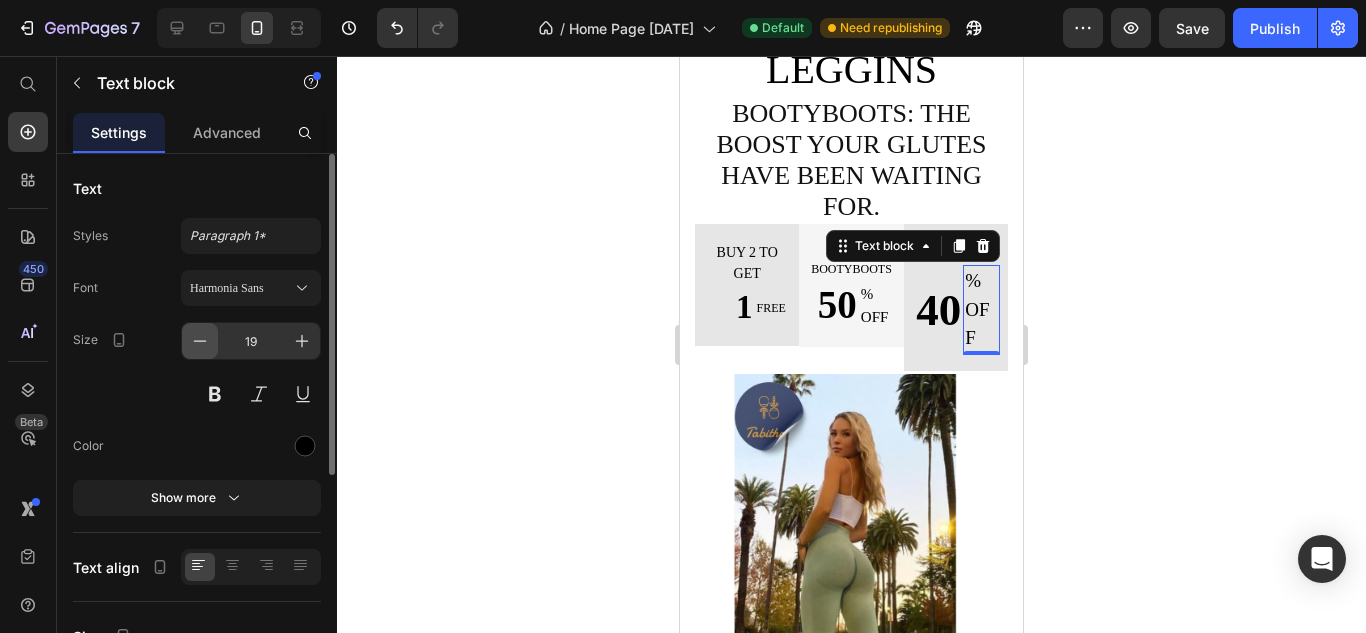 click 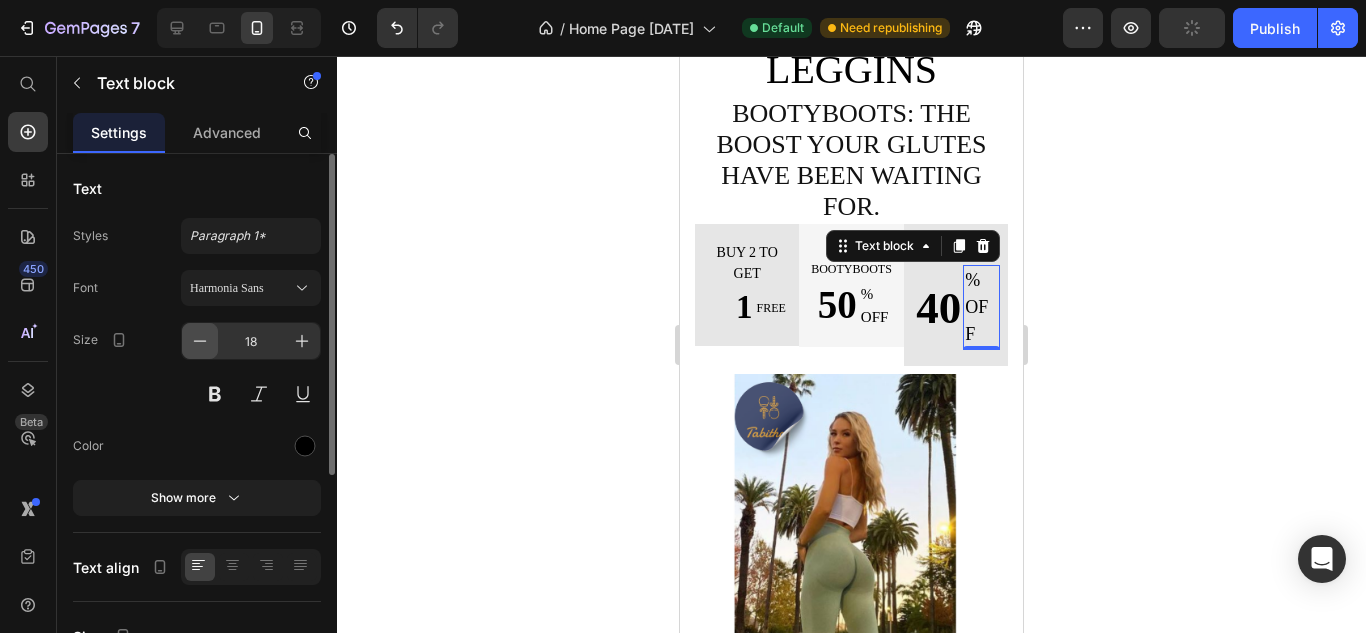 click 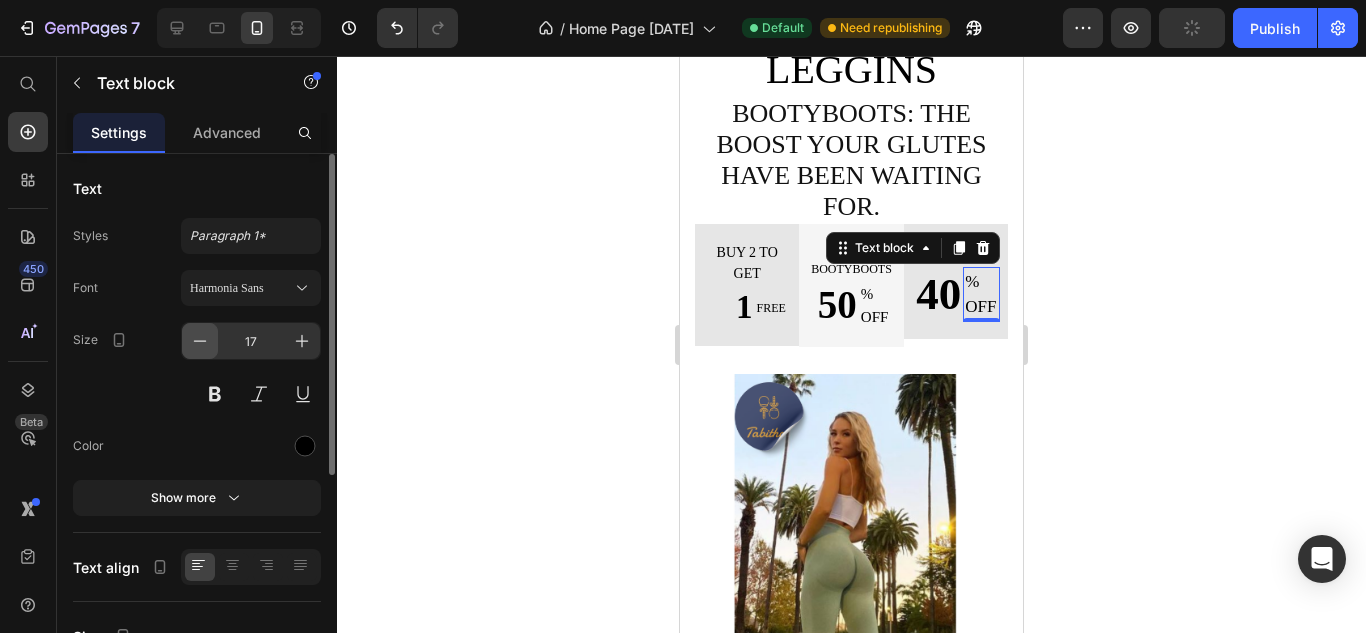 click 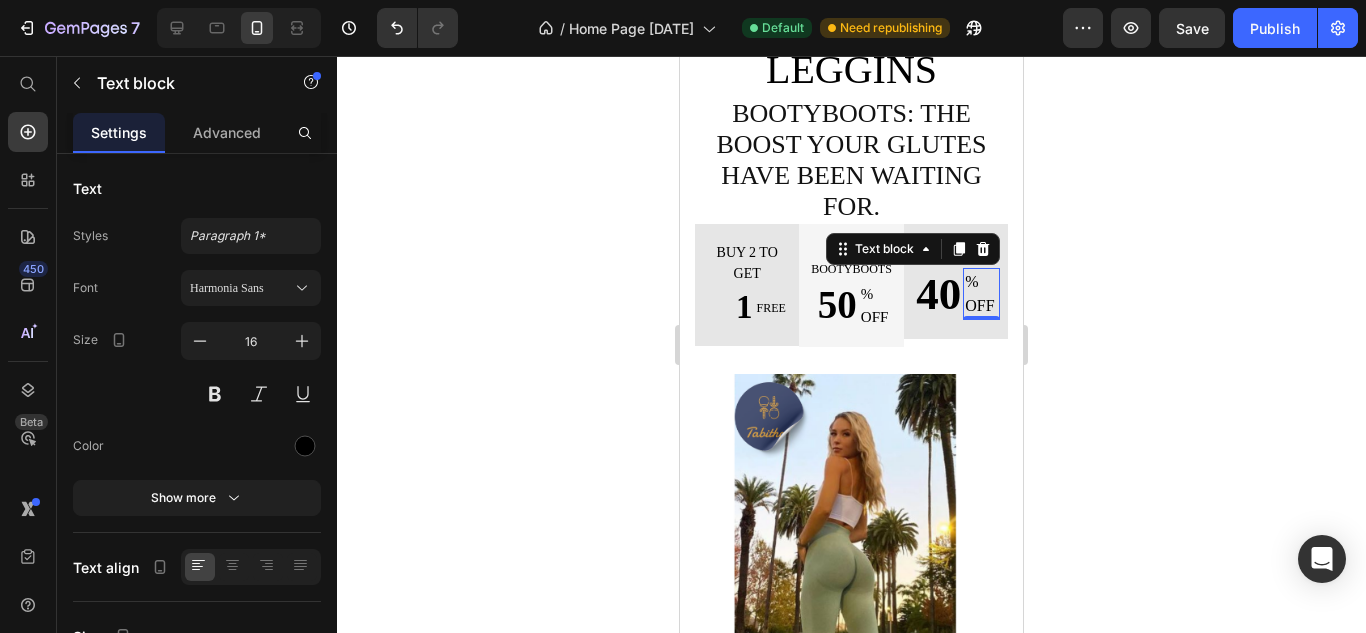 click 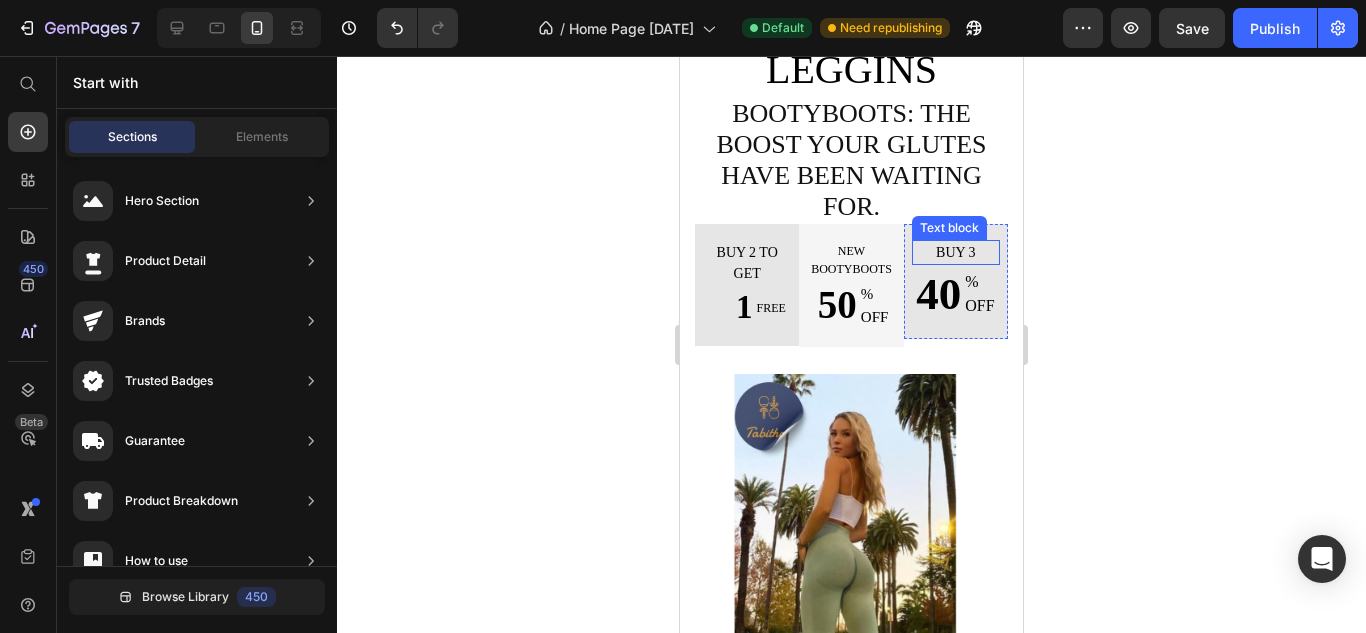 click on "Buy 3" at bounding box center (956, 252) 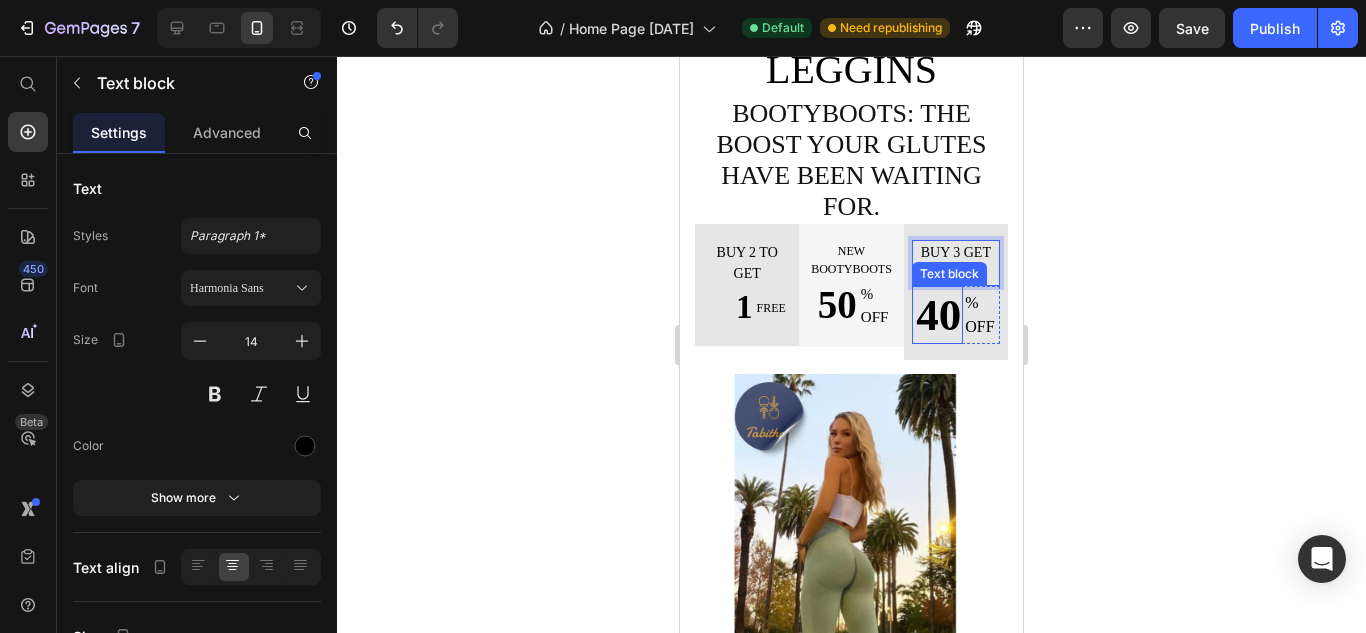 click on "40" at bounding box center (938, 315) 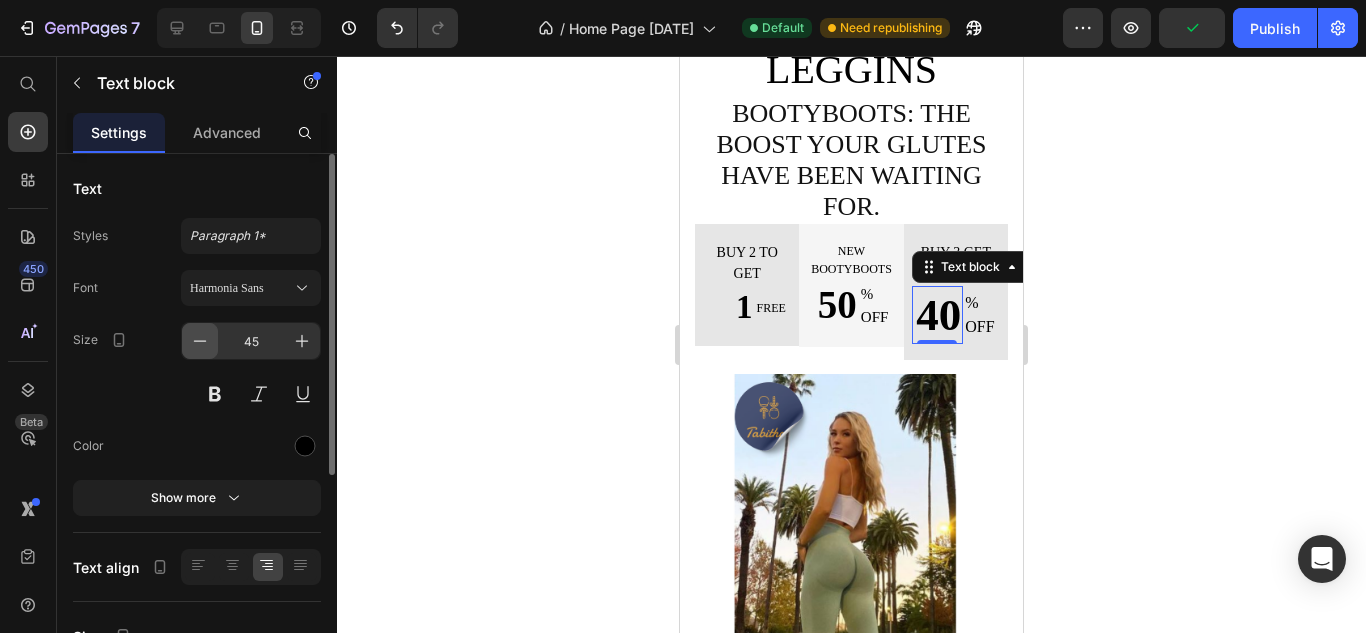 click 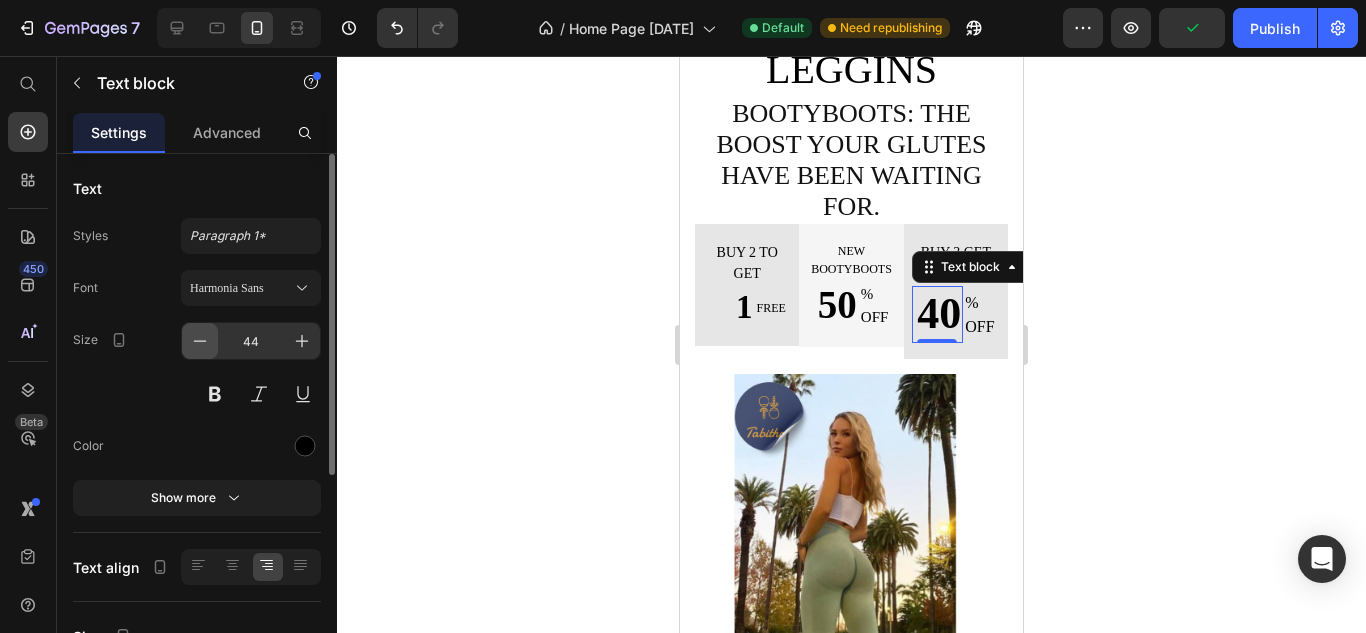 click 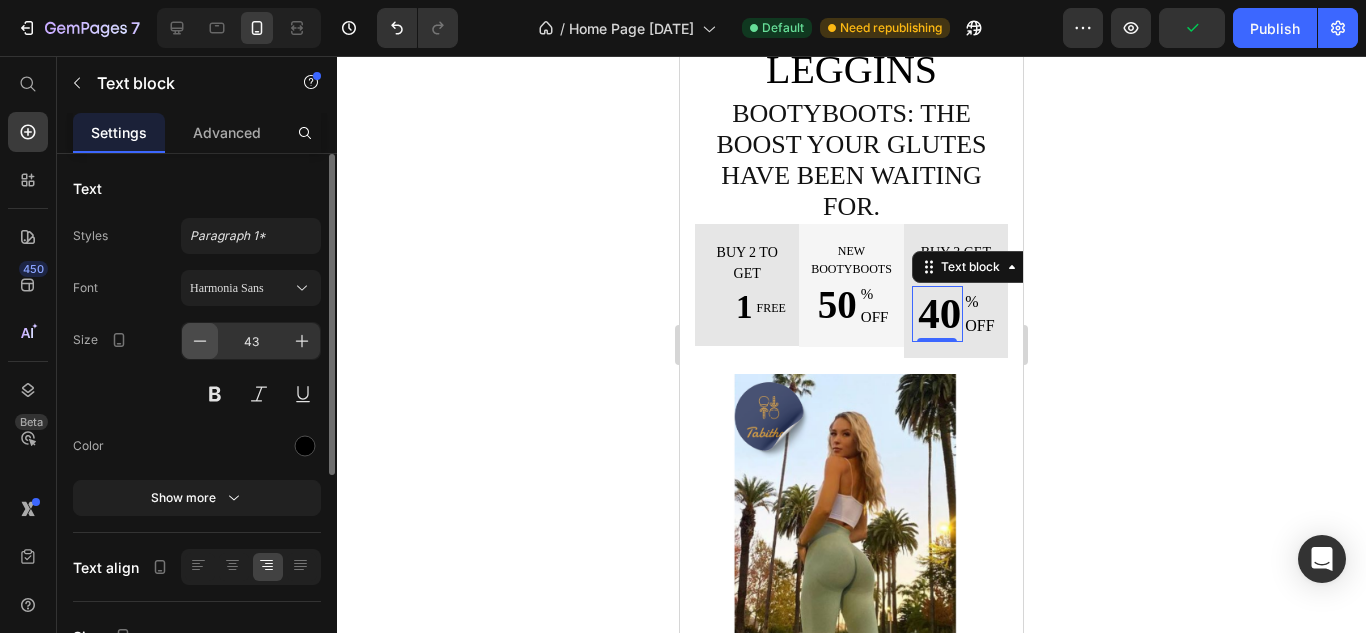 click 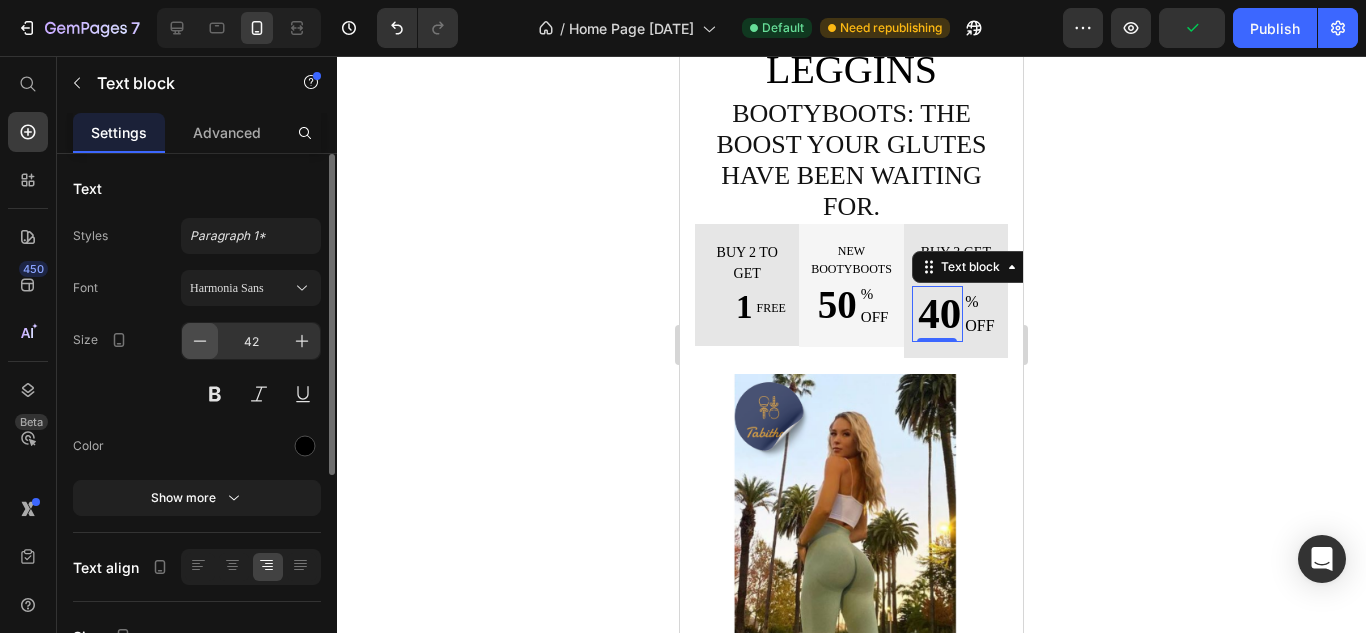 click 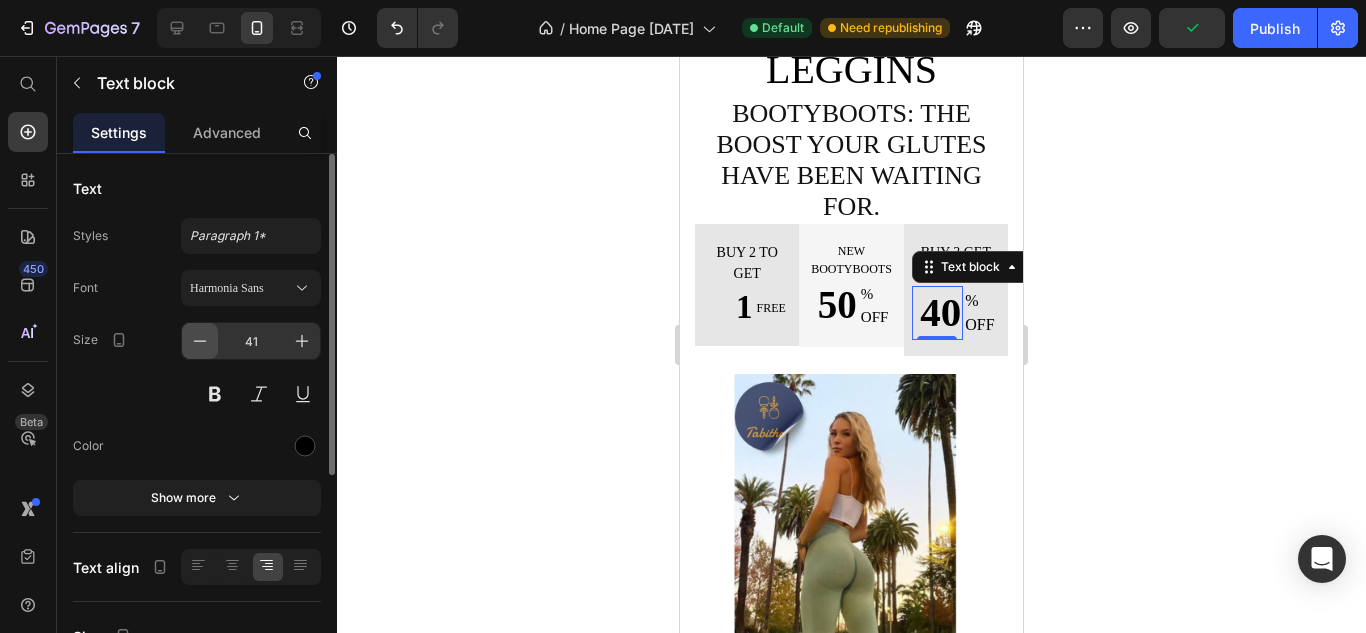 click 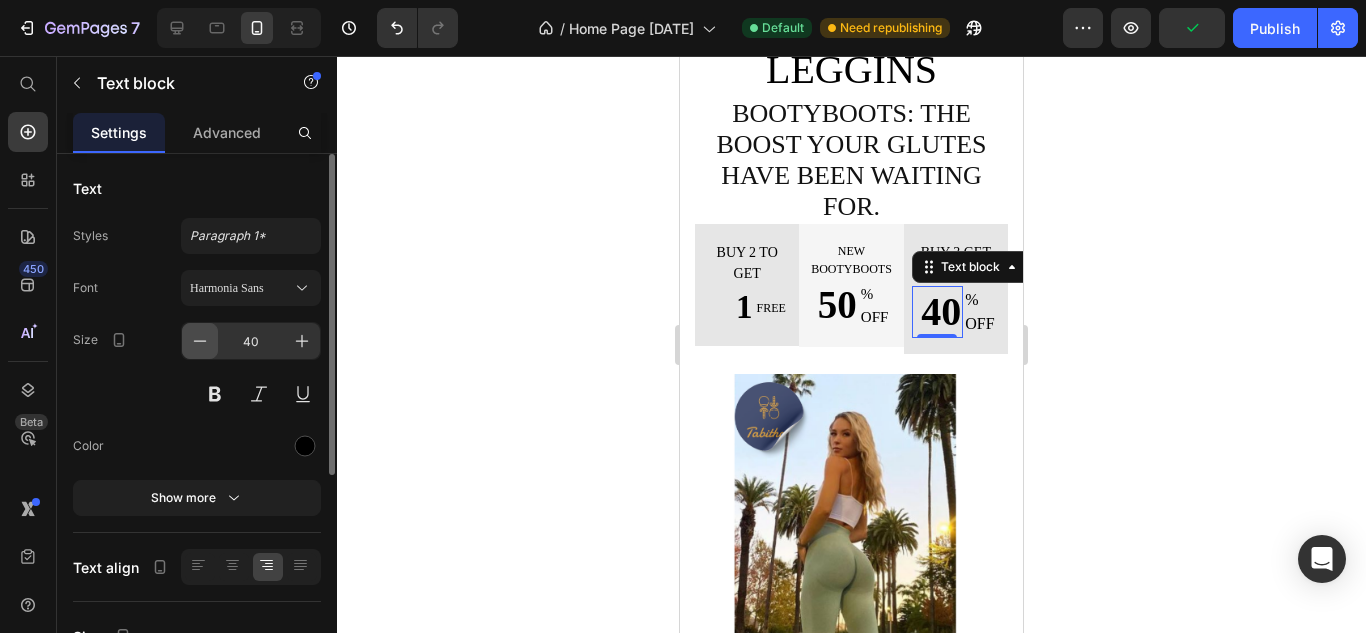 click 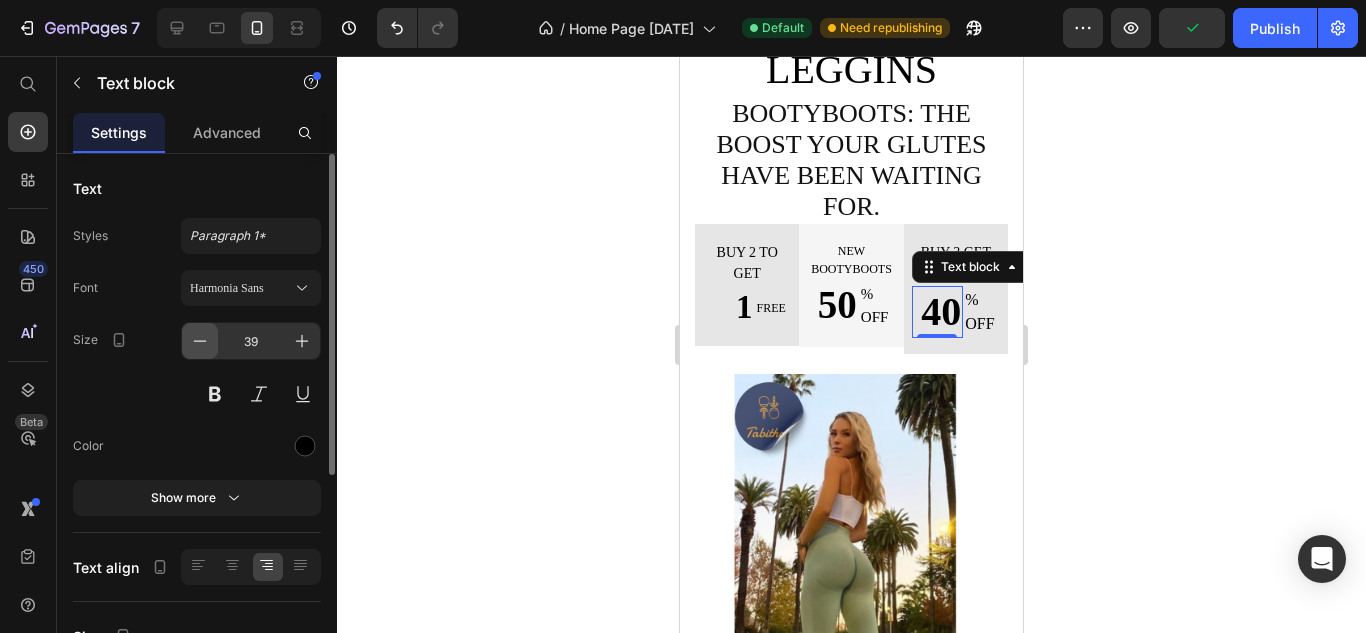 click 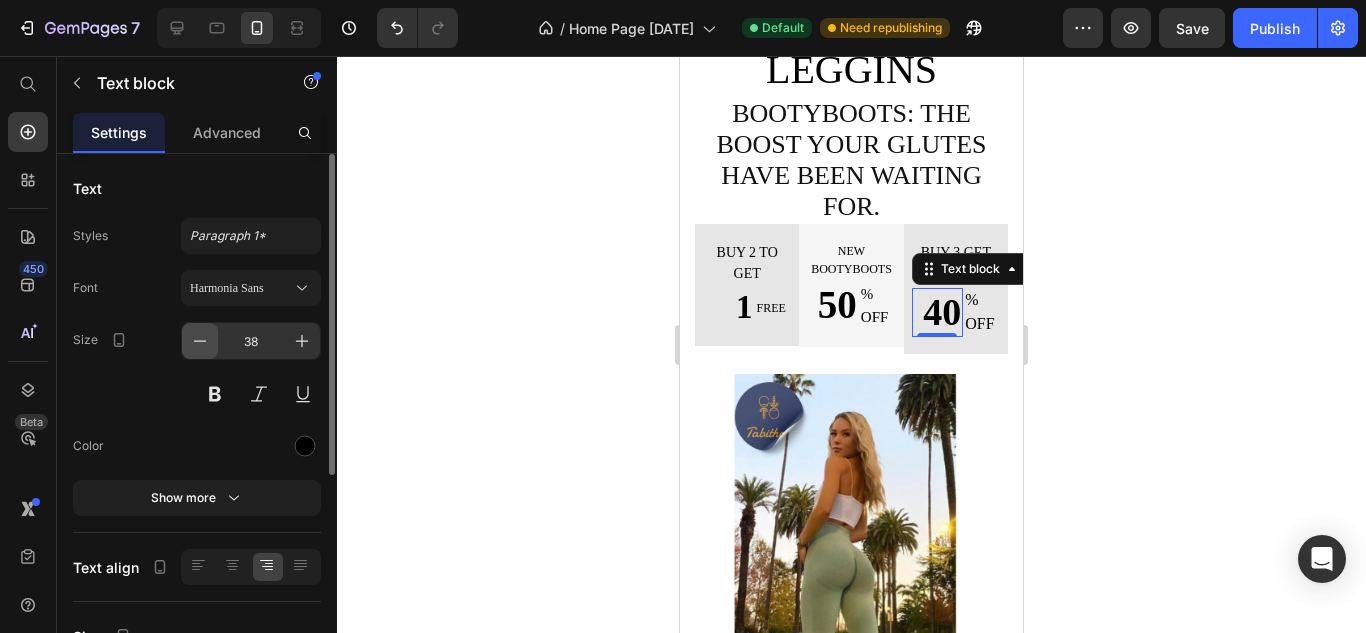 click 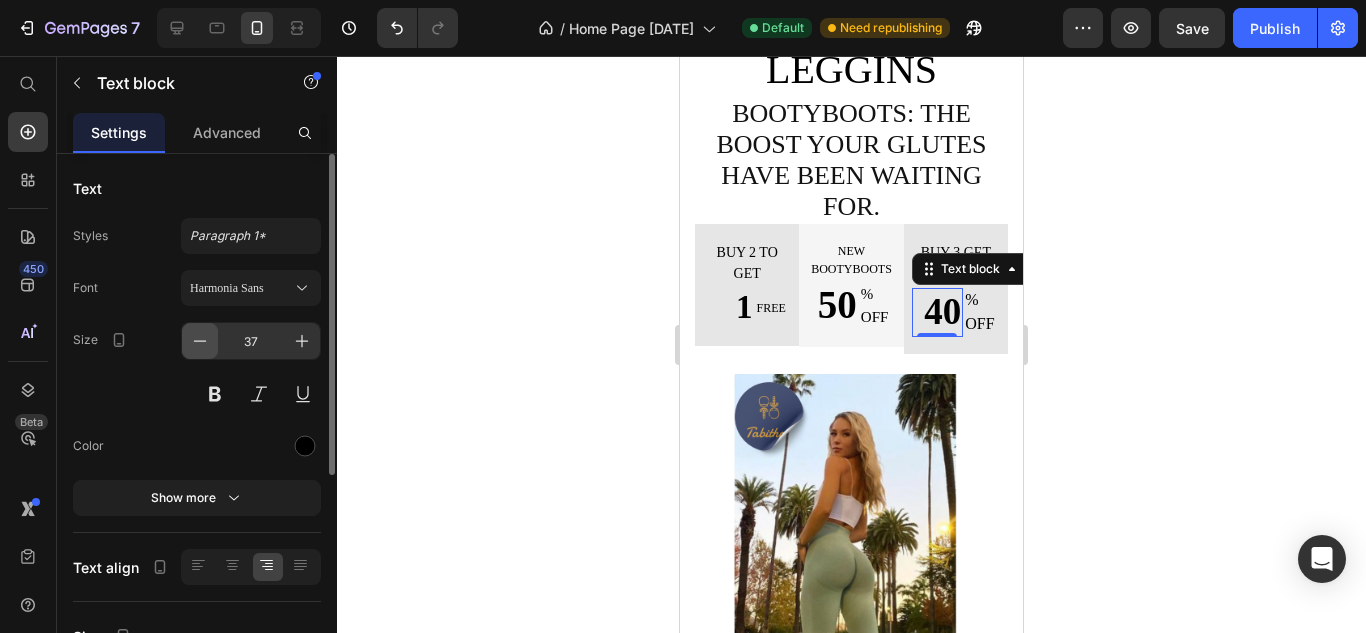 click 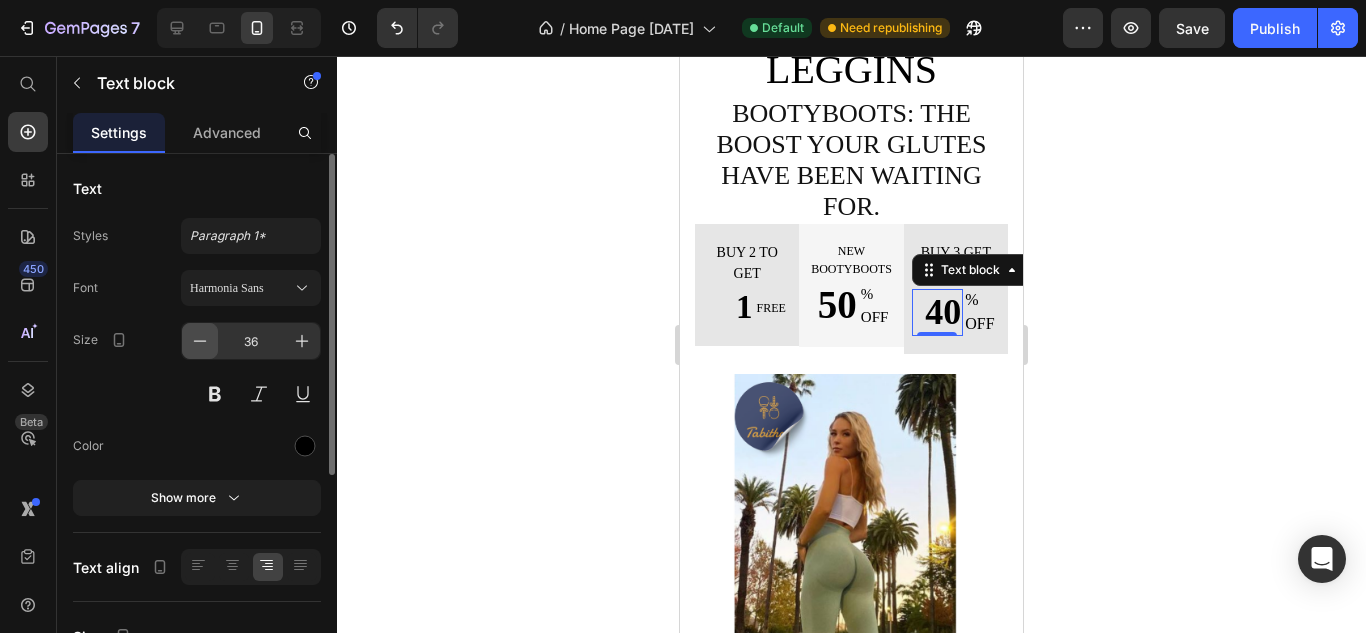 click 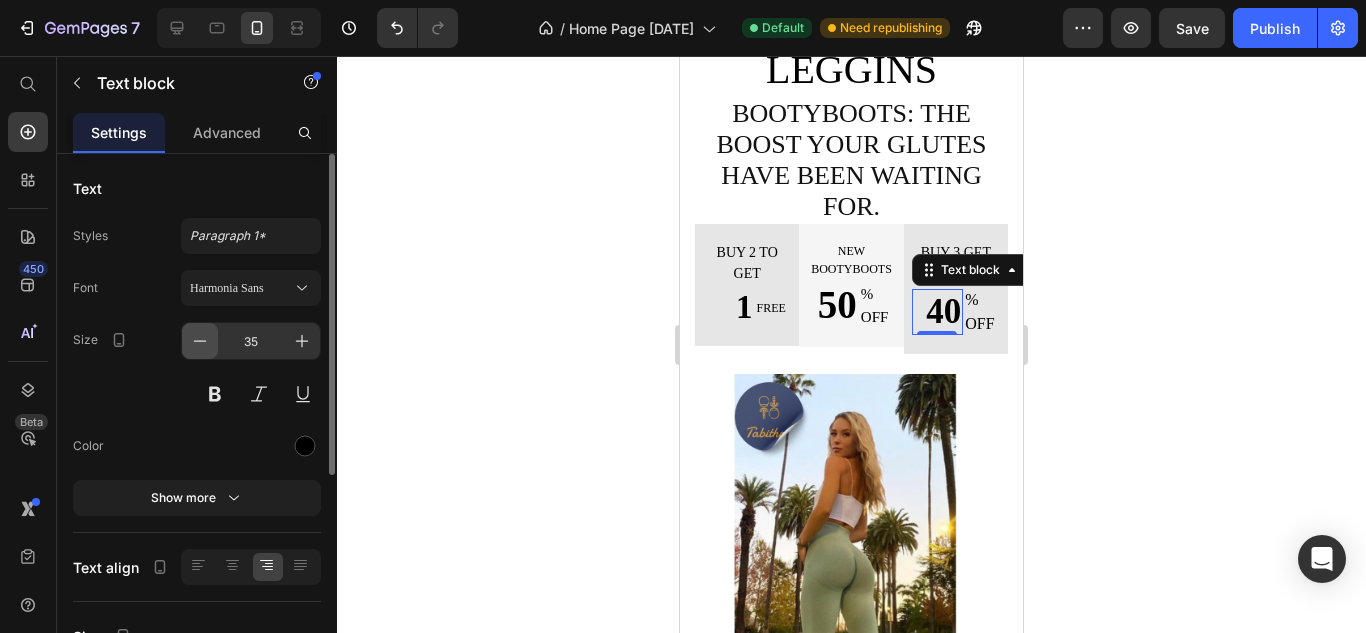 click 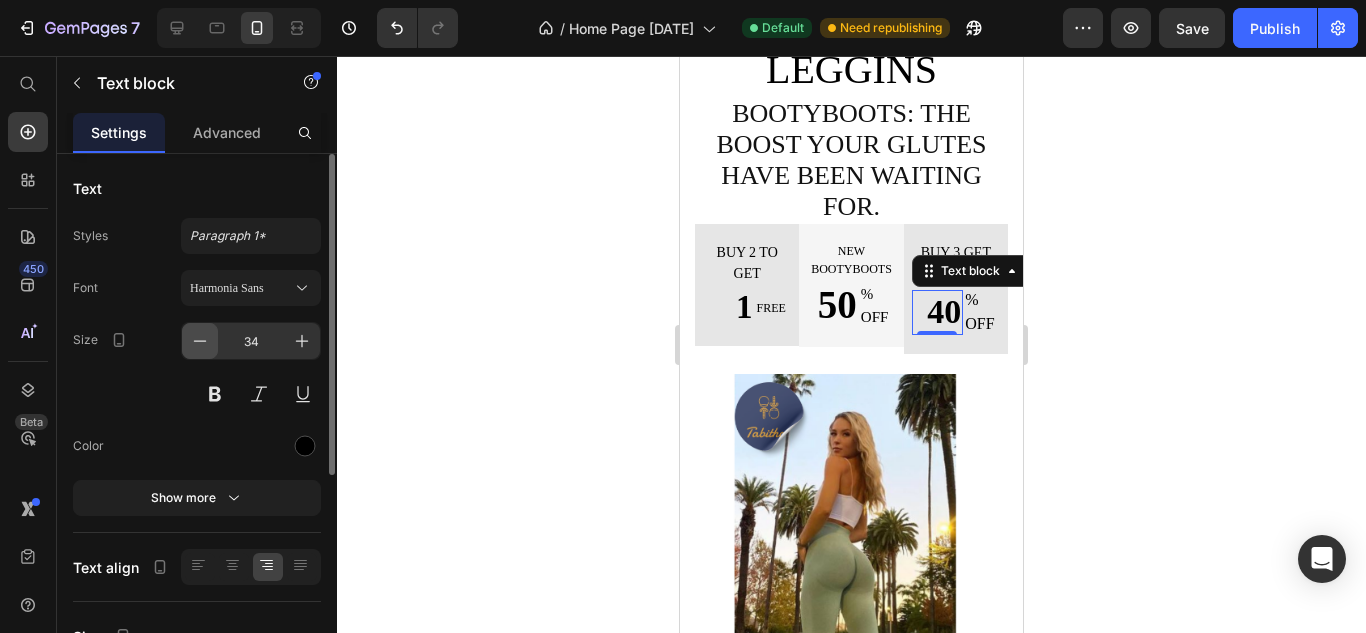 click 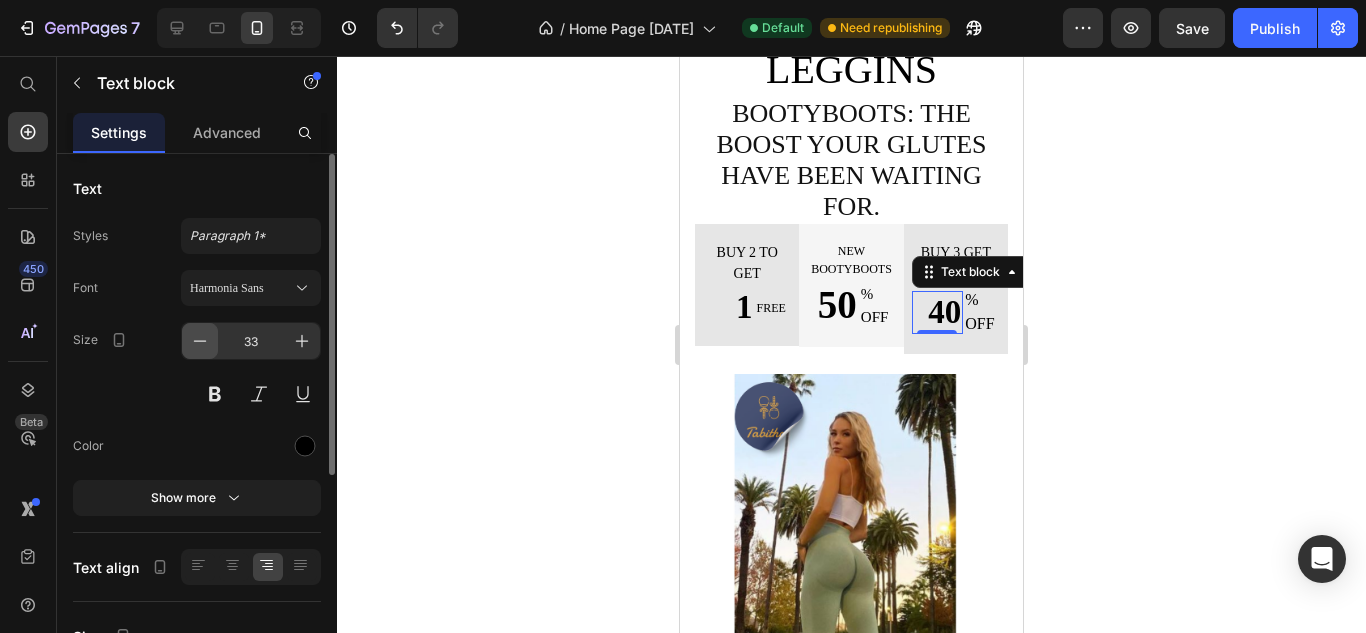 click 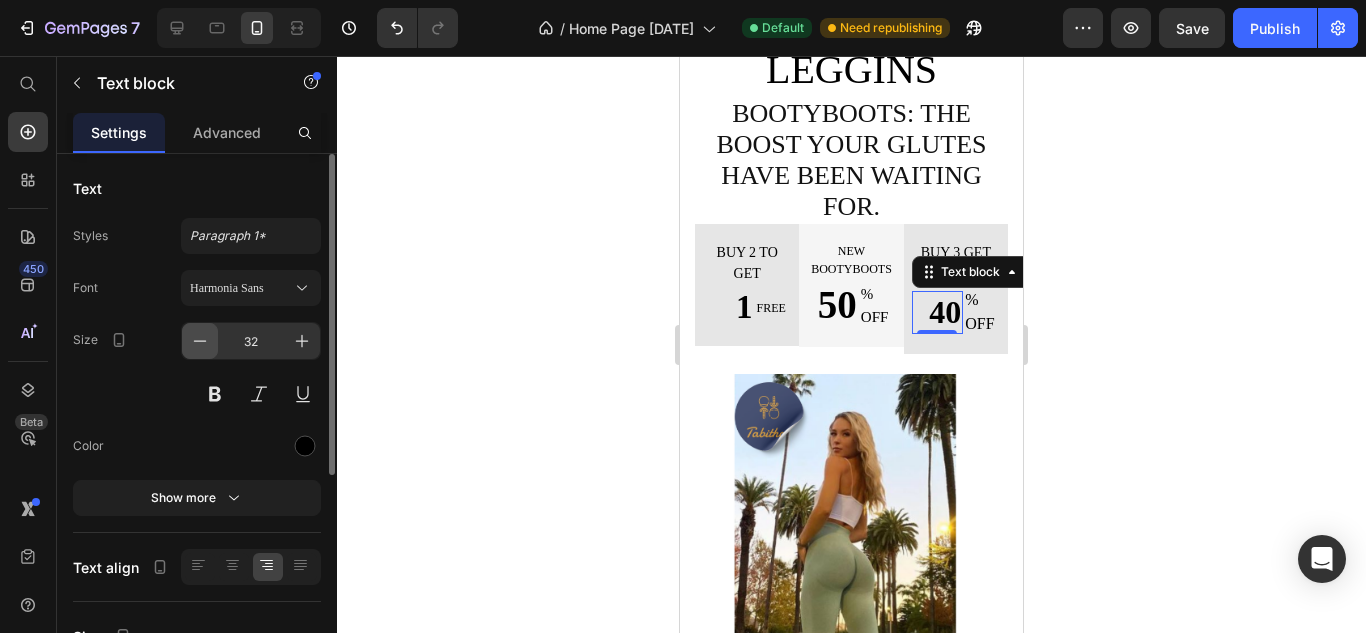 click 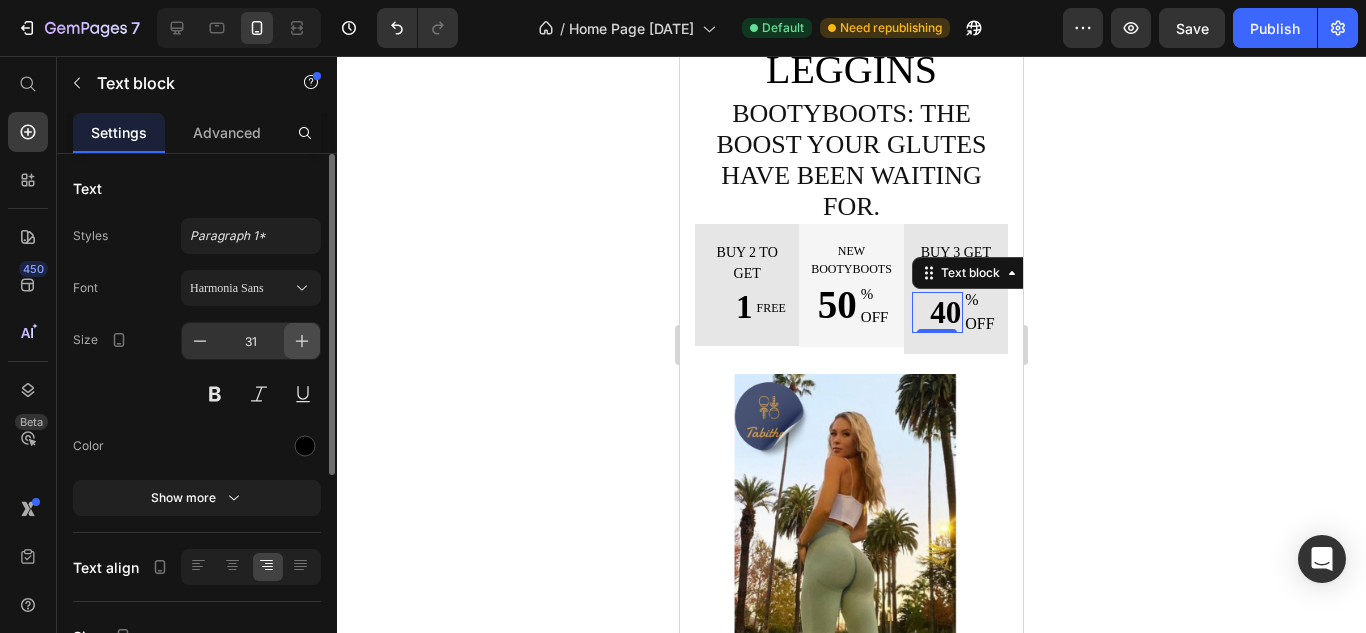 click 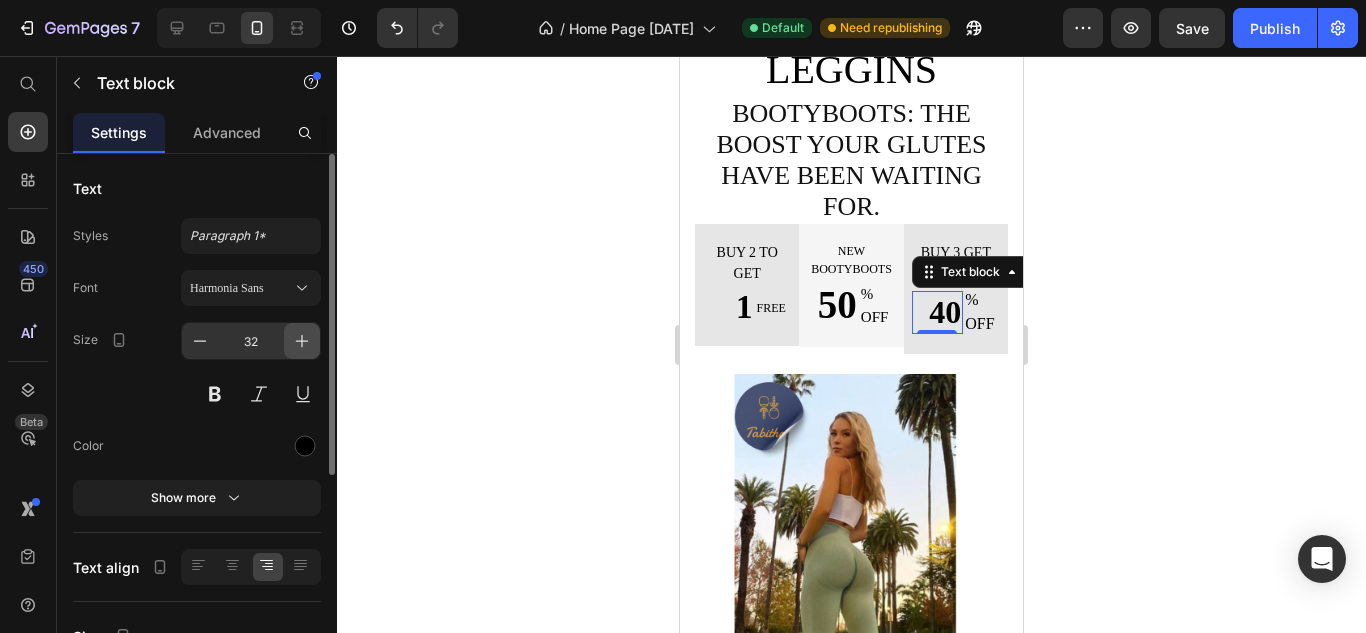click 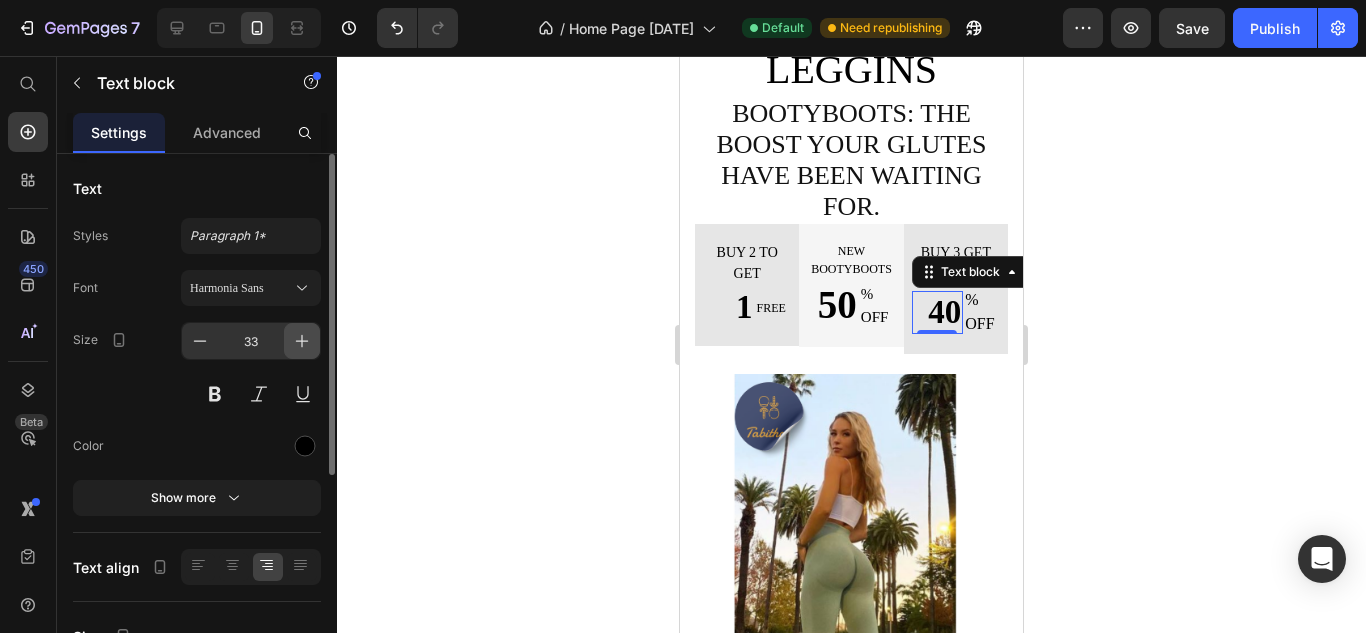 click 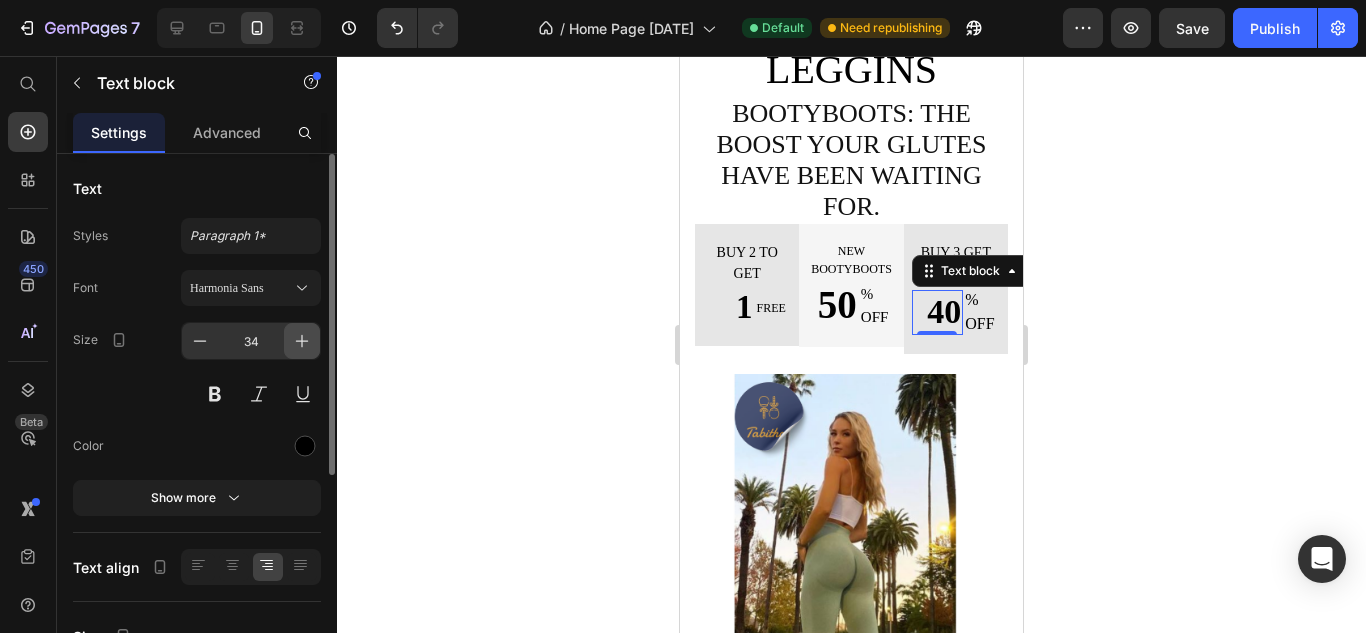 click 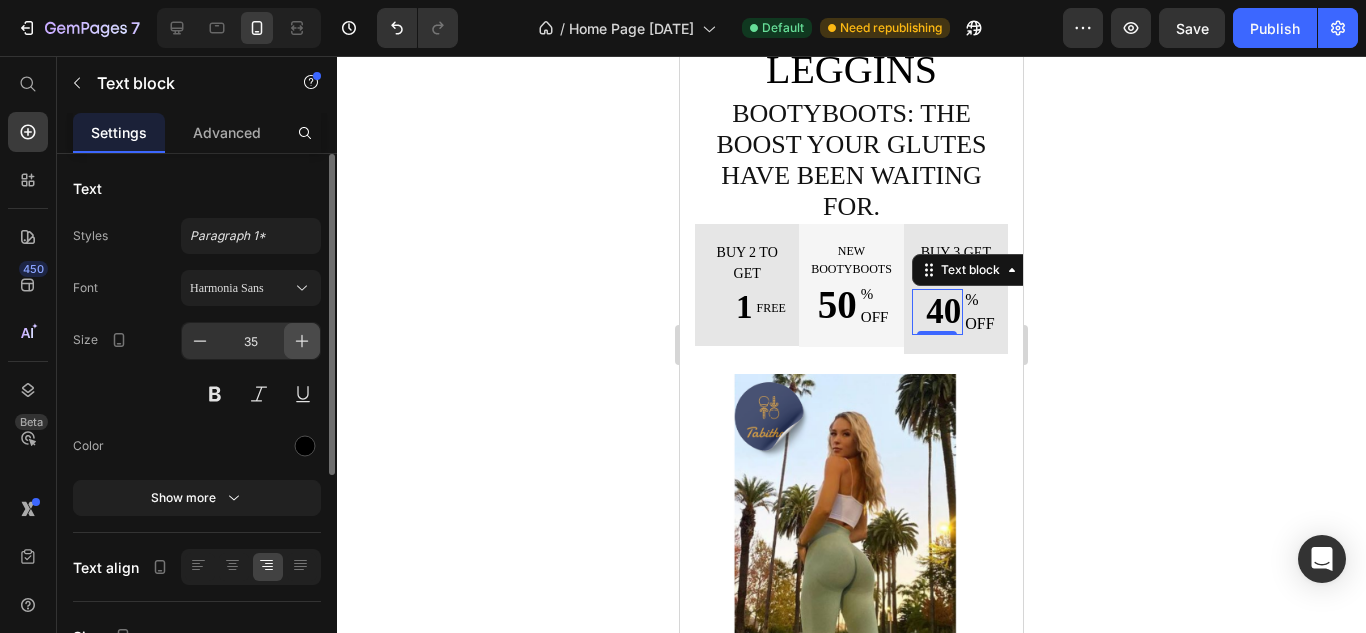 click 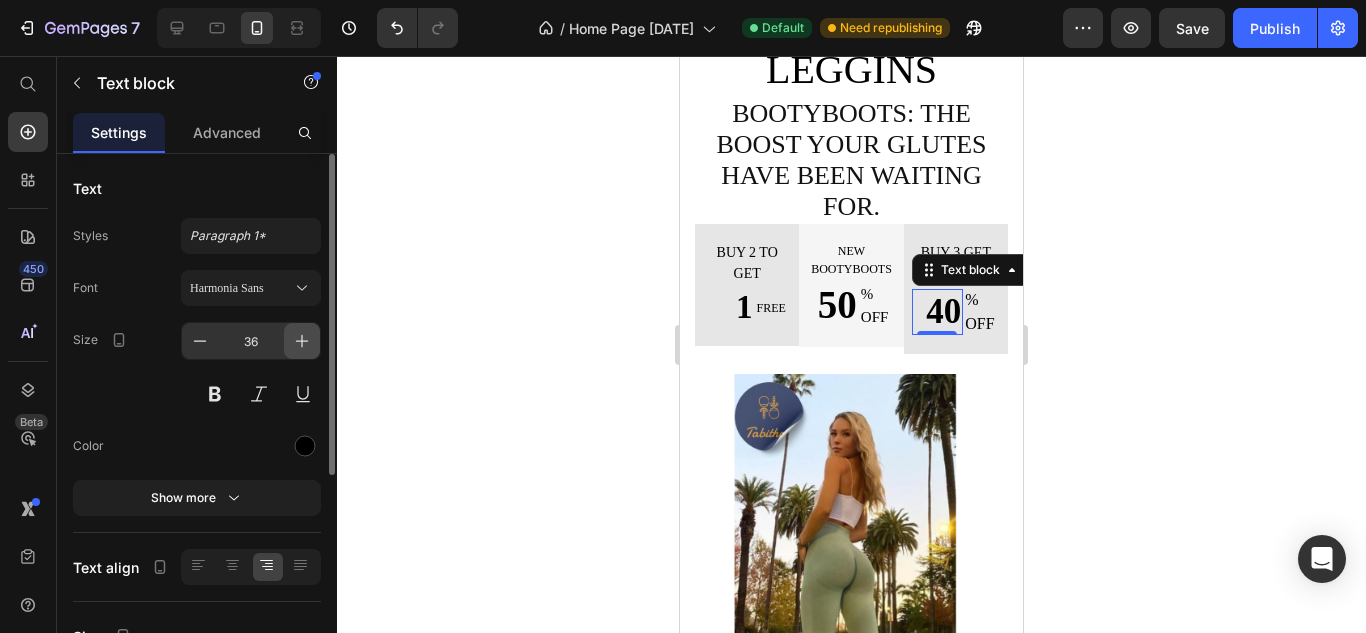 click 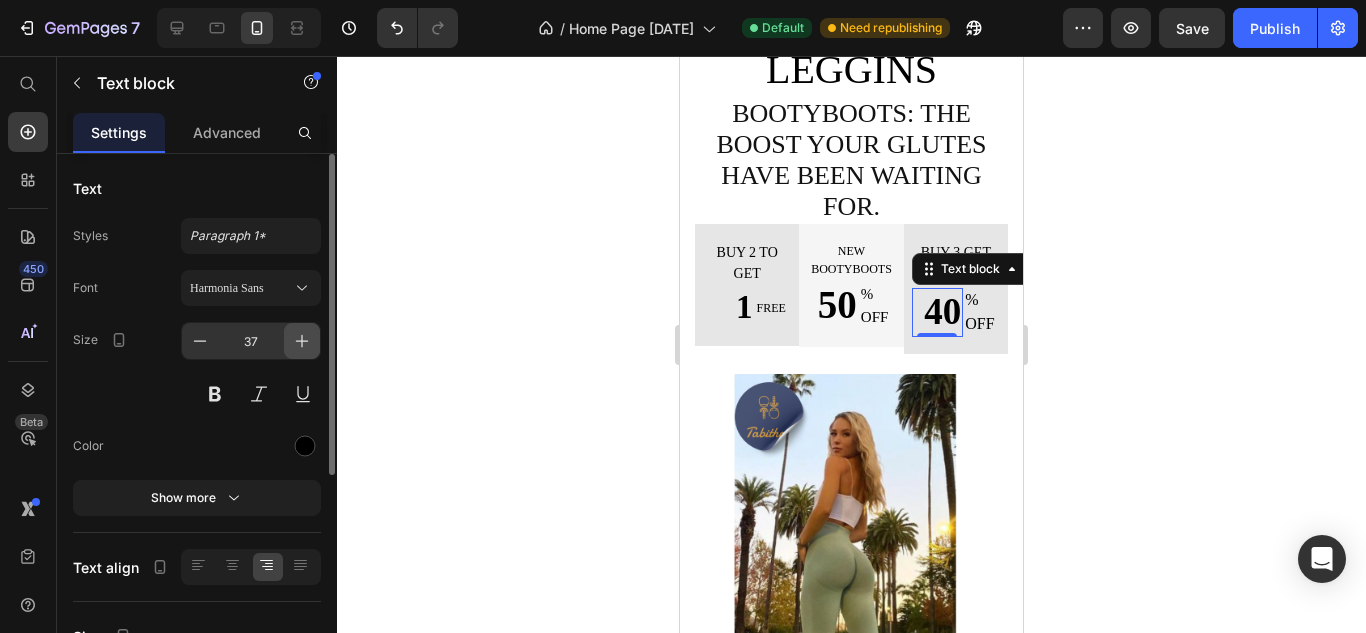click 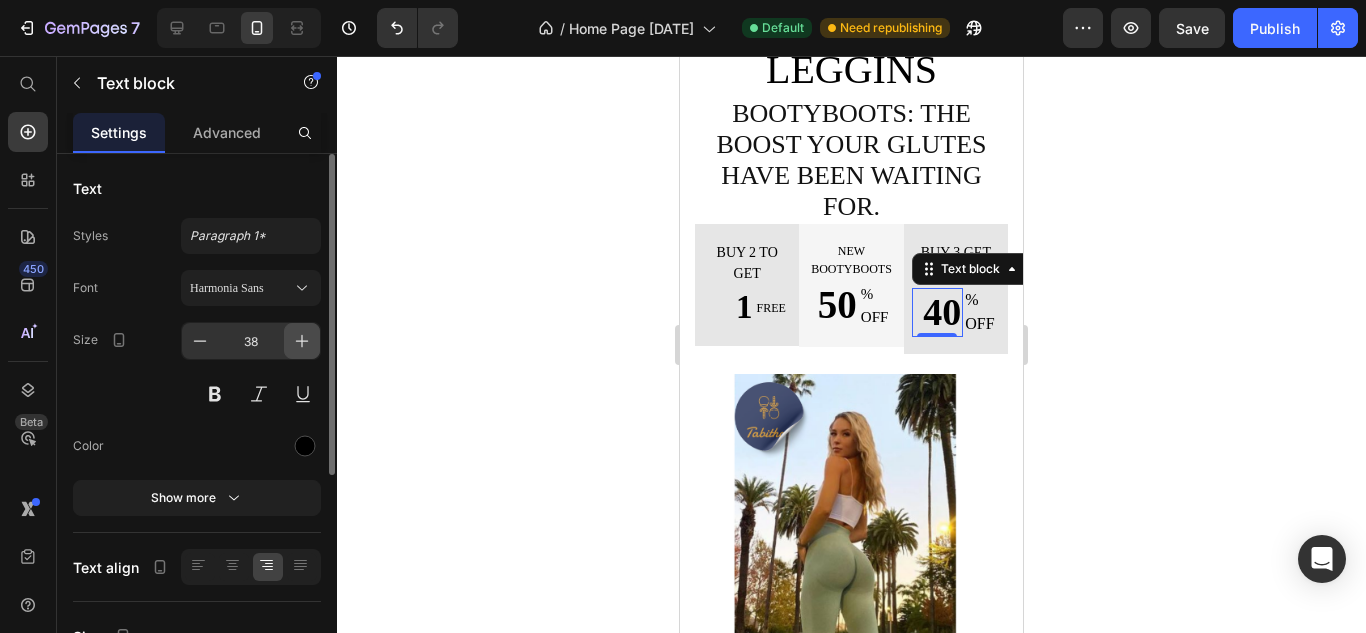 click 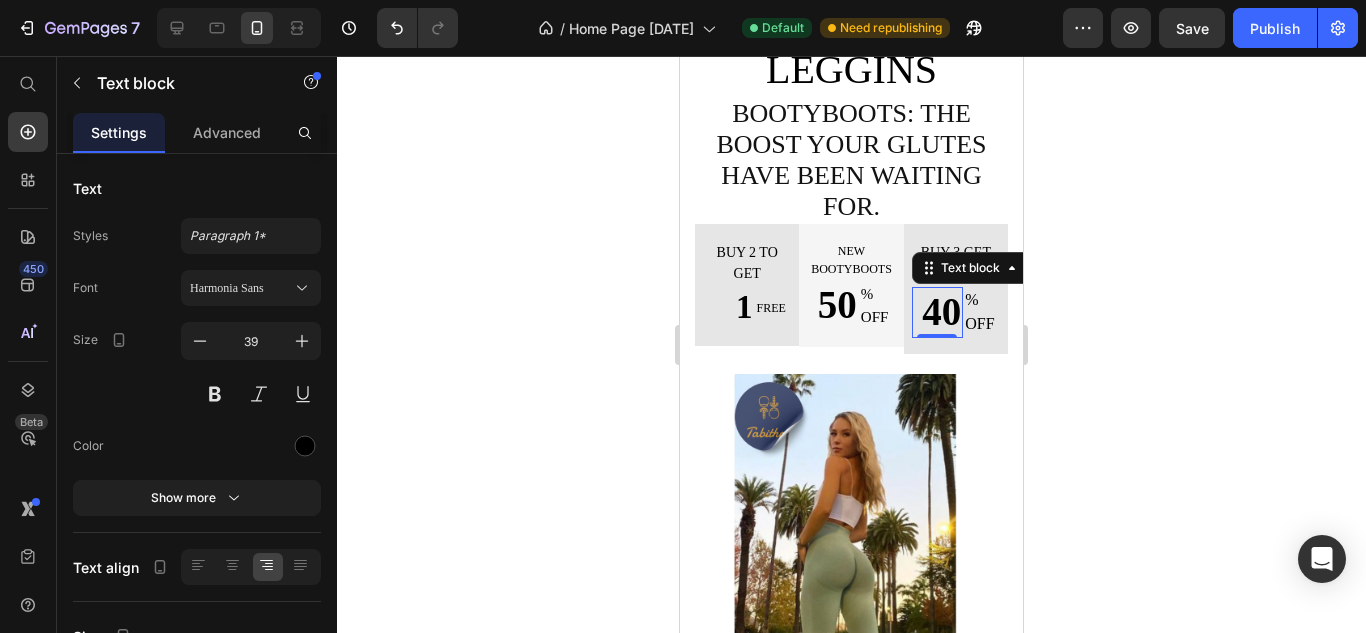 click 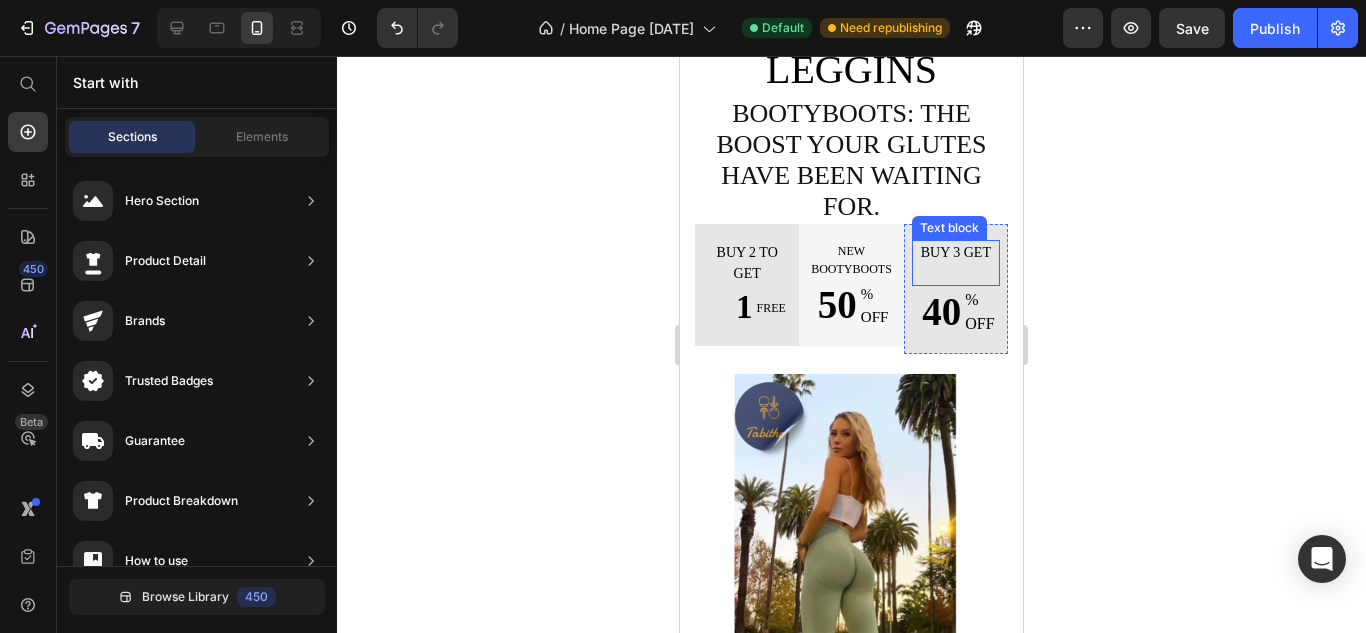 click on "Buy 3 GET" at bounding box center [956, 252] 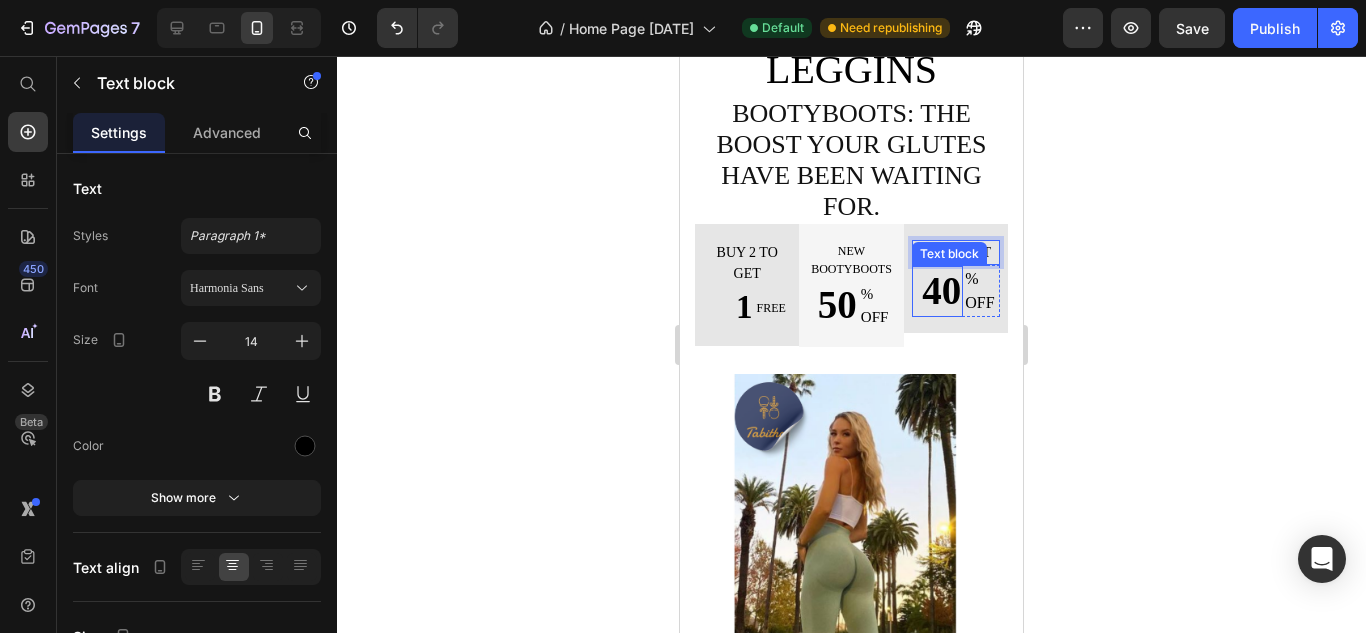 click on "40" at bounding box center [938, 291] 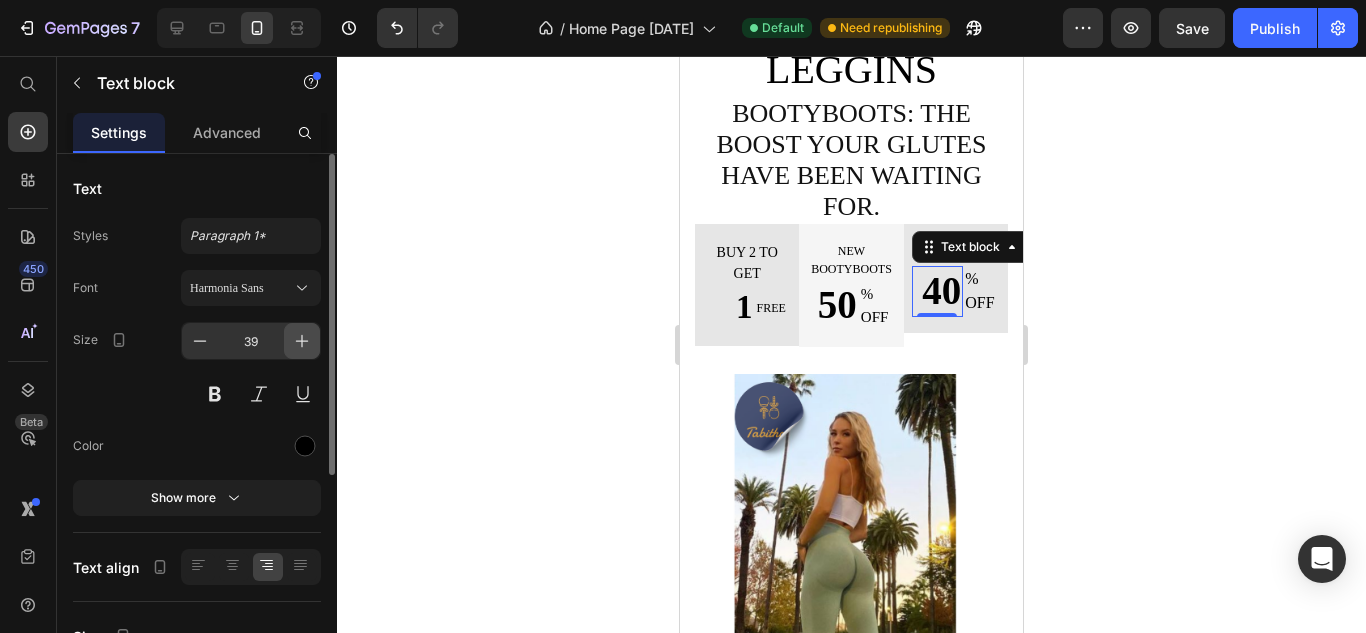 click 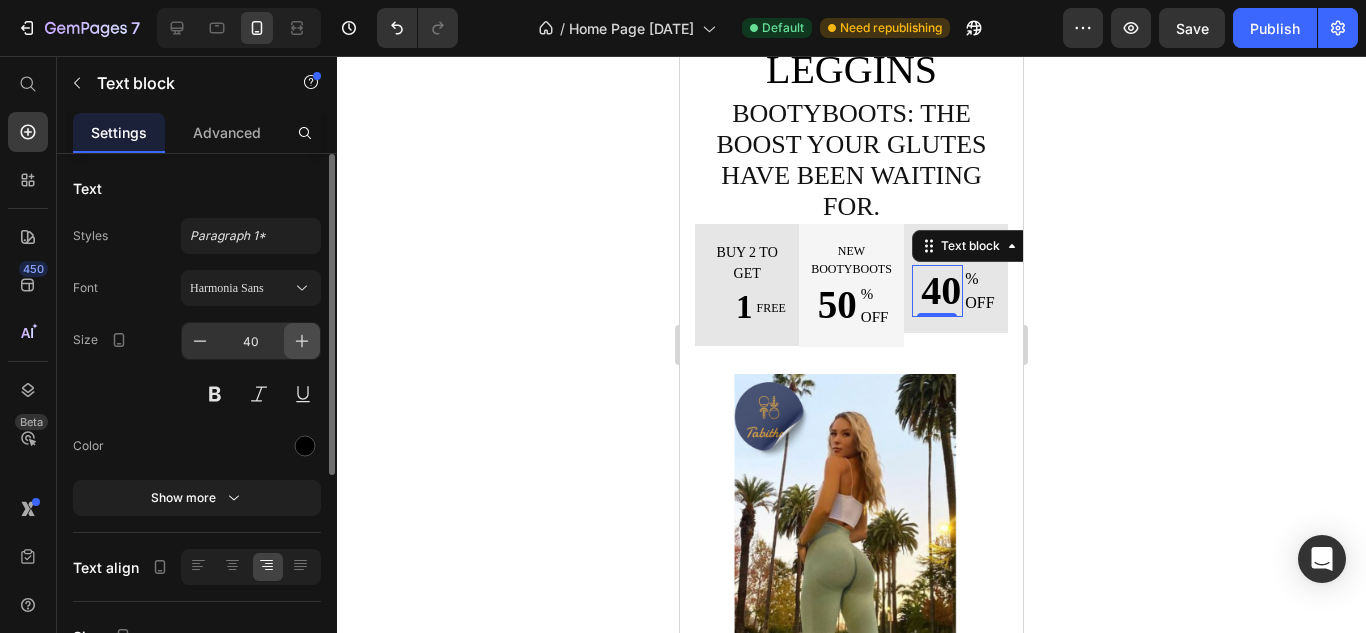 click 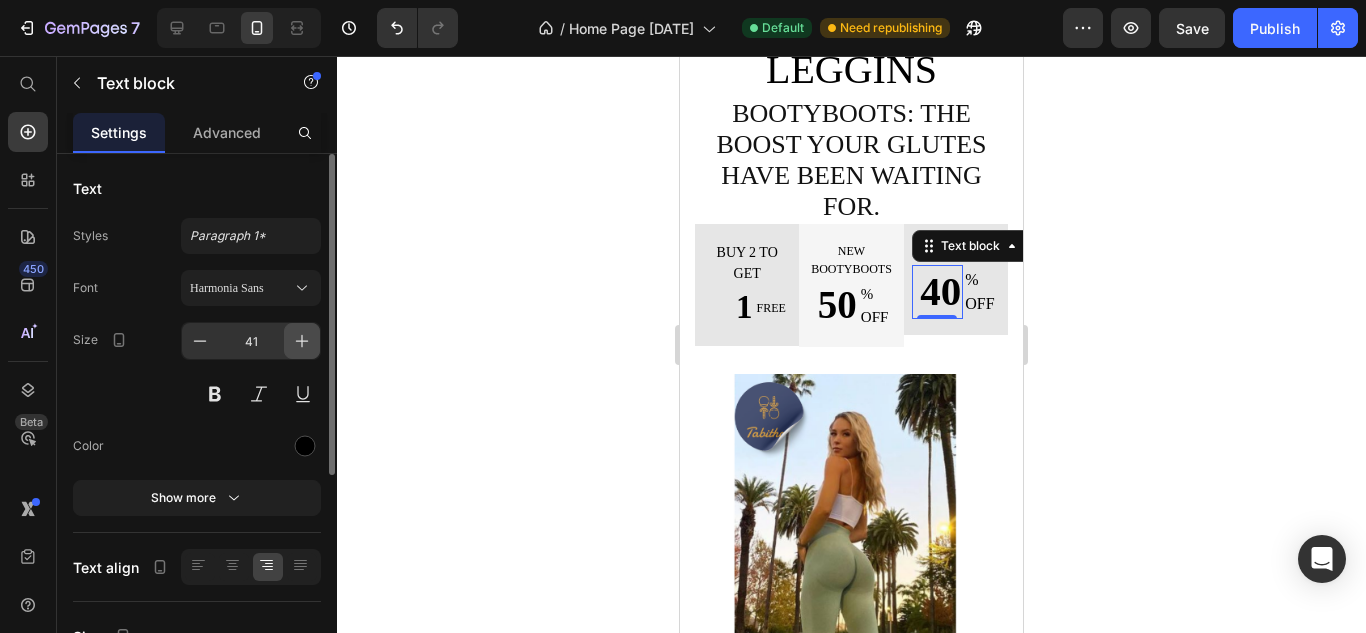 click 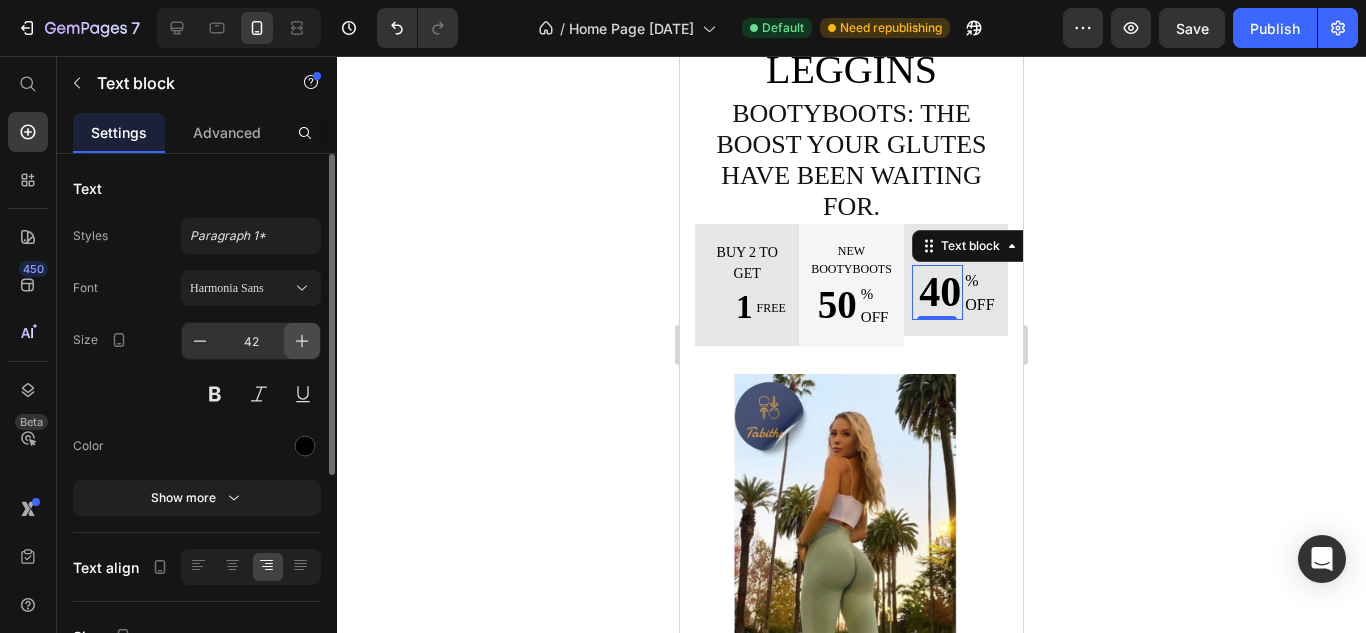 click 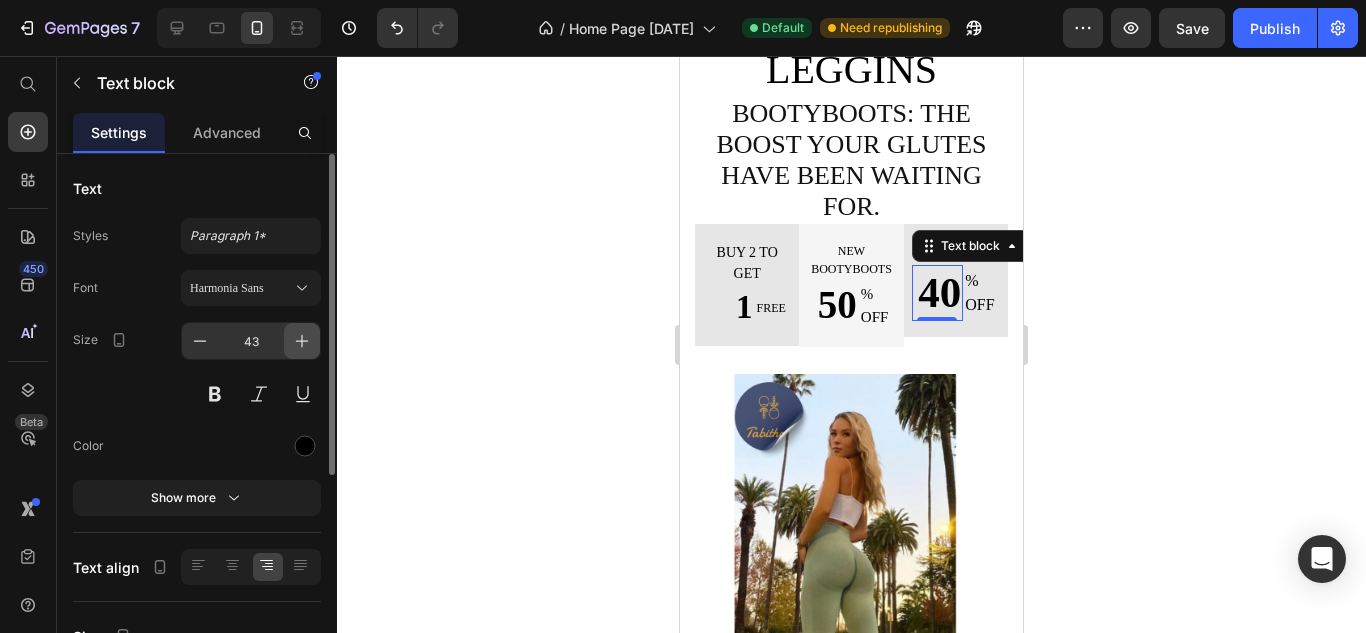 click 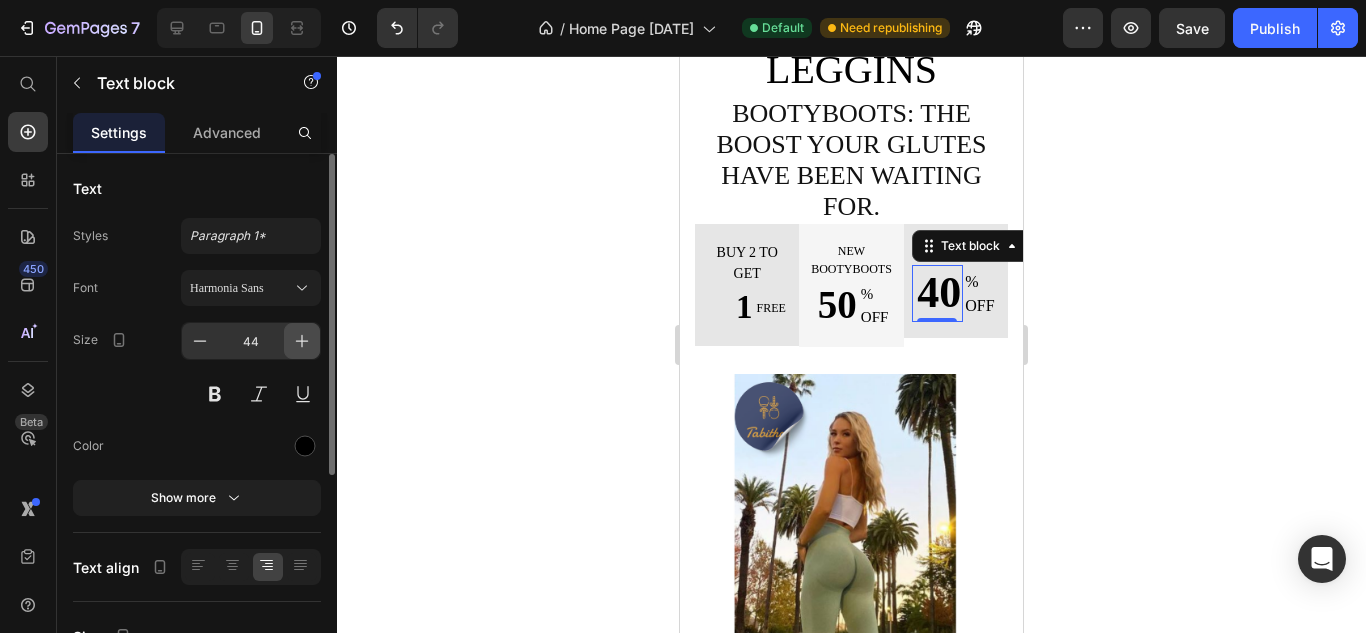 click 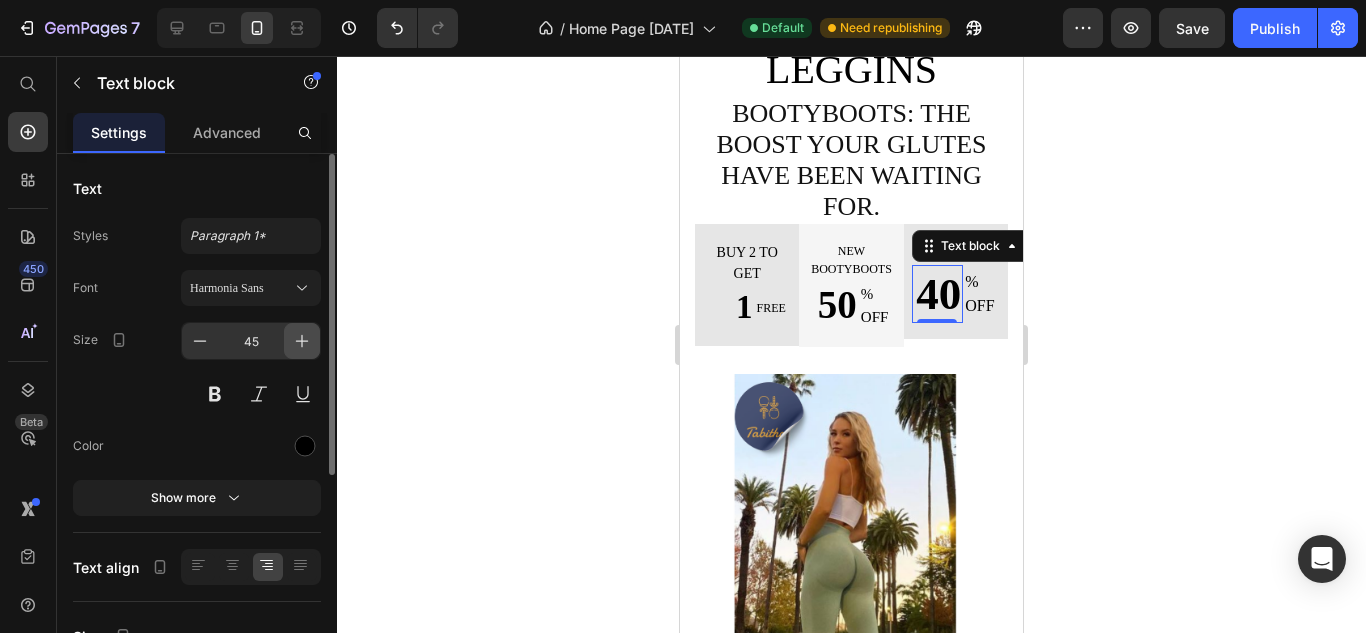 click 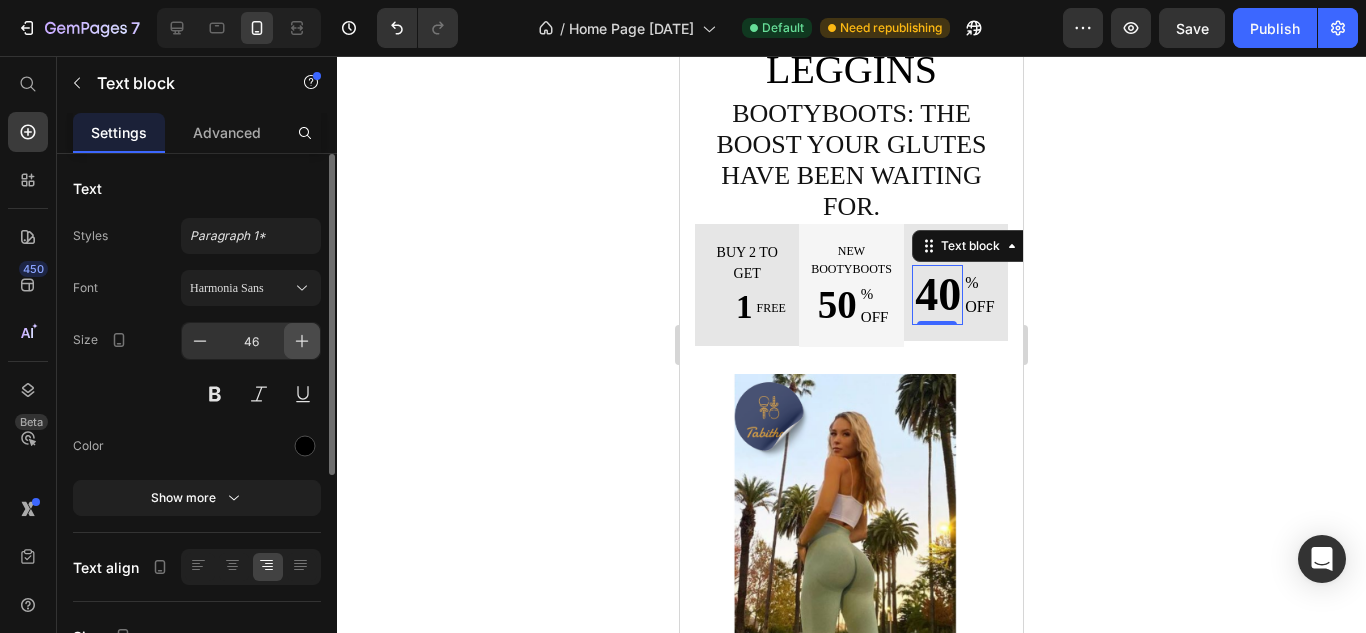 click 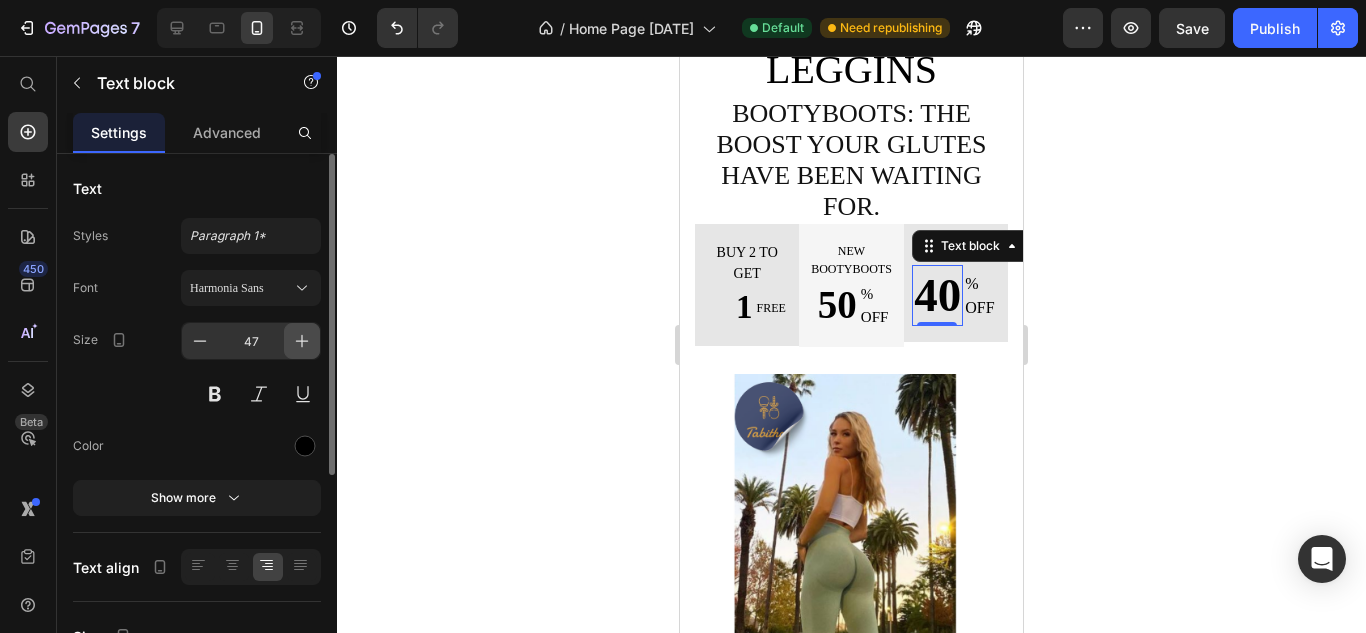 click 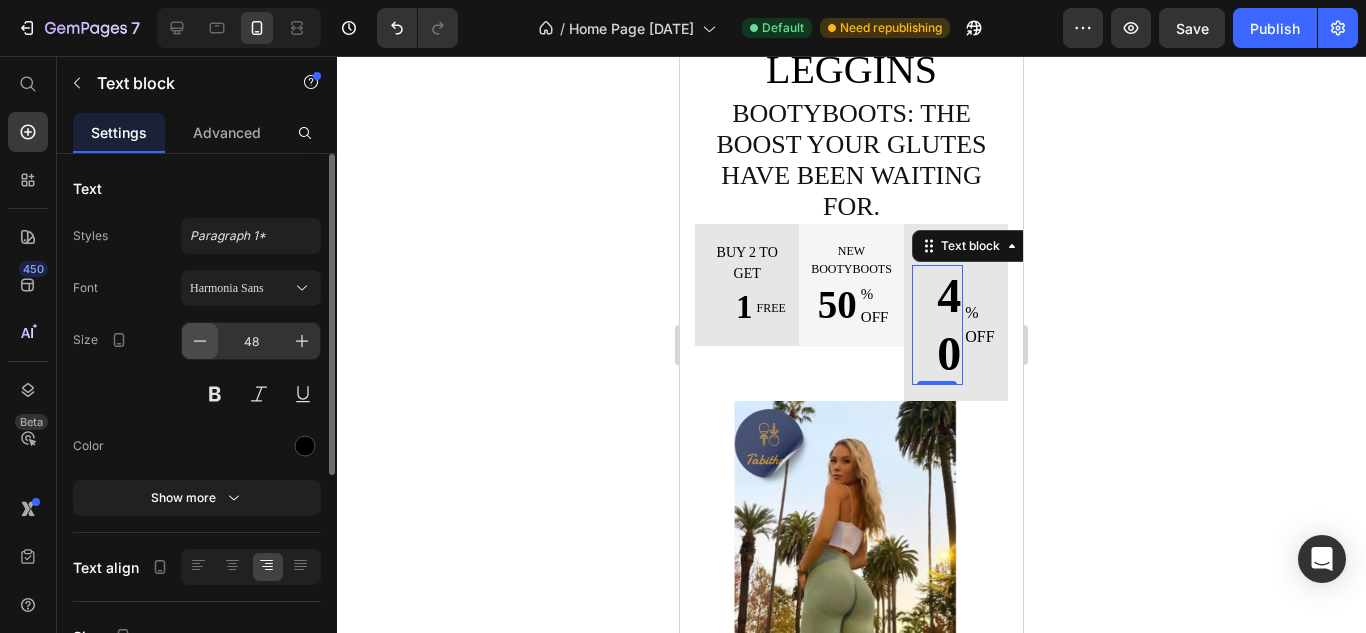 click at bounding box center (200, 341) 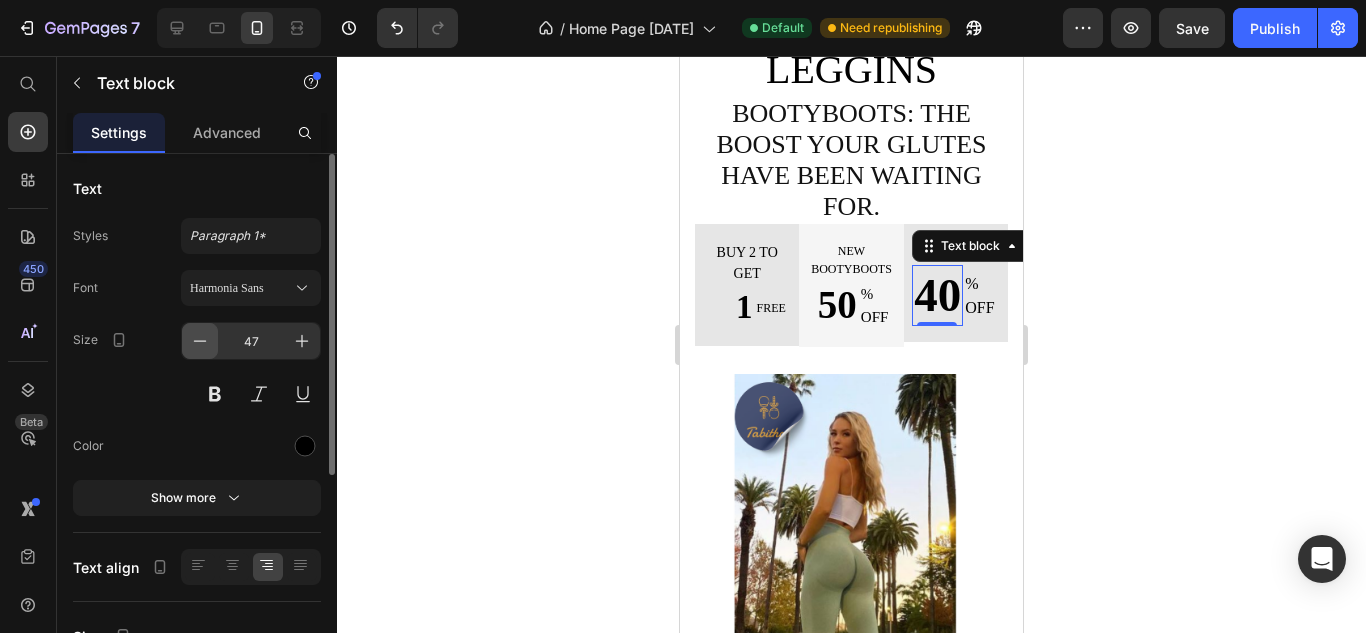 click at bounding box center [200, 341] 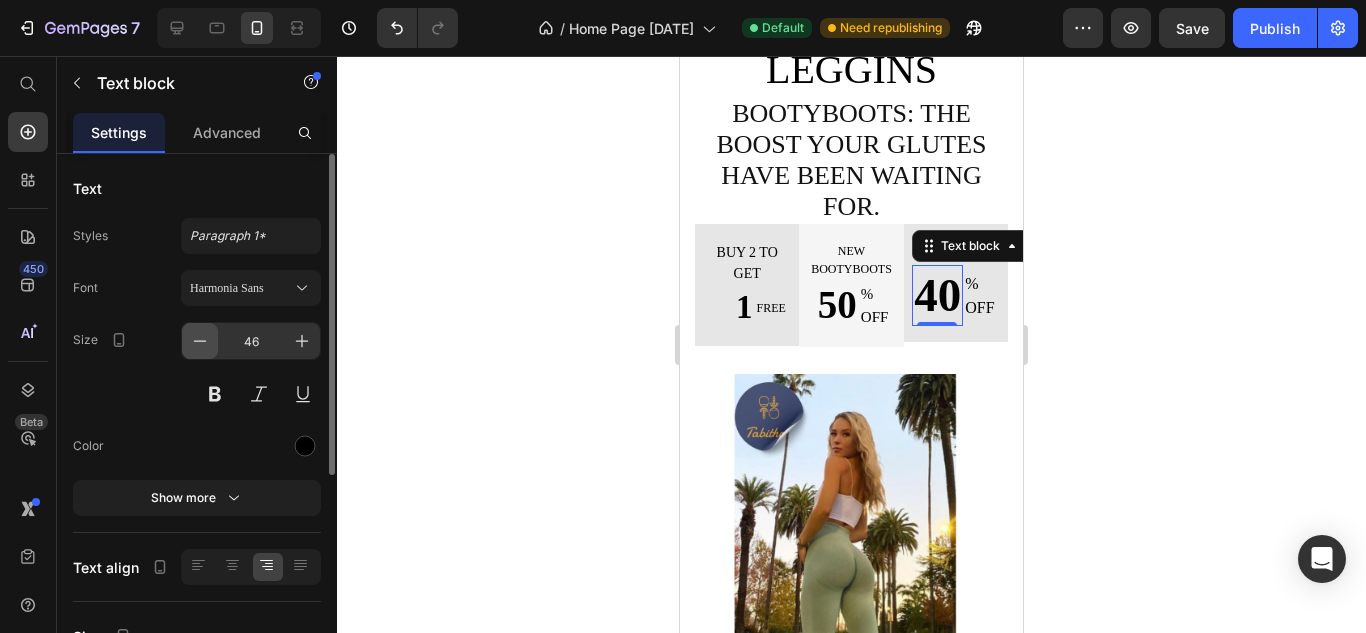click at bounding box center (200, 341) 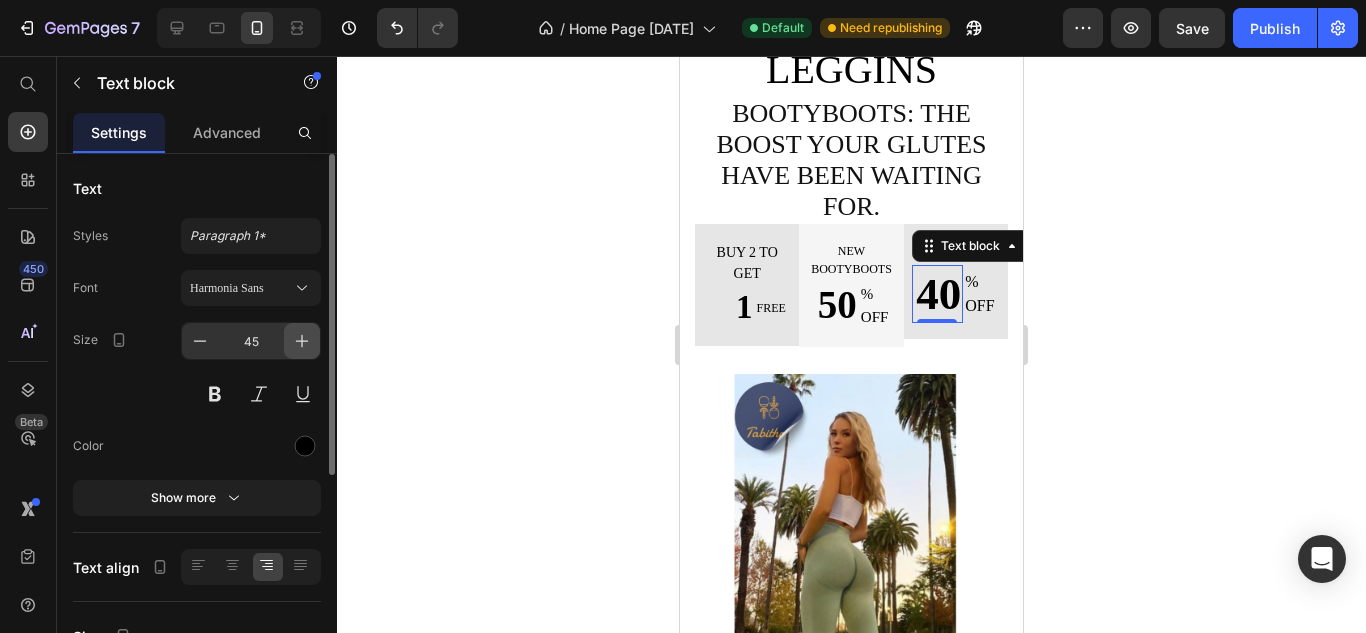 click 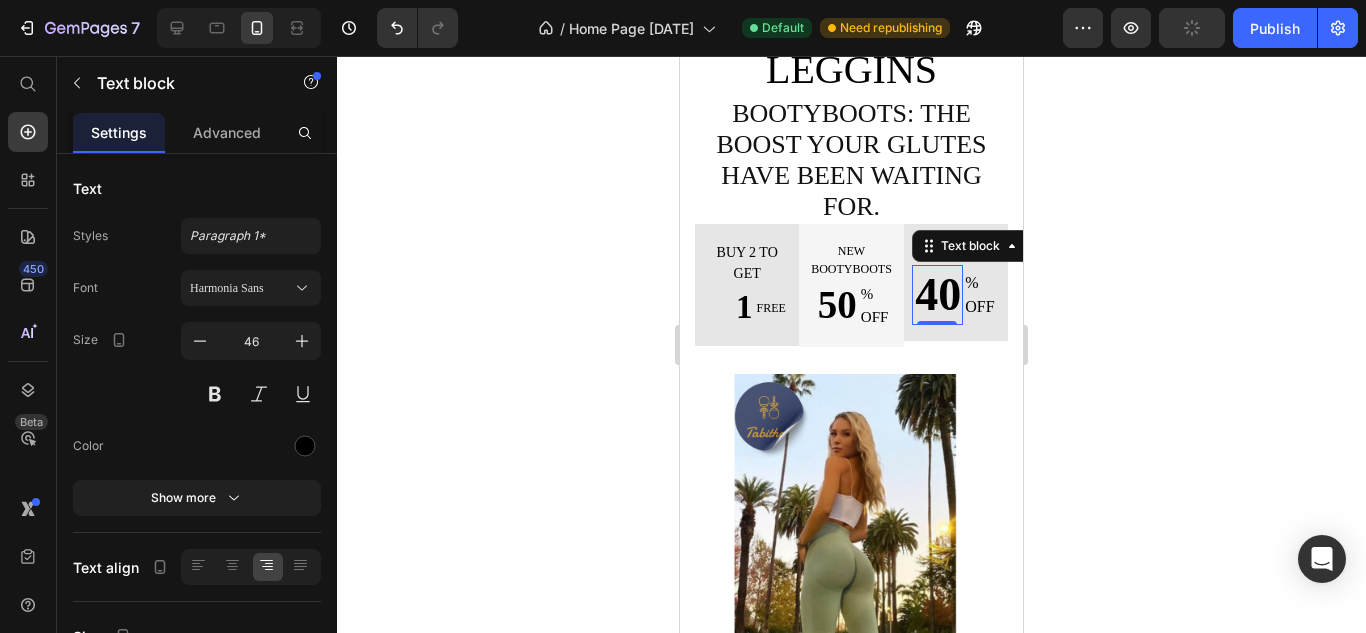 click 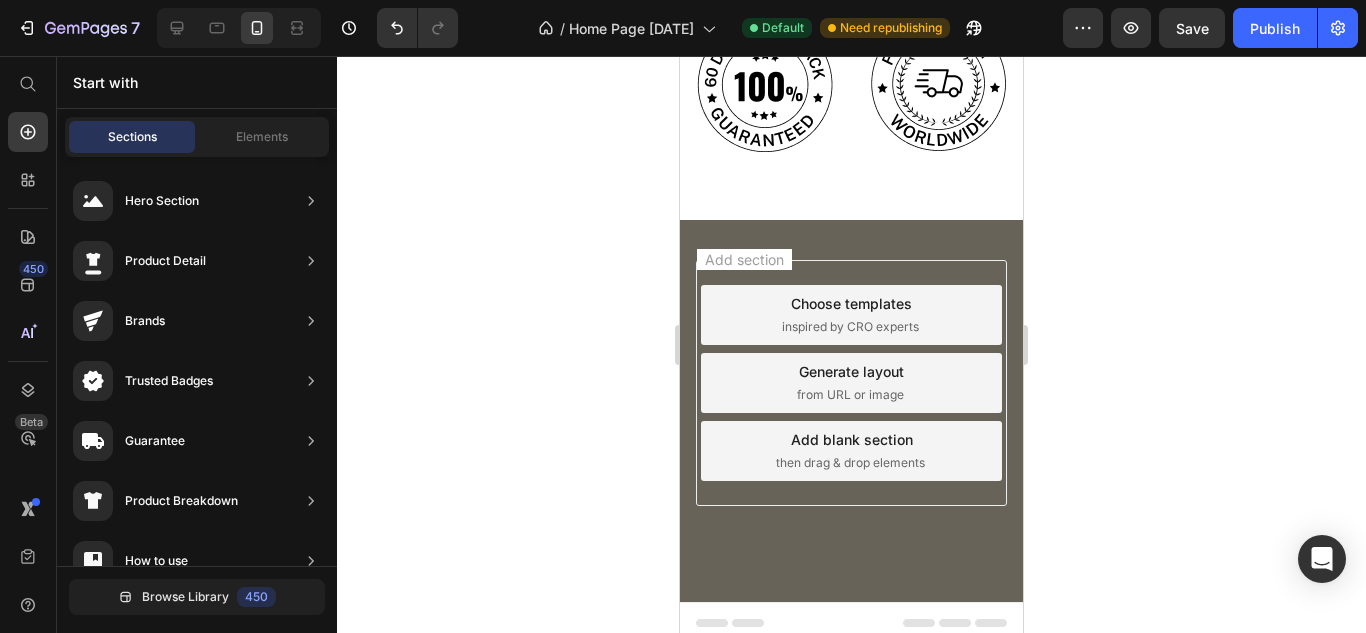 scroll, scrollTop: 5915, scrollLeft: 0, axis: vertical 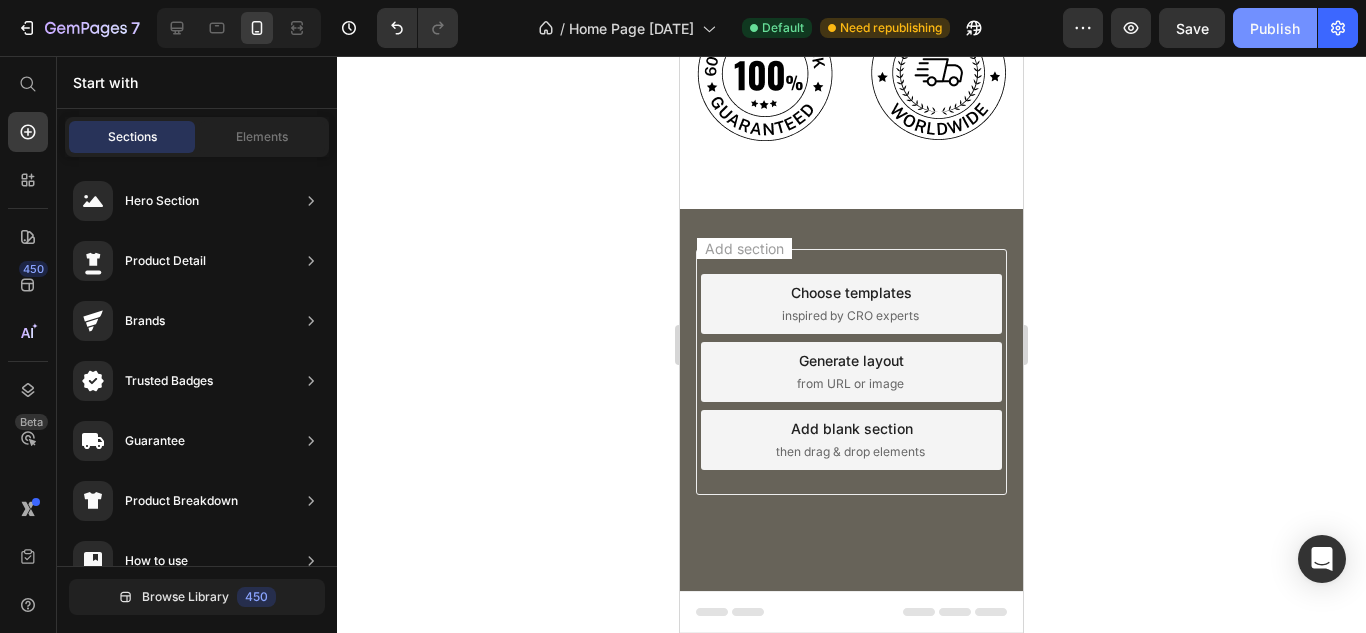 click on "Publish" at bounding box center [1275, 28] 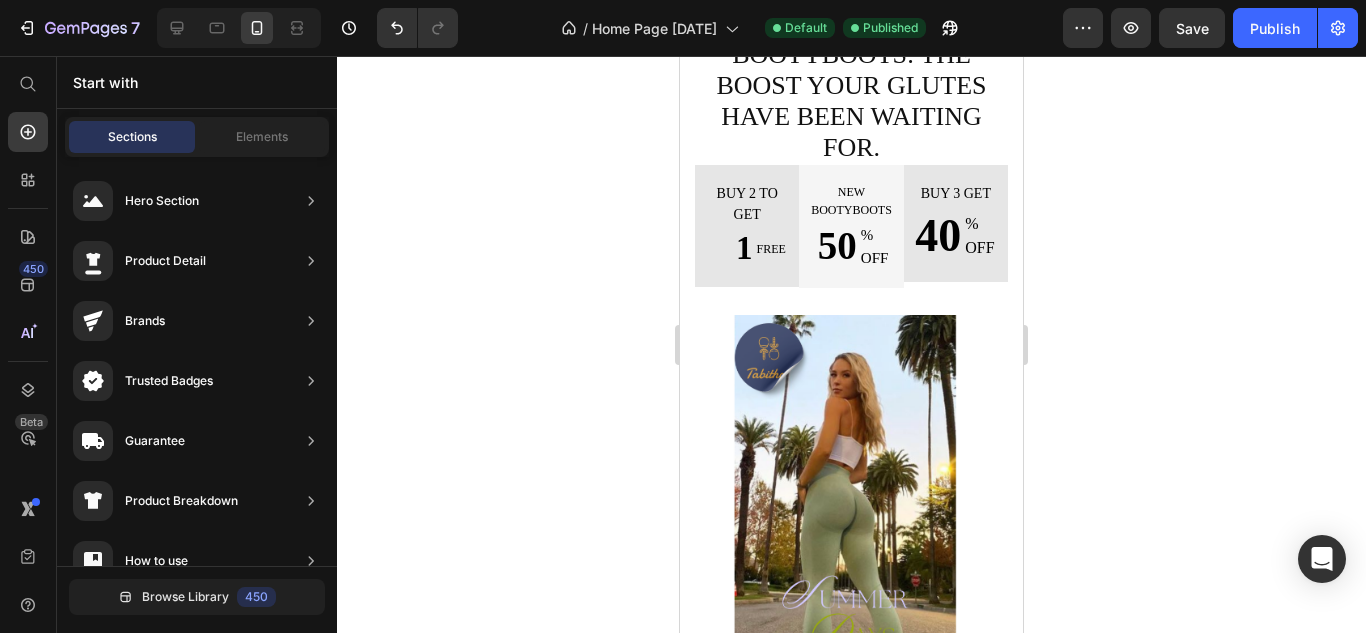 scroll, scrollTop: 438, scrollLeft: 0, axis: vertical 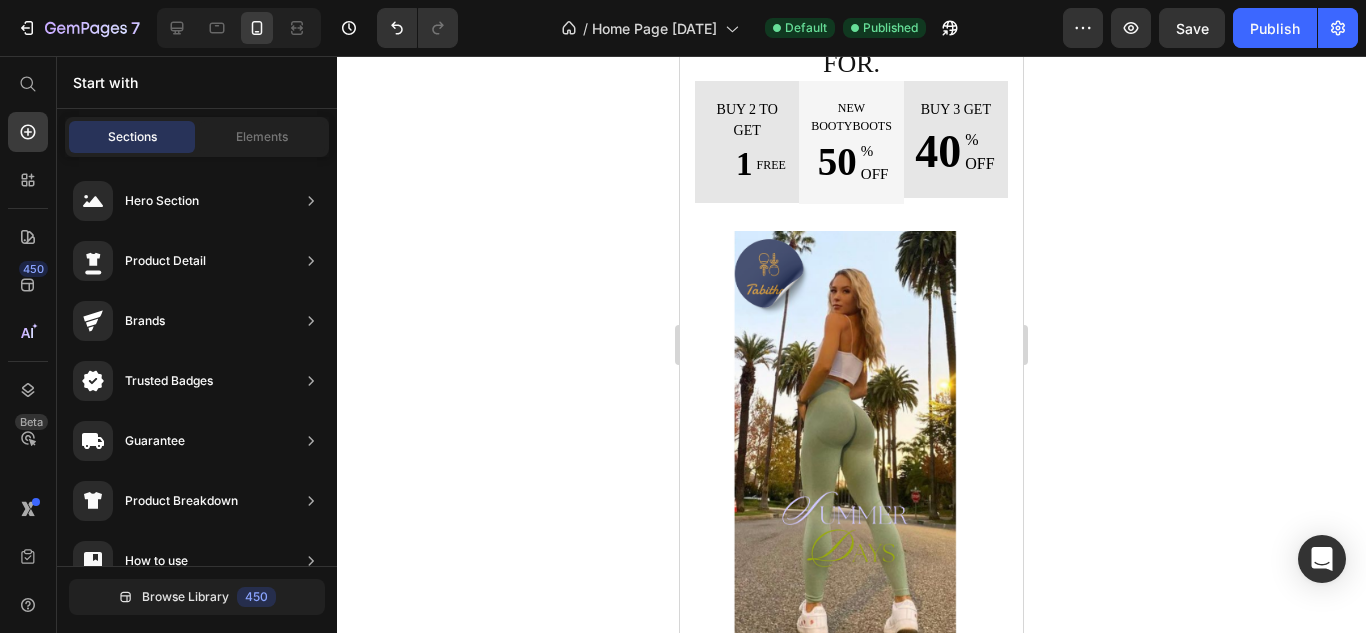 click at bounding box center [851, 433] 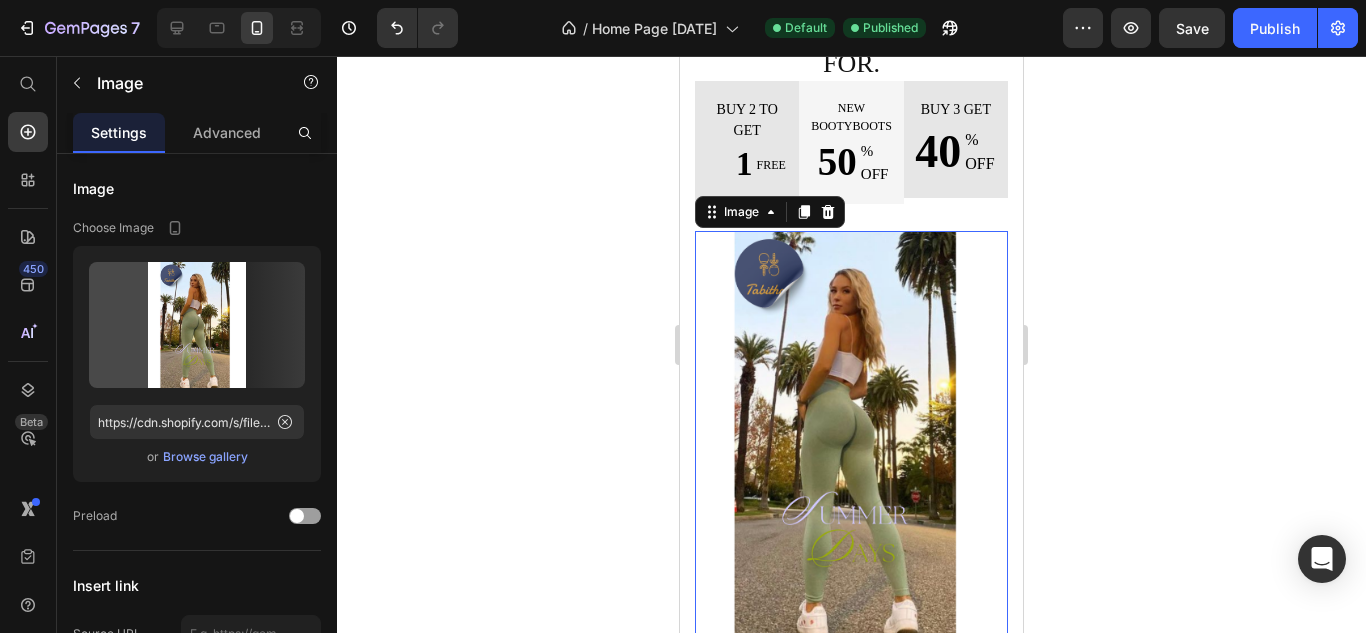 click on "Pick your favs" at bounding box center [851, 673] 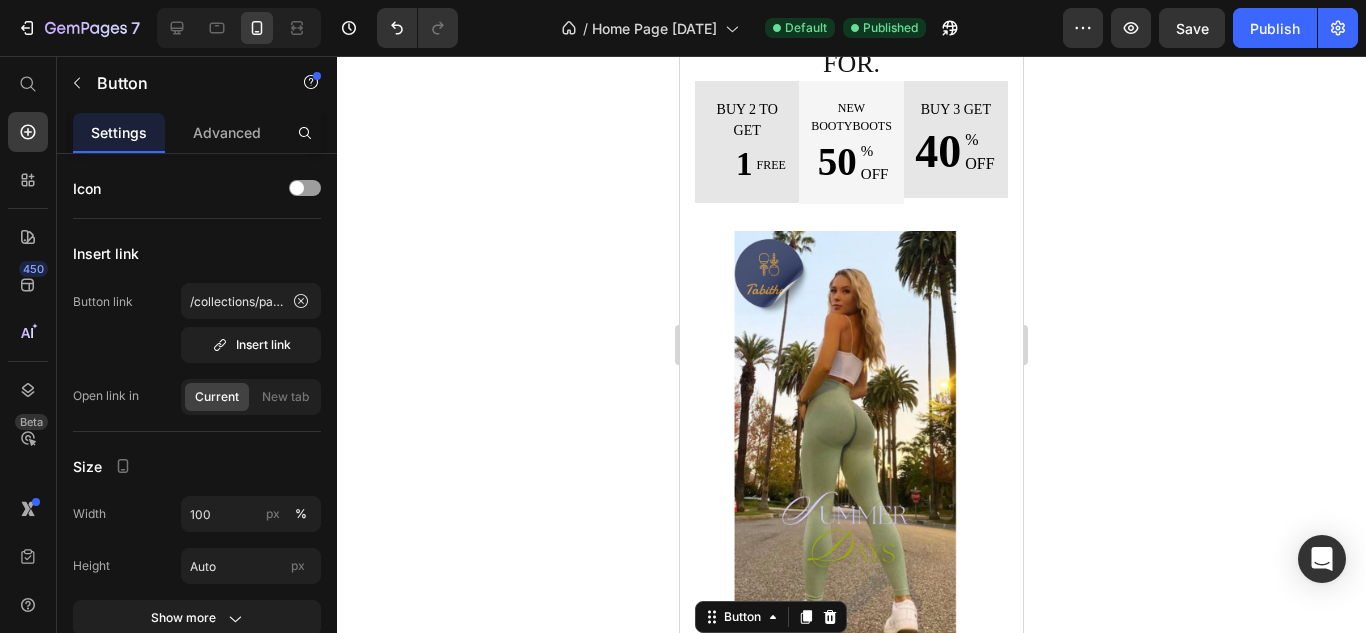 scroll, scrollTop: 622, scrollLeft: 0, axis: vertical 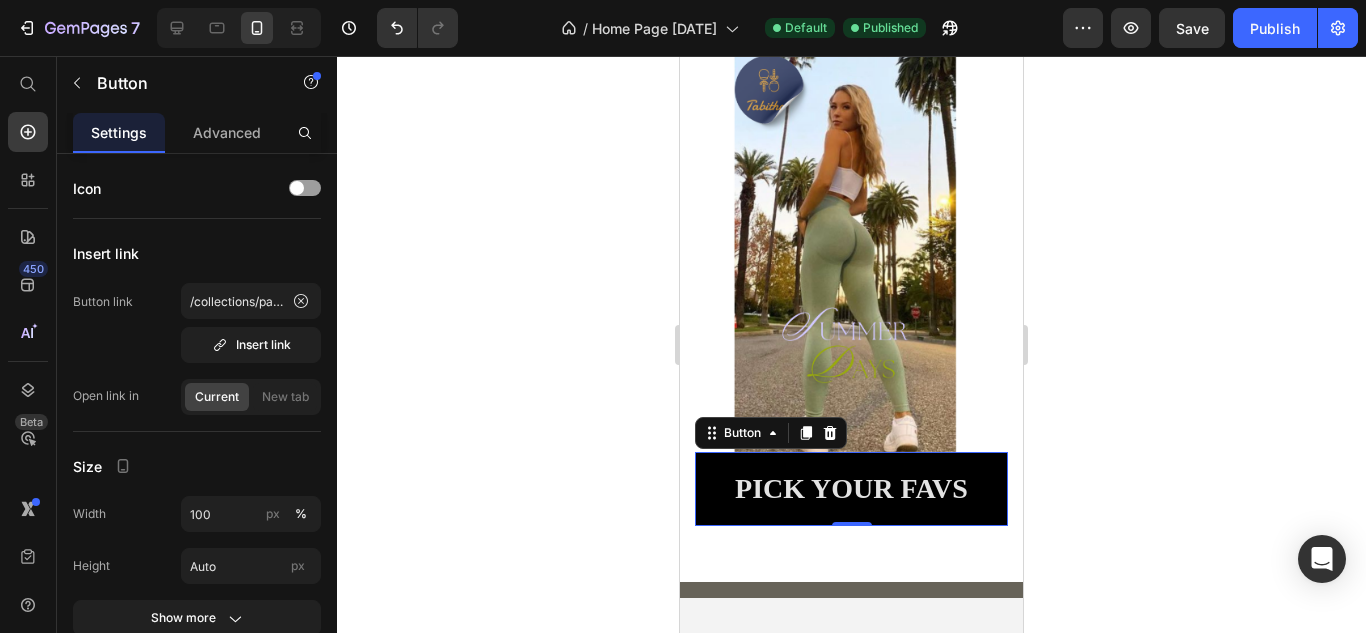 click on "Pick your favs" at bounding box center (851, 489) 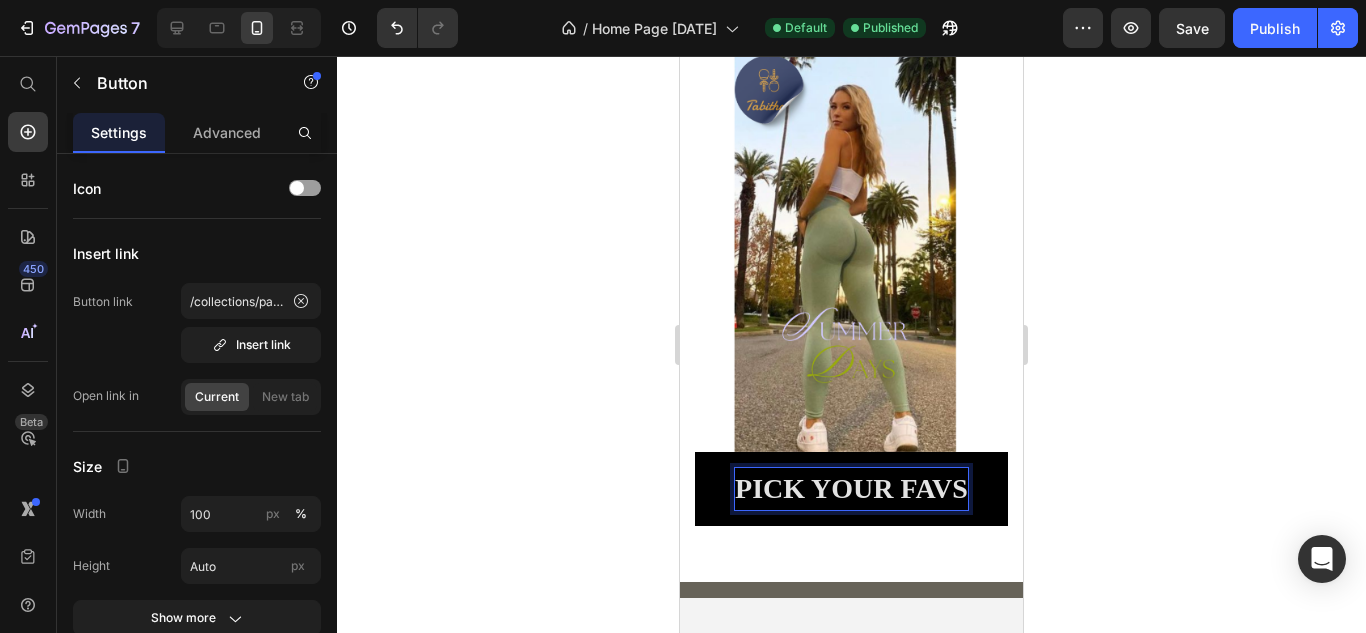 click 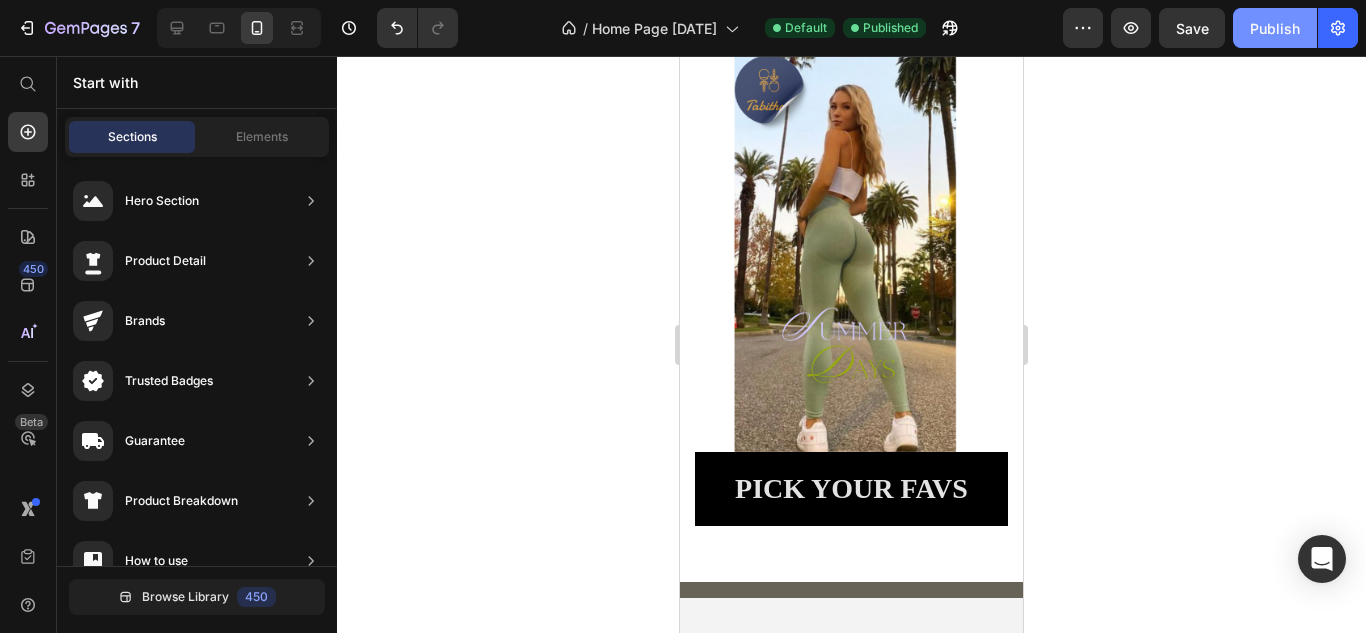click on "Publish" at bounding box center (1275, 28) 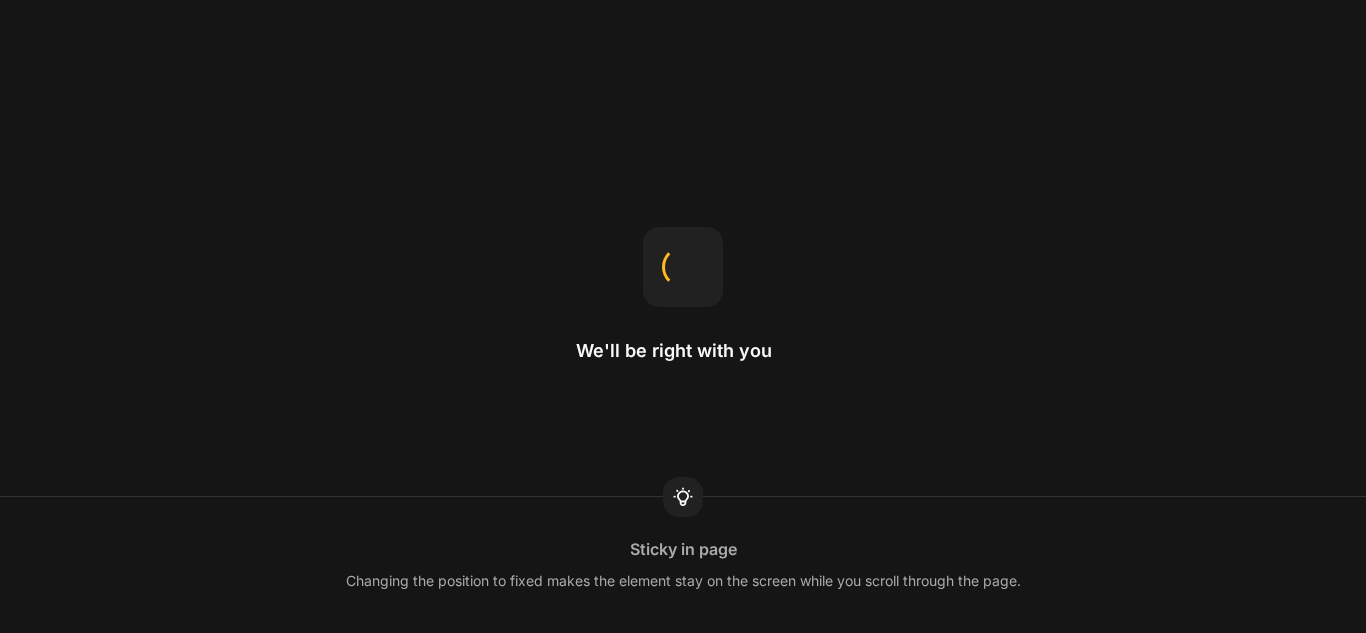 scroll, scrollTop: 0, scrollLeft: 0, axis: both 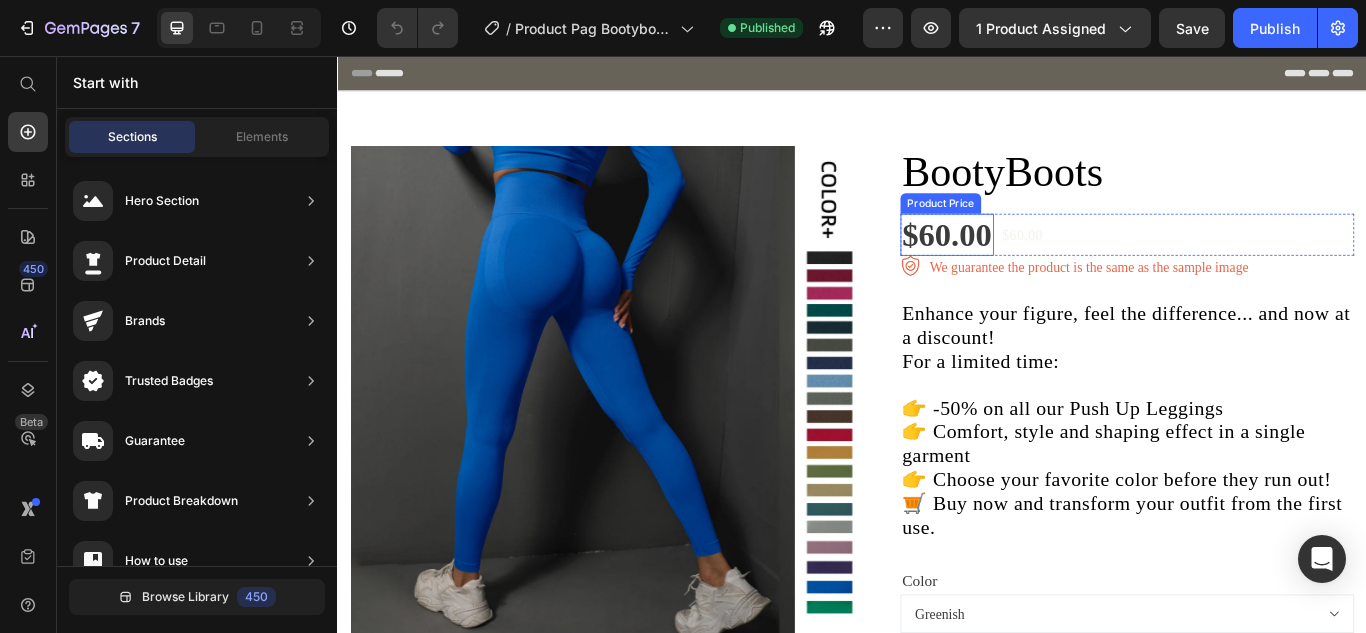 click on "$60.00" at bounding box center (1047, 265) 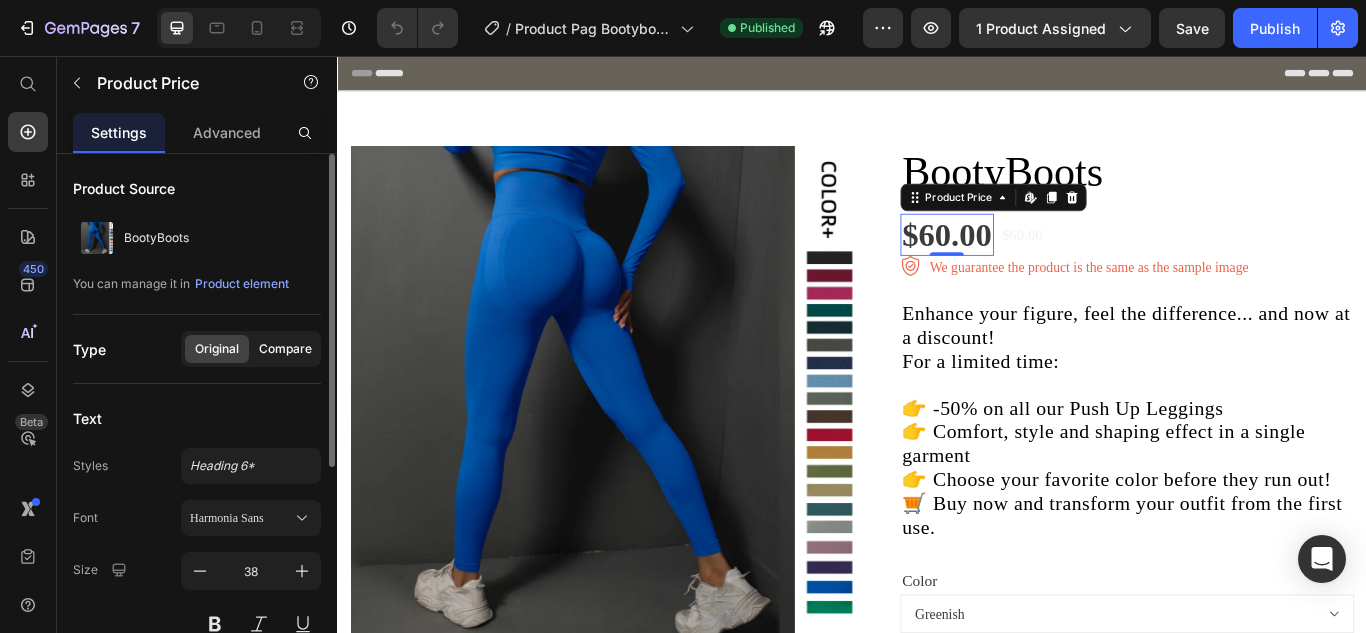 click on "Compare" 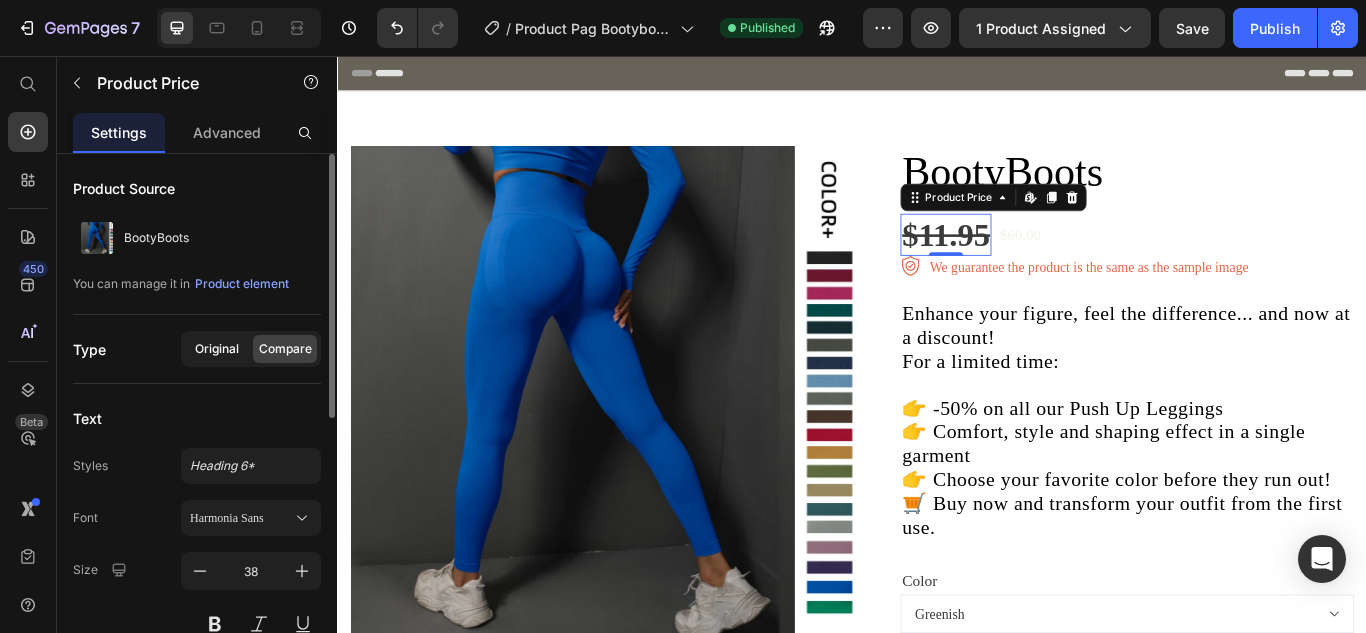 click on "Original" 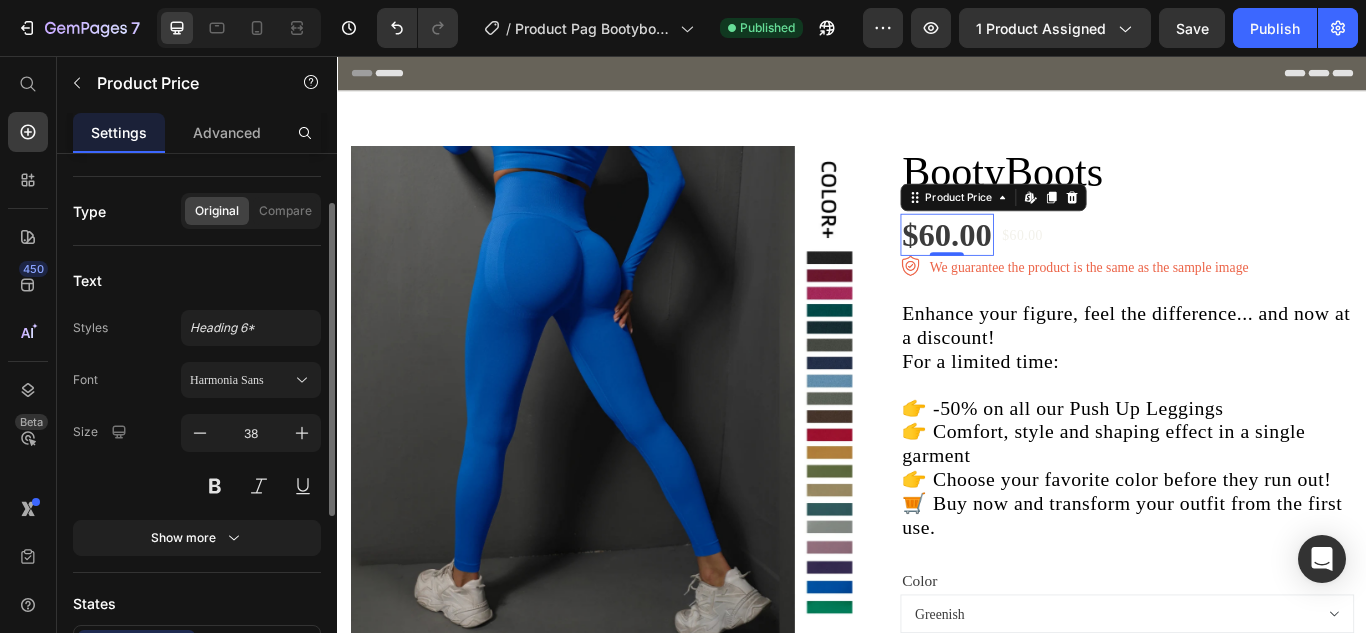 scroll, scrollTop: 0, scrollLeft: 0, axis: both 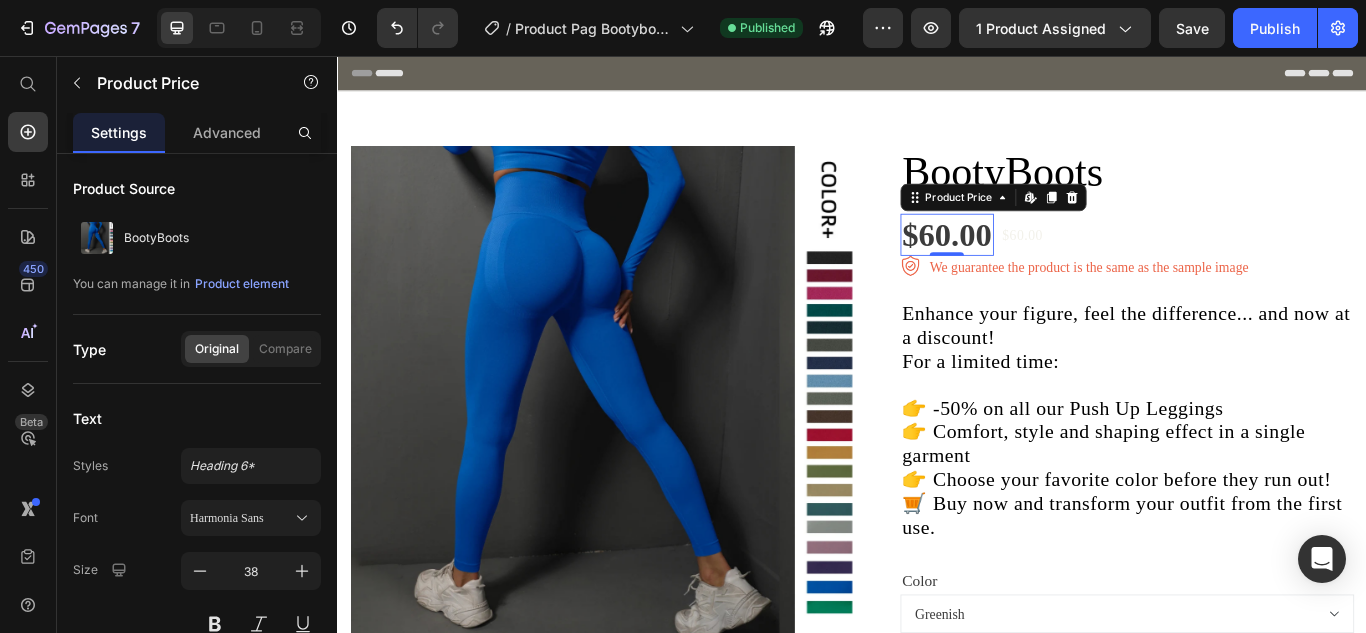 click on "$60.00" at bounding box center [1136, 265] 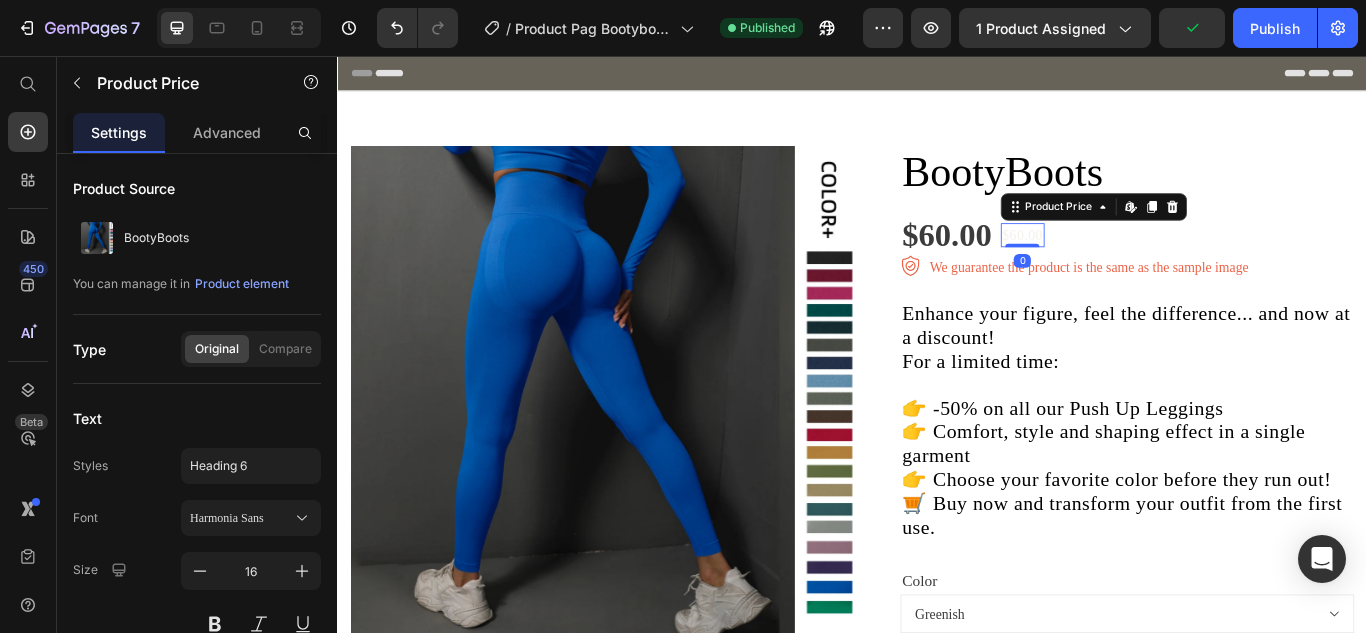 click on "$60.00" at bounding box center (1136, 265) 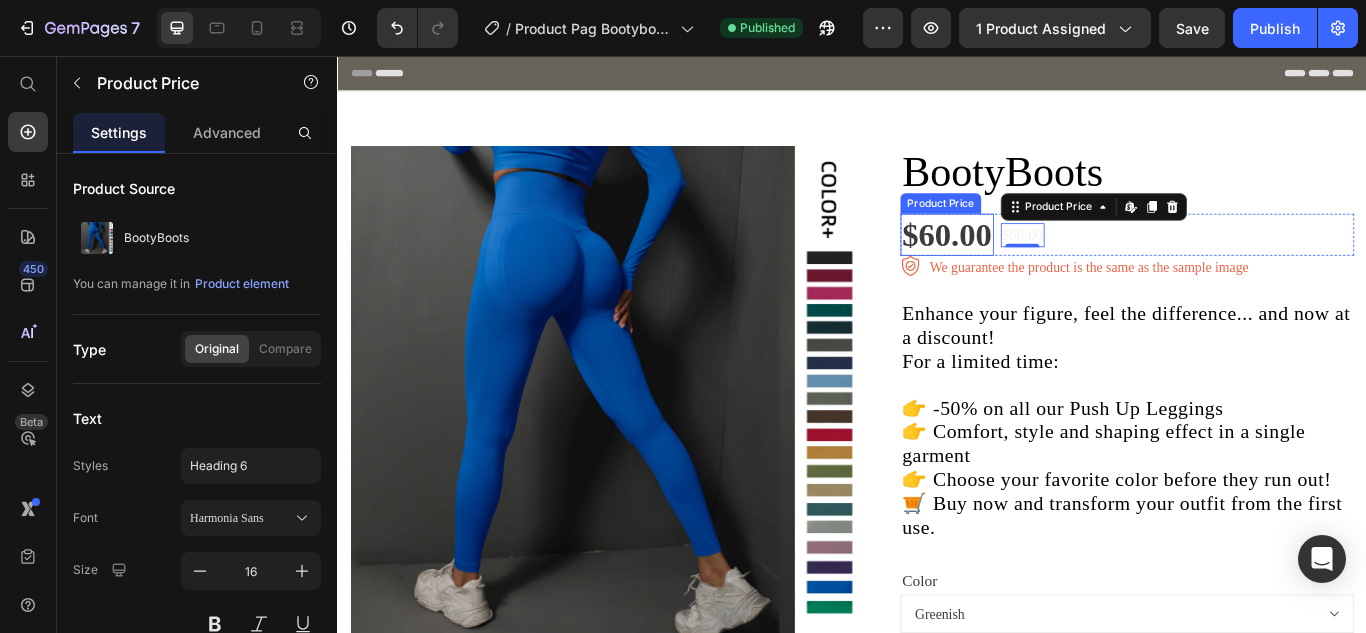 click on "$60.00" at bounding box center (1047, 265) 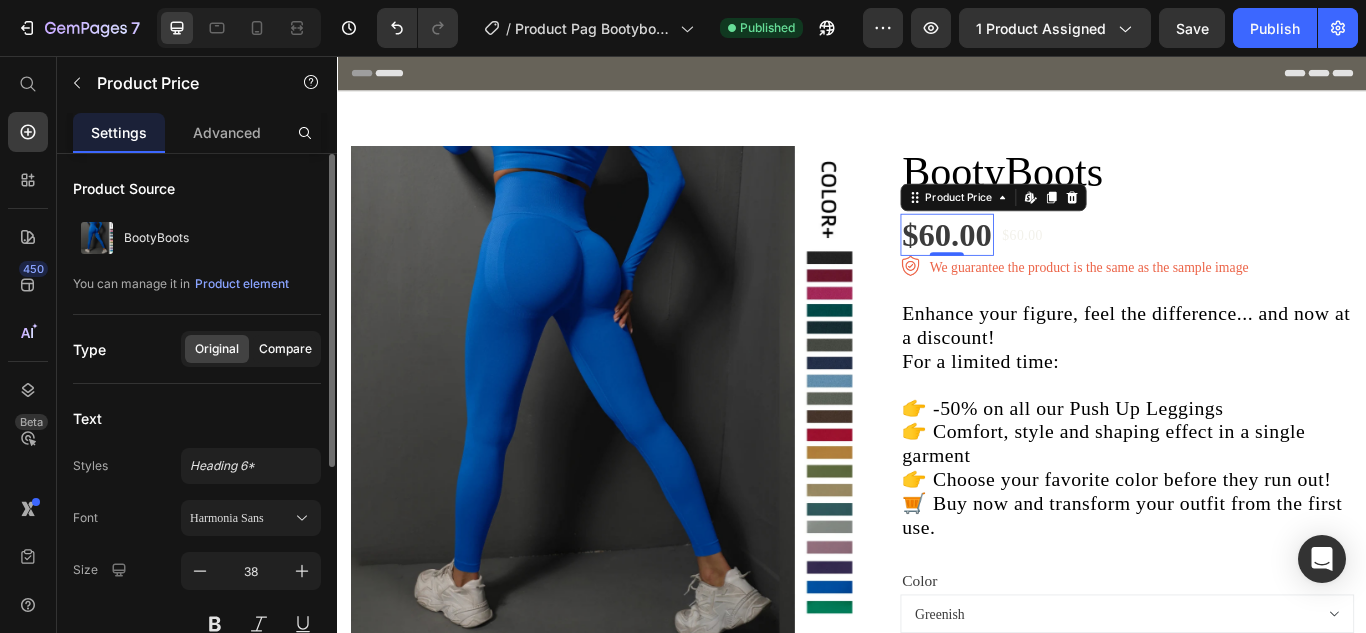 click on "Compare" 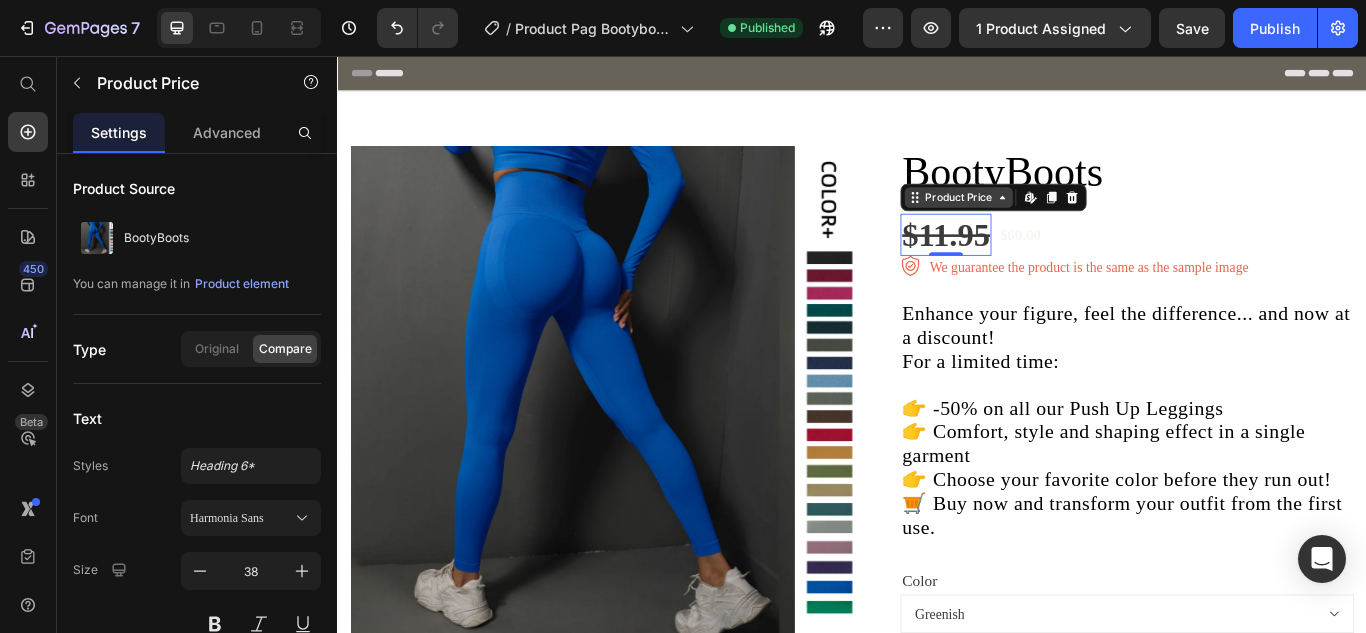 click on "Product Price" at bounding box center (1061, 221) 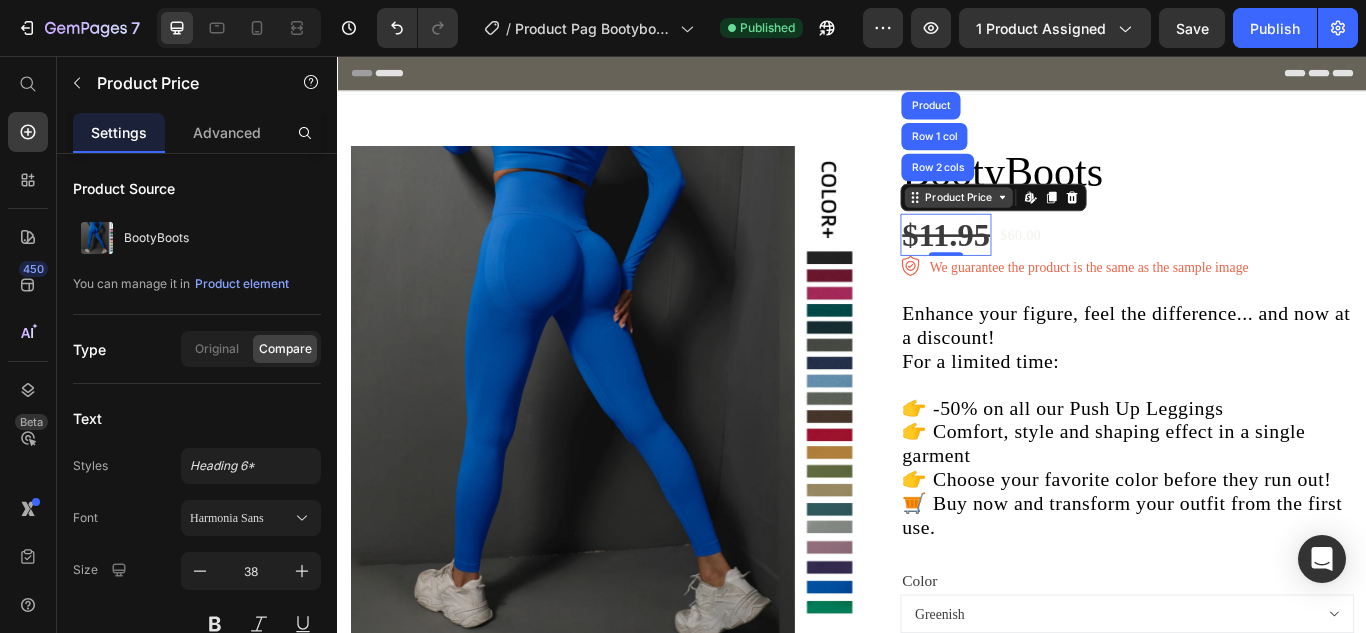click on "Product Price" at bounding box center [1061, 221] 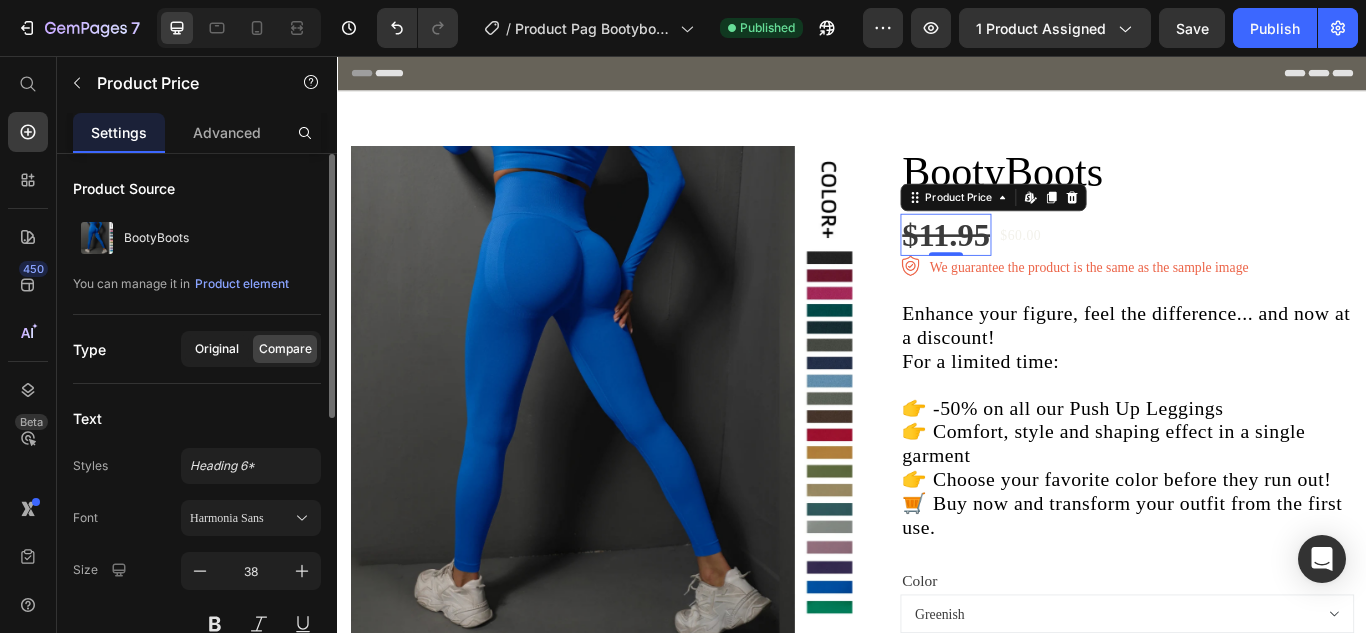 click on "Original" 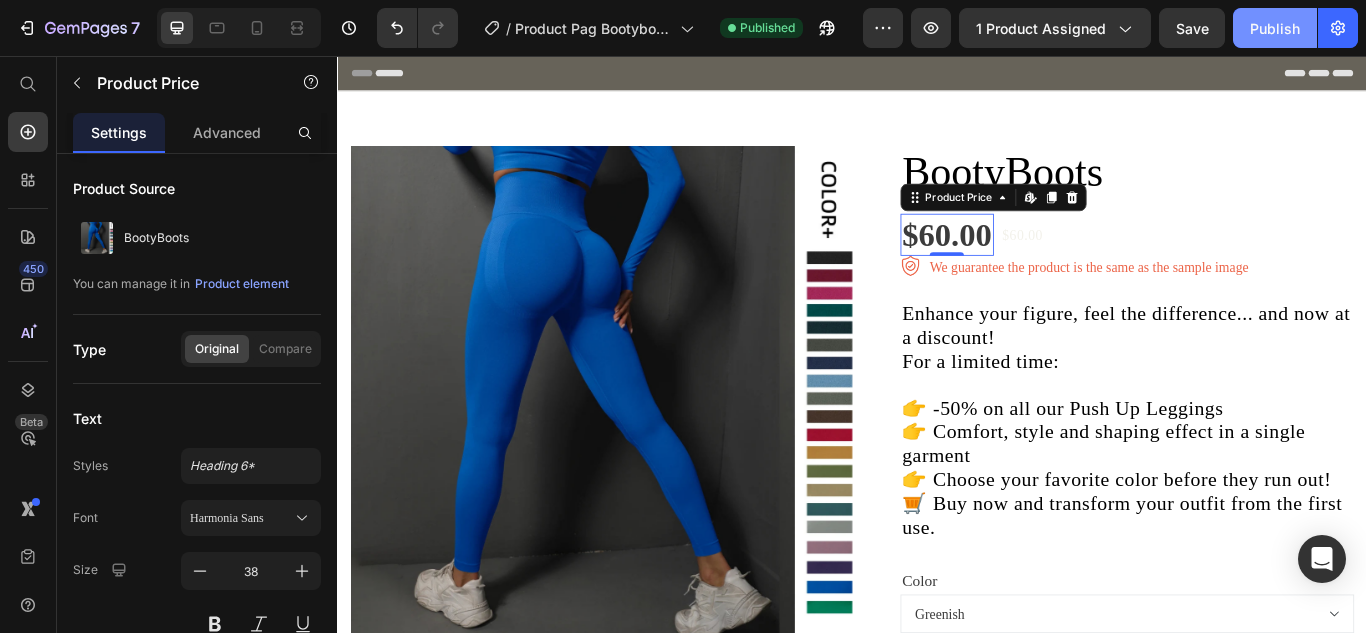 click on "Publish" at bounding box center (1275, 28) 